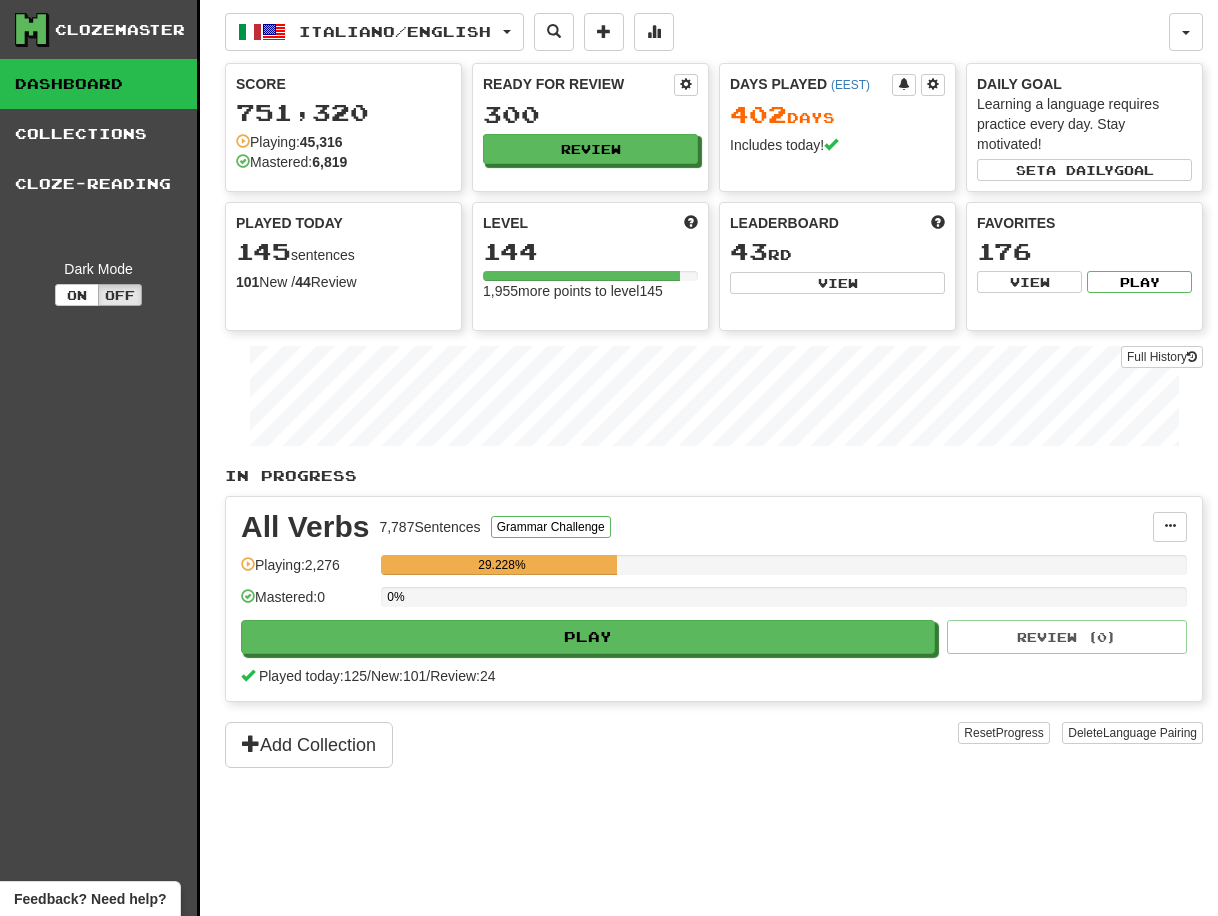 scroll, scrollTop: 0, scrollLeft: 0, axis: both 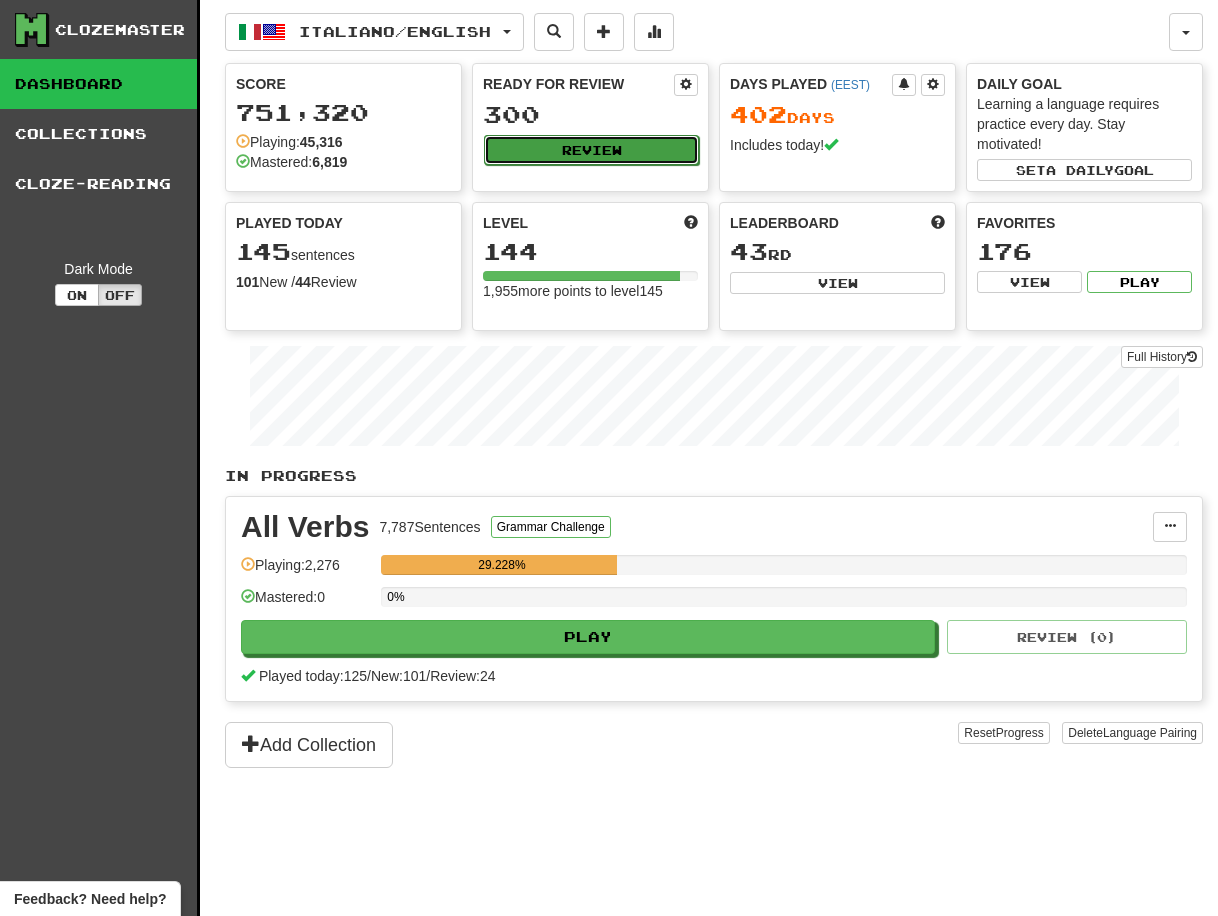 click on "Review" at bounding box center (591, 150) 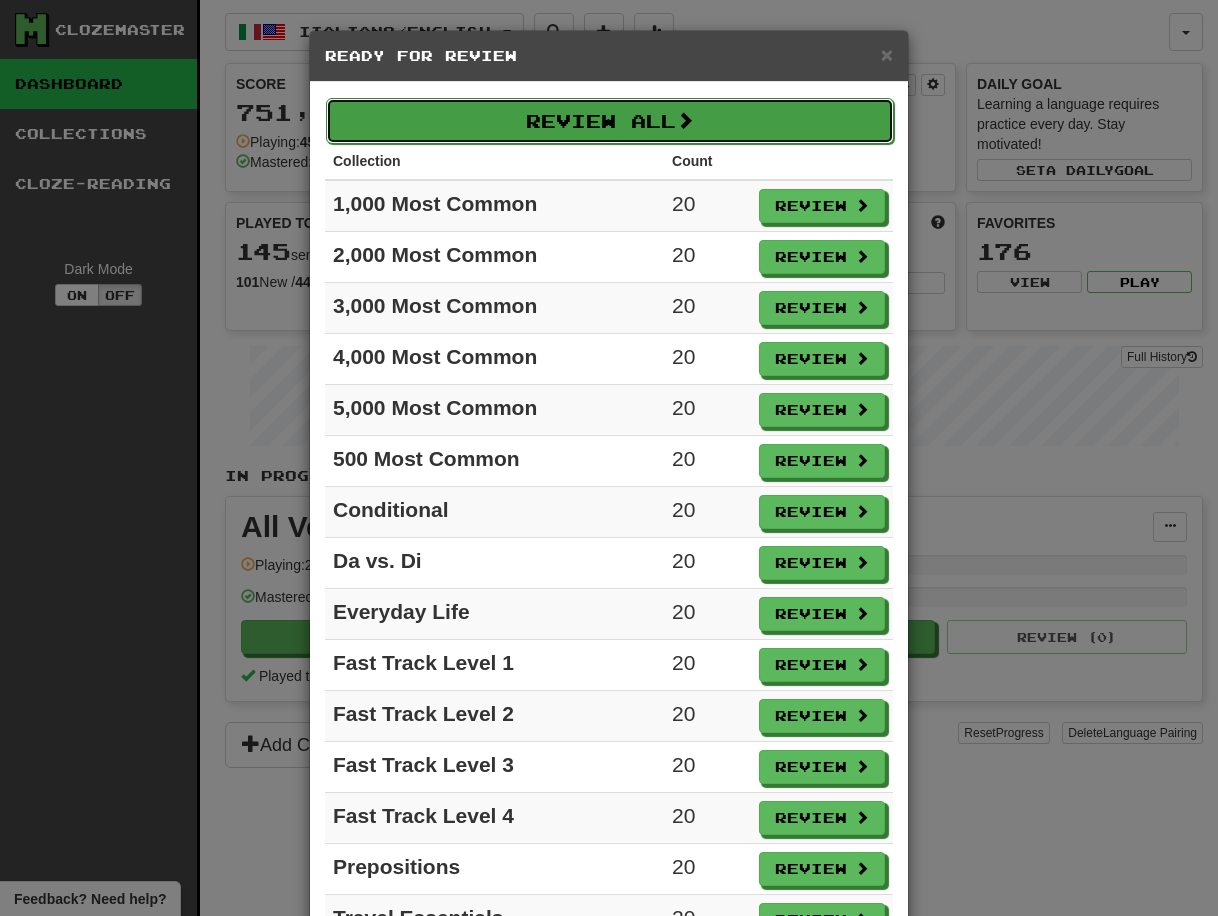 click on "Review All" at bounding box center (610, 121) 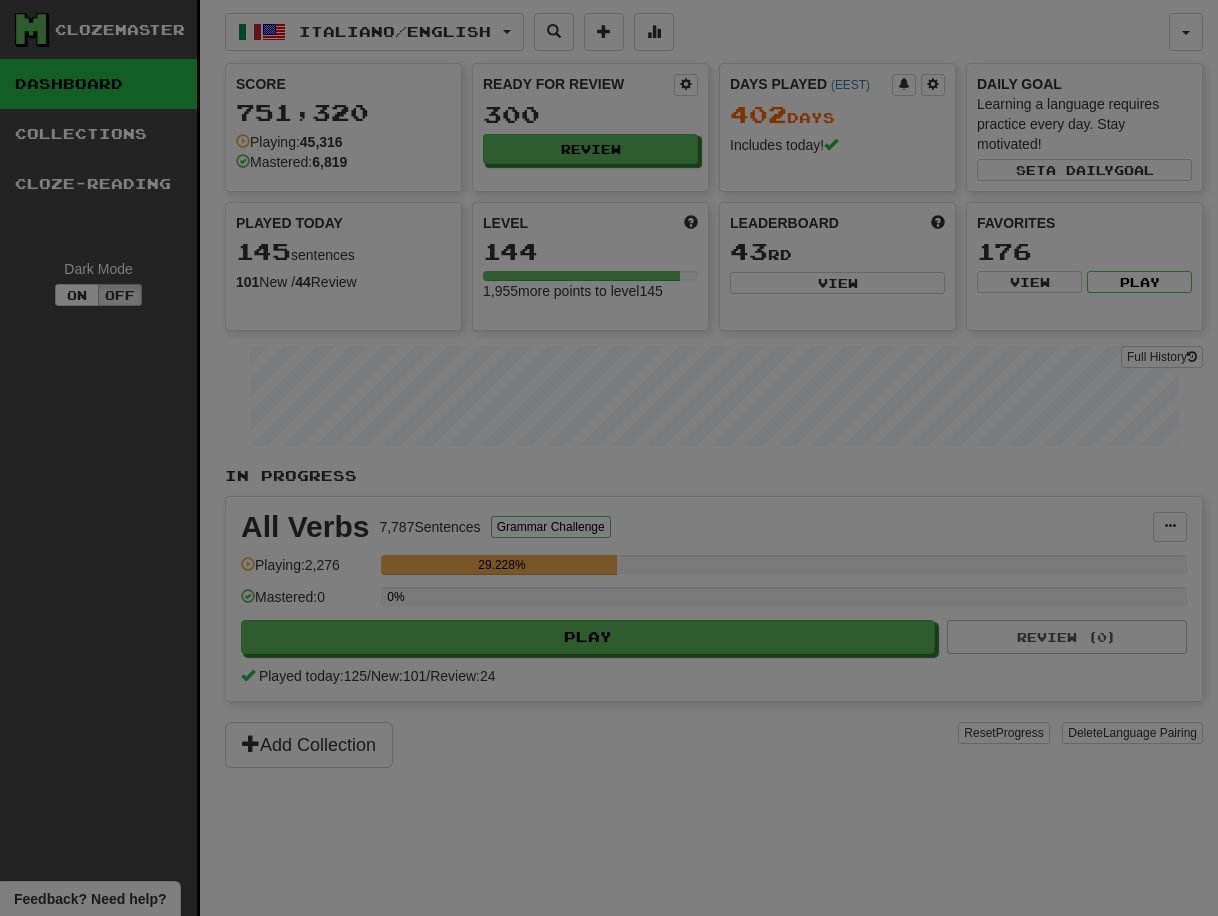select on "**" 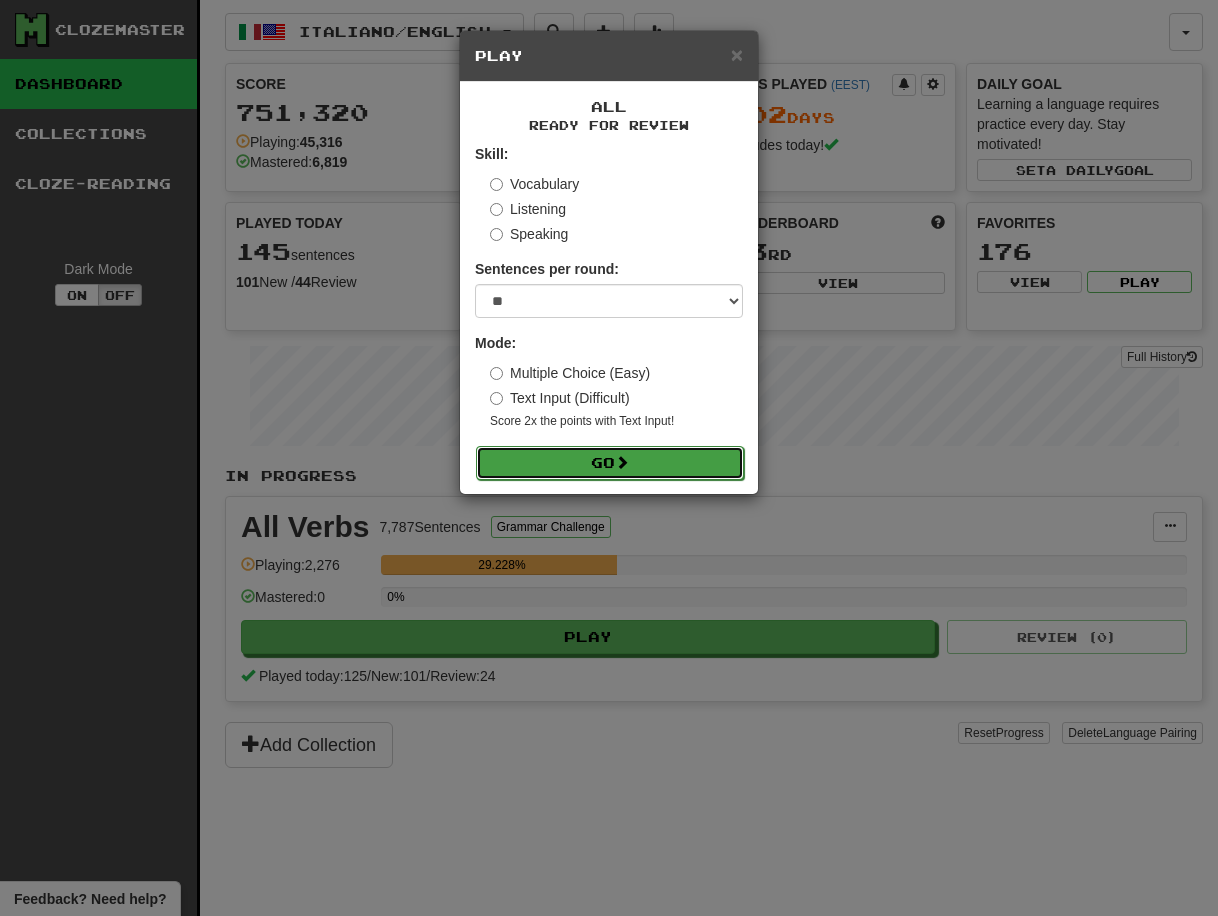 click on "Go" at bounding box center [610, 463] 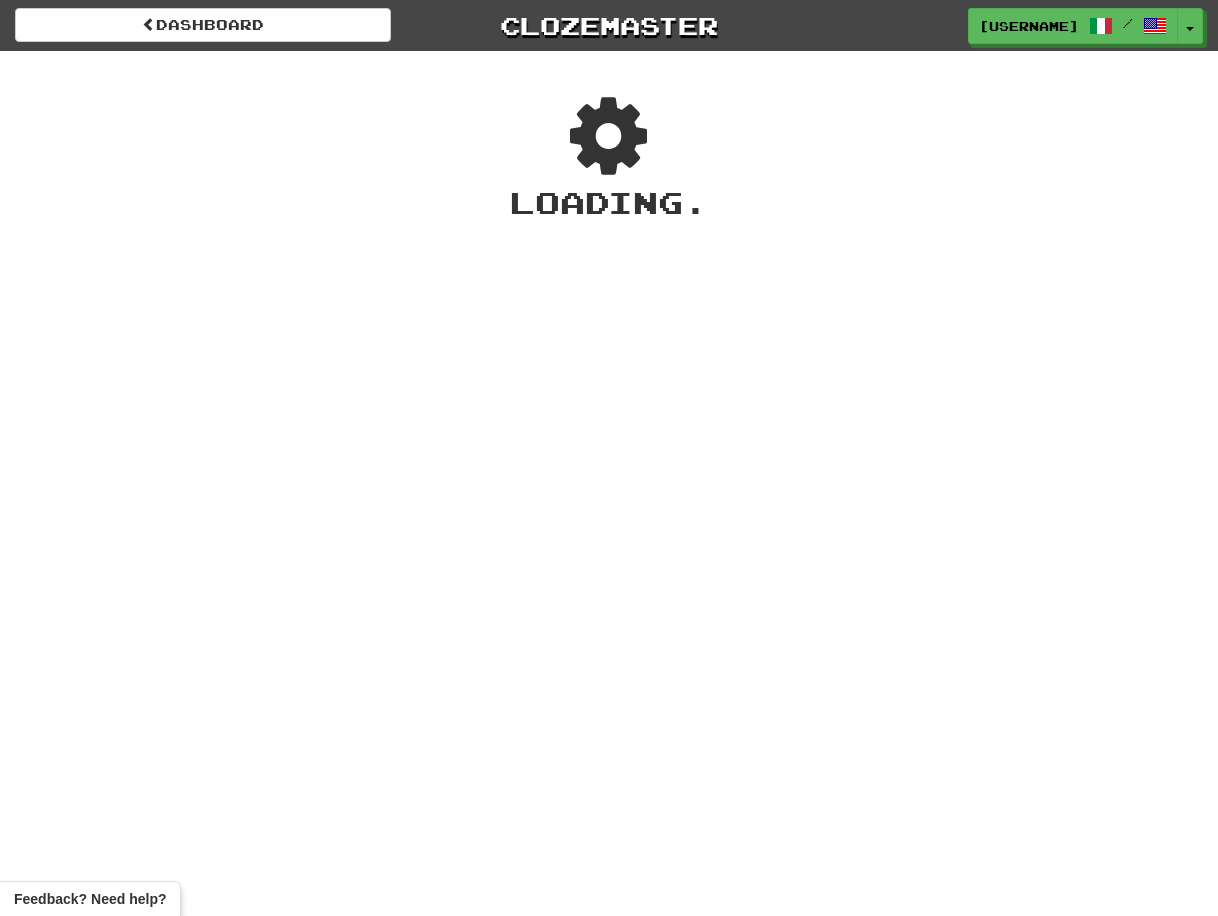 scroll, scrollTop: 0, scrollLeft: 0, axis: both 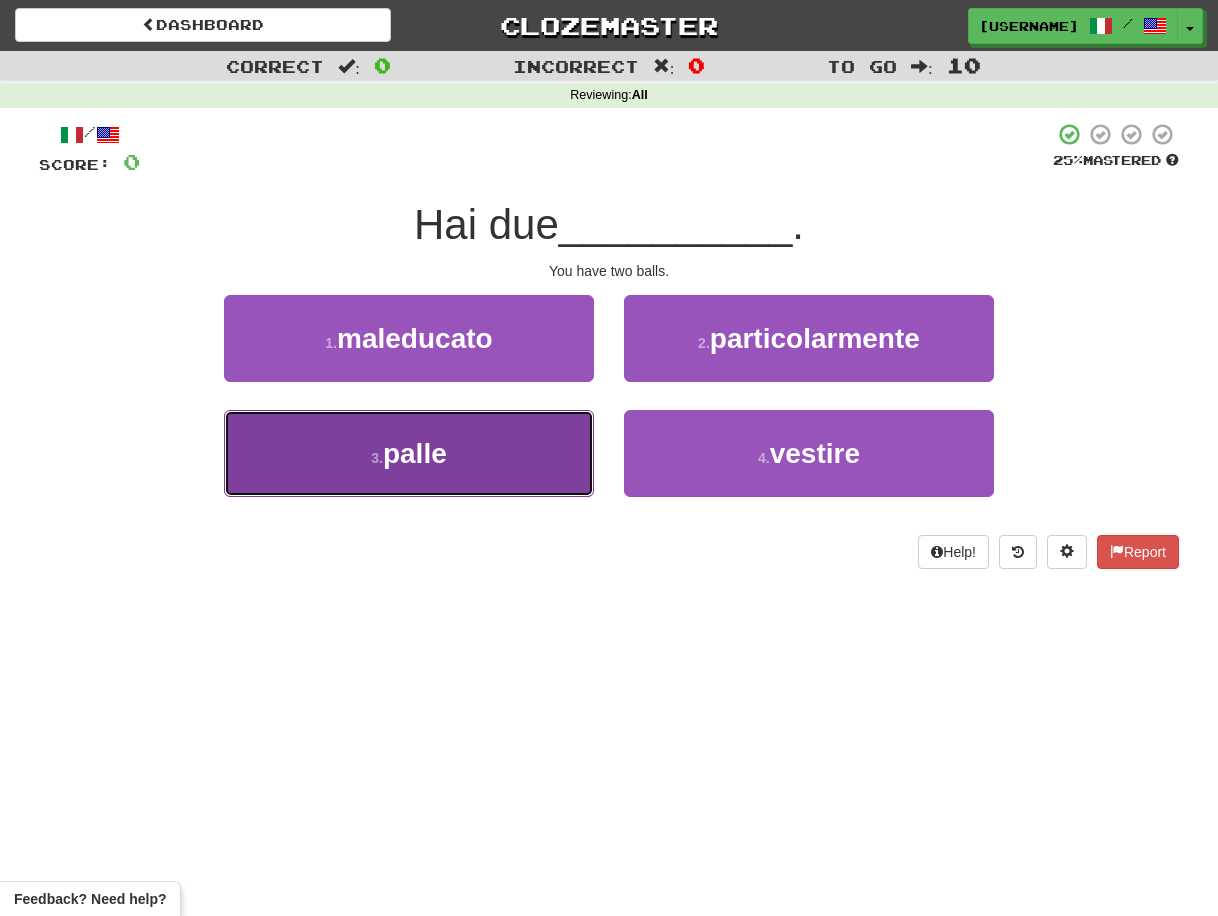 click on "3 .  palle" at bounding box center [409, 453] 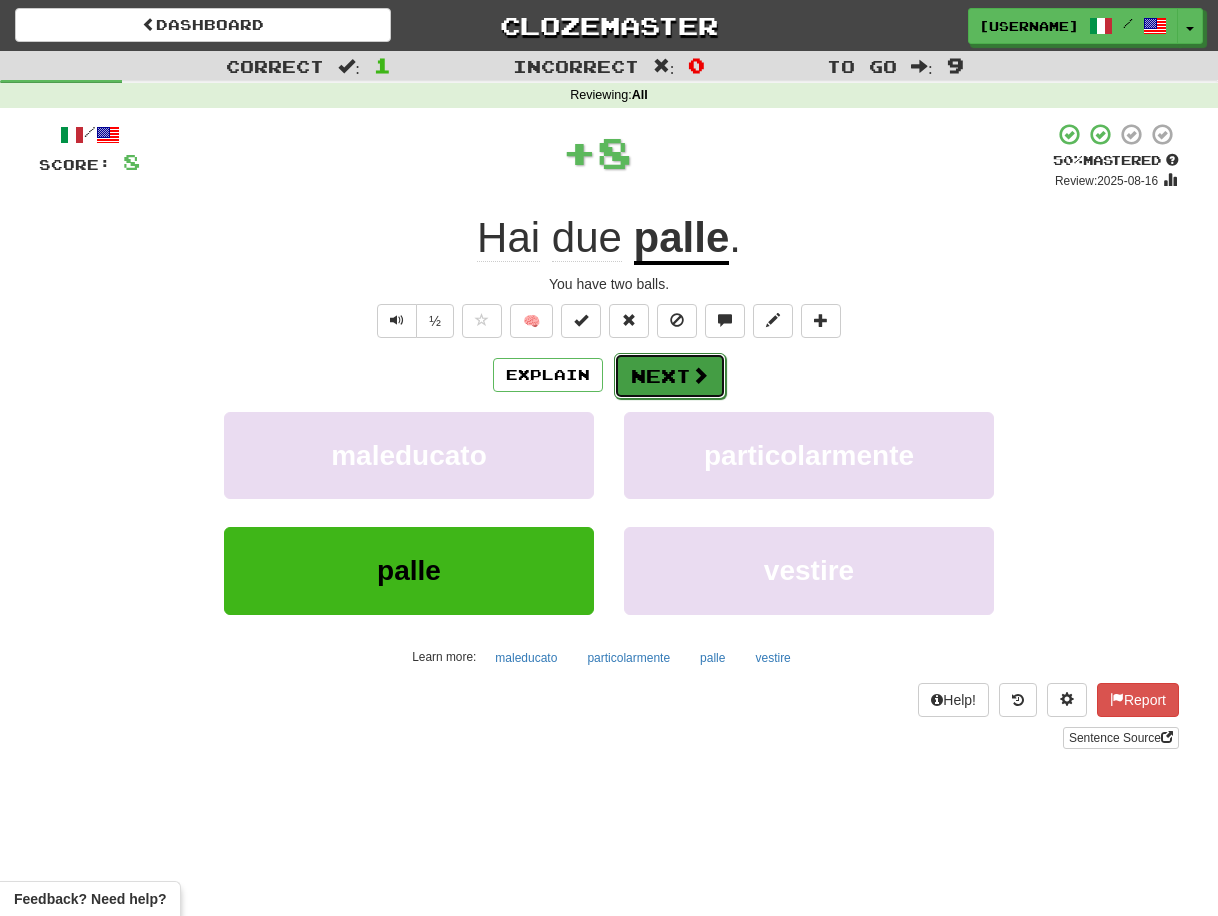 click on "Next" at bounding box center [670, 376] 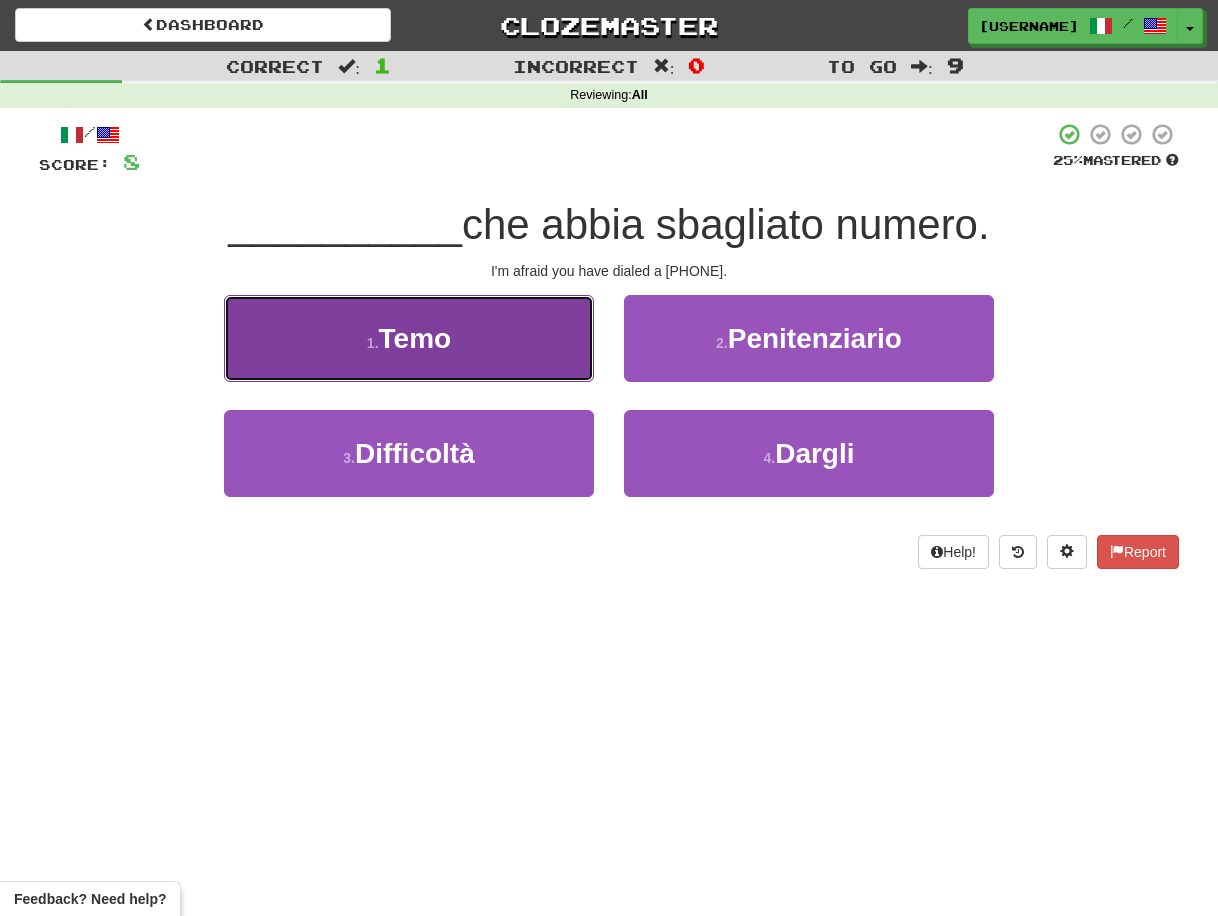 click on "1 .  Temo" at bounding box center [409, 338] 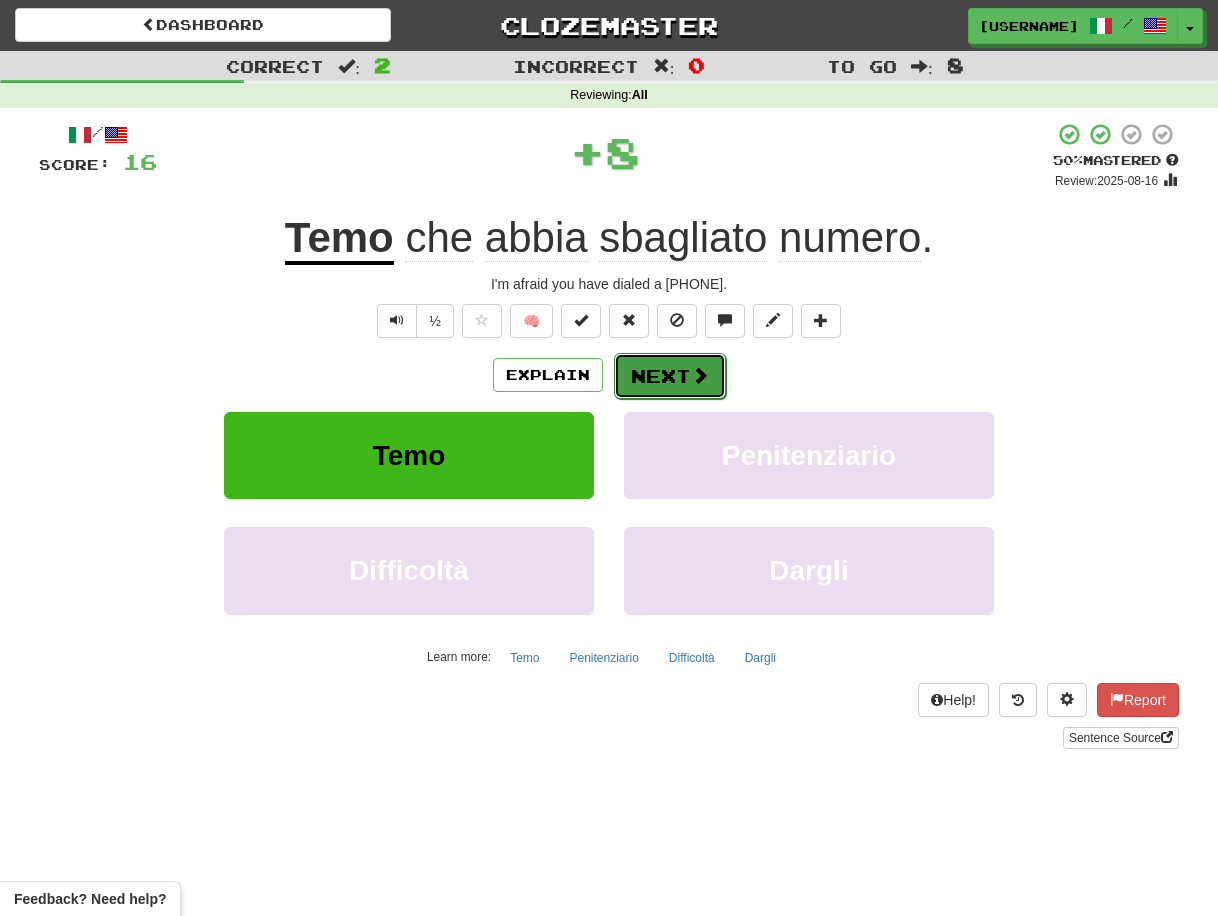 click on "Next" at bounding box center (670, 376) 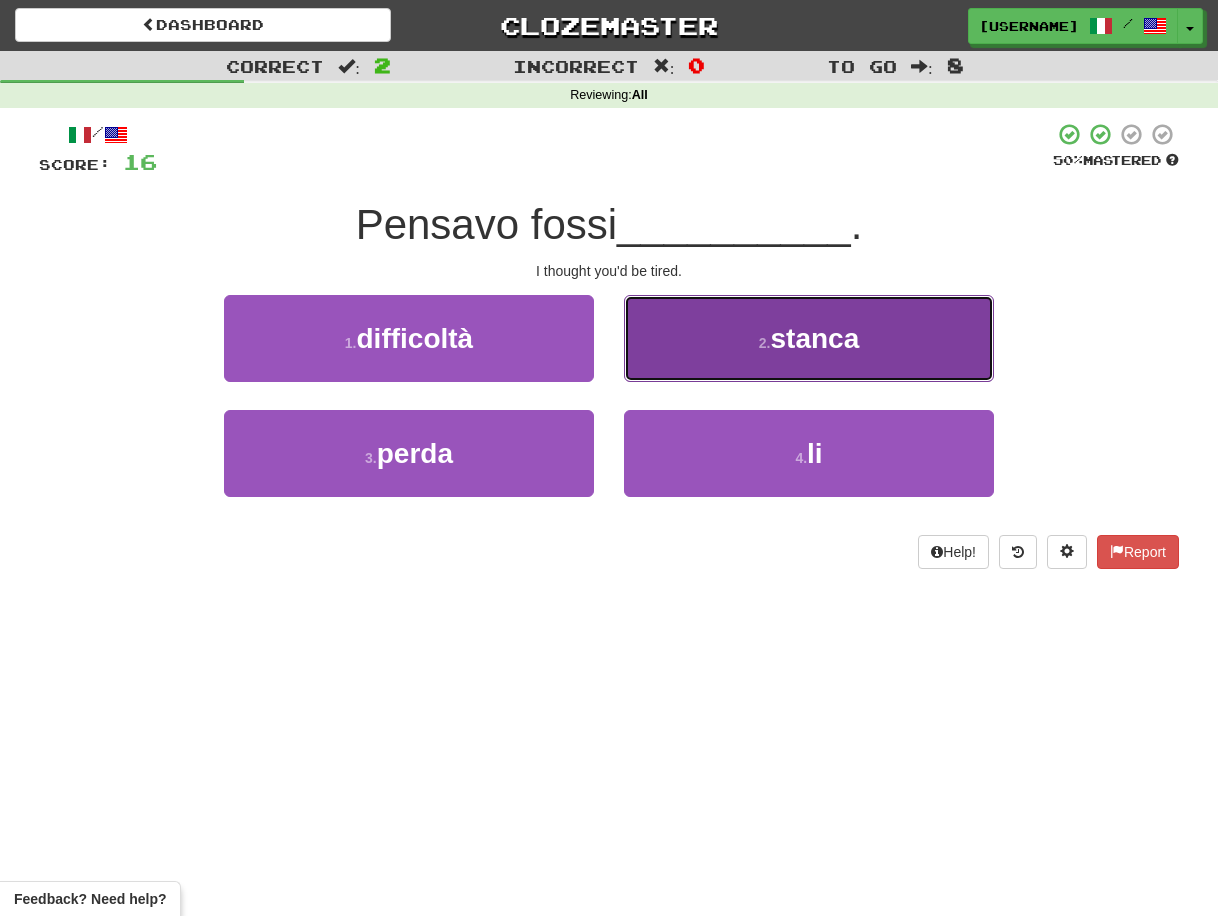 click on "2 .  stanca" at bounding box center [809, 338] 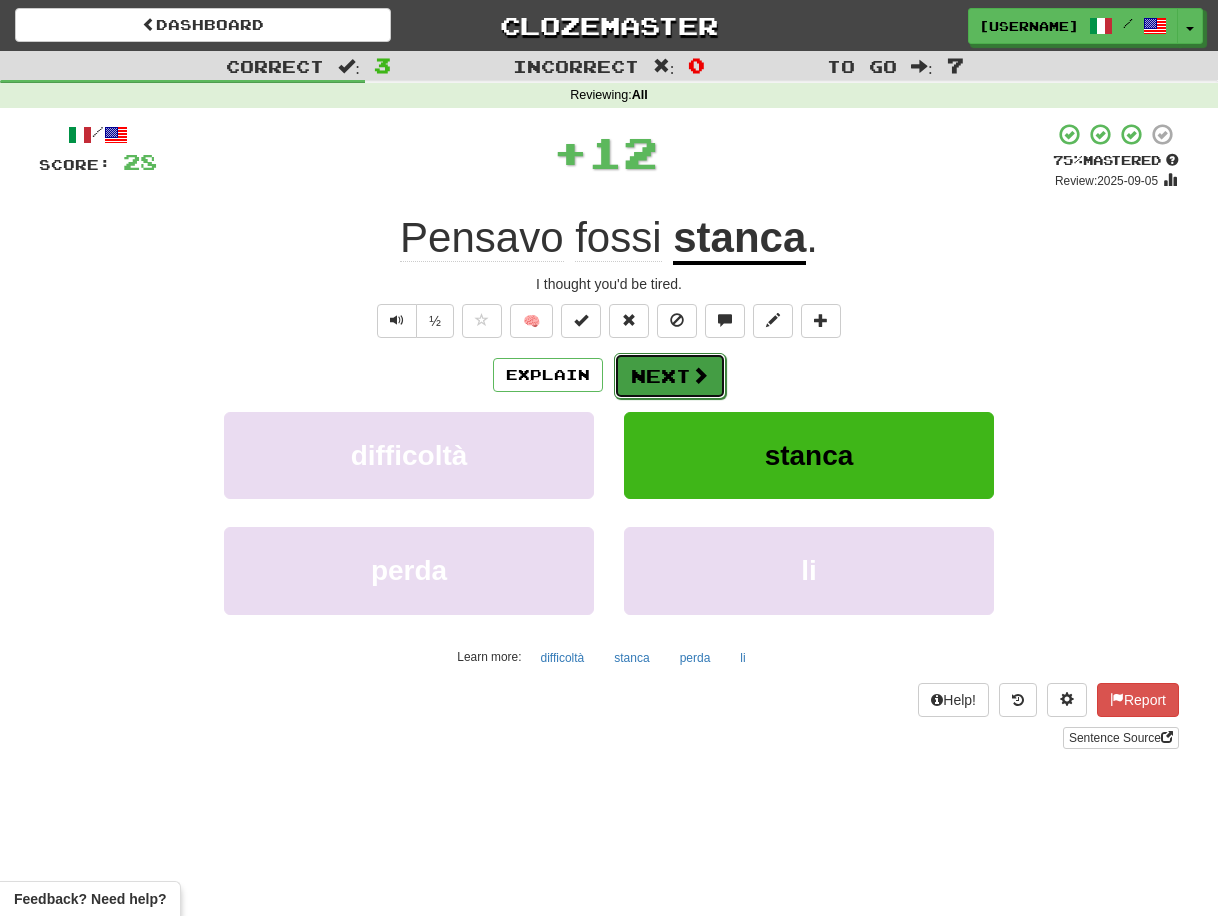 click on "Next" at bounding box center [670, 376] 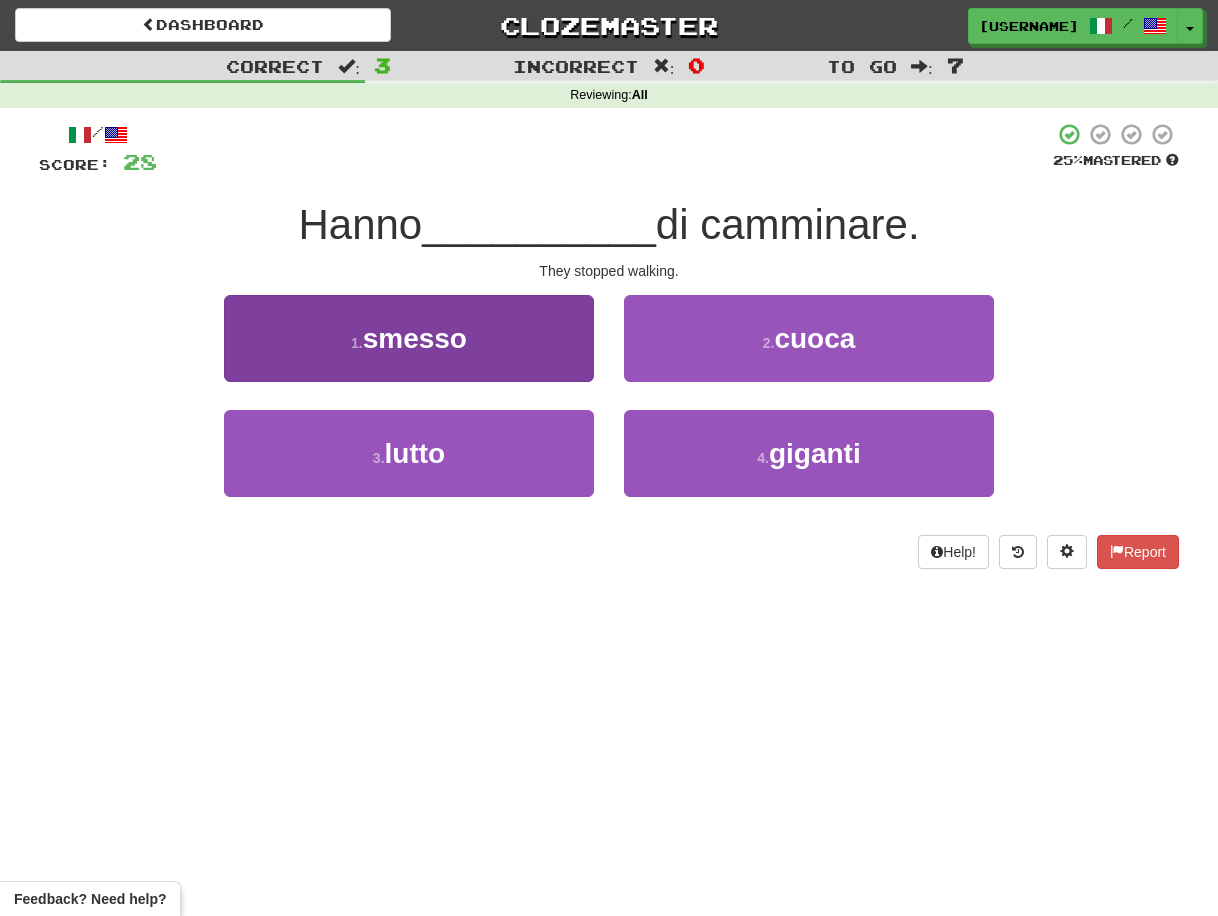 click on "1 .  smesso" at bounding box center [409, 338] 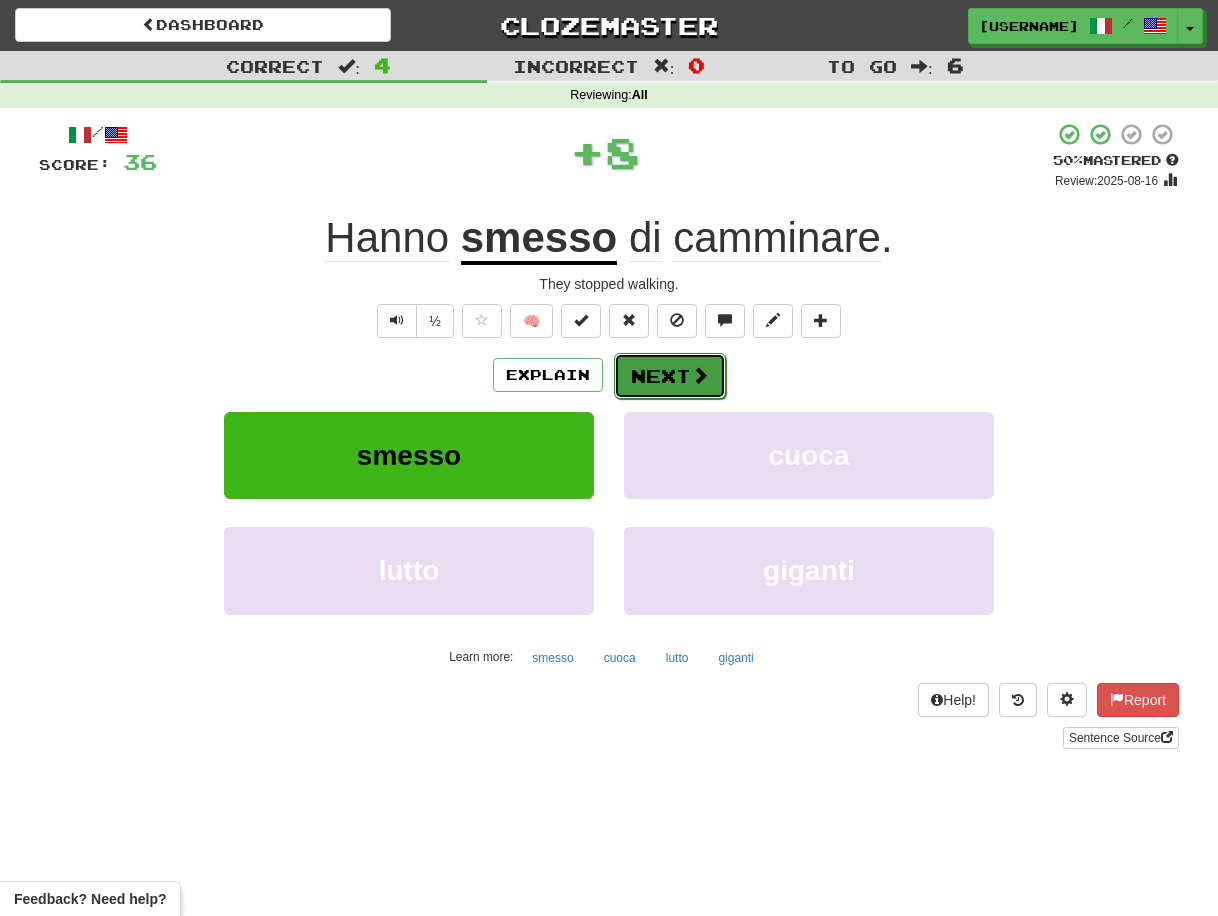 click on "Next" at bounding box center (670, 376) 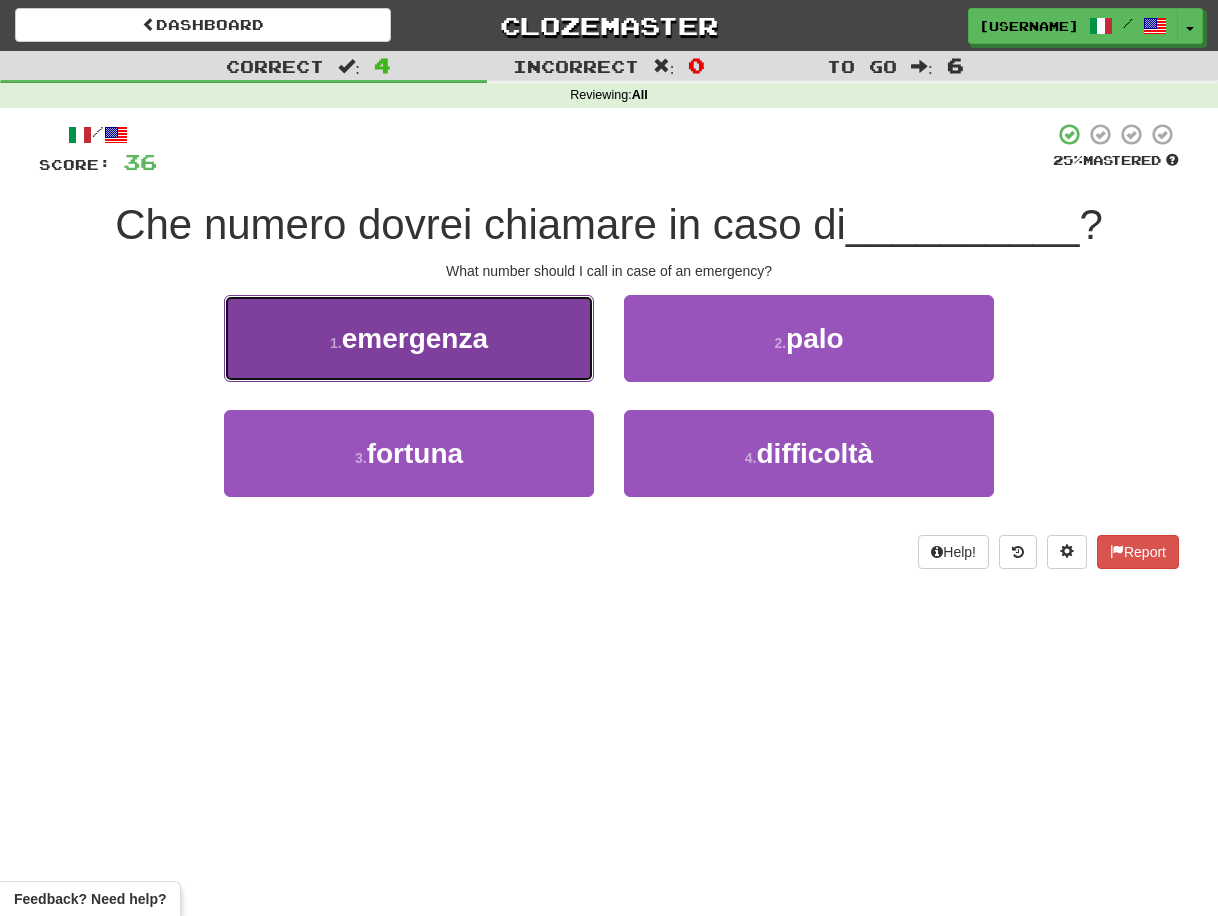 click on "1 .  emergenza" at bounding box center (409, 338) 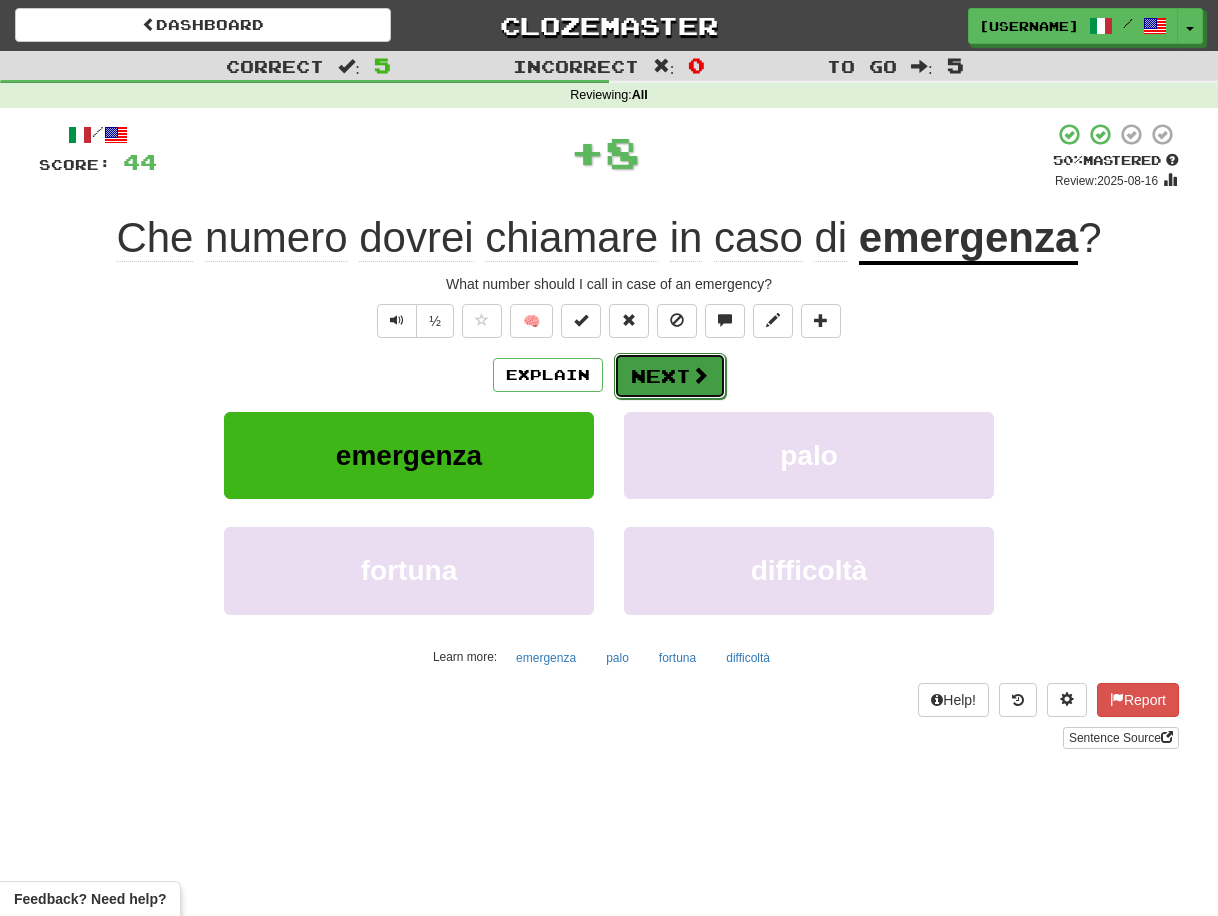 click on "Next" at bounding box center [670, 376] 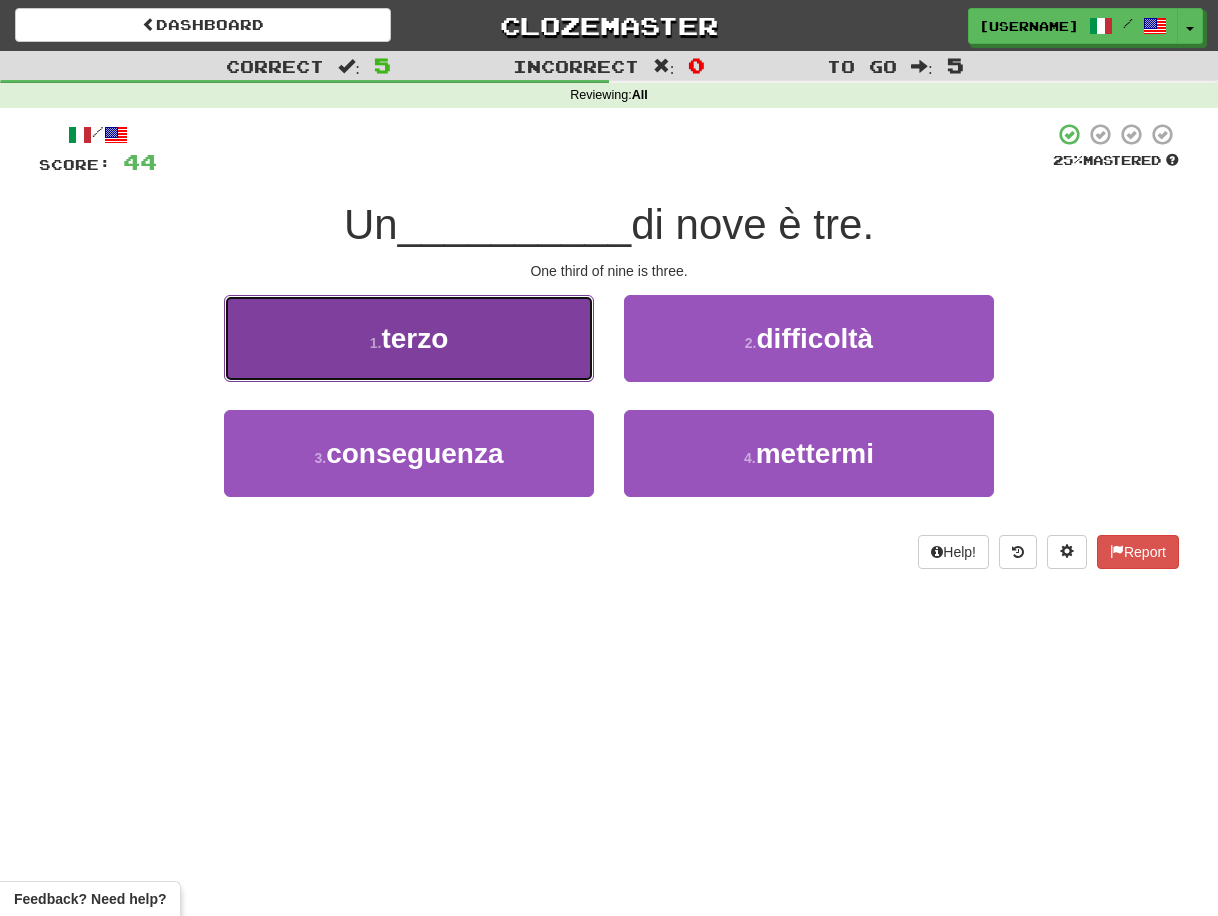 click on "1 .  terzo" at bounding box center (409, 338) 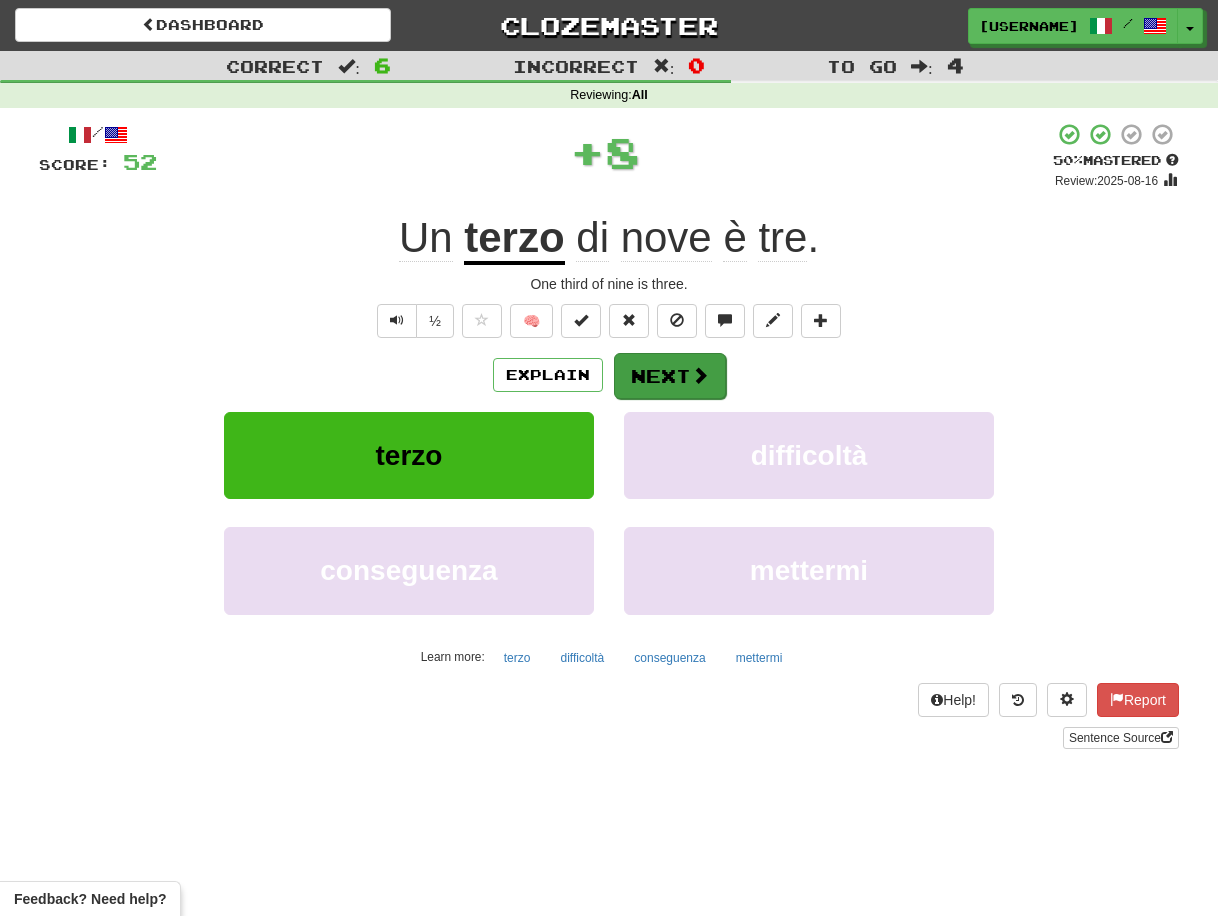 click on "Next" at bounding box center (670, 376) 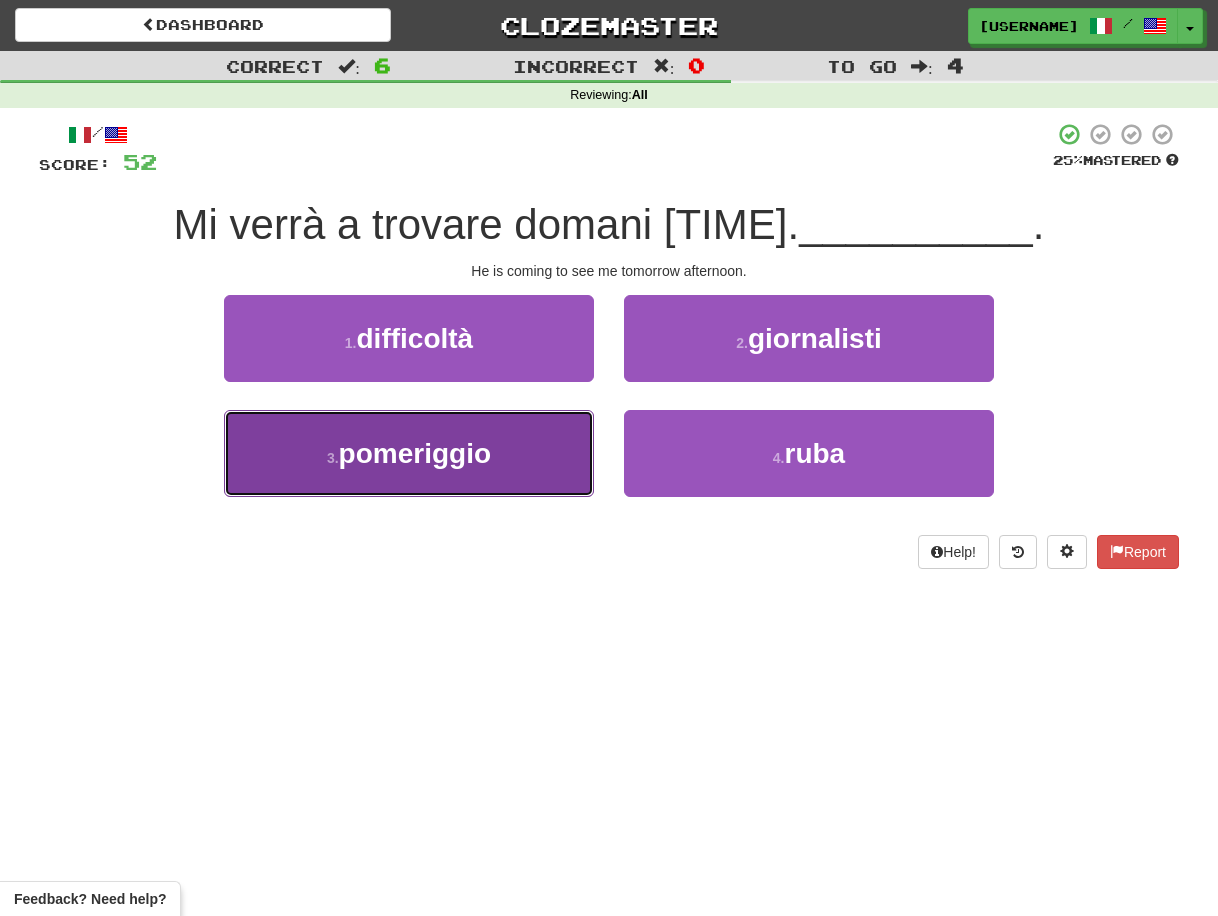 click on "3 .  pomeriggio" at bounding box center [409, 453] 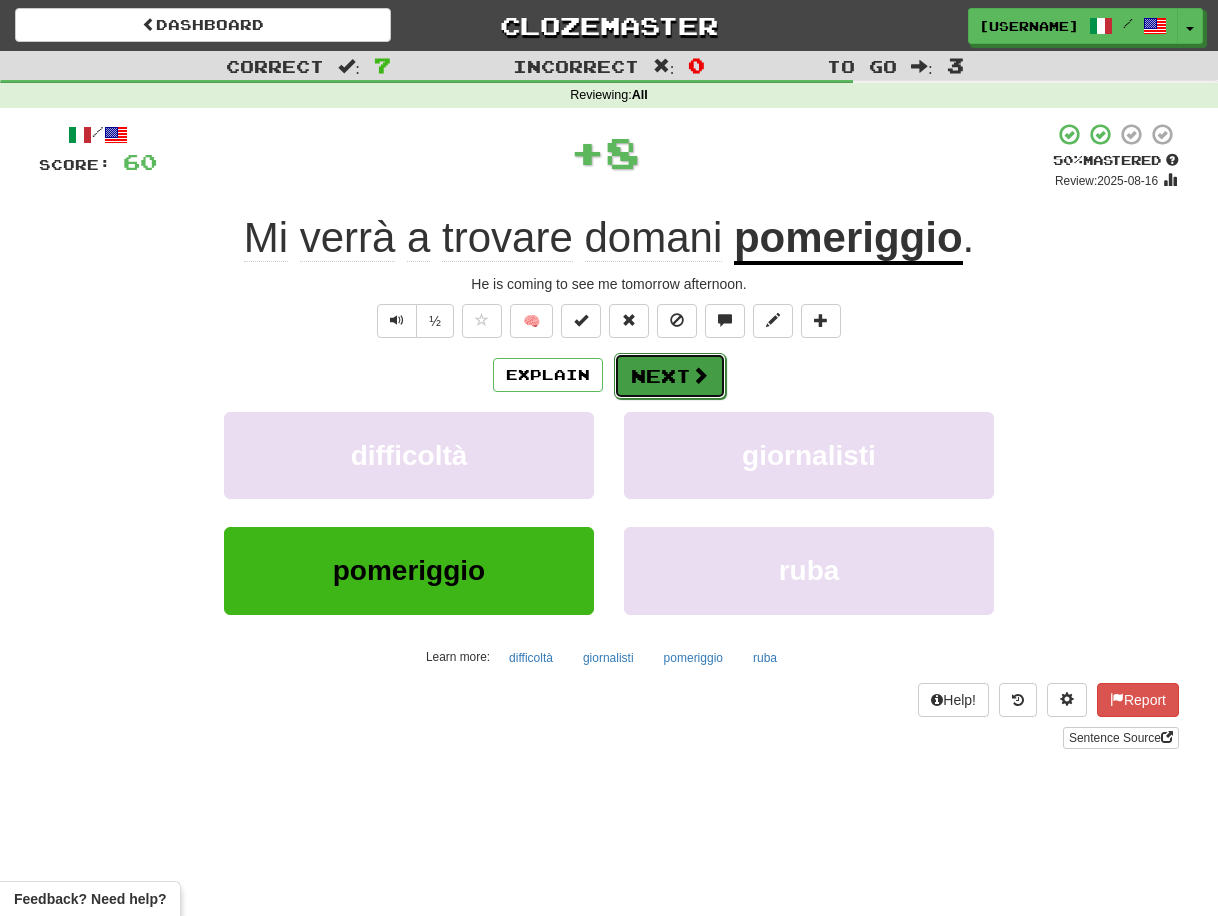 click on "Next" at bounding box center (670, 376) 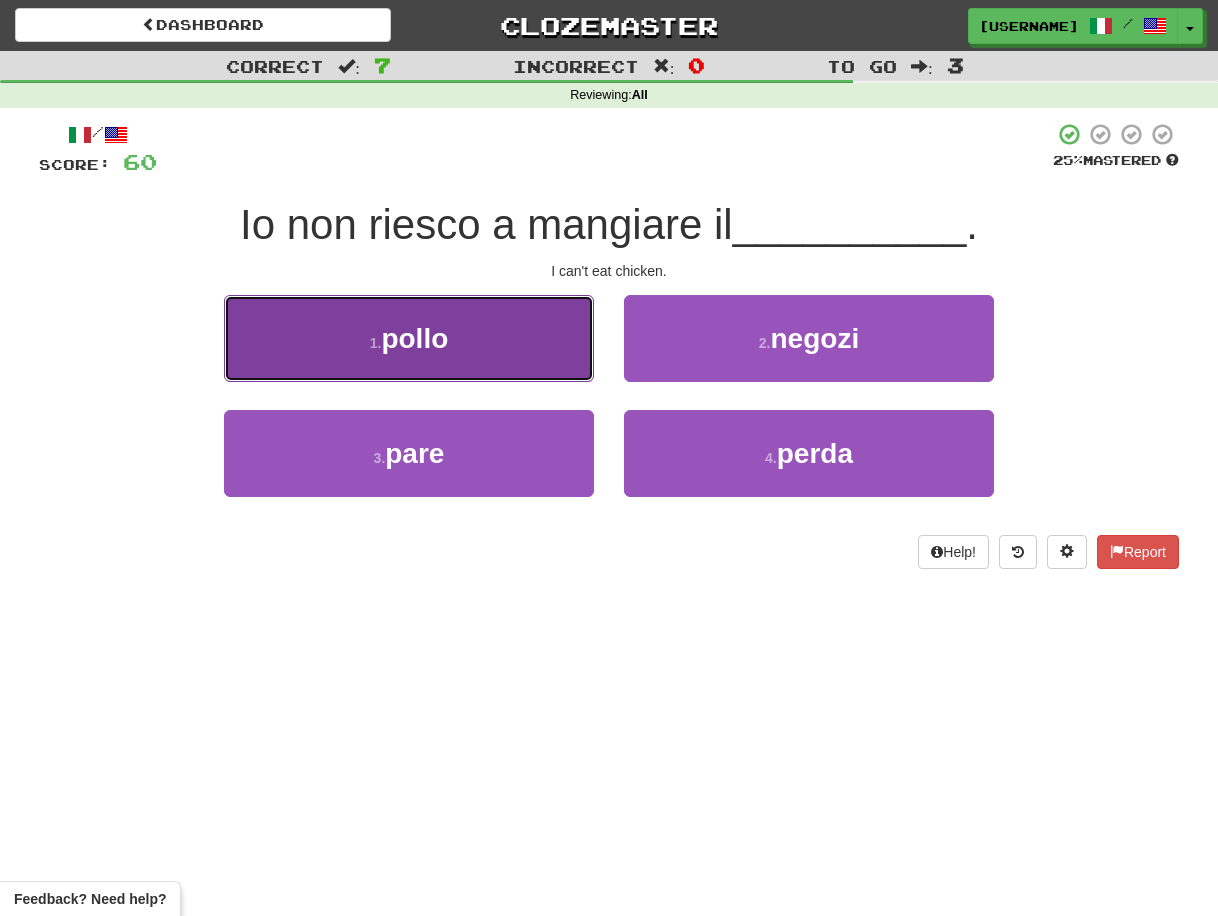 click on "1 .  pollo" at bounding box center (409, 338) 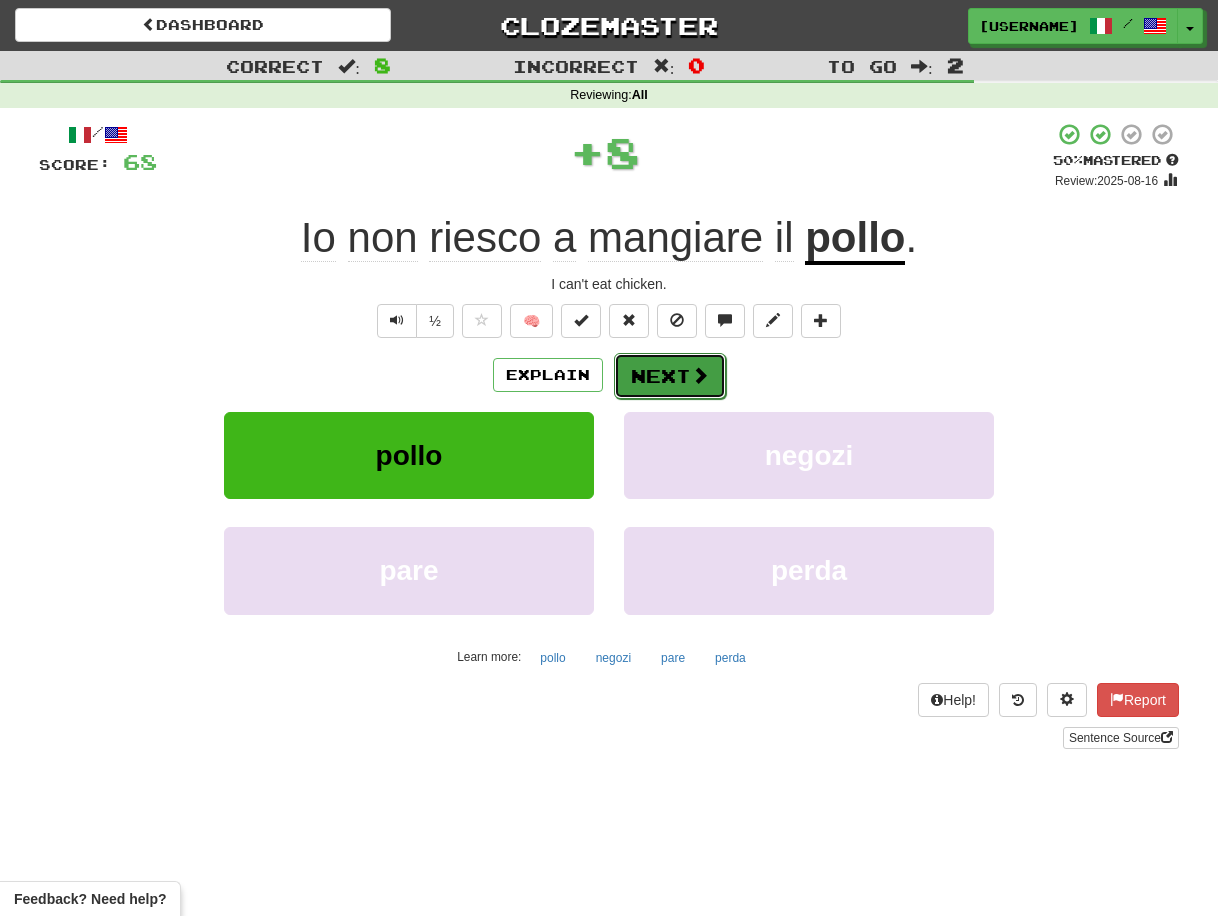 click on "Next" at bounding box center (670, 376) 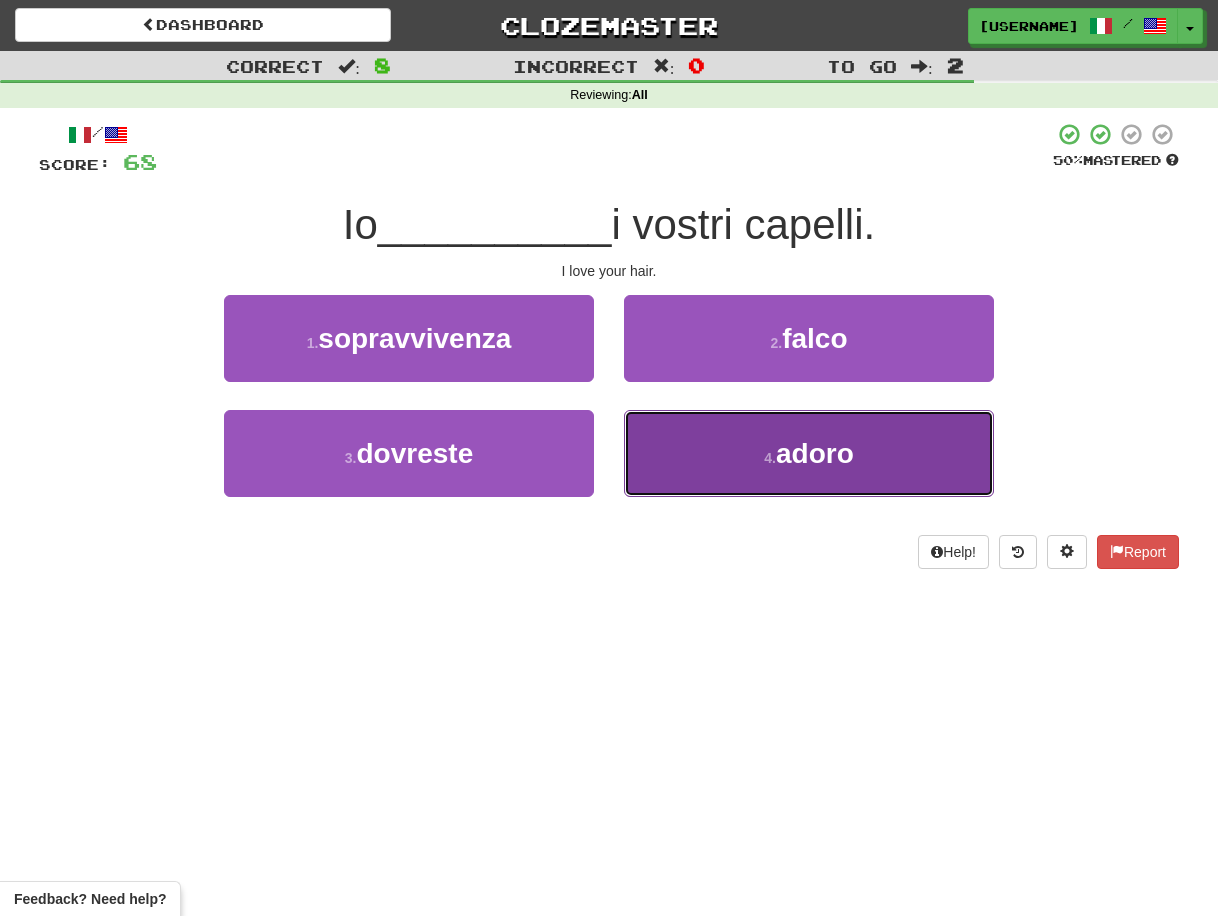 click on "4 .  adoro" at bounding box center (809, 453) 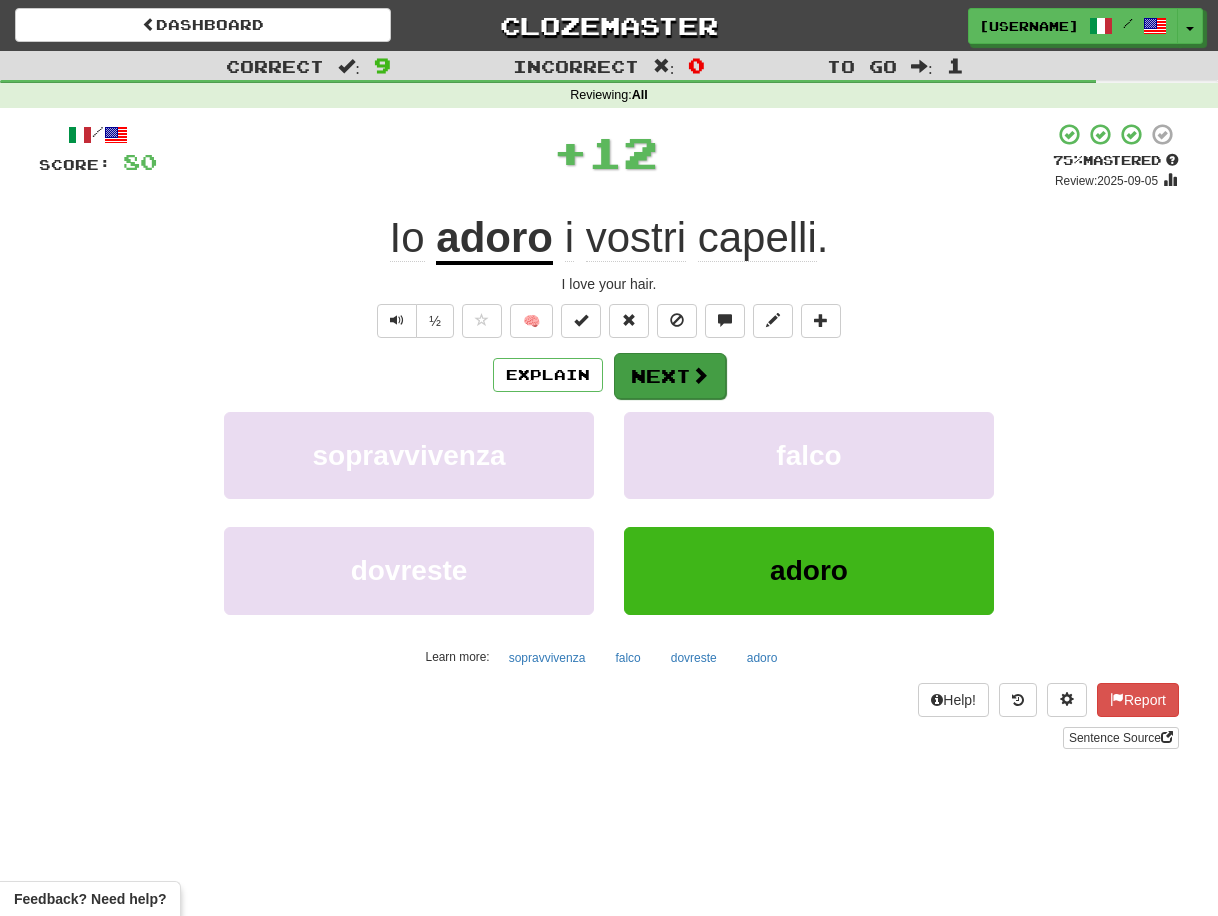 click on "Next" at bounding box center (670, 376) 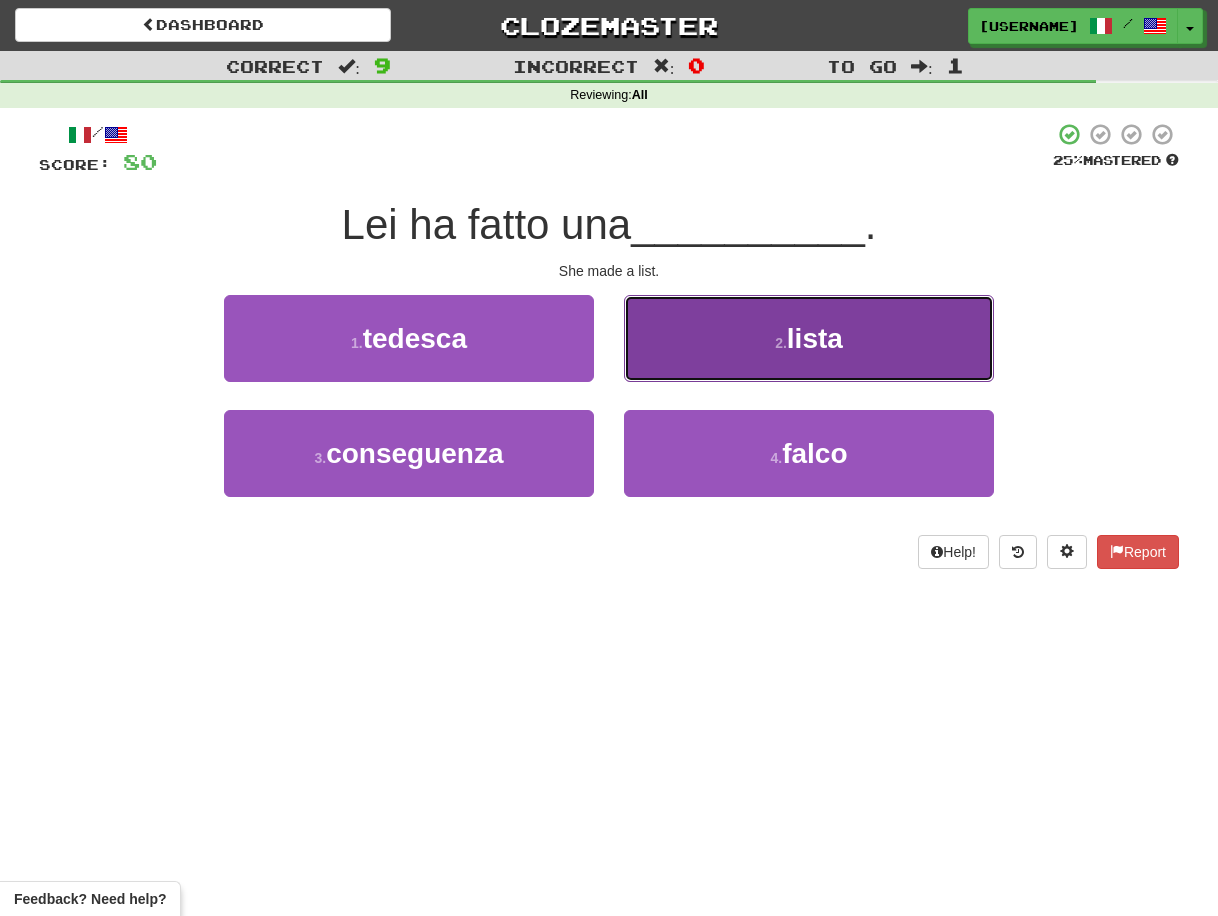 click on "2 .  lista" at bounding box center [809, 338] 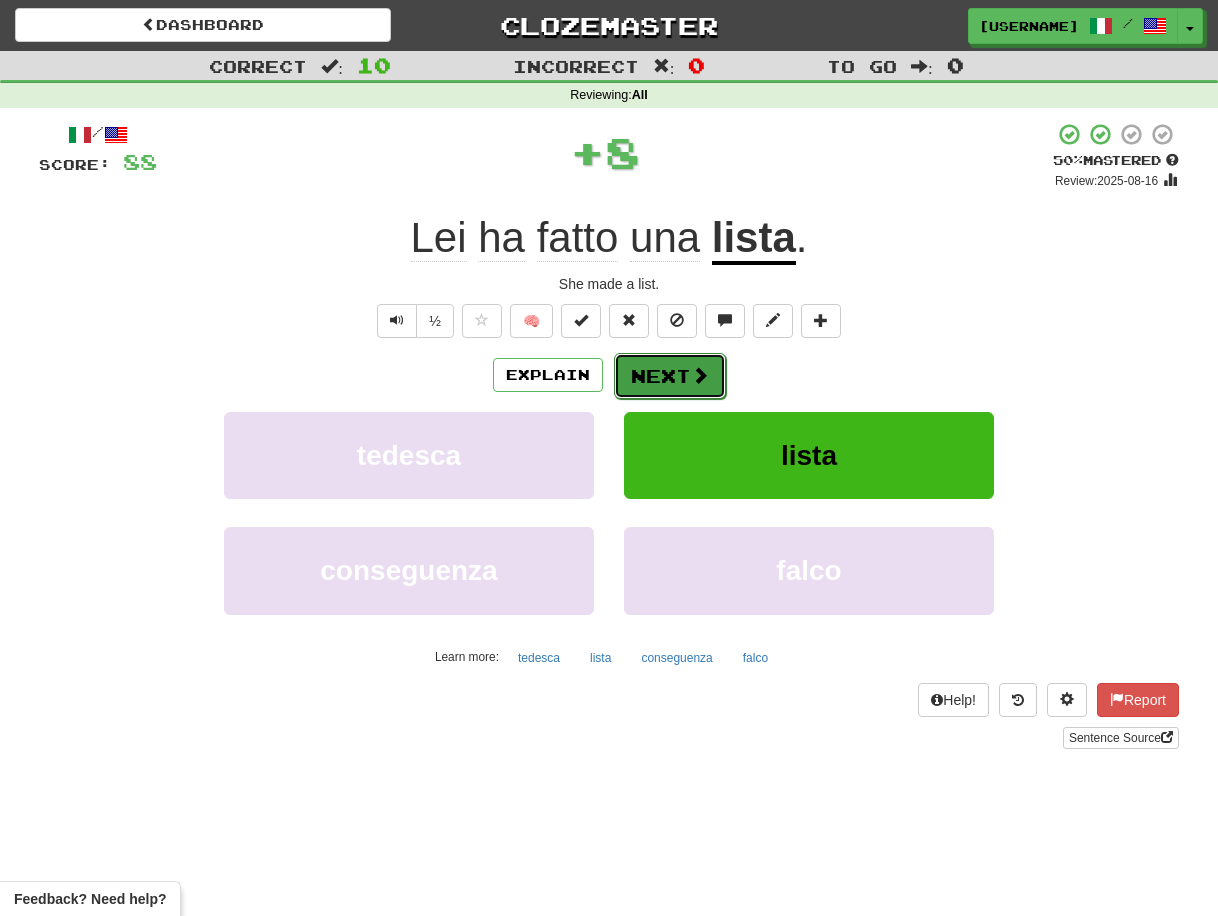 click on "Next" at bounding box center (670, 376) 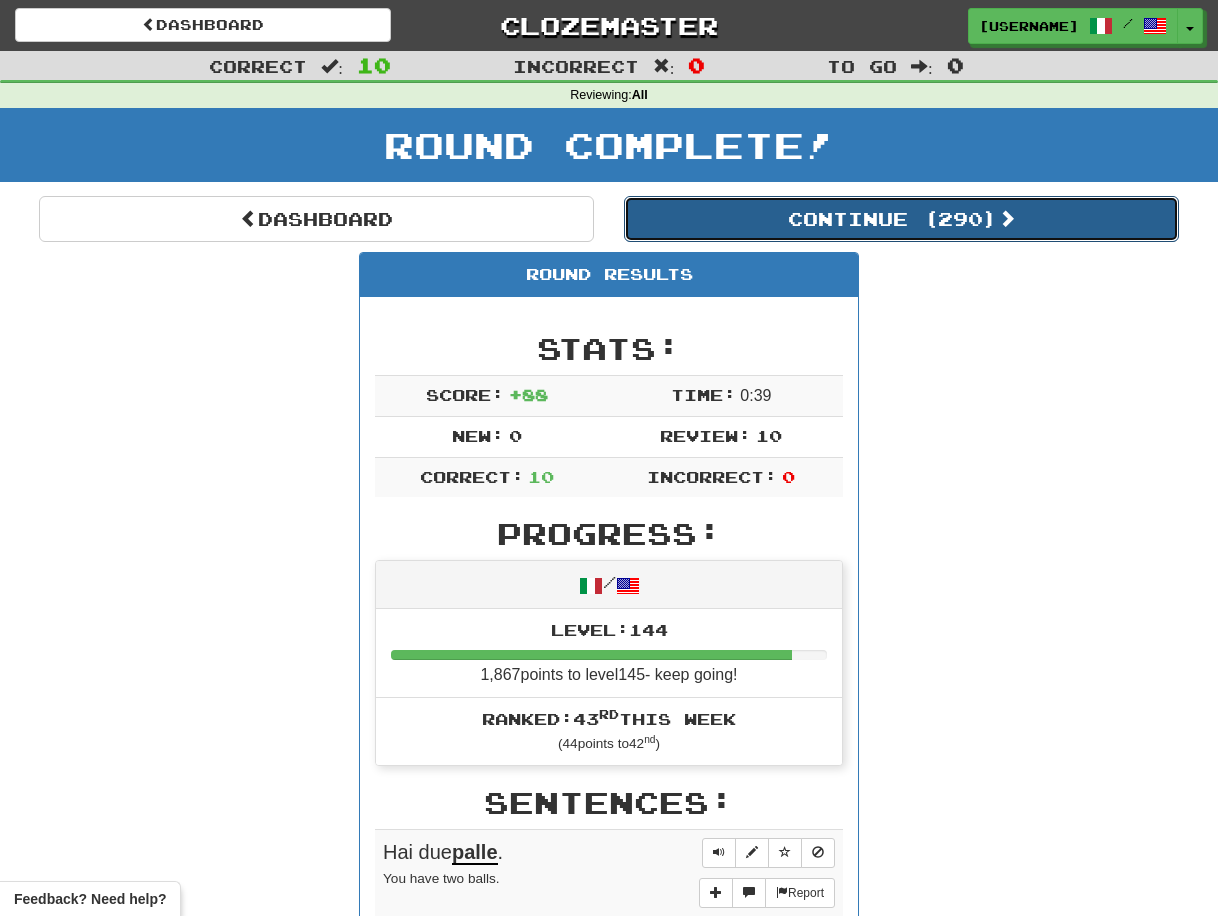 click on "Continue ( 290 )" at bounding box center [901, 219] 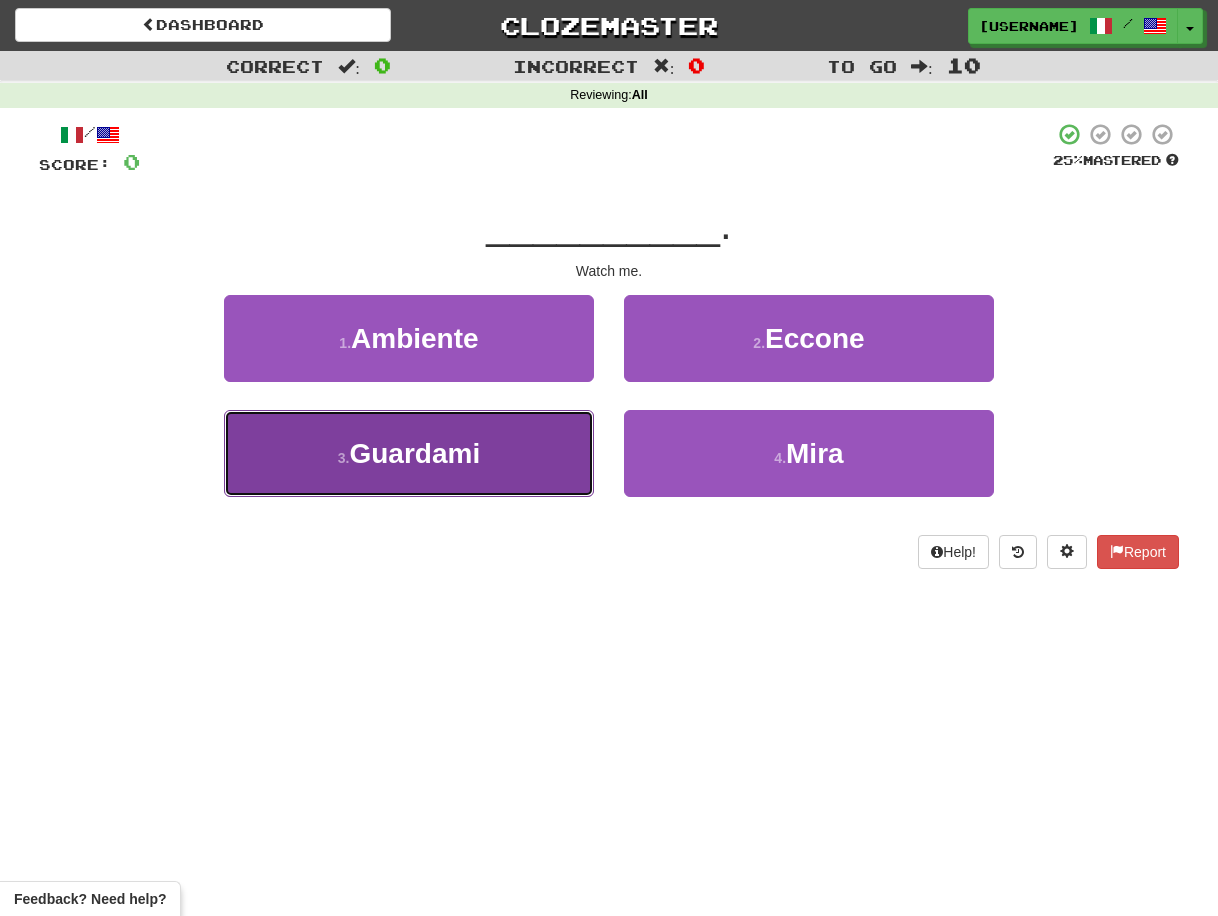 click on "3 .  Guardami" at bounding box center [409, 453] 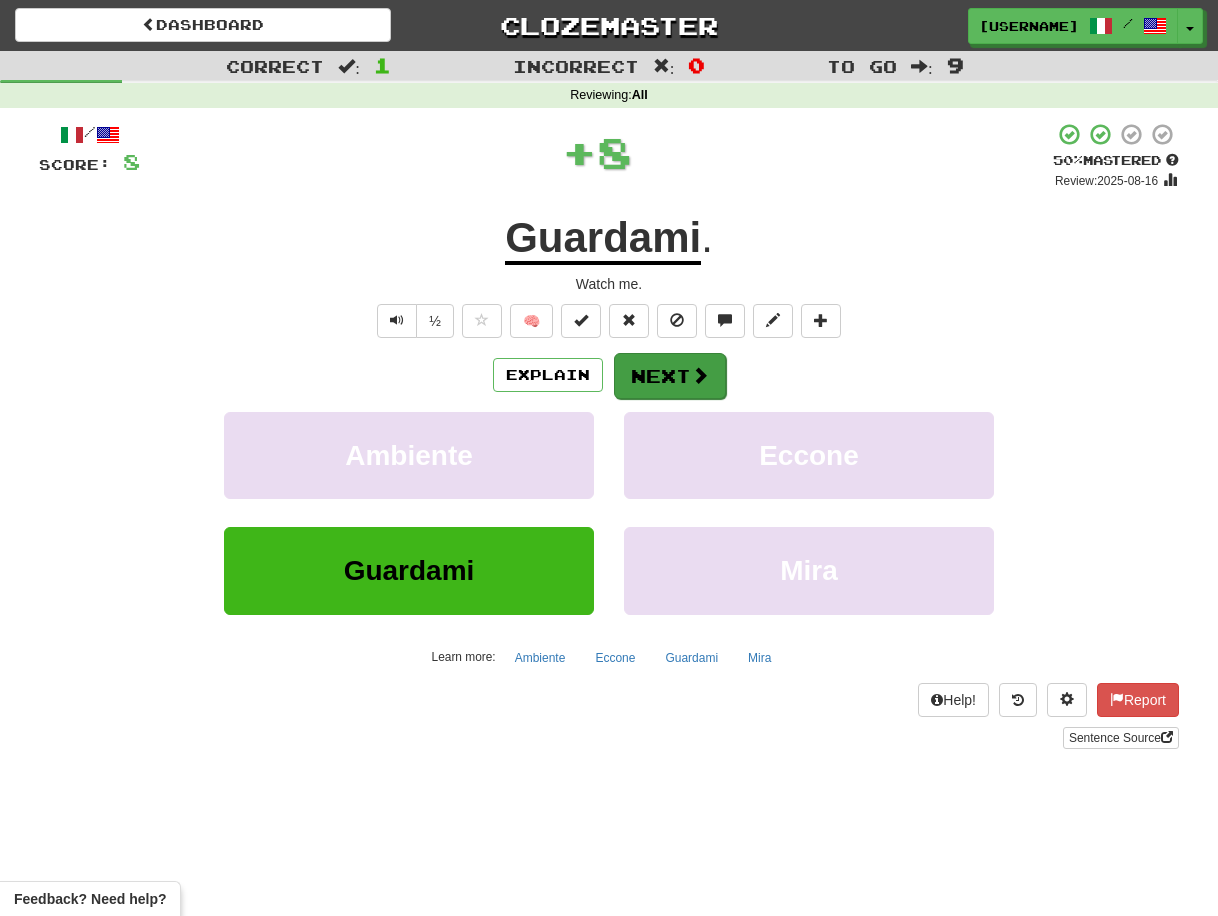 click on "Next" at bounding box center (670, 376) 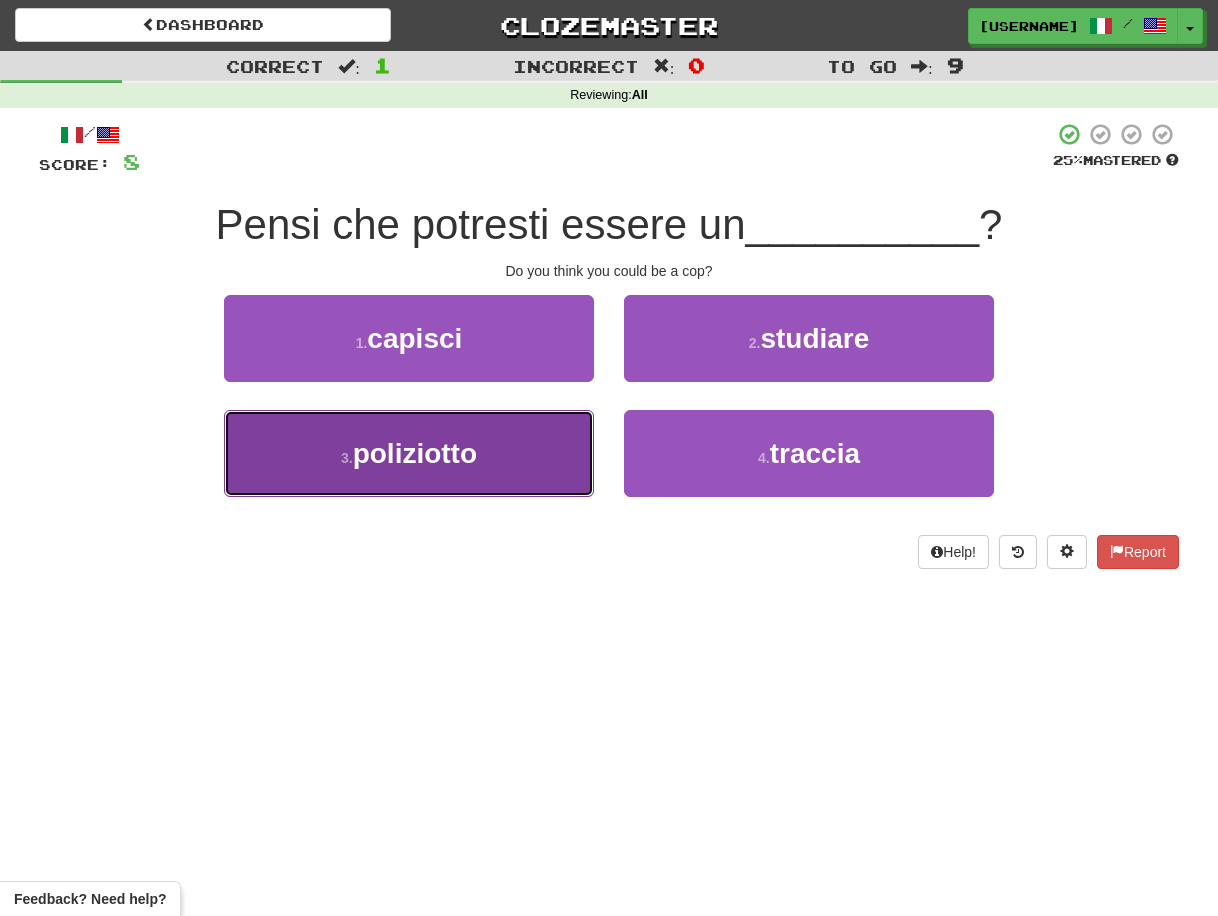 click on "3 .  poliziotto" at bounding box center [409, 453] 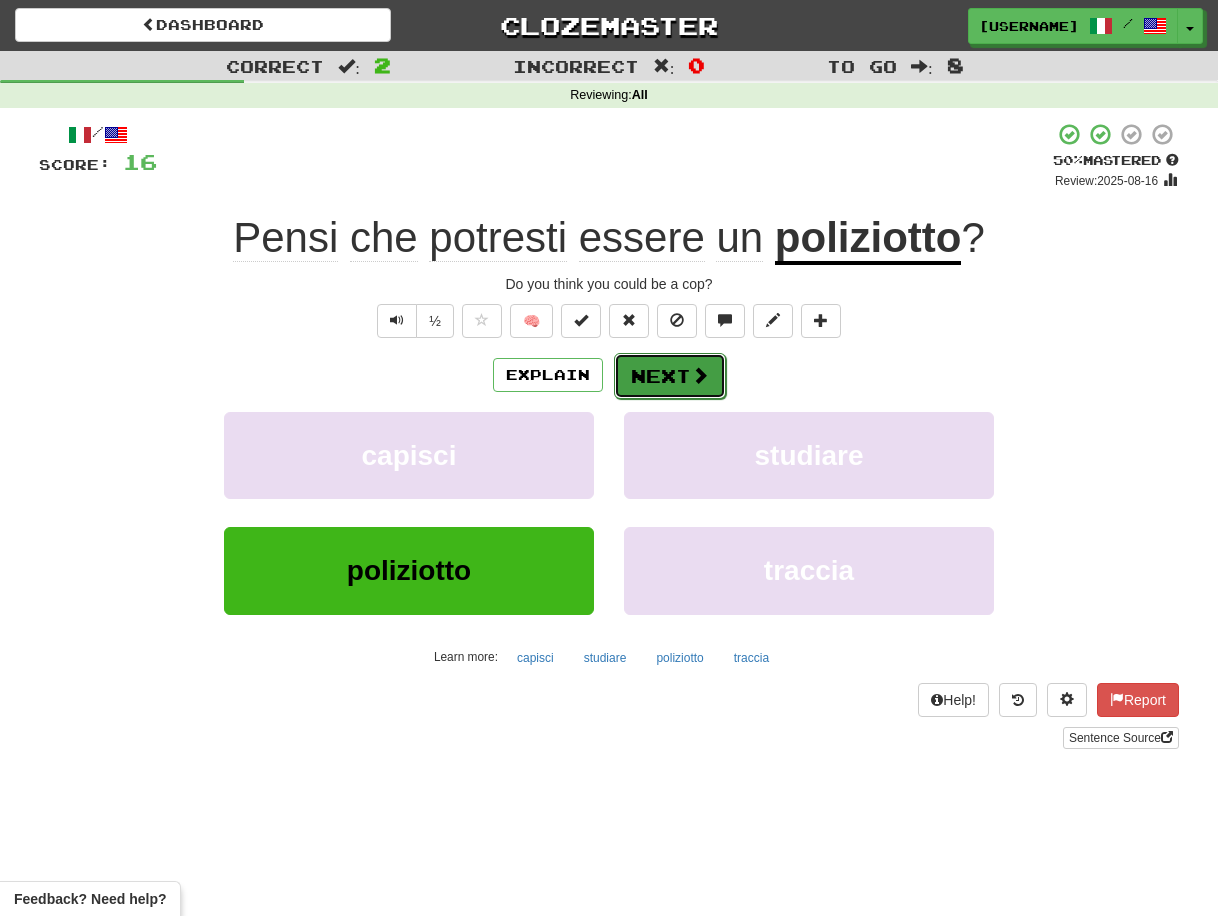 click on "Next" at bounding box center [670, 376] 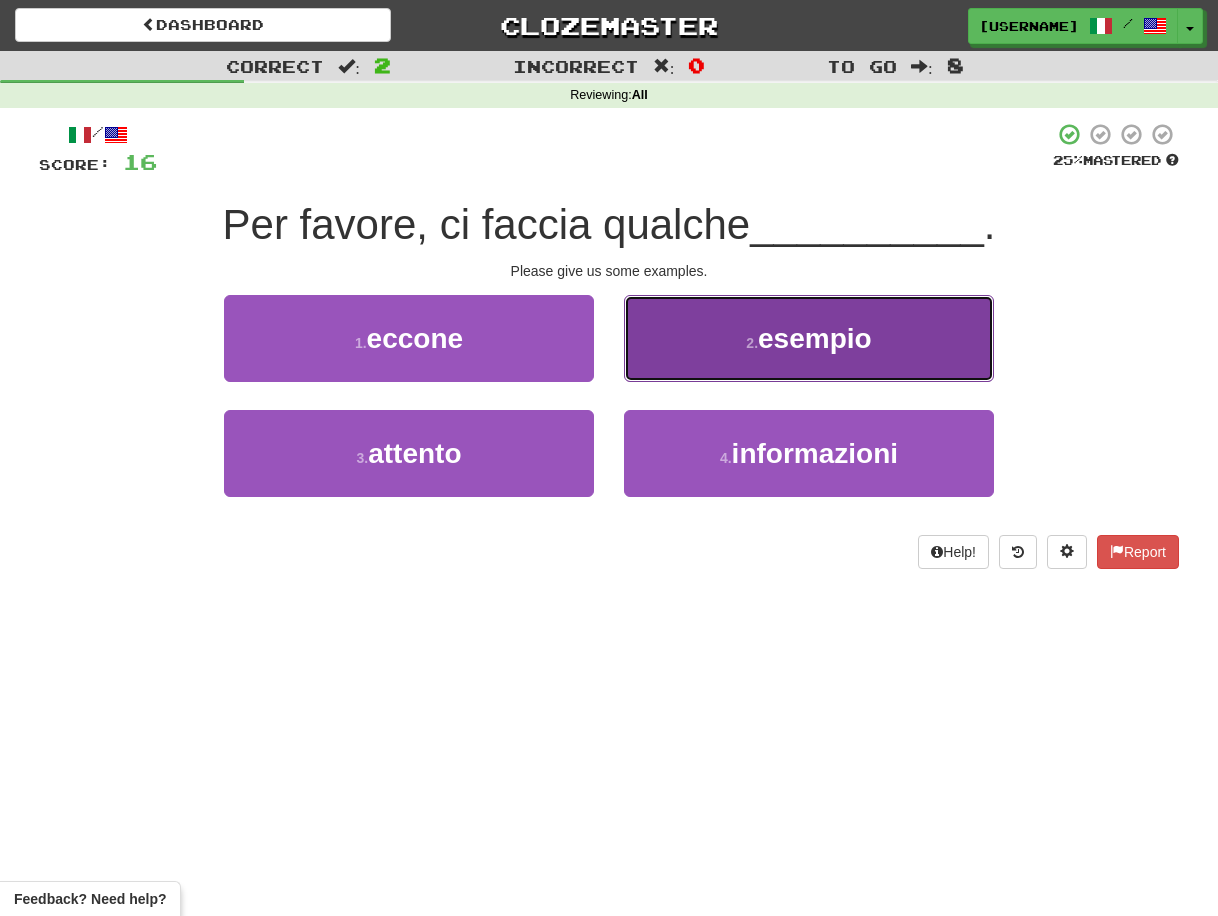 click on "2 .  esempio" at bounding box center [809, 338] 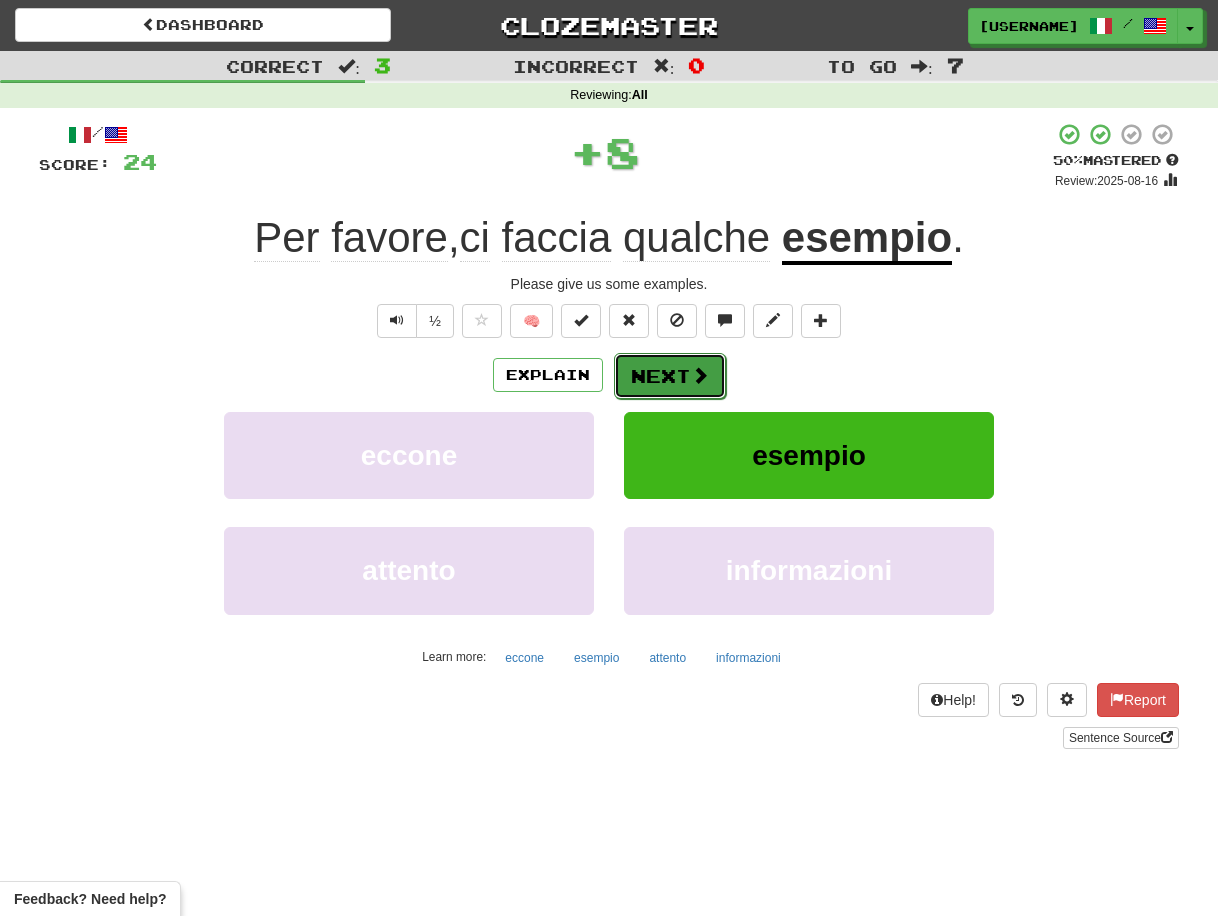 click on "Next" at bounding box center [670, 376] 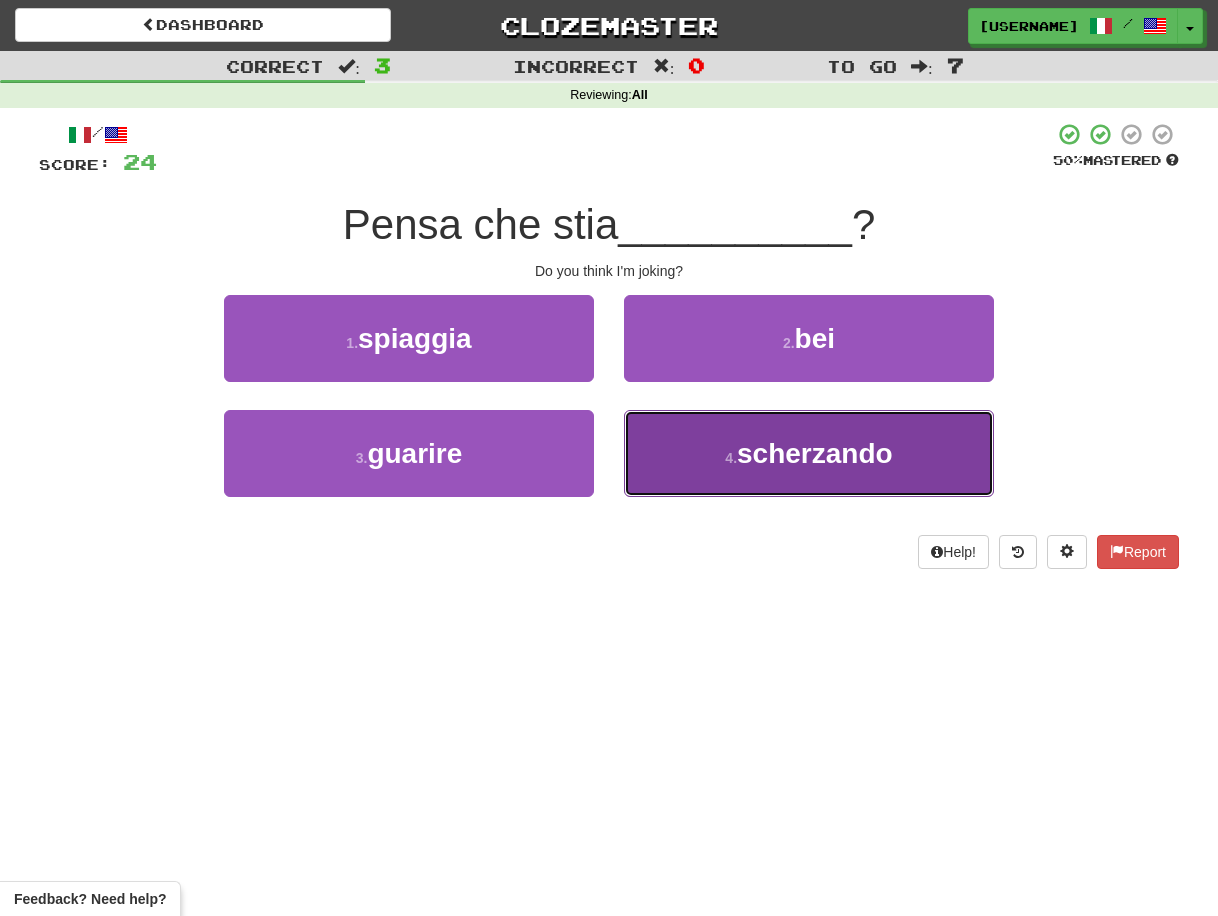 click on "4 .  scherzando" at bounding box center [809, 453] 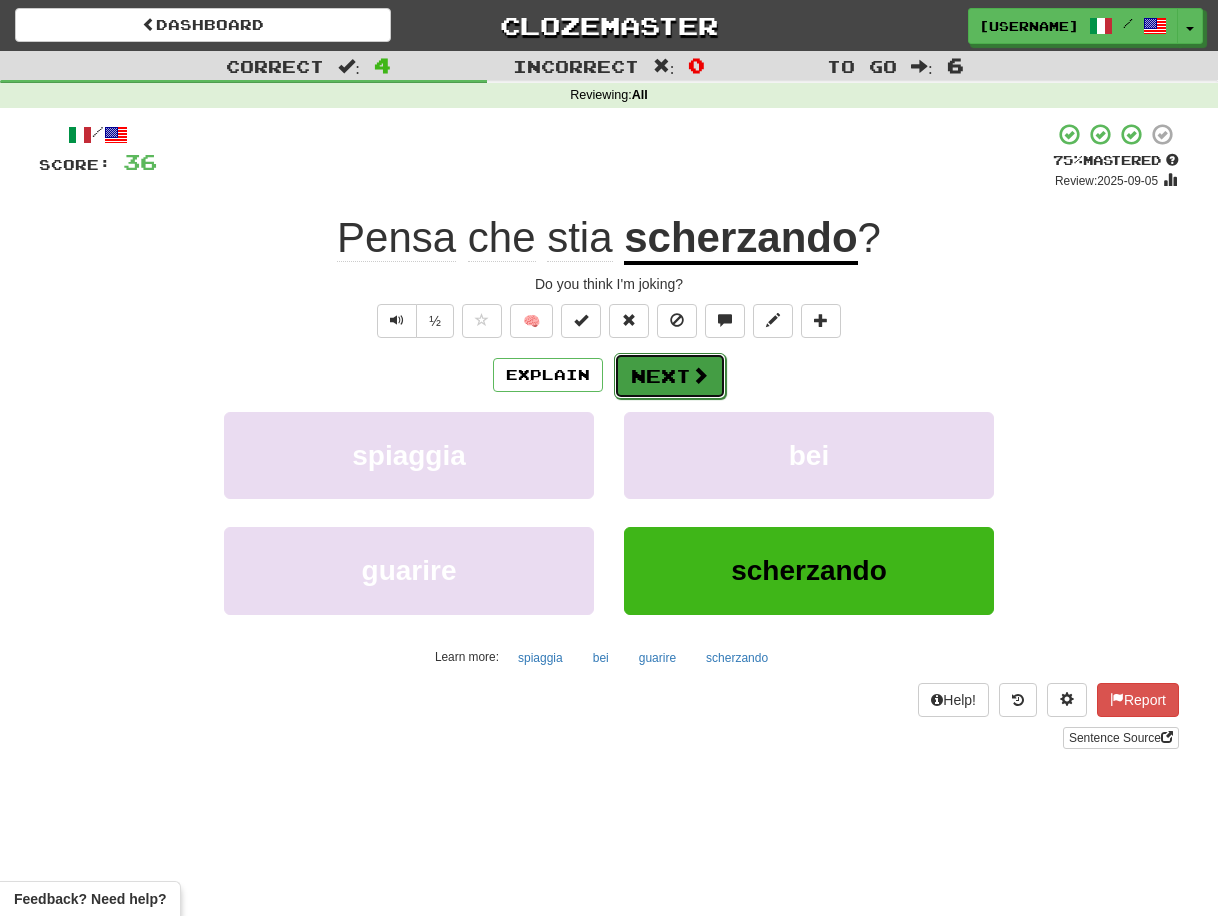 click on "Next" at bounding box center (670, 376) 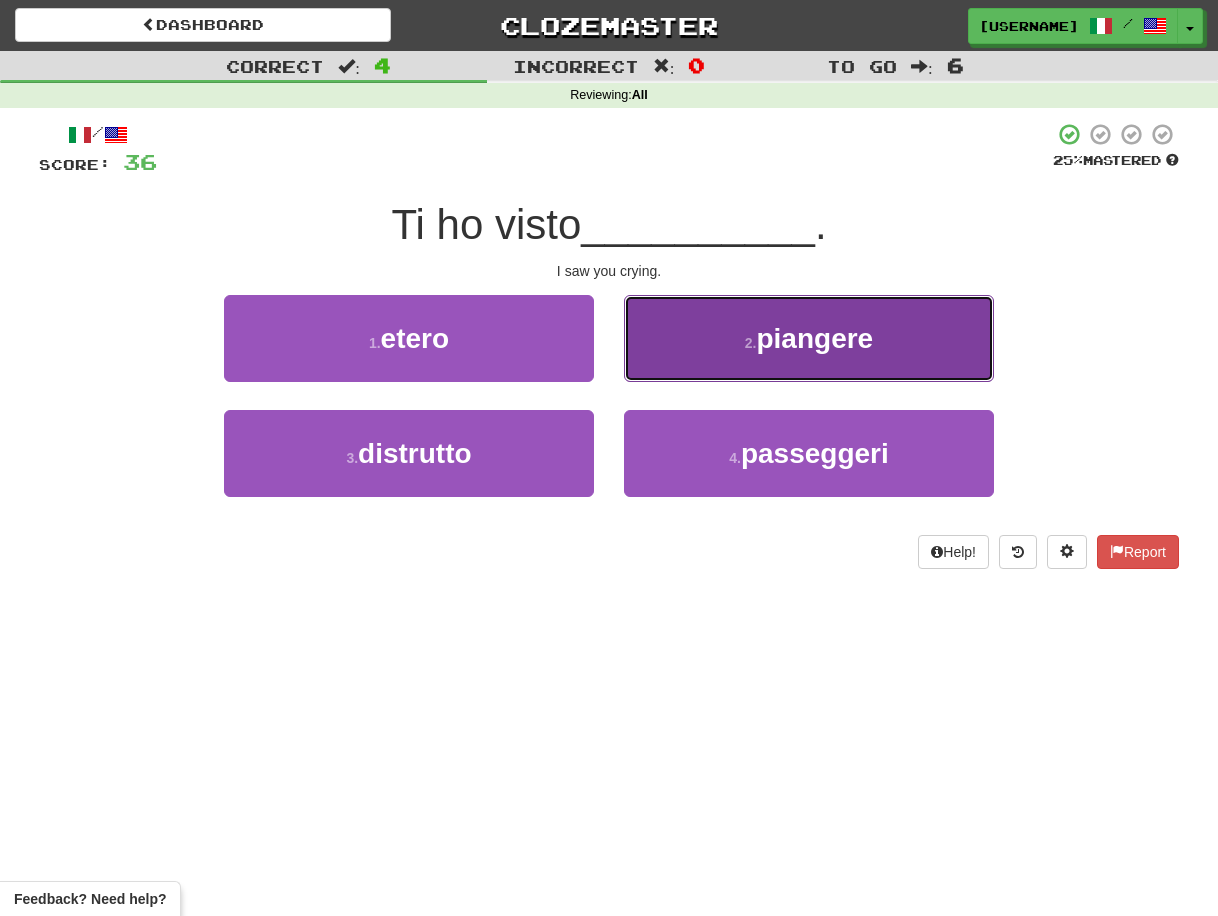 click on "piangere" at bounding box center [814, 338] 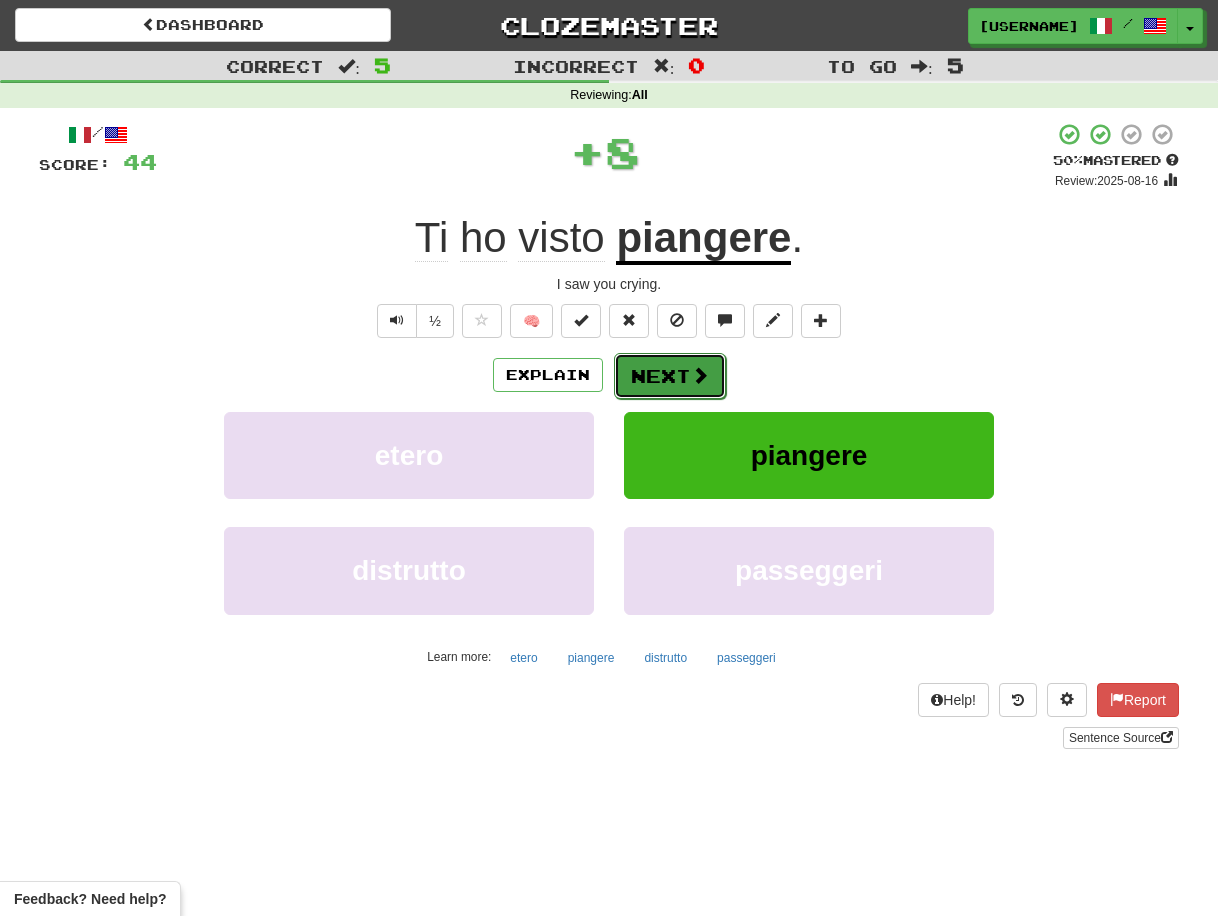 click on "Next" at bounding box center (670, 376) 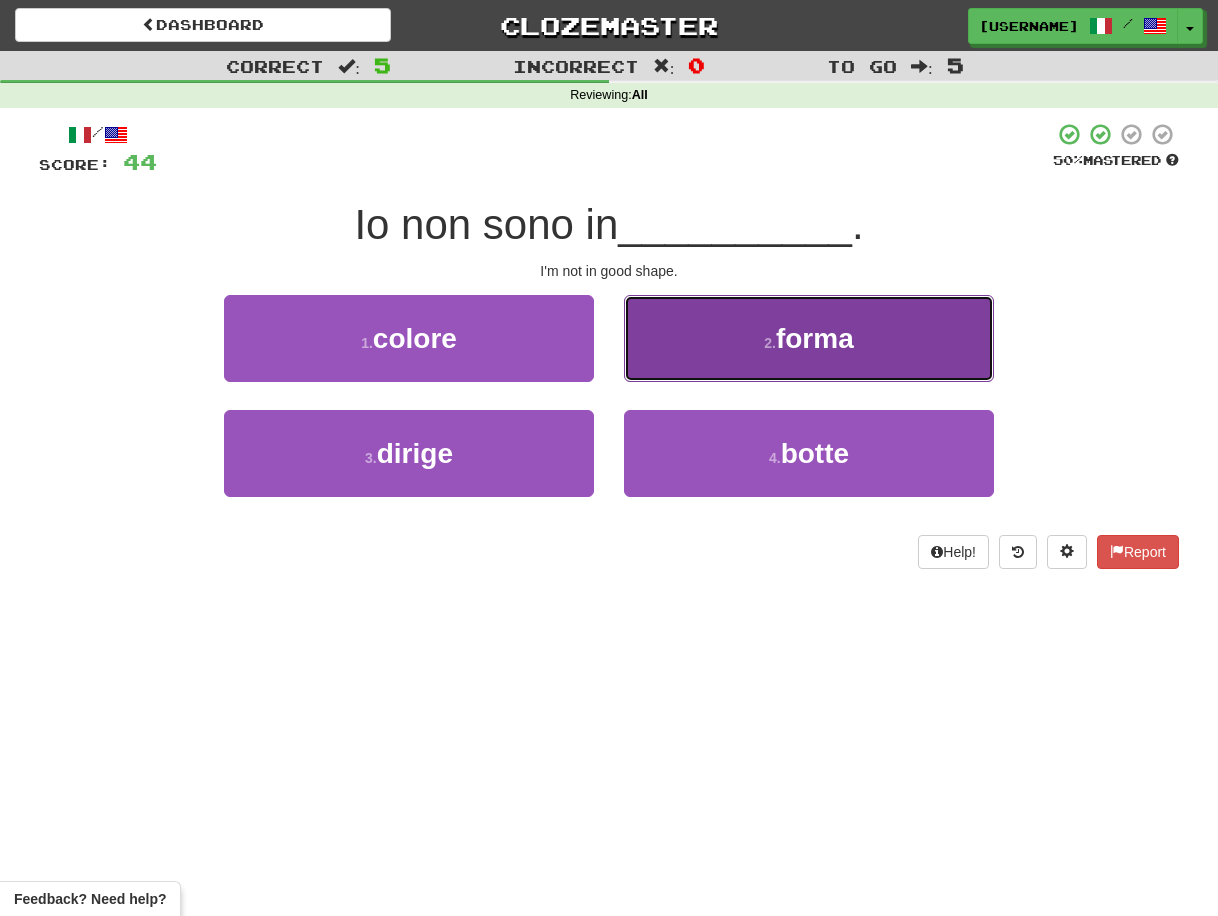 click on "2 .  forma" at bounding box center (809, 338) 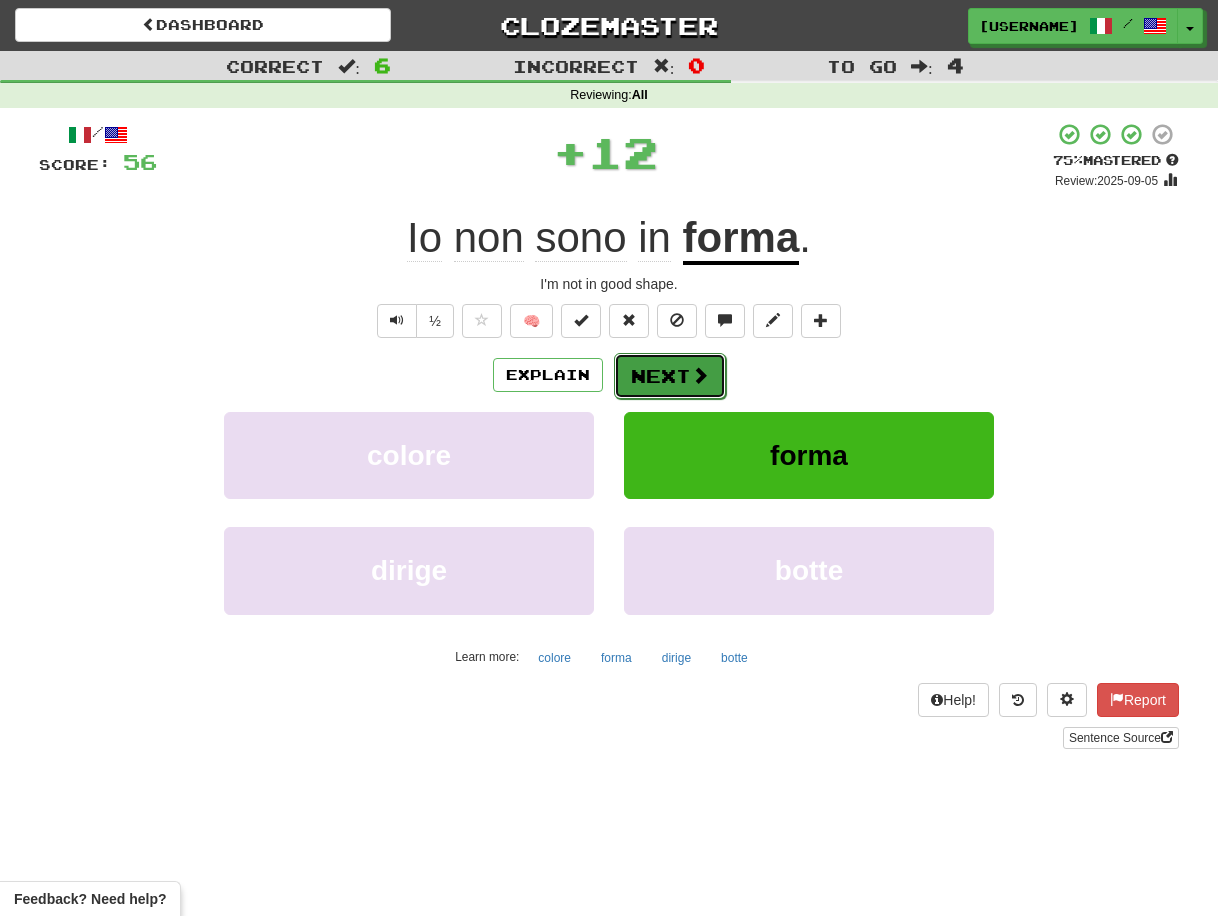 click on "Next" at bounding box center [670, 376] 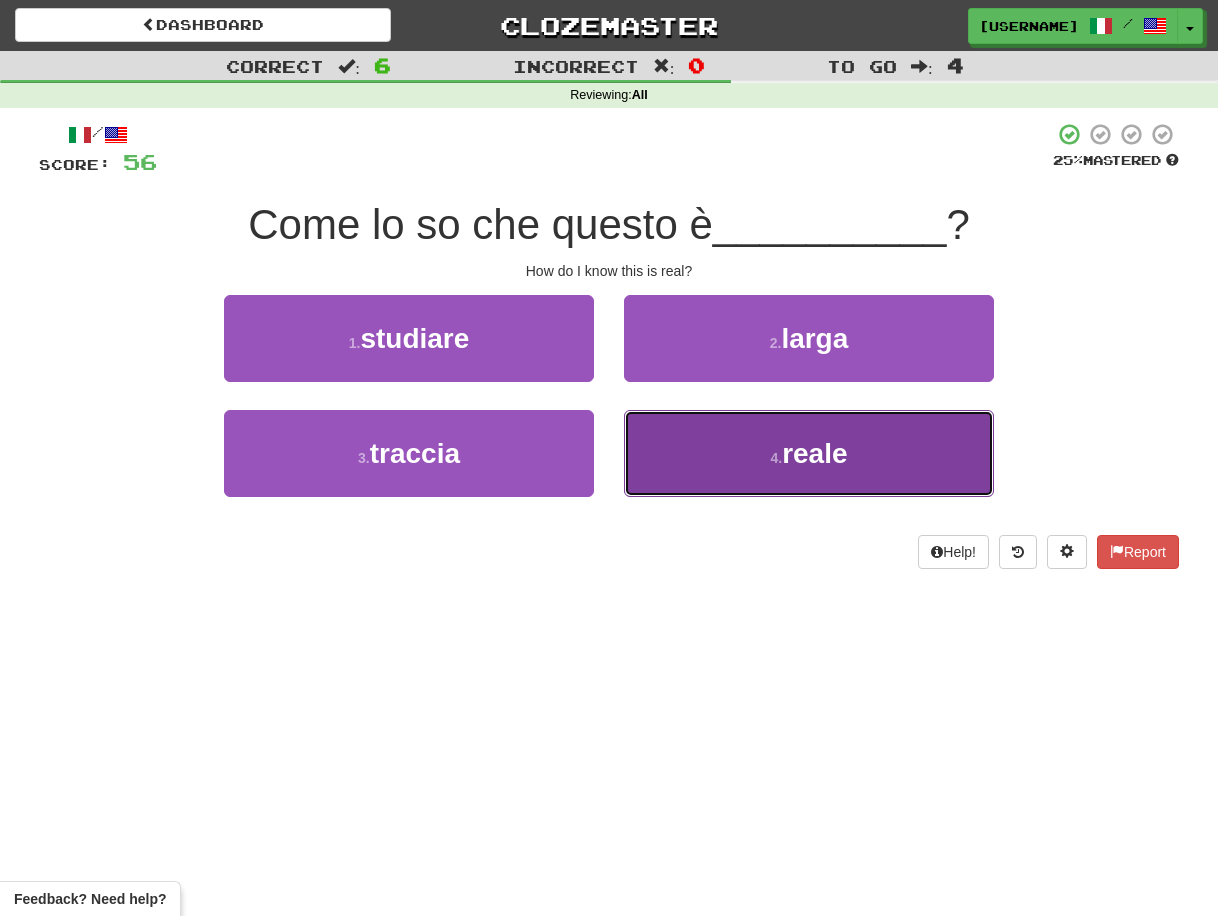 click on "4 .  reale" at bounding box center [809, 453] 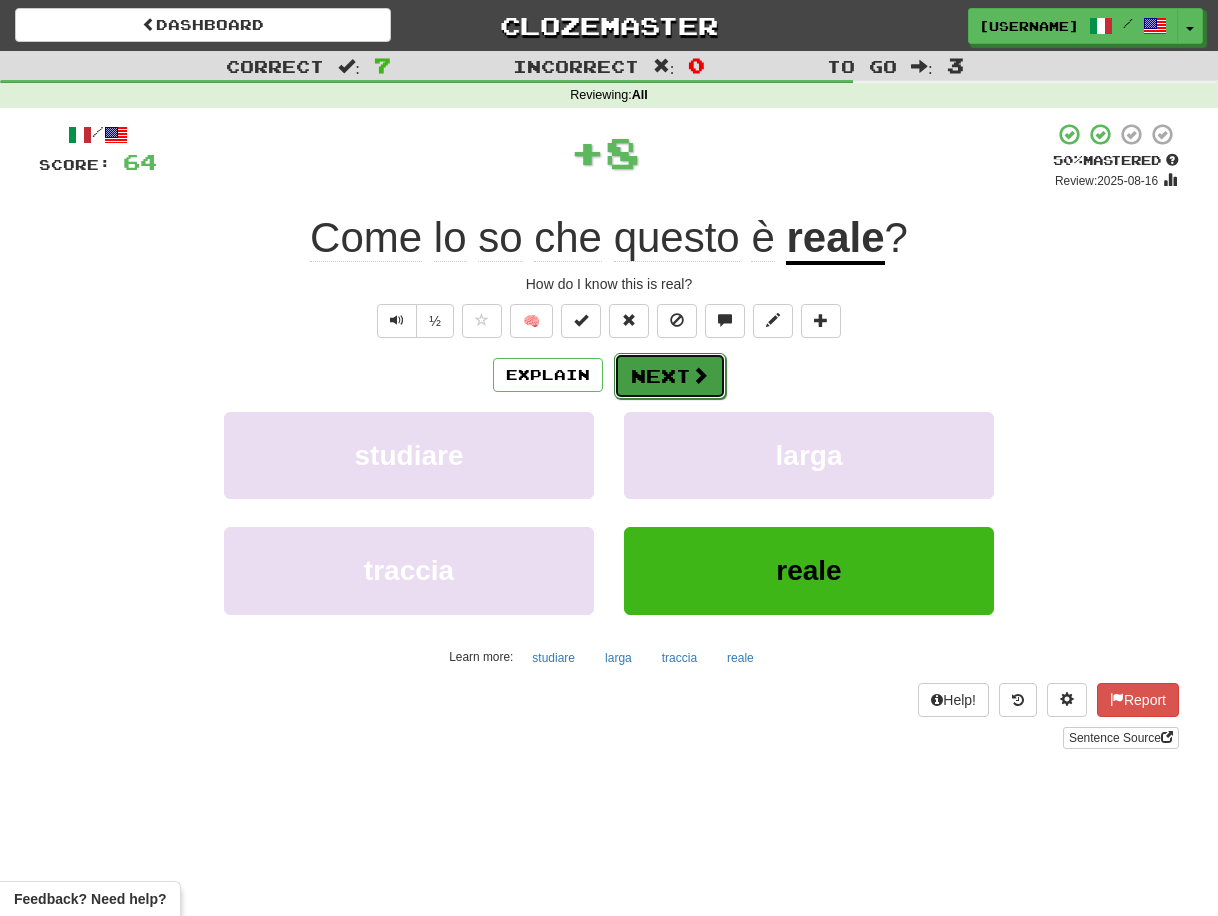 click on "Next" at bounding box center (670, 376) 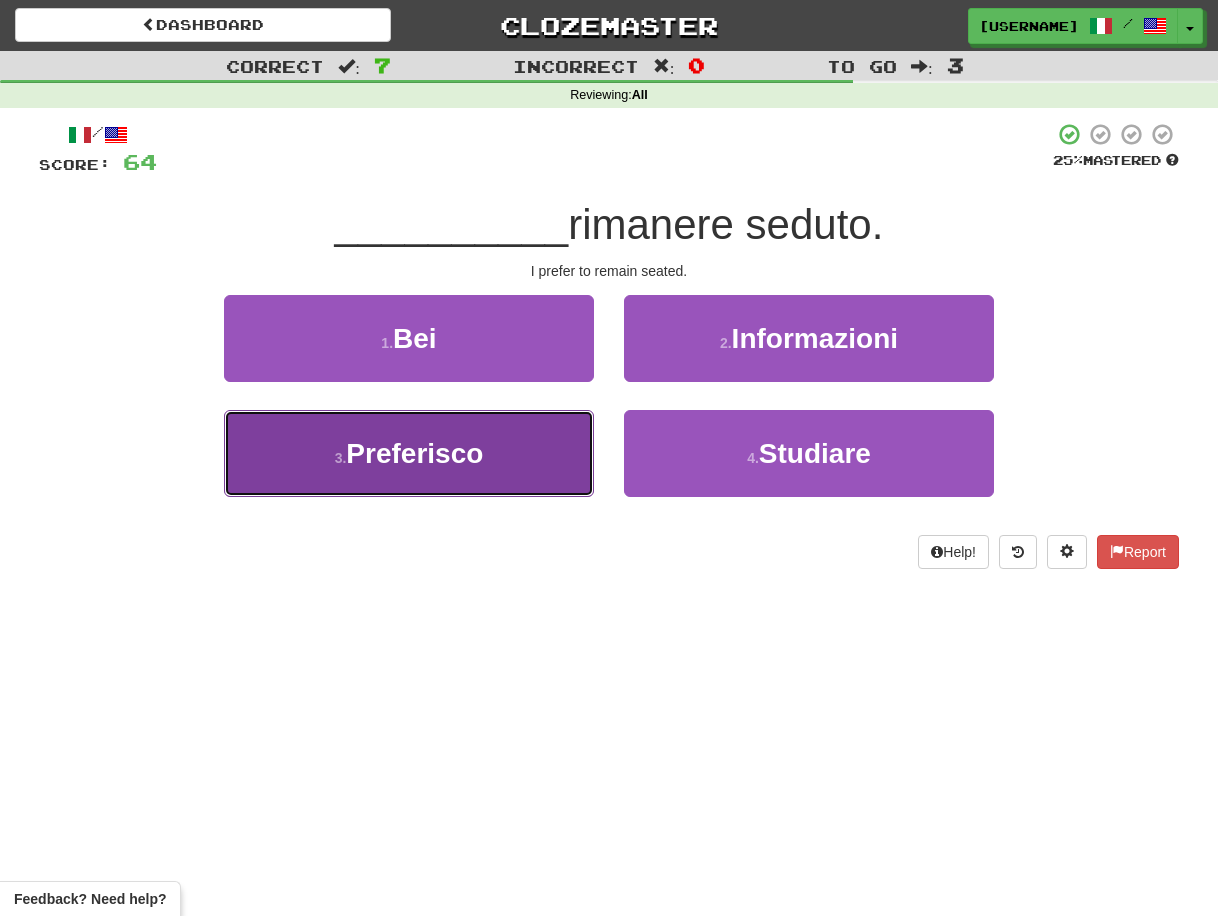 click on "3 .  Preferisco" at bounding box center [409, 453] 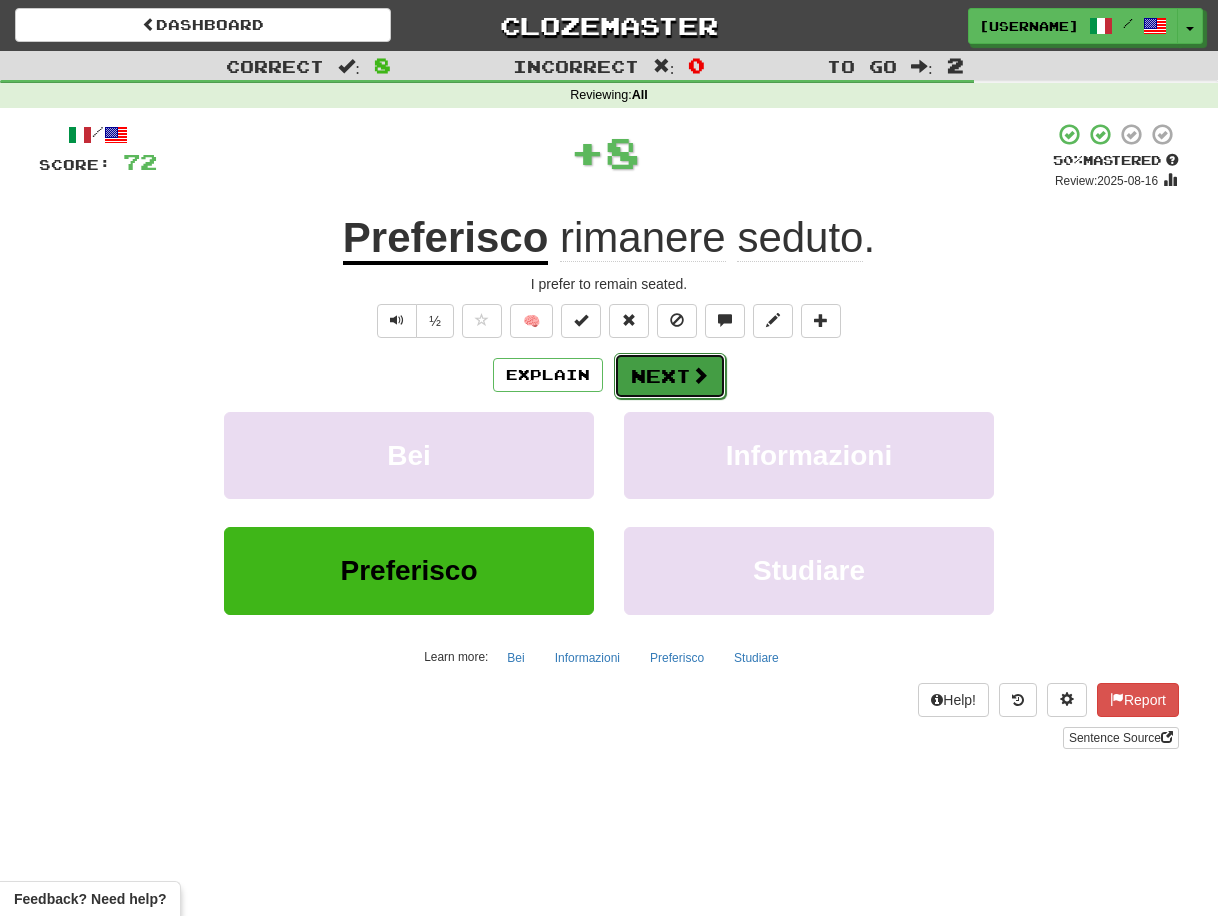 click on "Next" at bounding box center [670, 376] 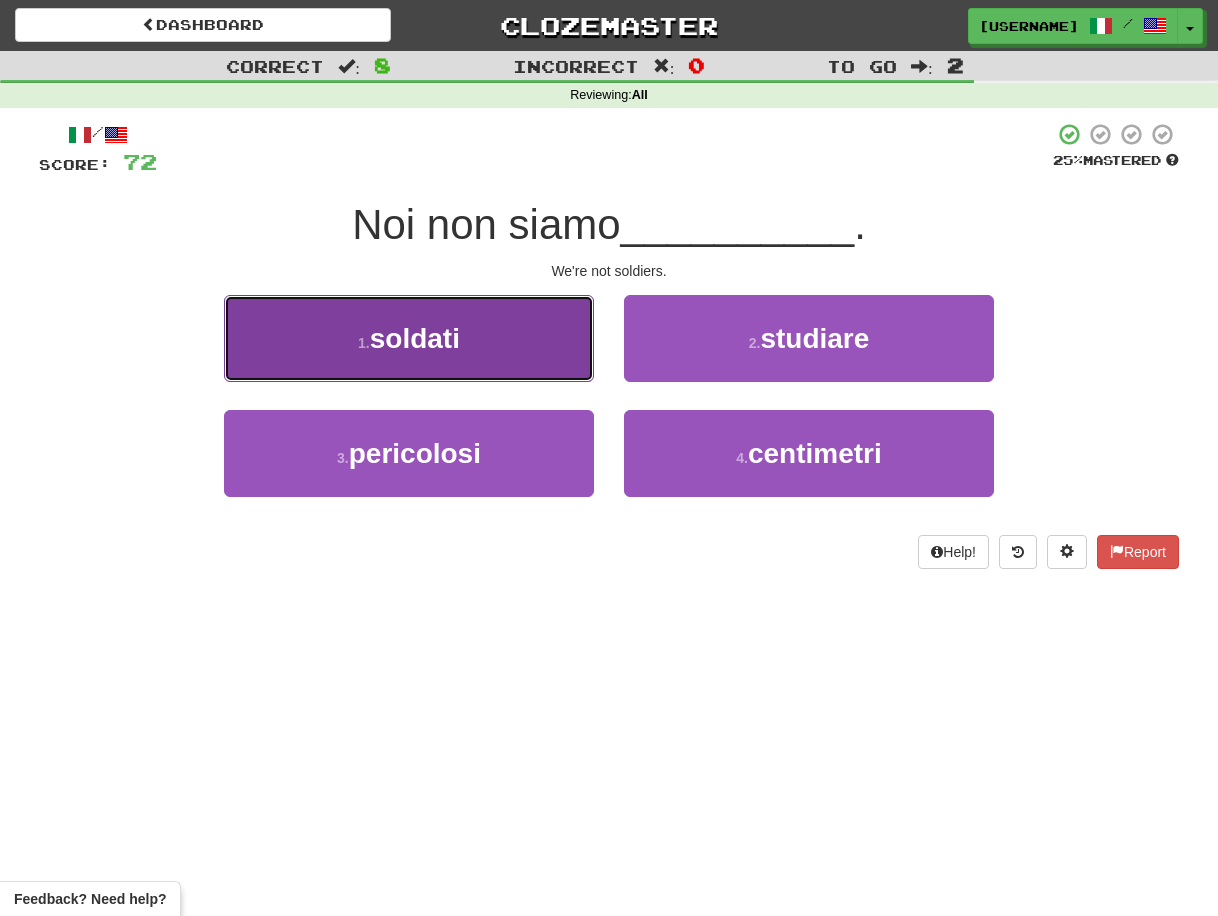 click on "1 .  soldati" at bounding box center (409, 338) 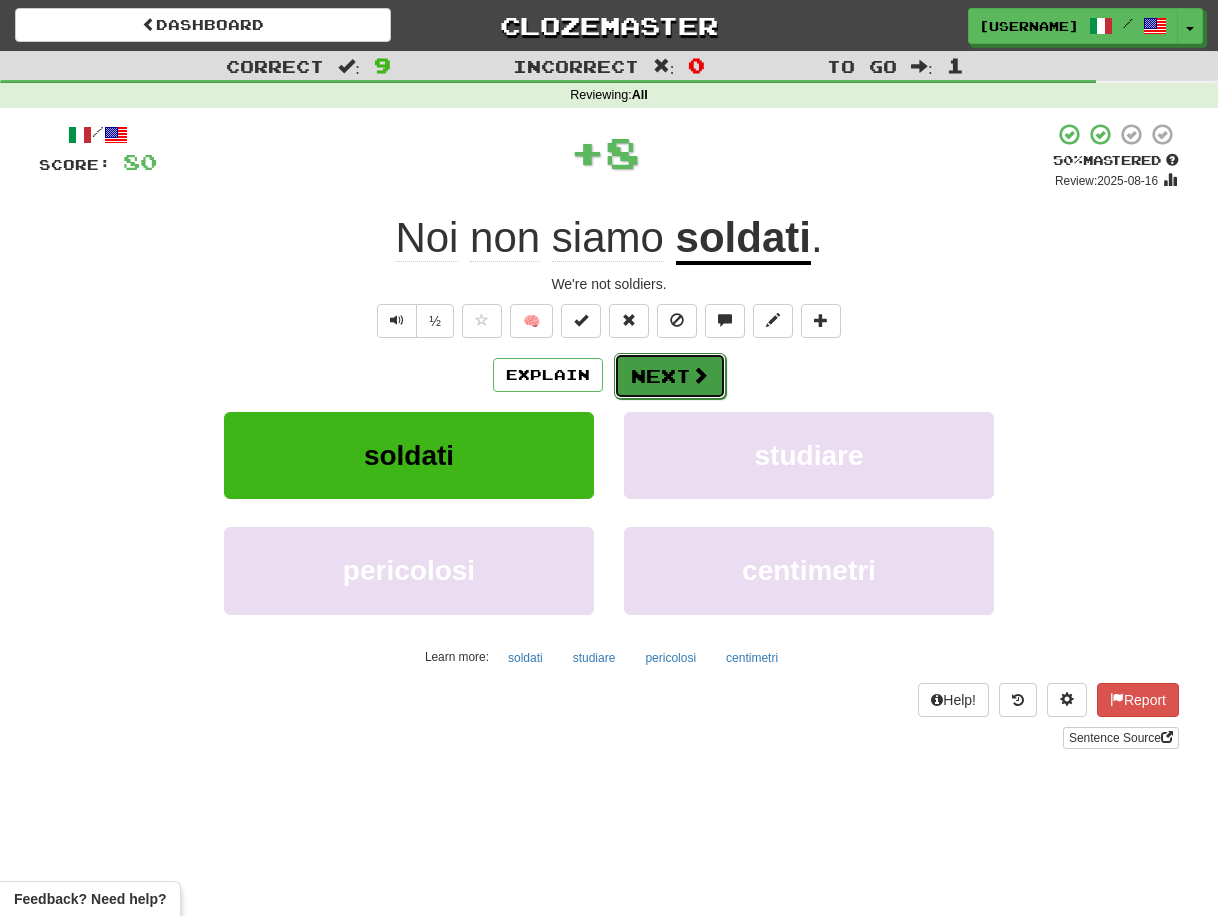 click on "Next" at bounding box center (670, 376) 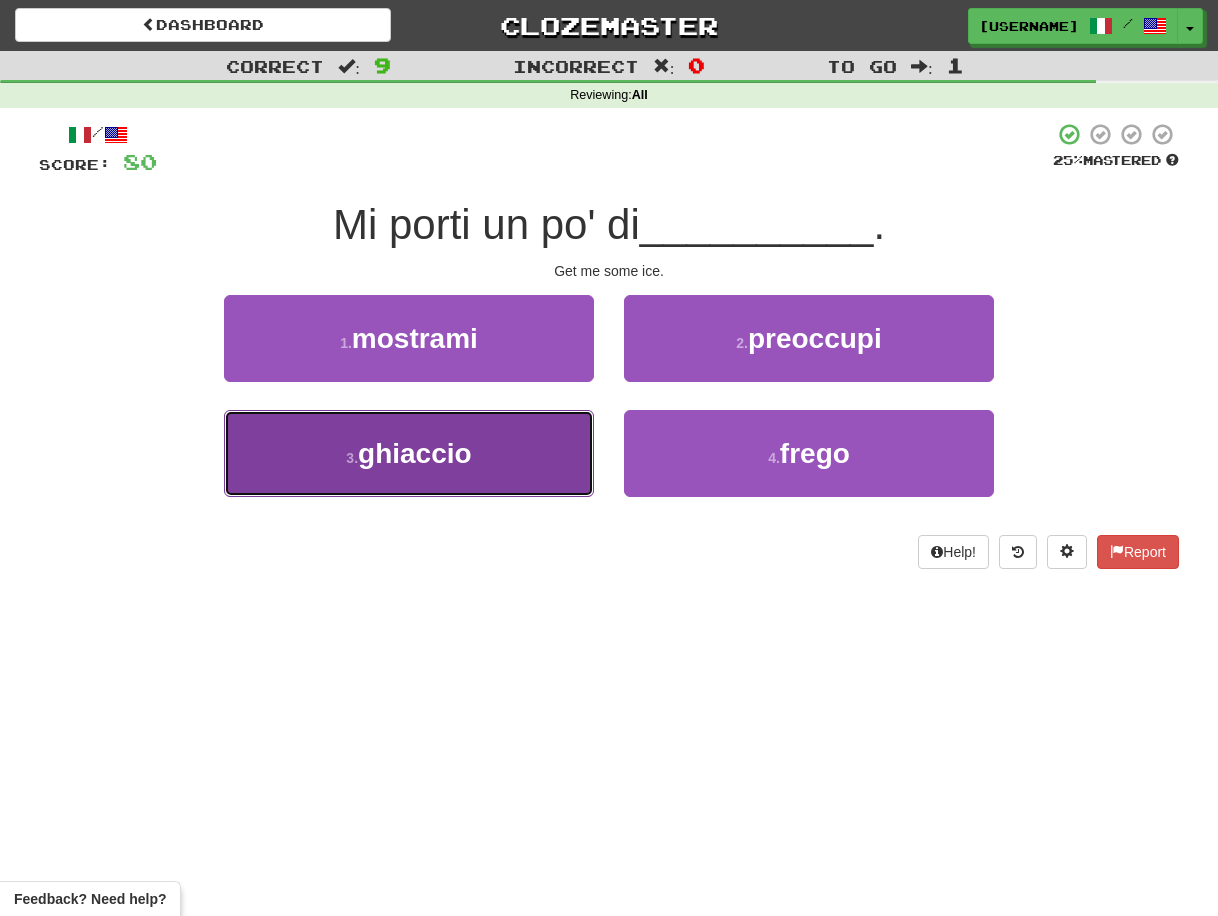 click on "3 .  ghiaccio" at bounding box center [409, 453] 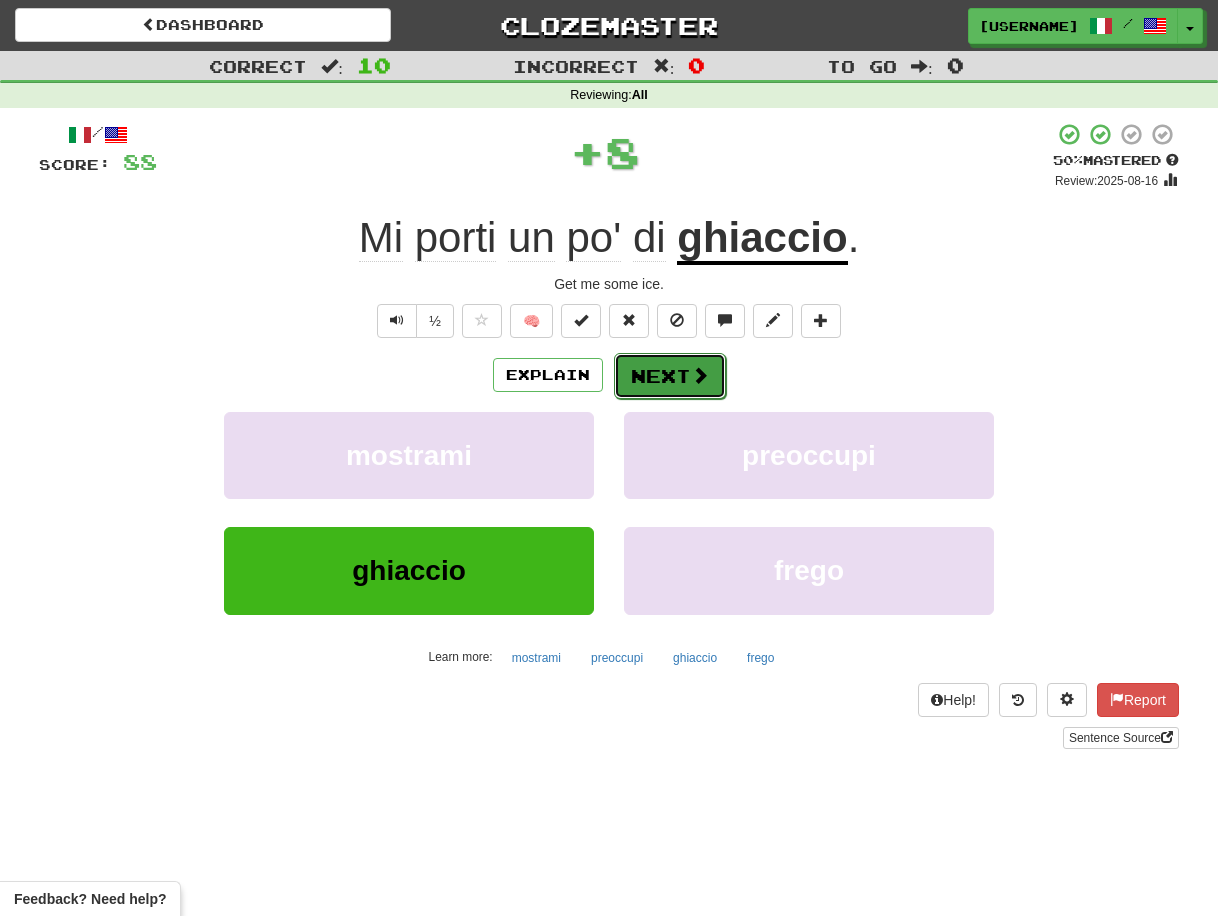 click on "Next" at bounding box center [670, 376] 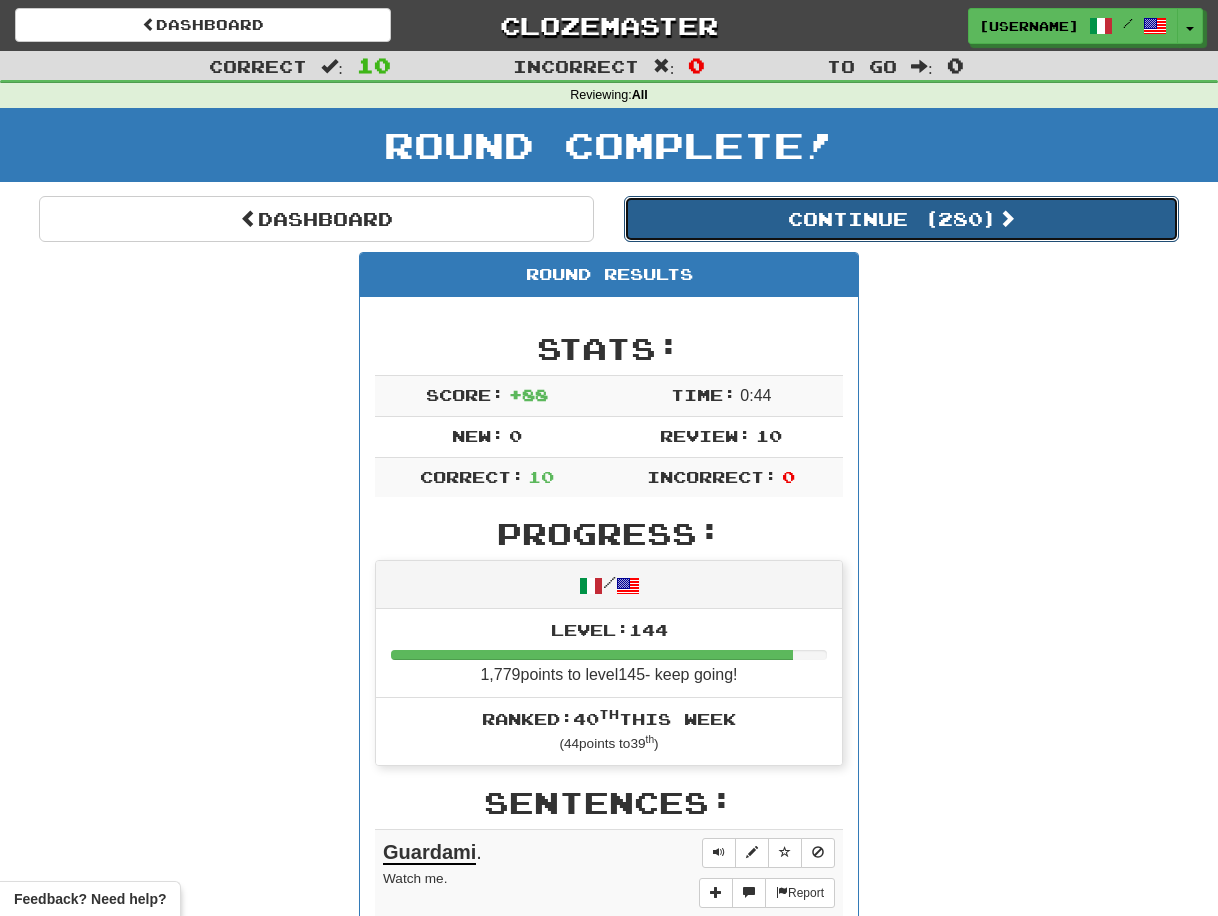 click on "Continue ( 280 )" at bounding box center (901, 219) 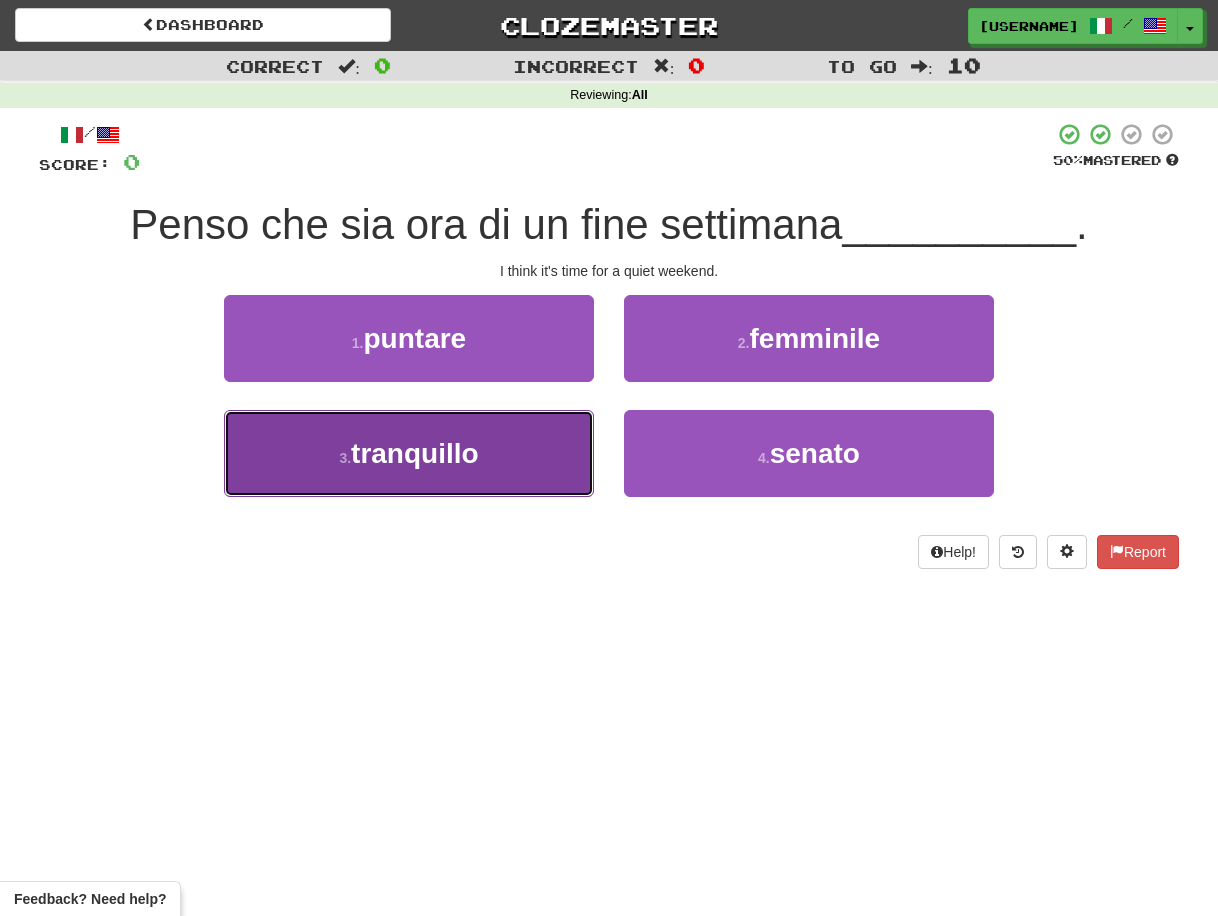 click on "3 .  tranquillo" at bounding box center [409, 453] 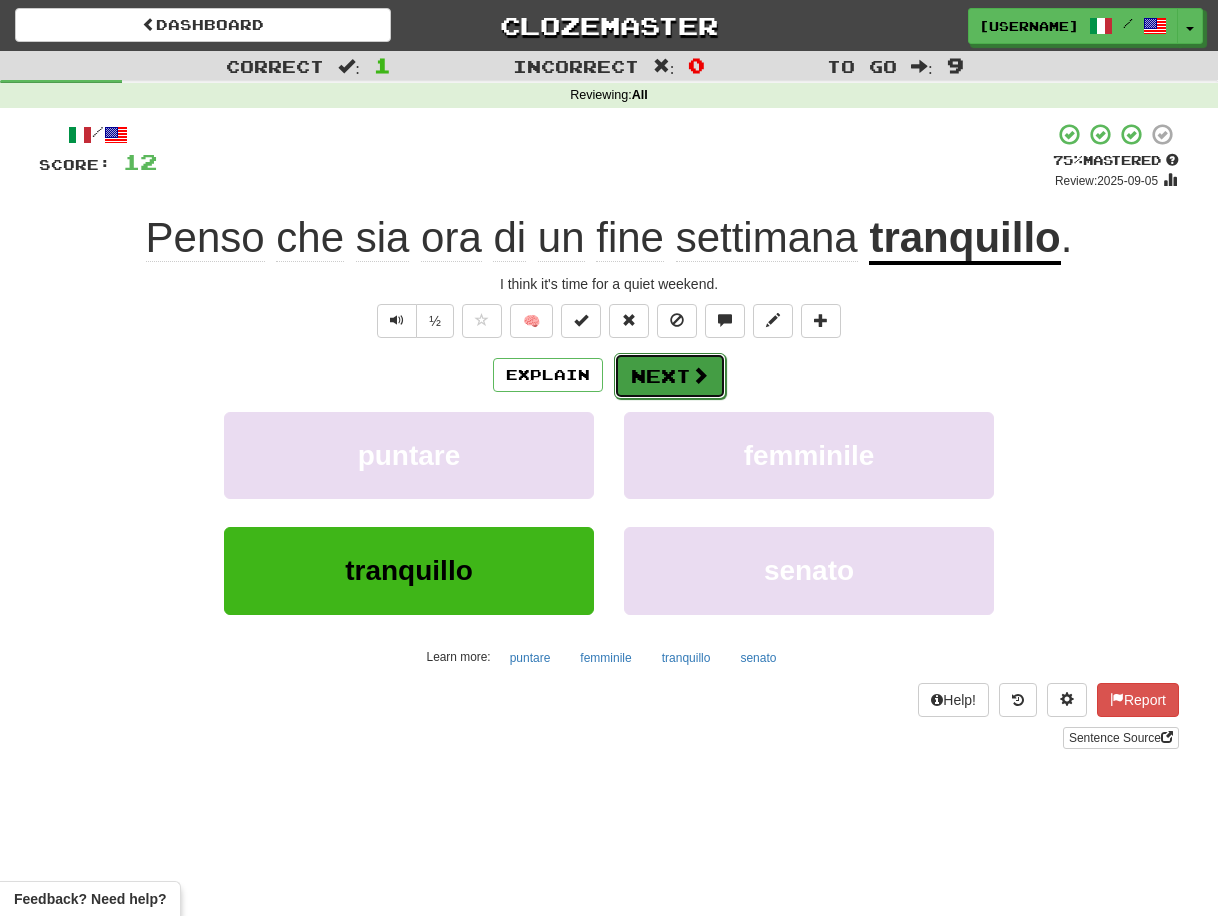 click on "Next" at bounding box center [670, 376] 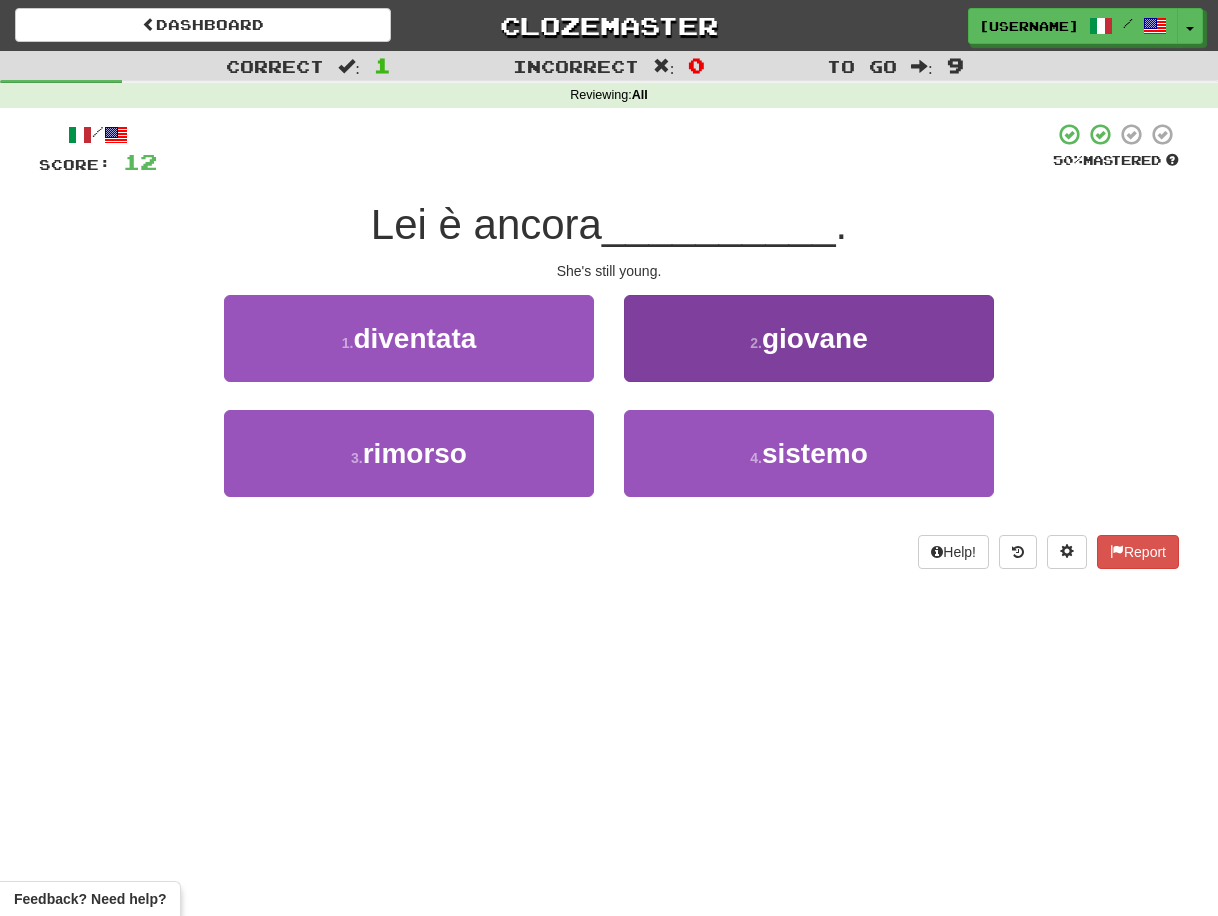 click on "2 .  giovane" at bounding box center (809, 338) 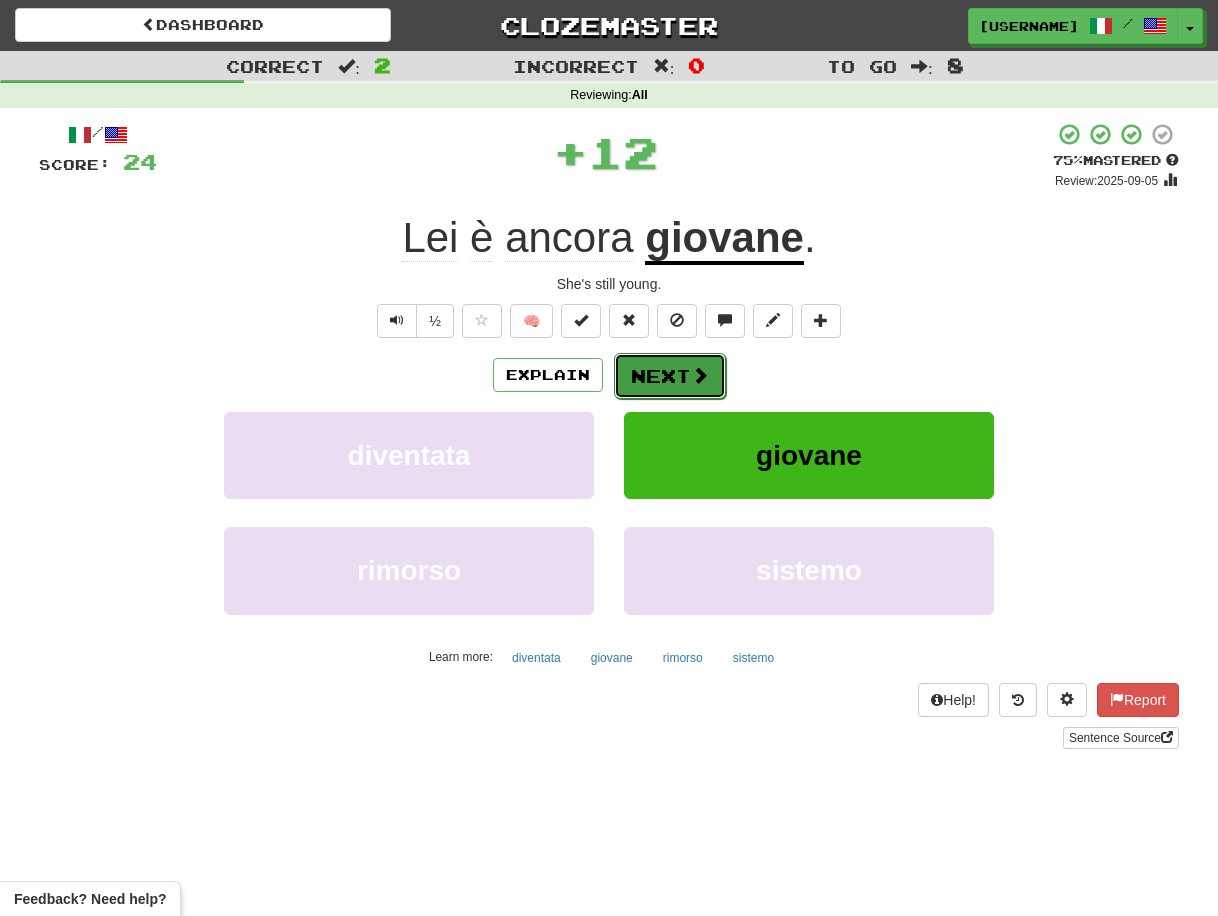 click on "Next" at bounding box center [670, 376] 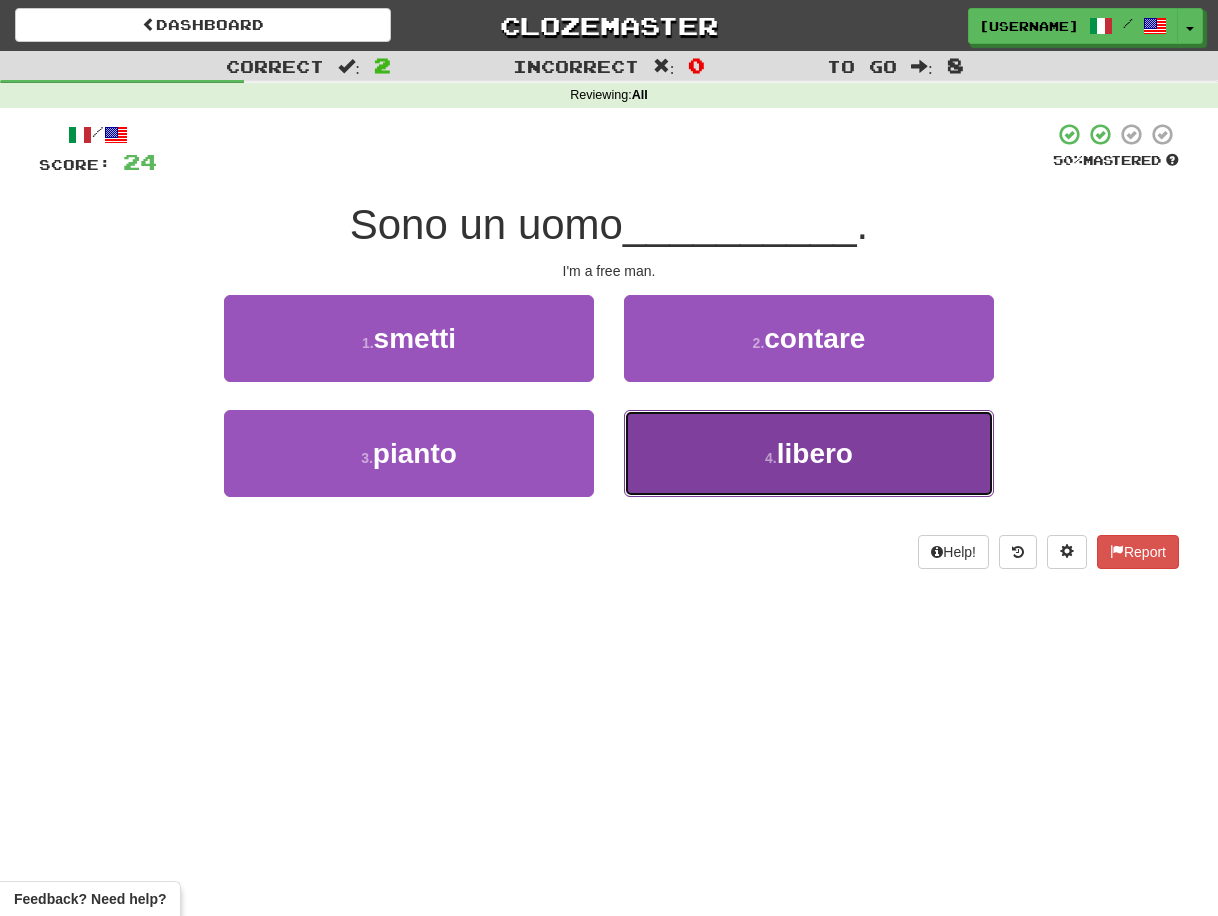 click on "4 .  libero" at bounding box center [809, 453] 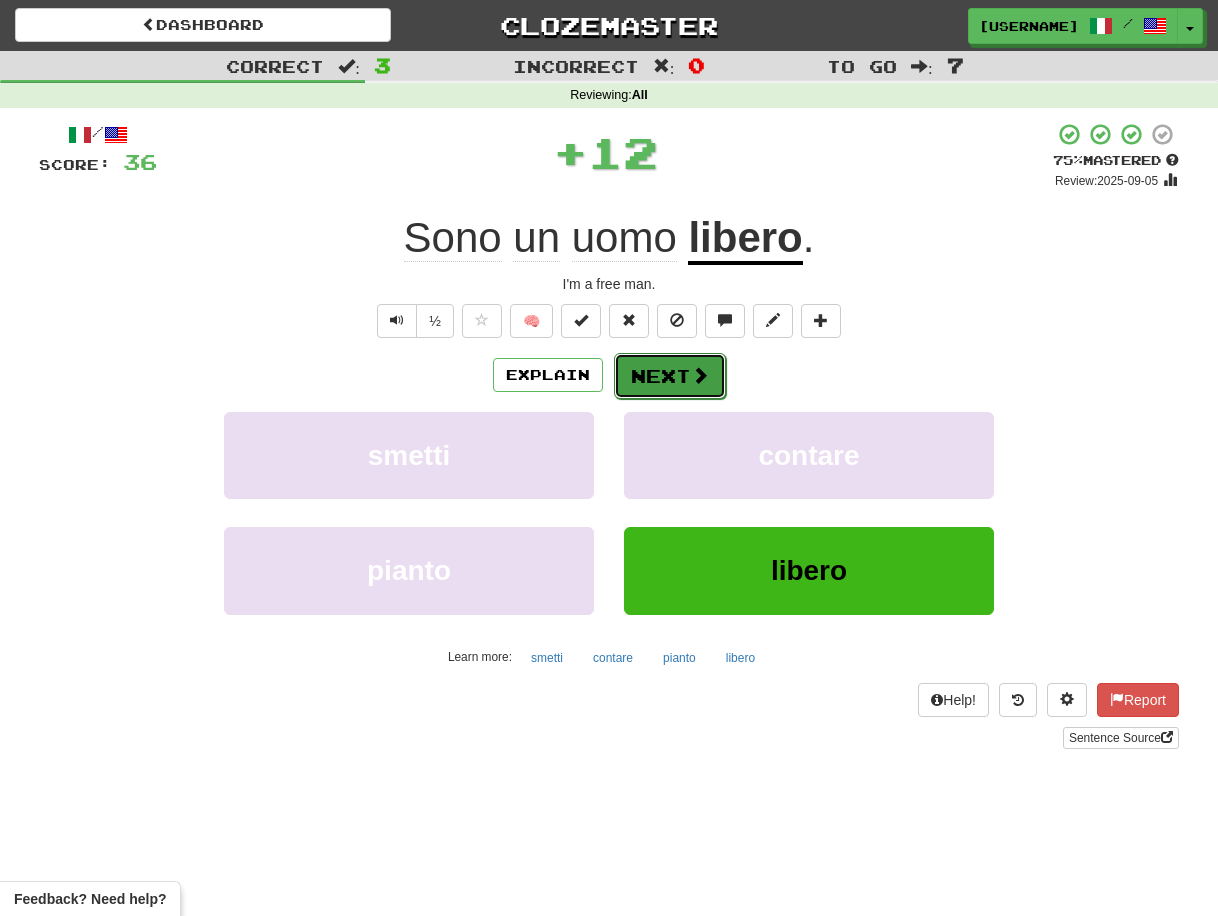 click on "Next" at bounding box center (670, 376) 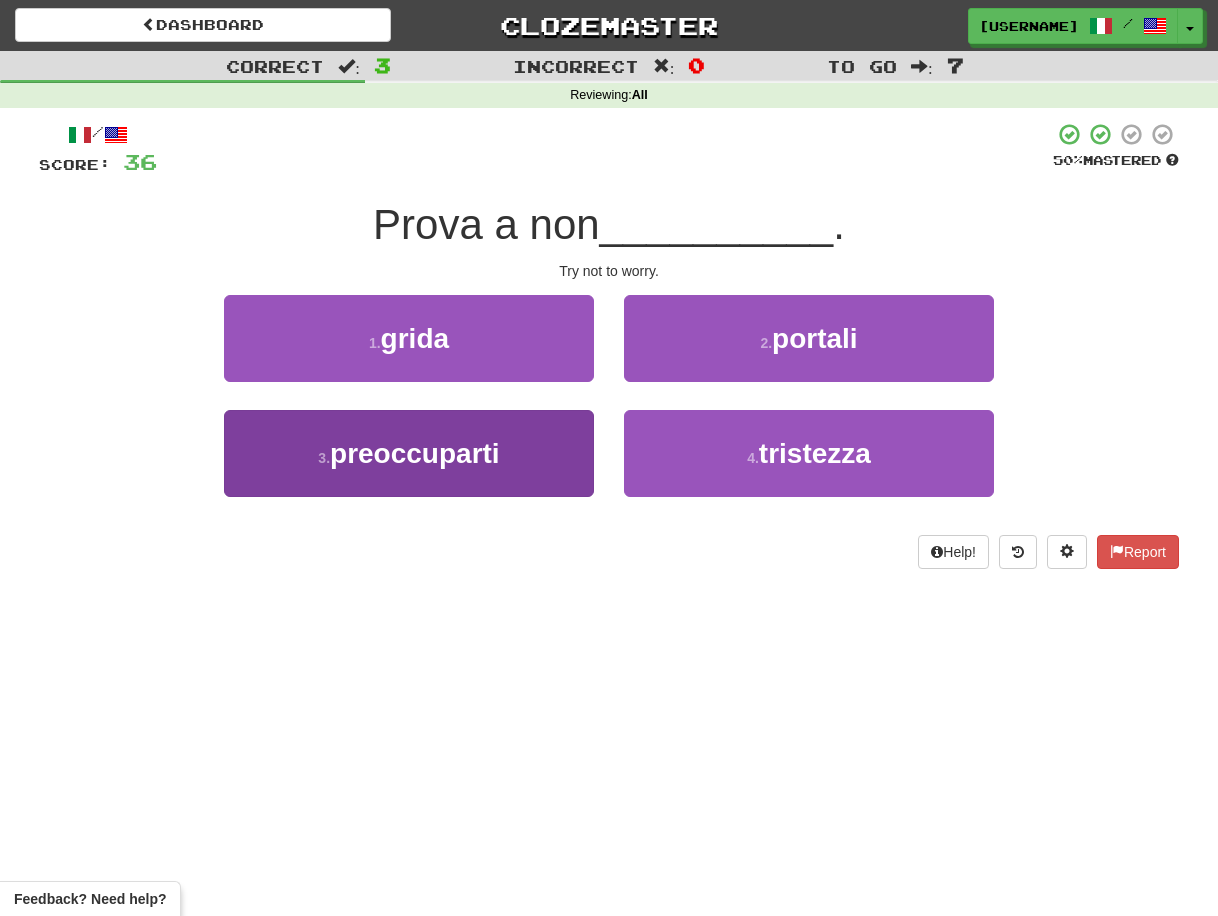 click on "3 .  preoccuparti" at bounding box center (409, 453) 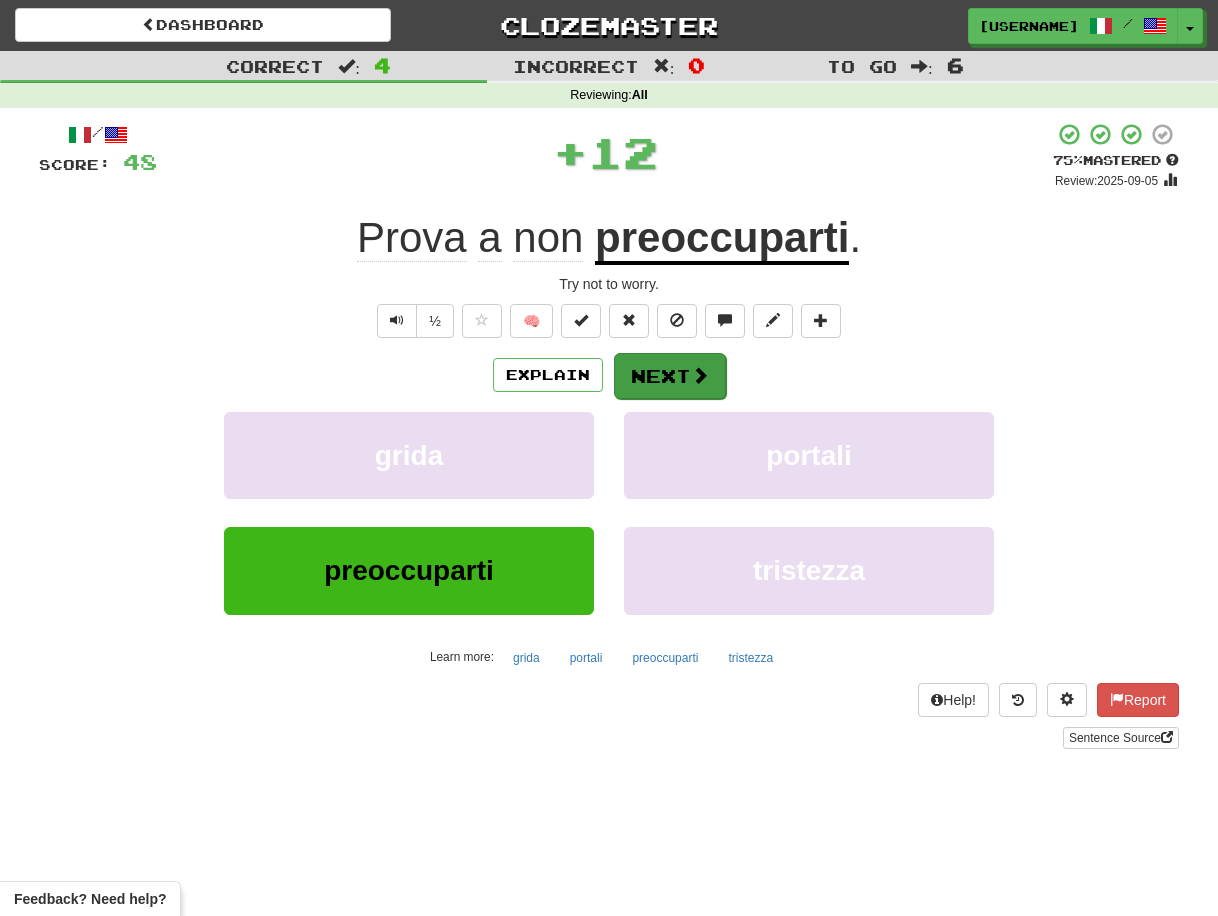 click on "Next" at bounding box center [670, 376] 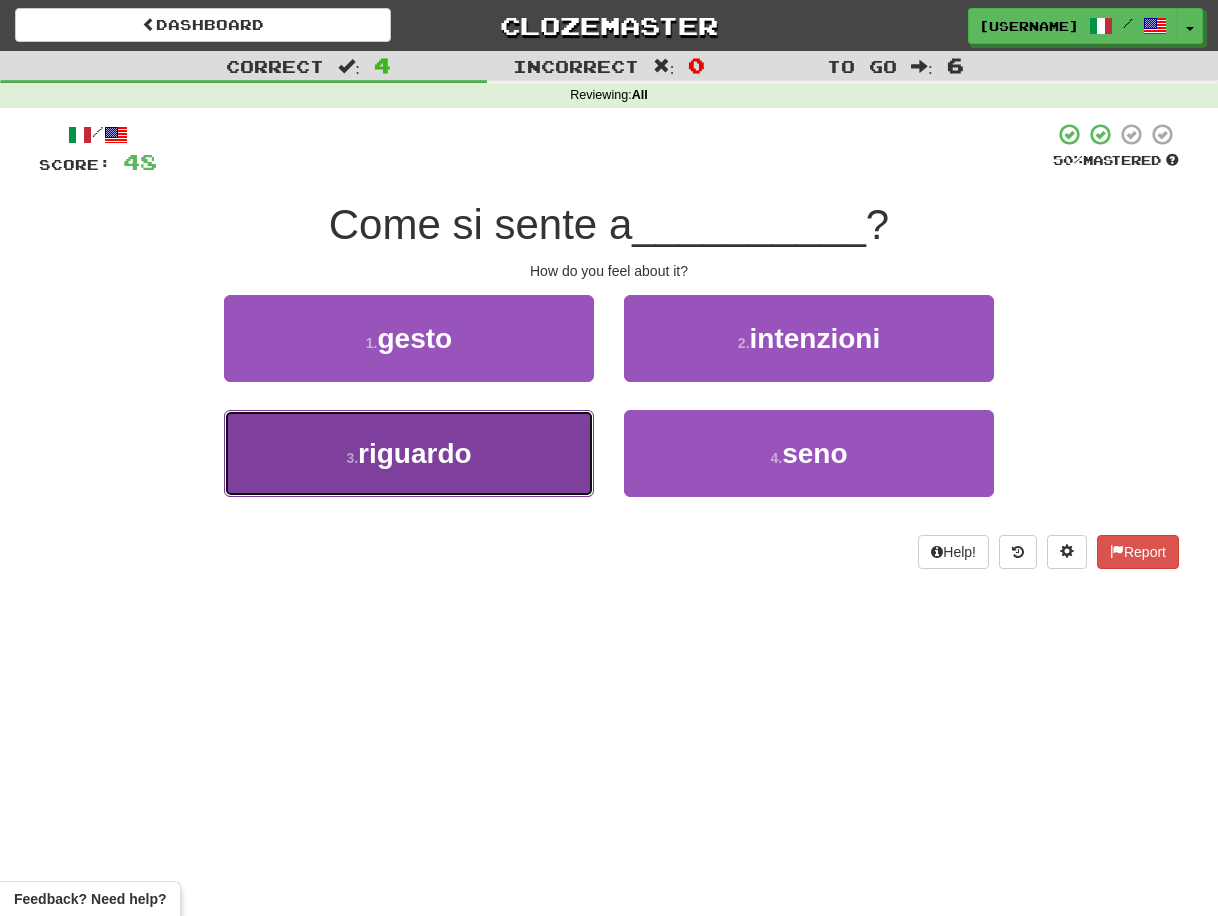 click on "3 .  riguardo" at bounding box center [409, 453] 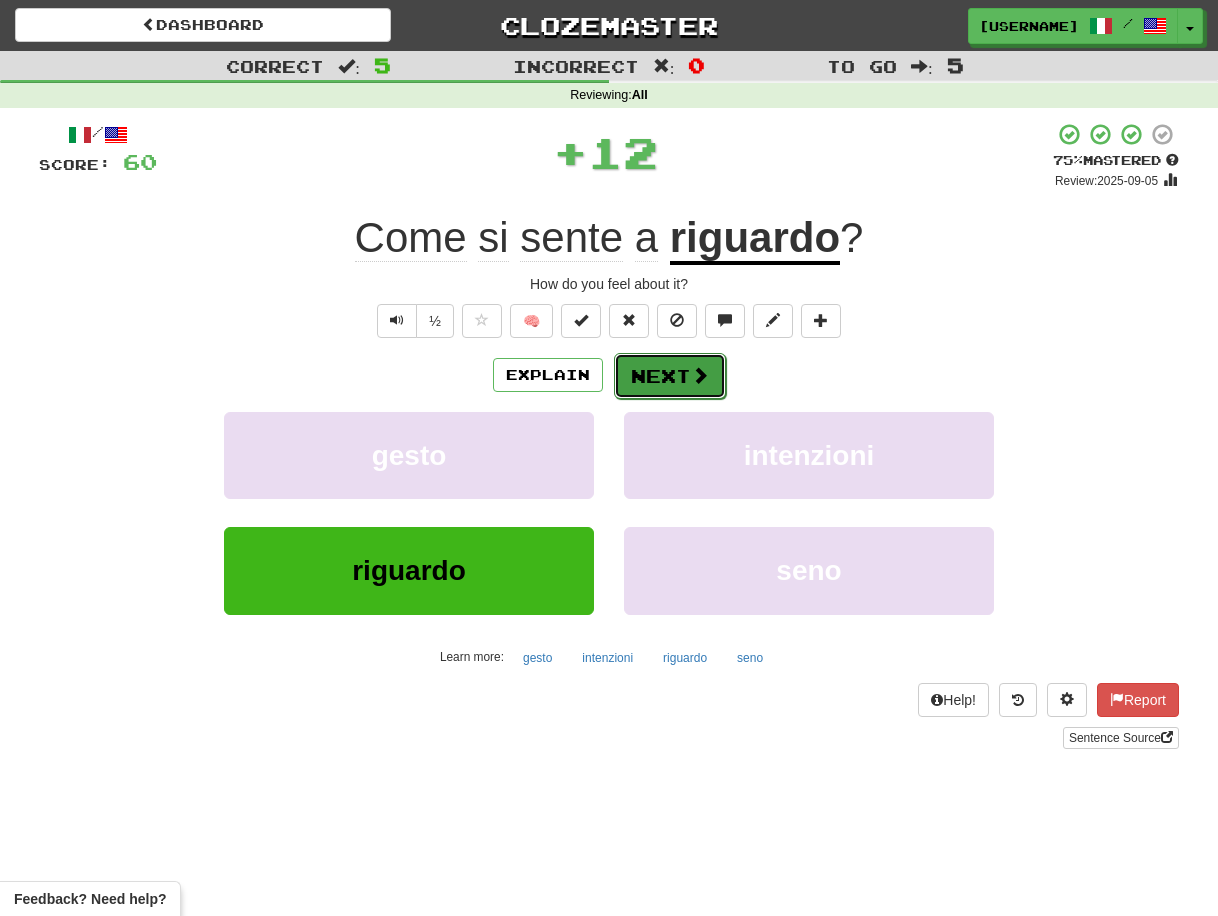 click on "Next" at bounding box center [670, 376] 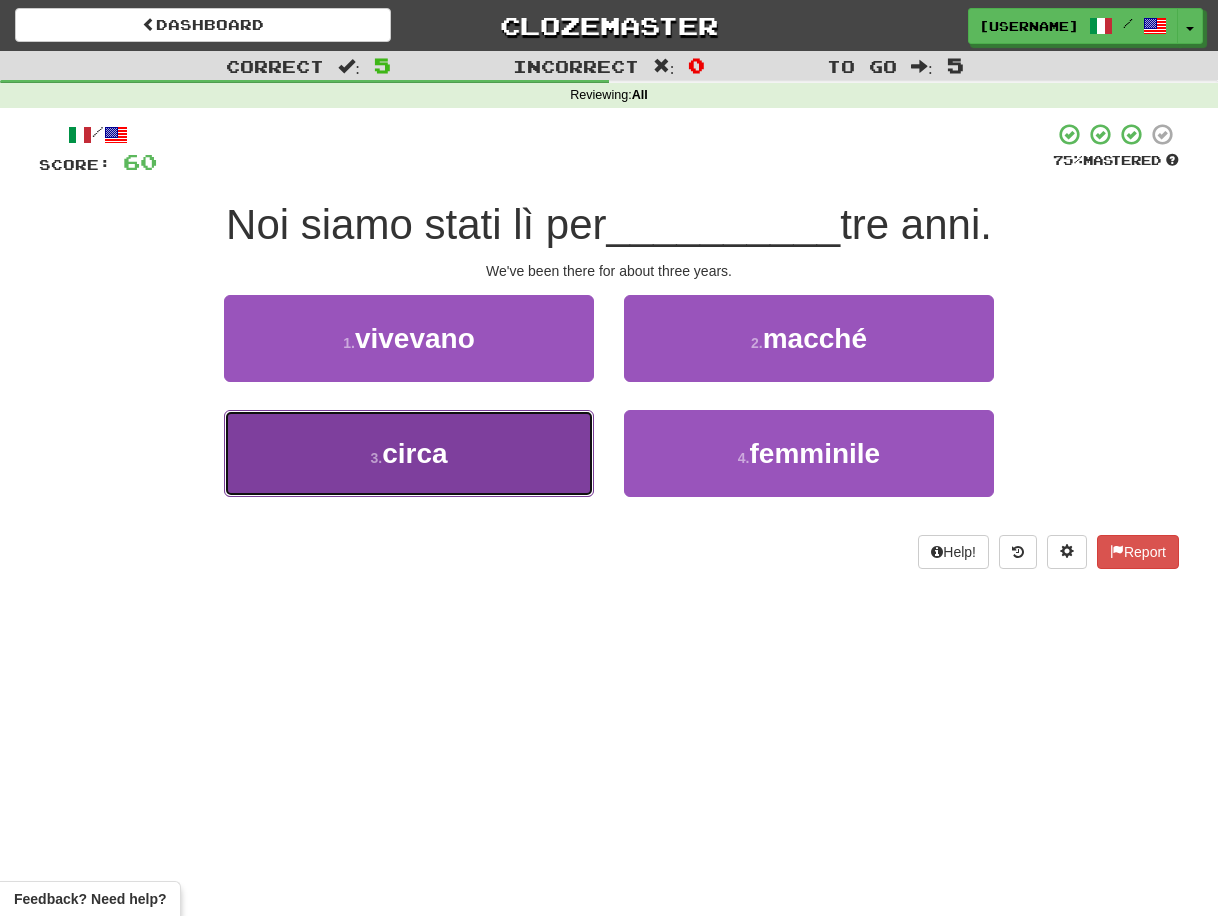 click on "3 .  circa" at bounding box center (409, 453) 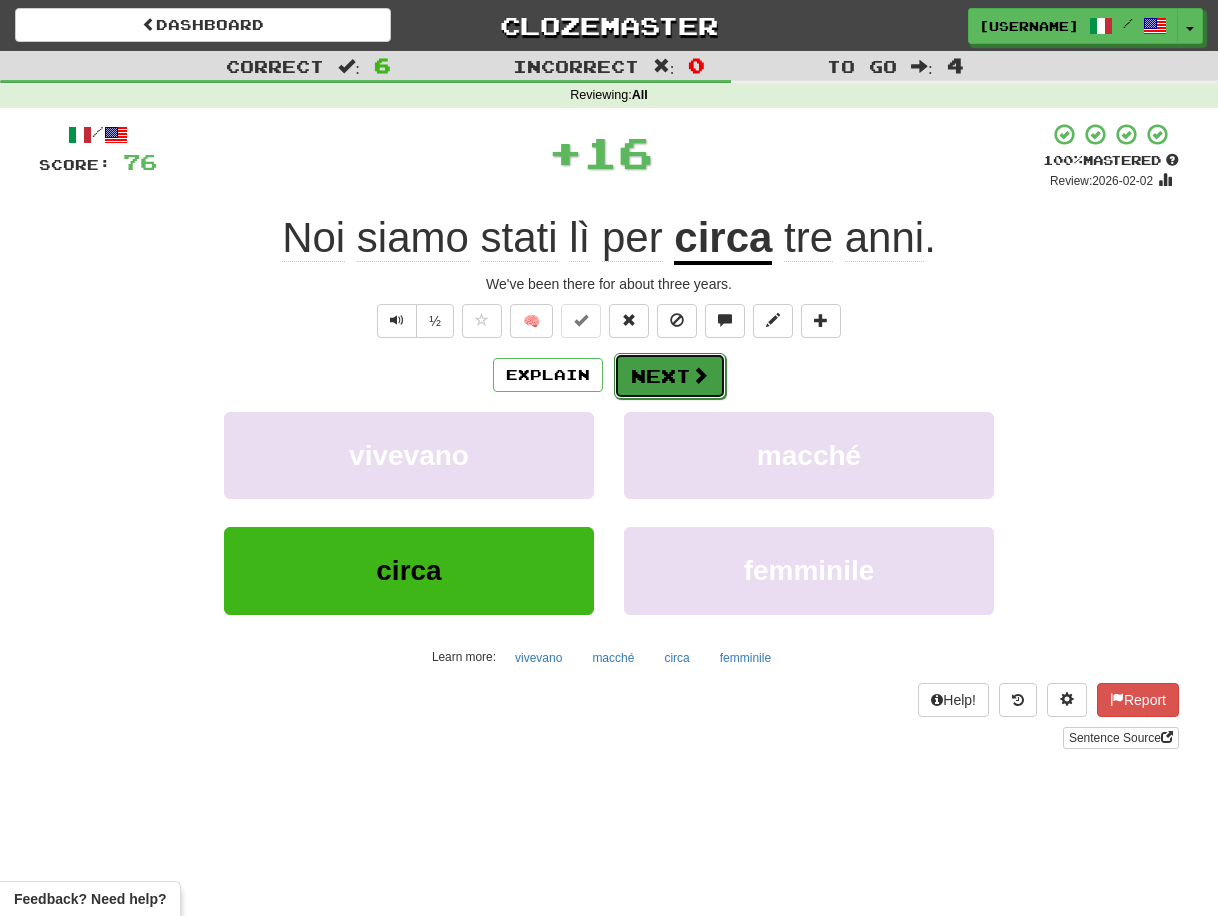 click on "Next" at bounding box center [670, 376] 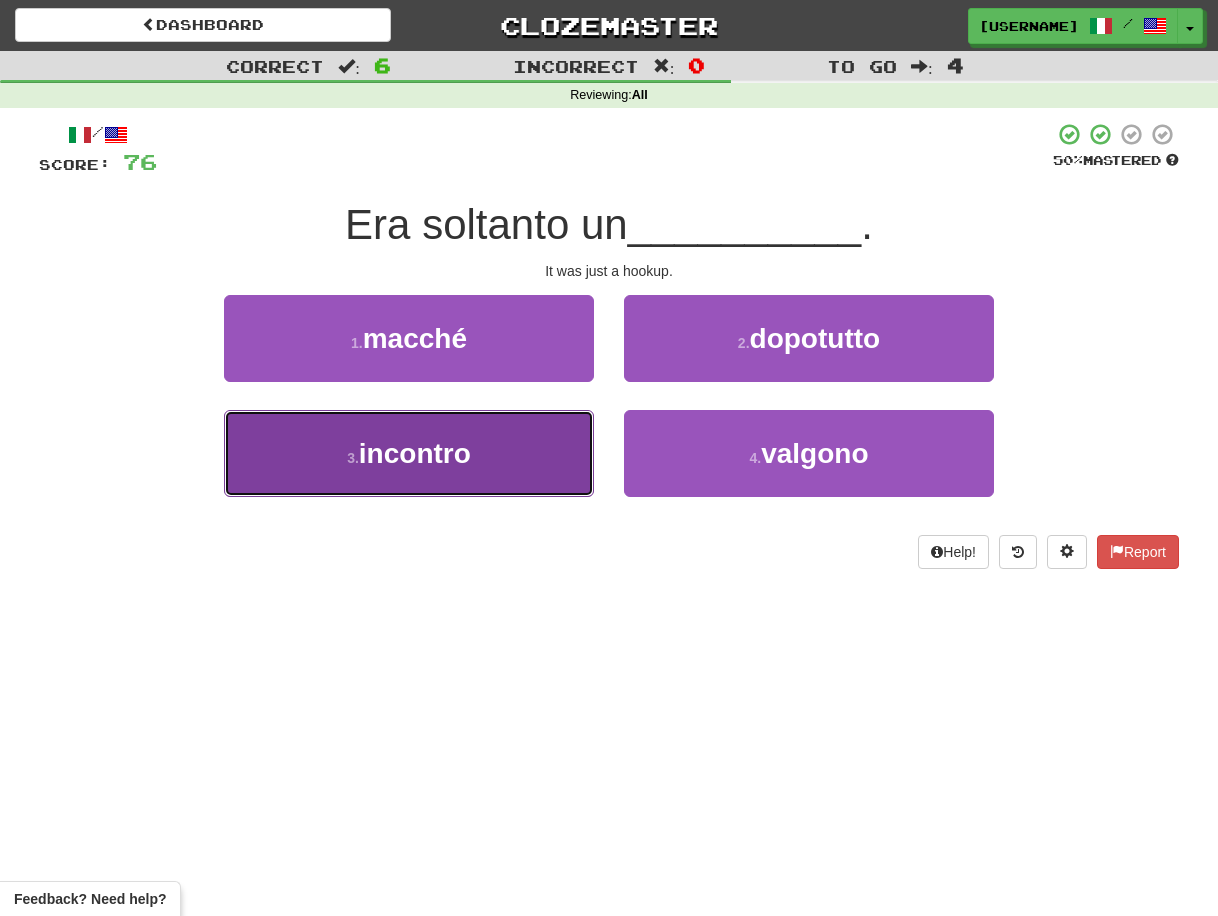click on "3 .  incontro" at bounding box center [409, 453] 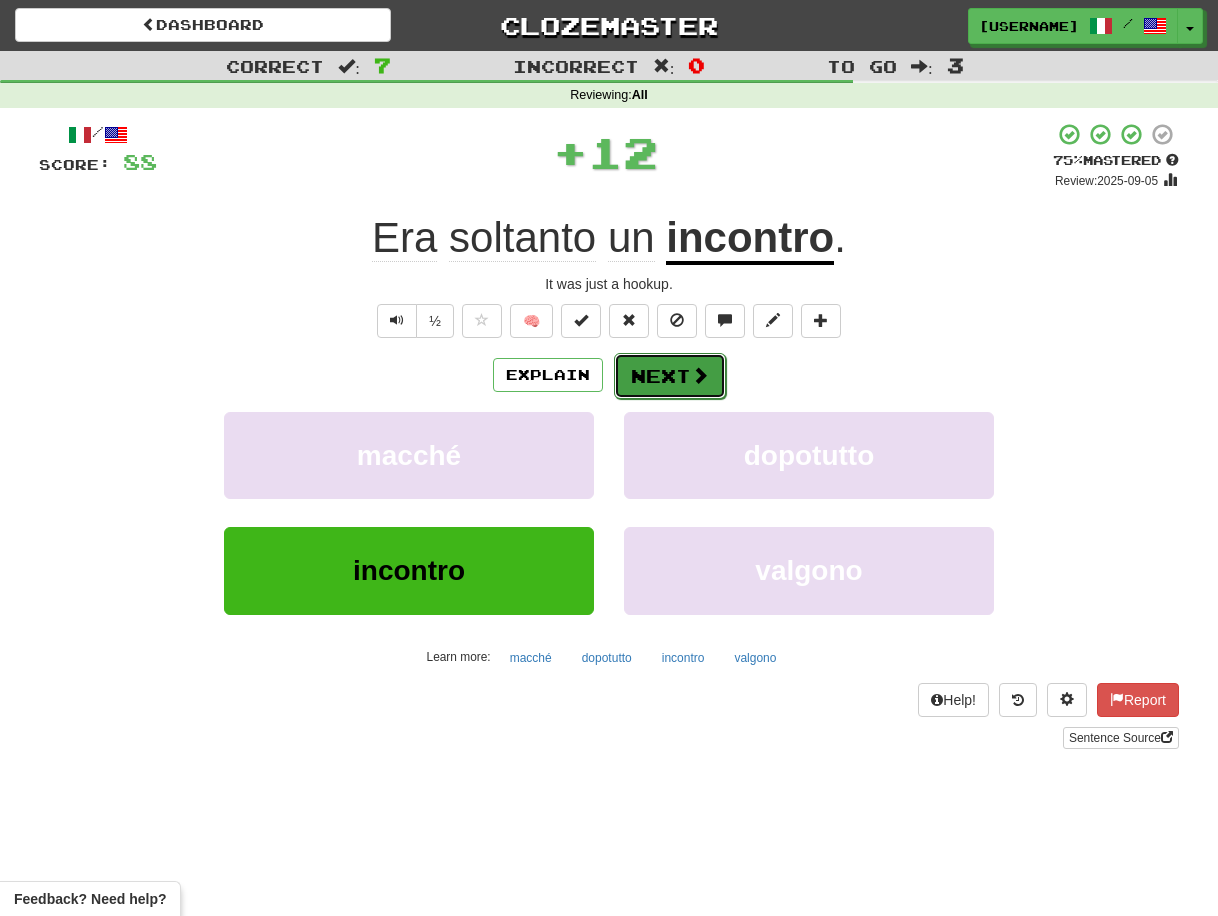 click on "Next" at bounding box center (670, 376) 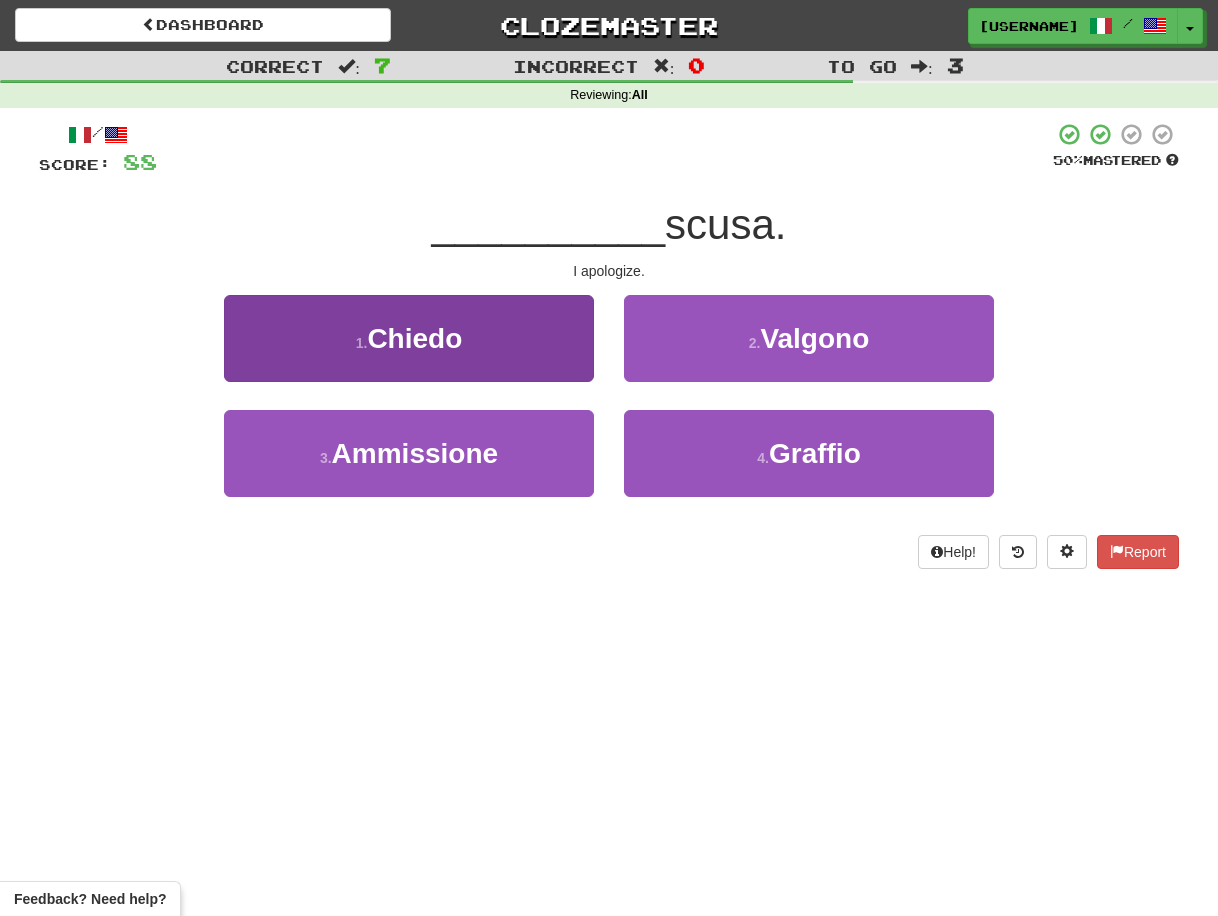 click on "1 .  Chiedo" at bounding box center (409, 338) 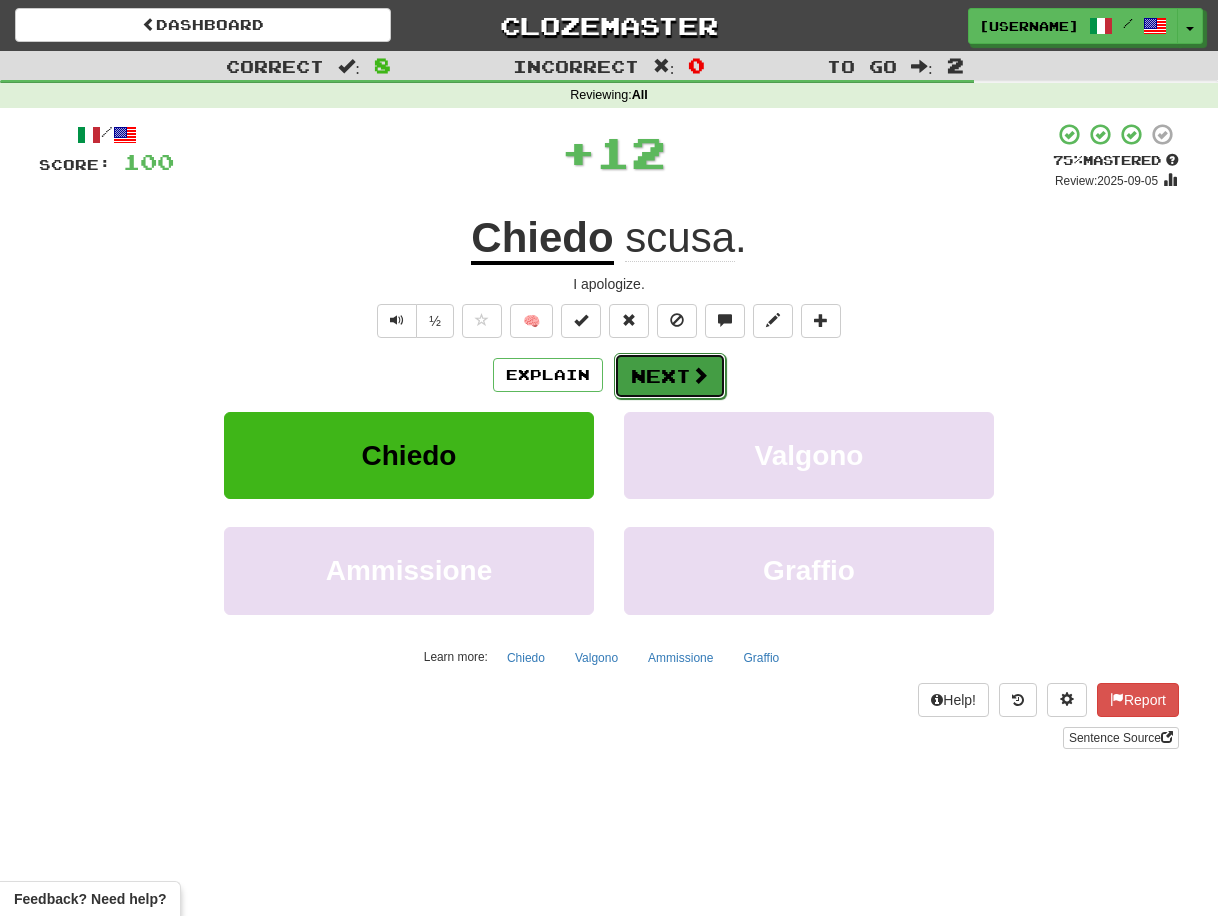 click on "Next" at bounding box center (670, 376) 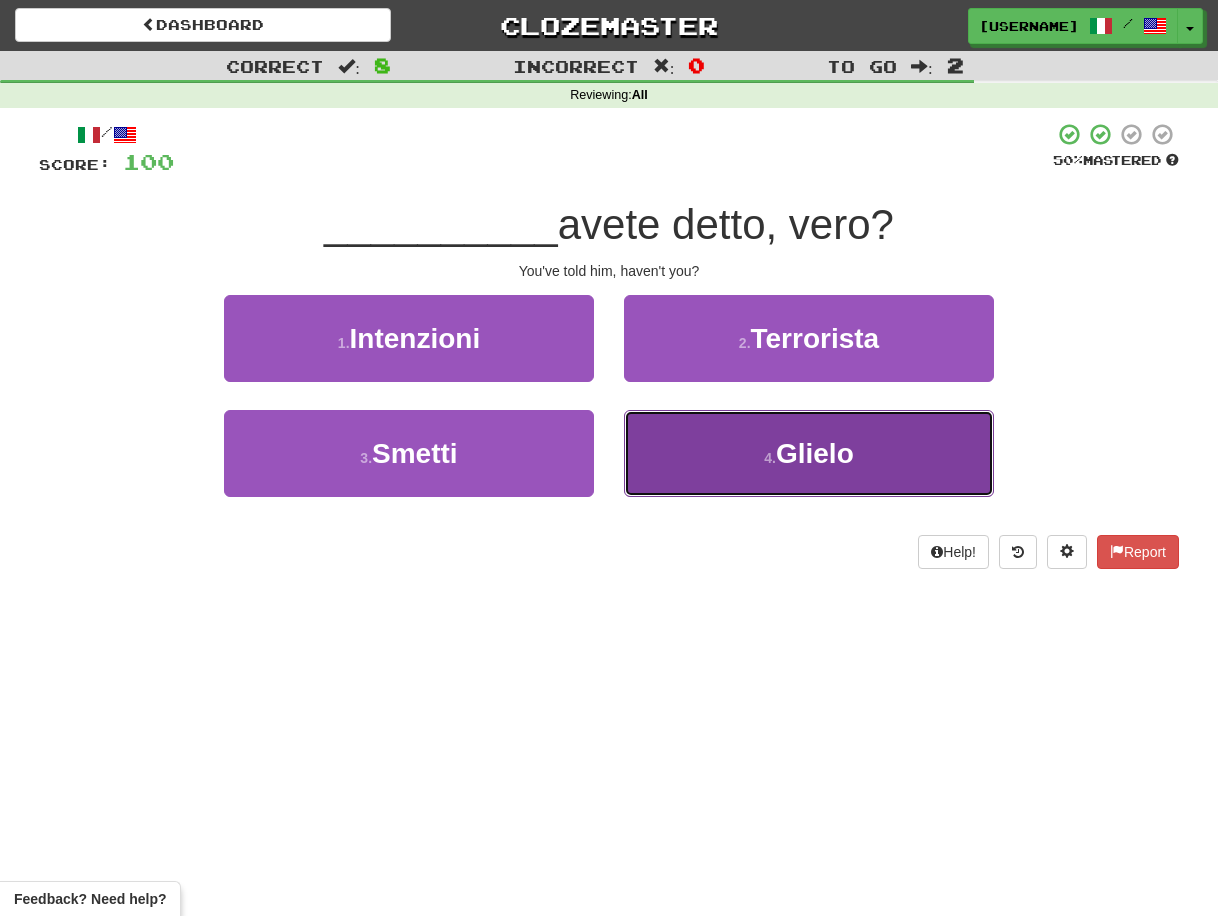 click on "4 .  Glielo" at bounding box center (809, 453) 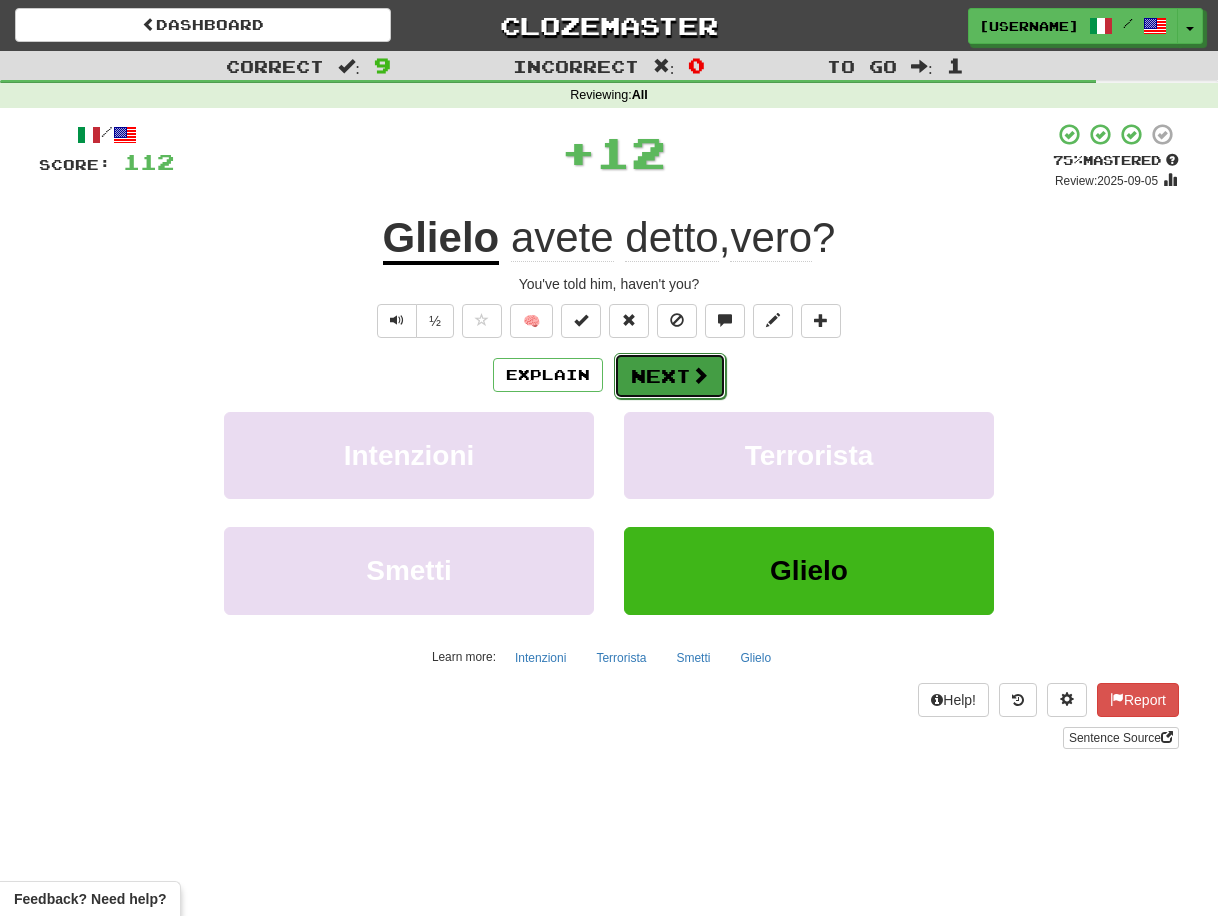 click on "Next" at bounding box center [670, 376] 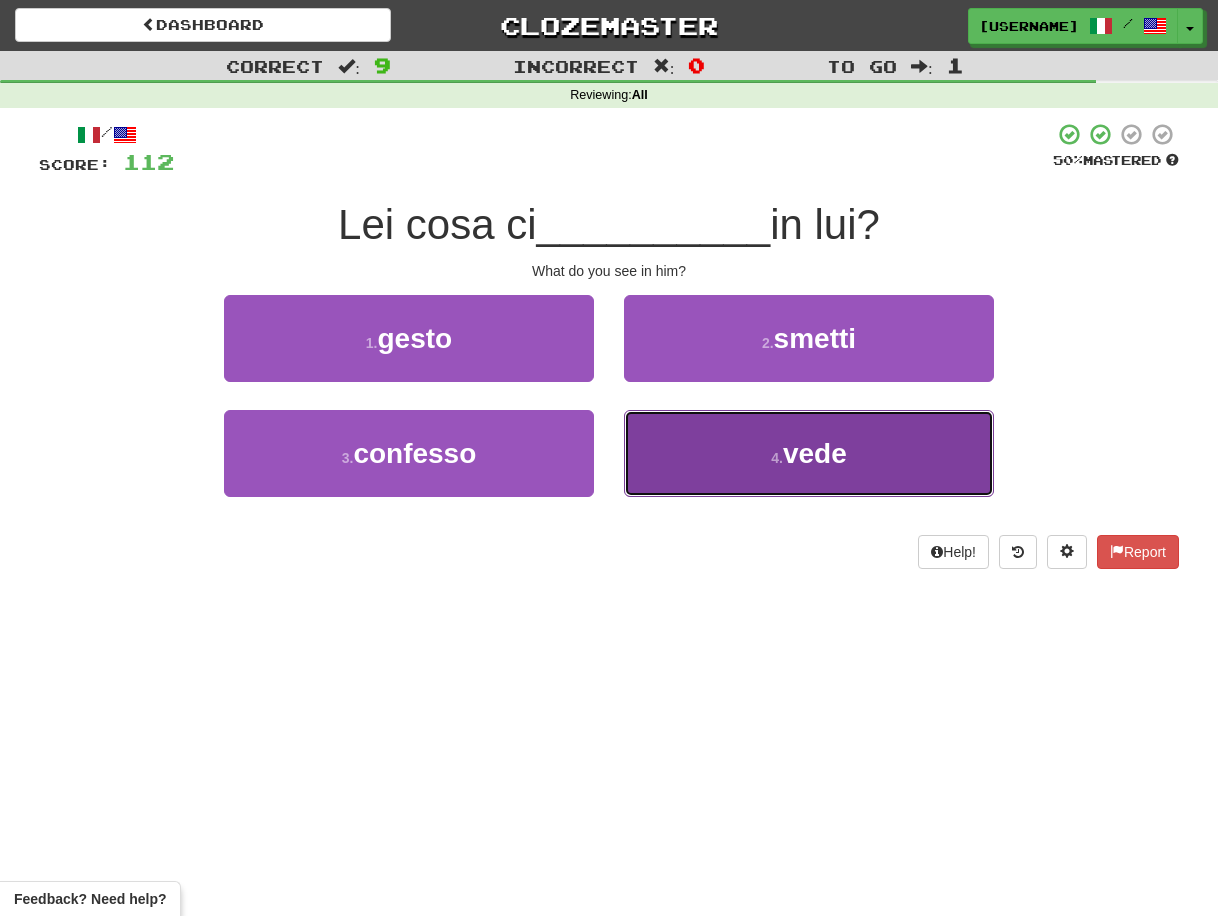 click on "4 .  vede" at bounding box center [809, 453] 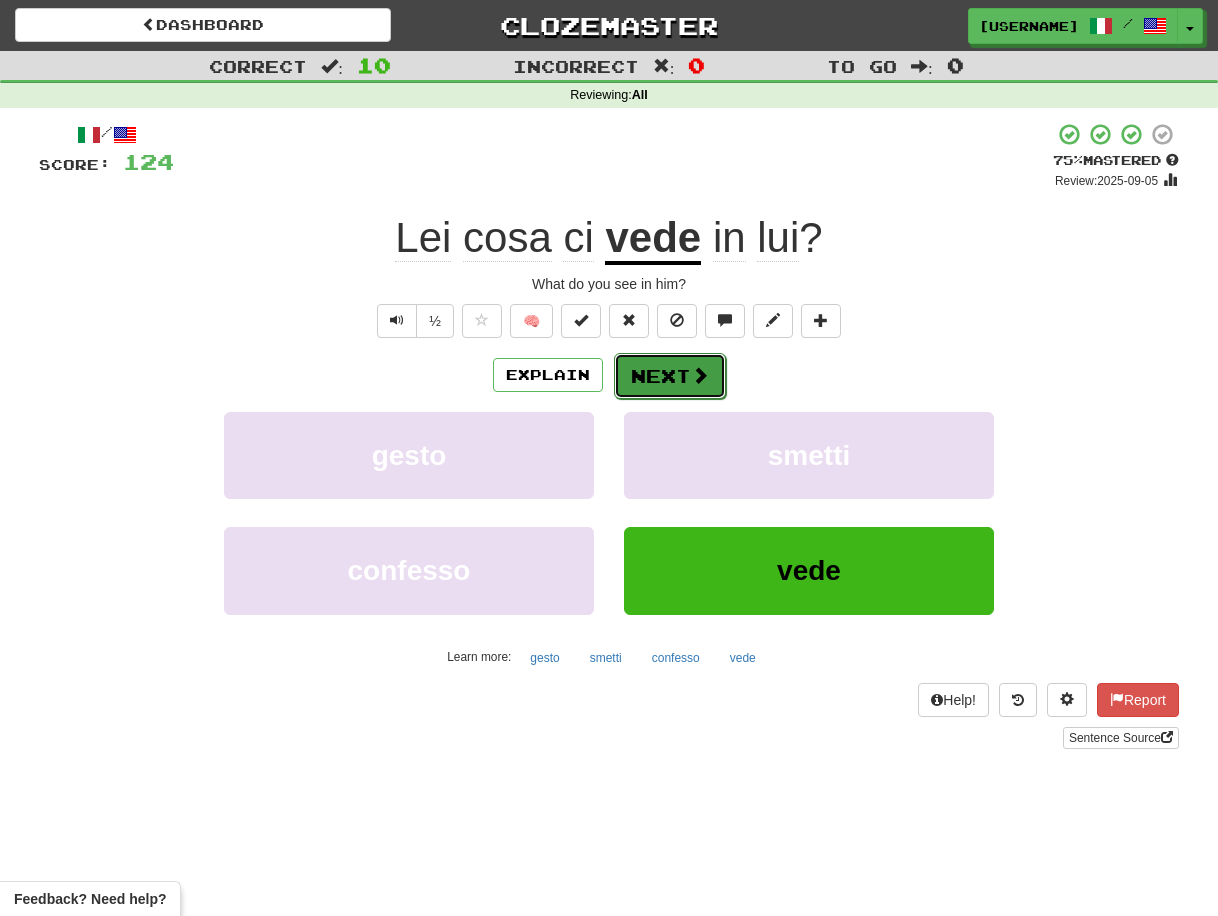 click on "Next" at bounding box center [670, 376] 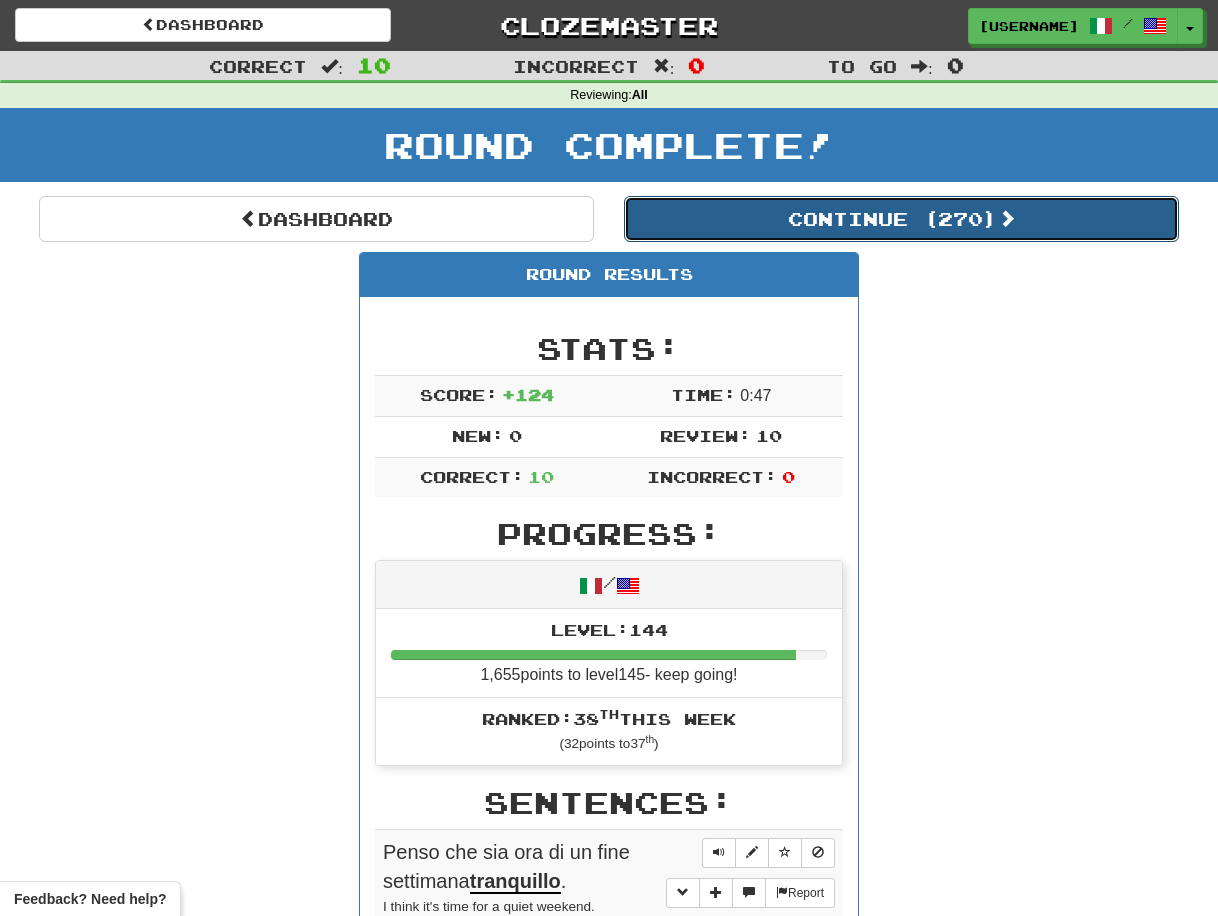 click on "Continue ( 270 )" at bounding box center [901, 219] 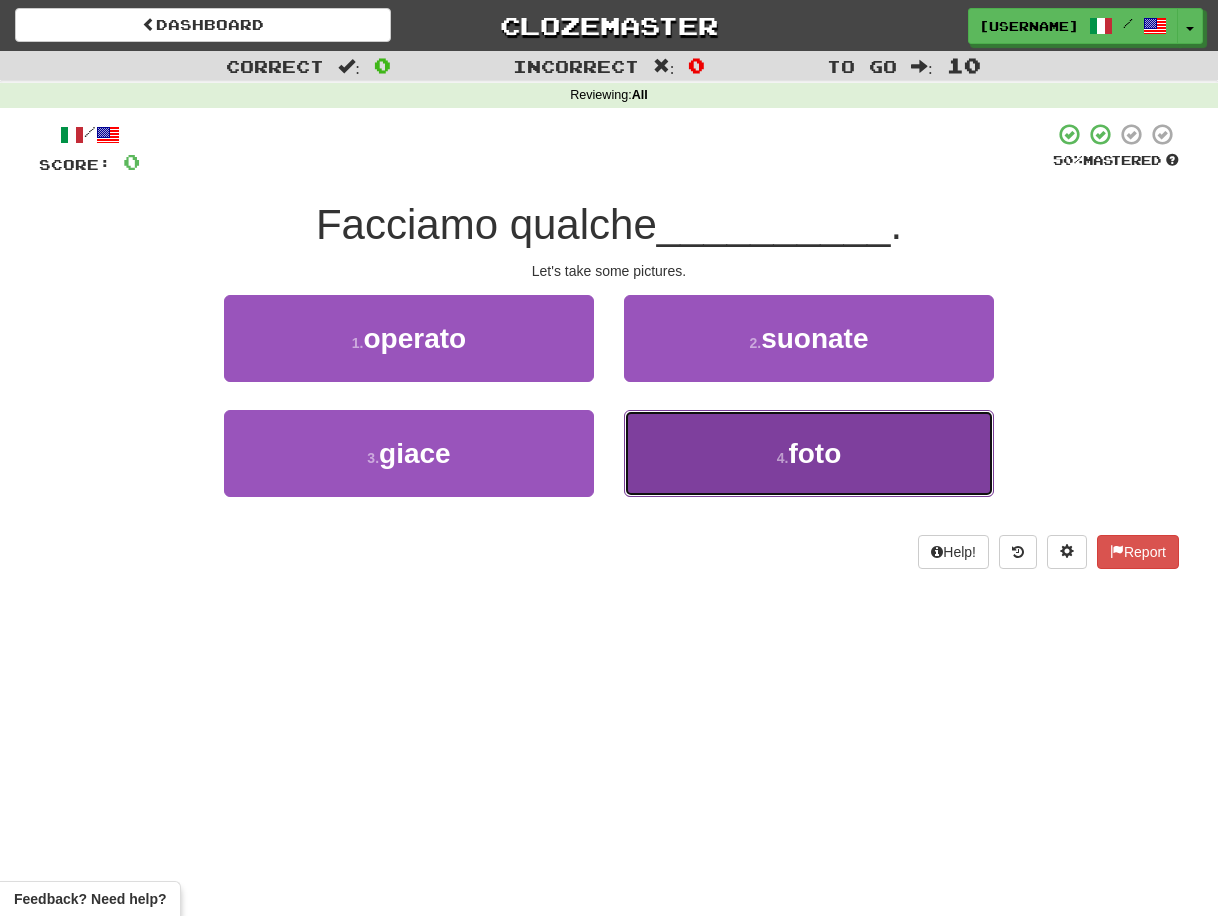 click on "foto" at bounding box center (814, 453) 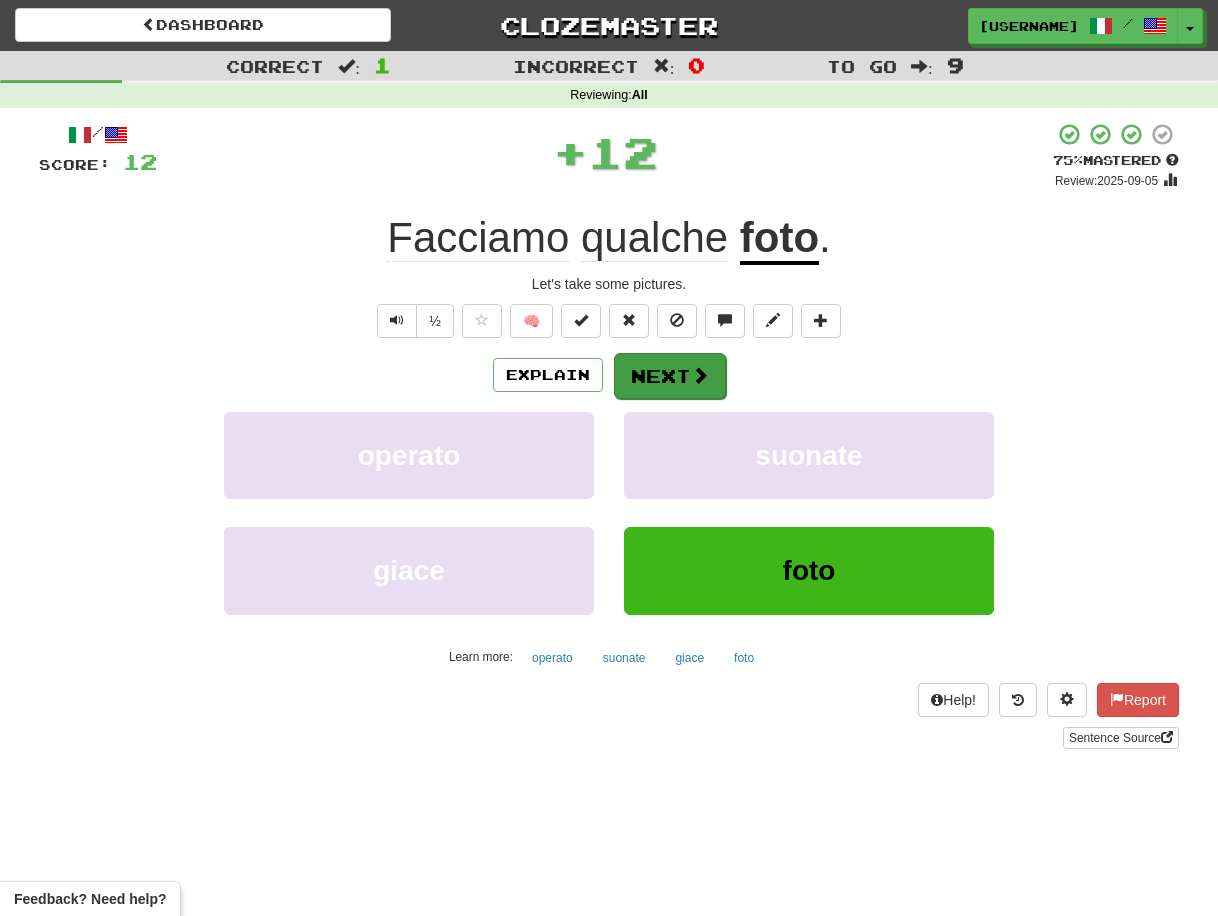 click on "Next" at bounding box center (670, 376) 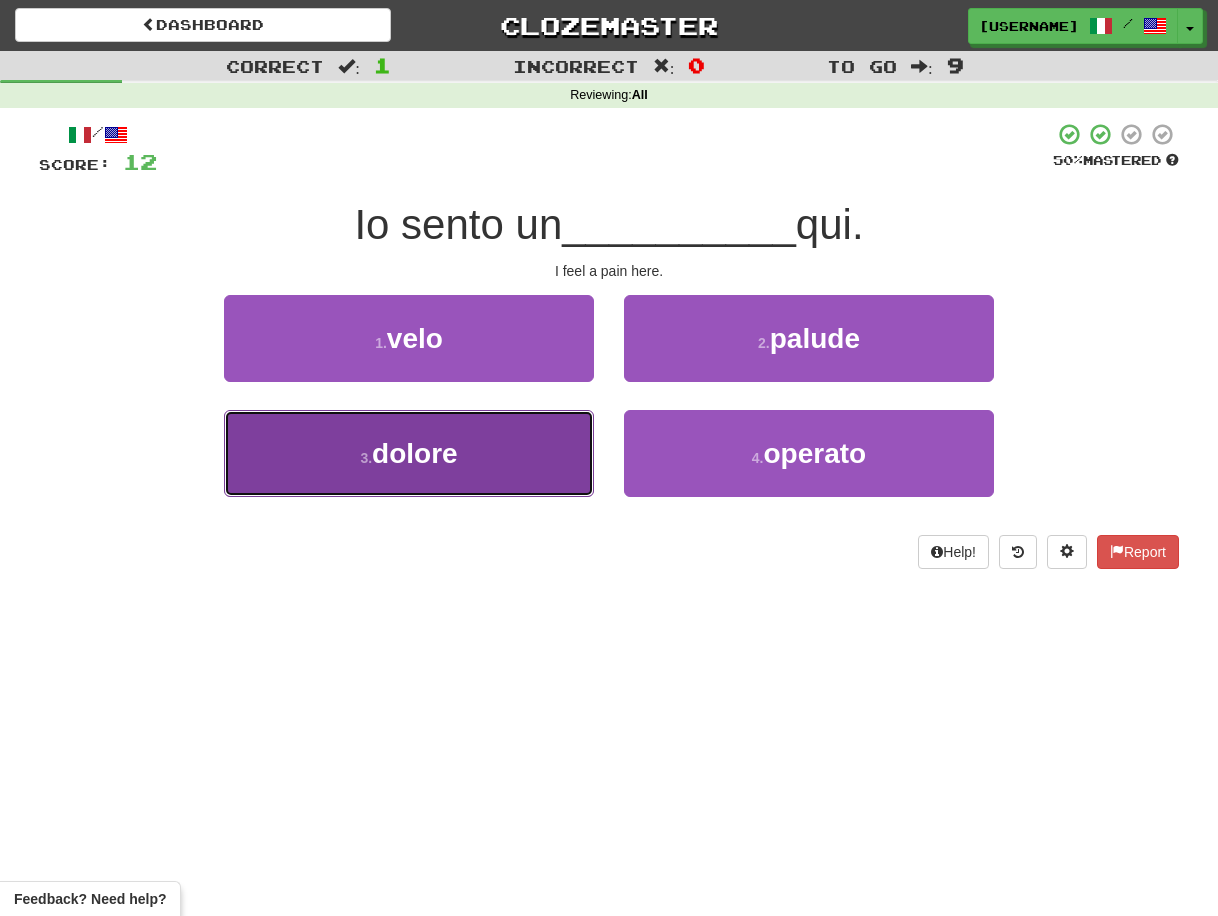 click on "3 .  dolore" at bounding box center [409, 453] 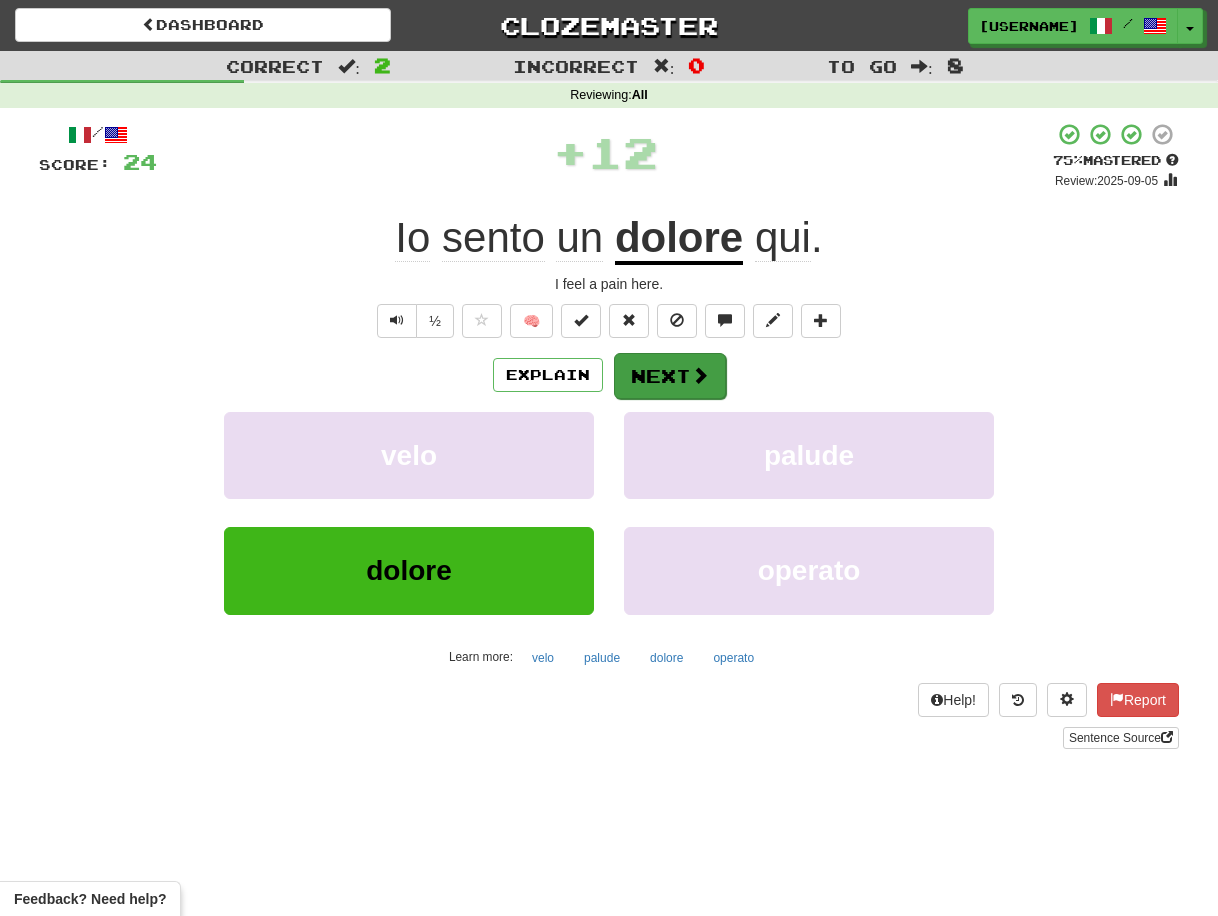 click on "Next" at bounding box center (670, 376) 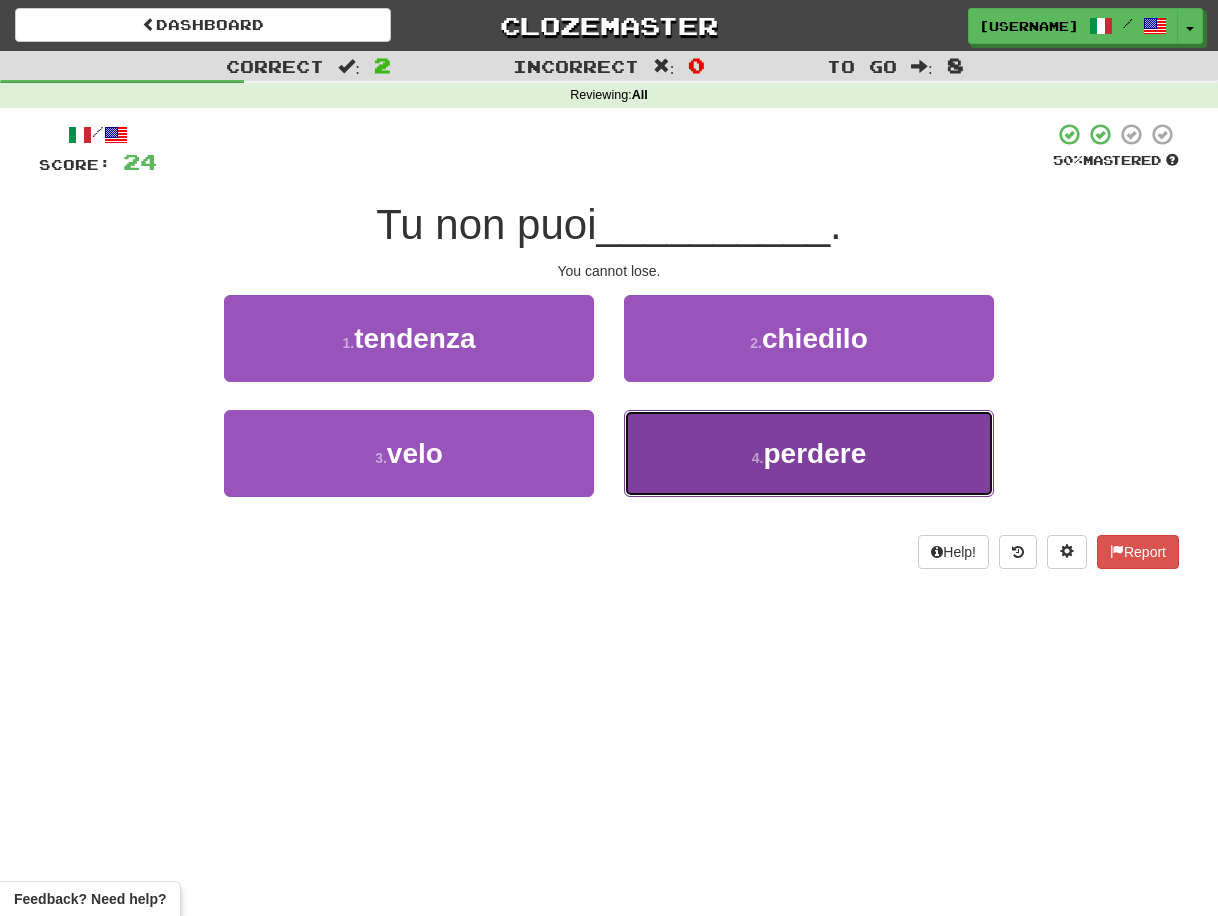 click on "4 .  perdere" at bounding box center [809, 453] 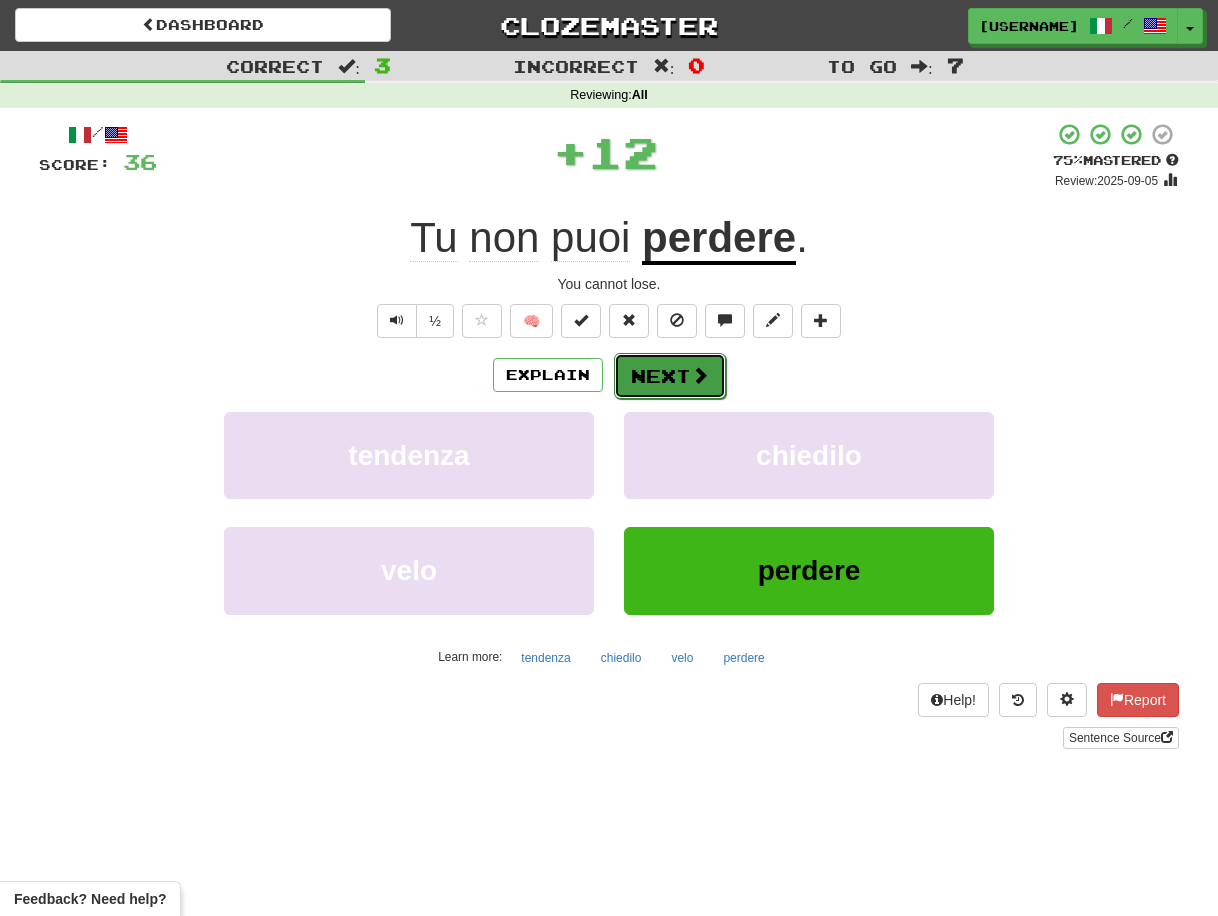 click on "Next" at bounding box center (670, 376) 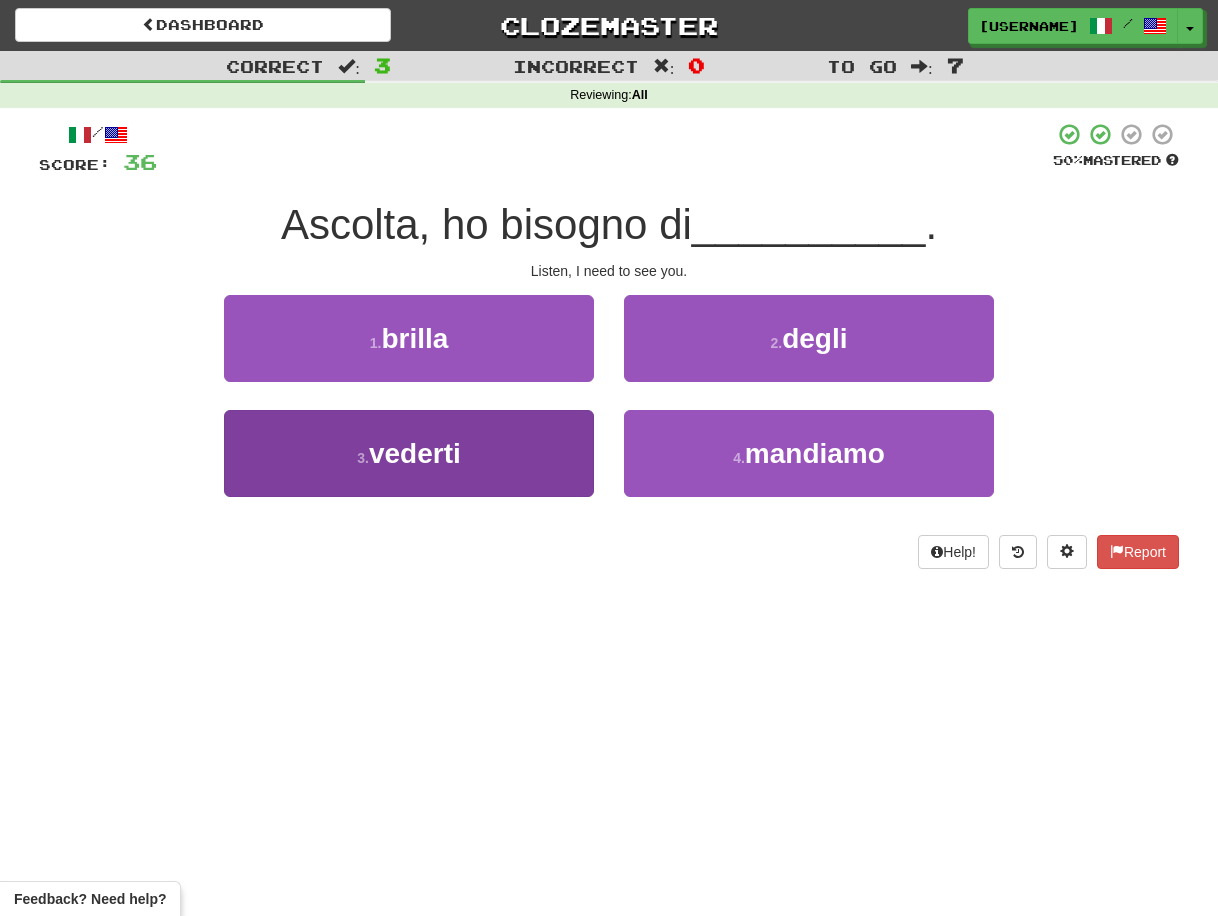 click on "3 .  vederti" at bounding box center [409, 453] 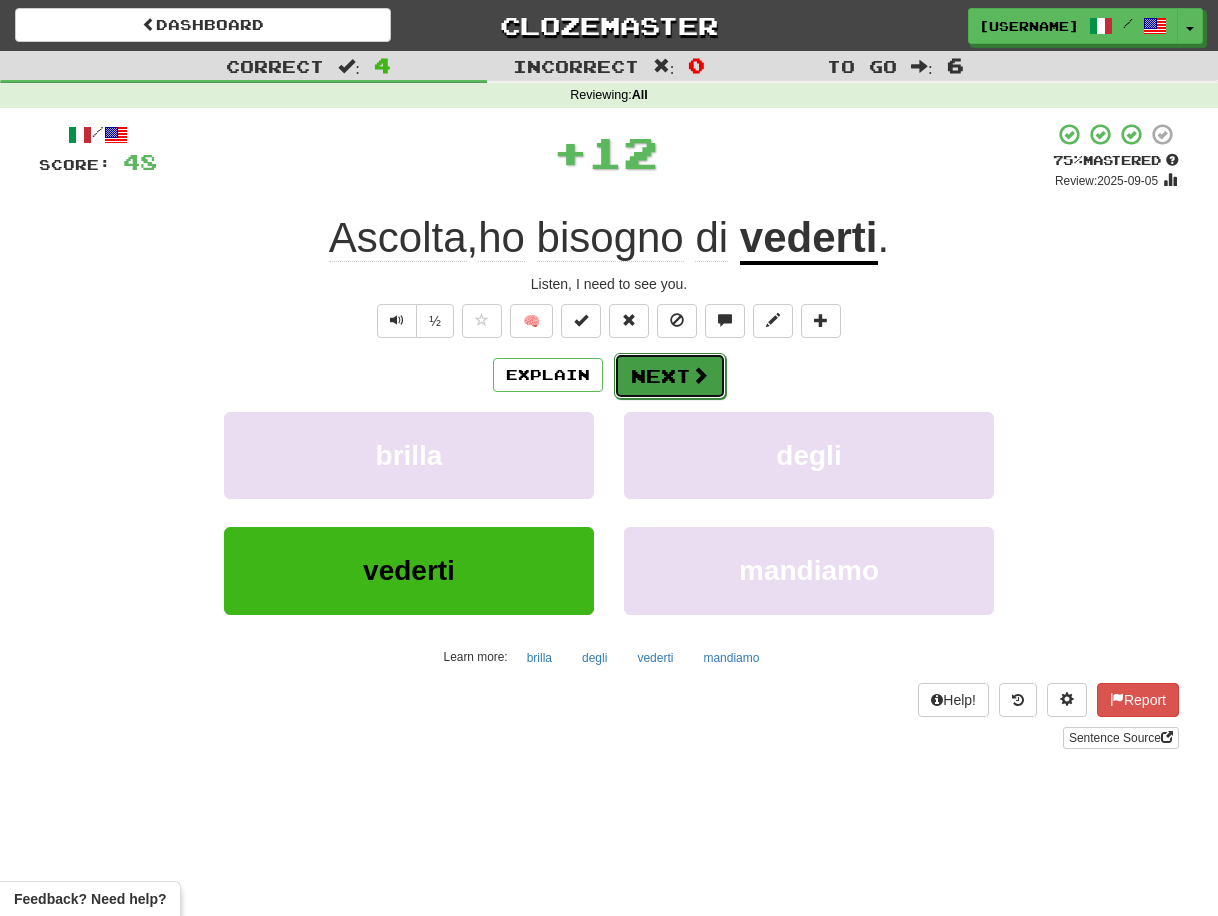 click on "Next" at bounding box center [670, 376] 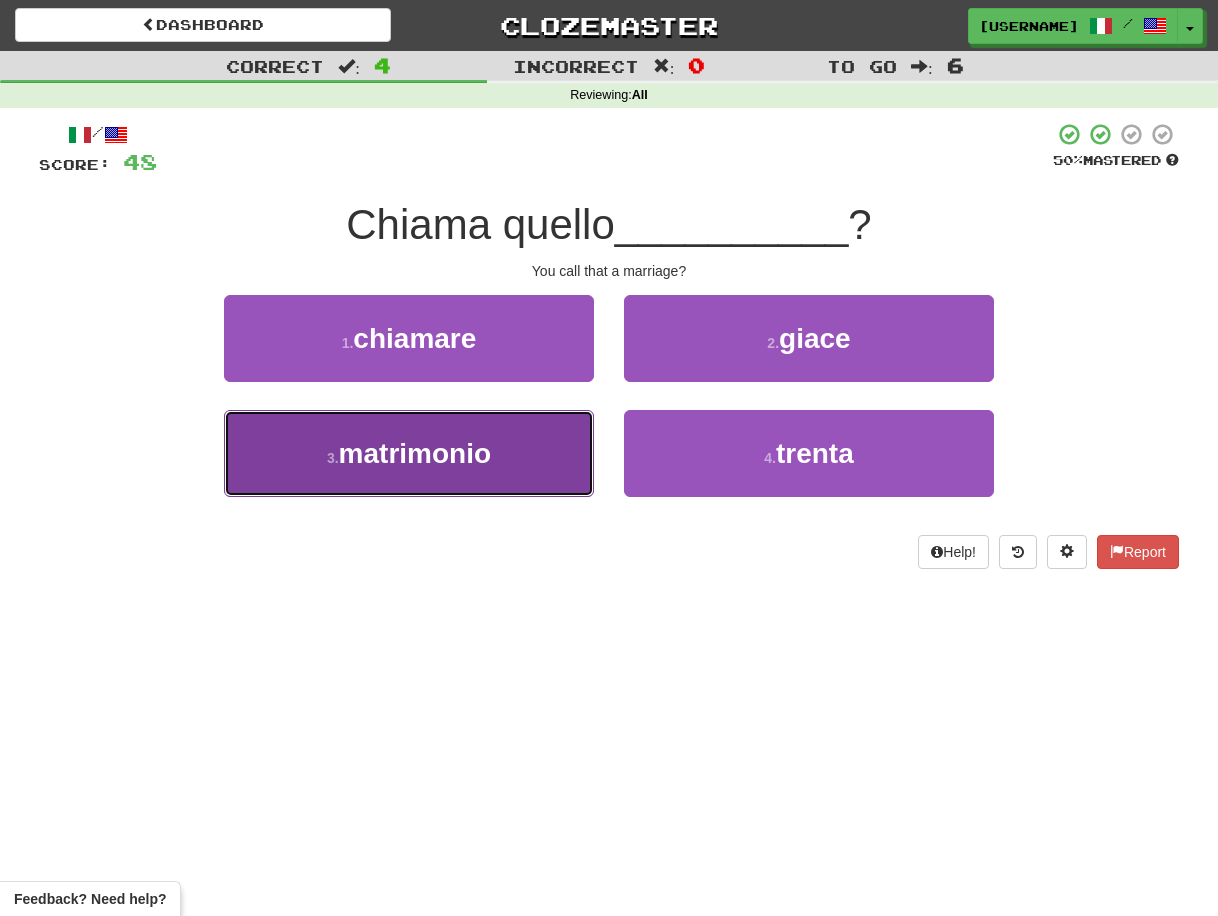 click on "3 .  matrimonio" at bounding box center [409, 453] 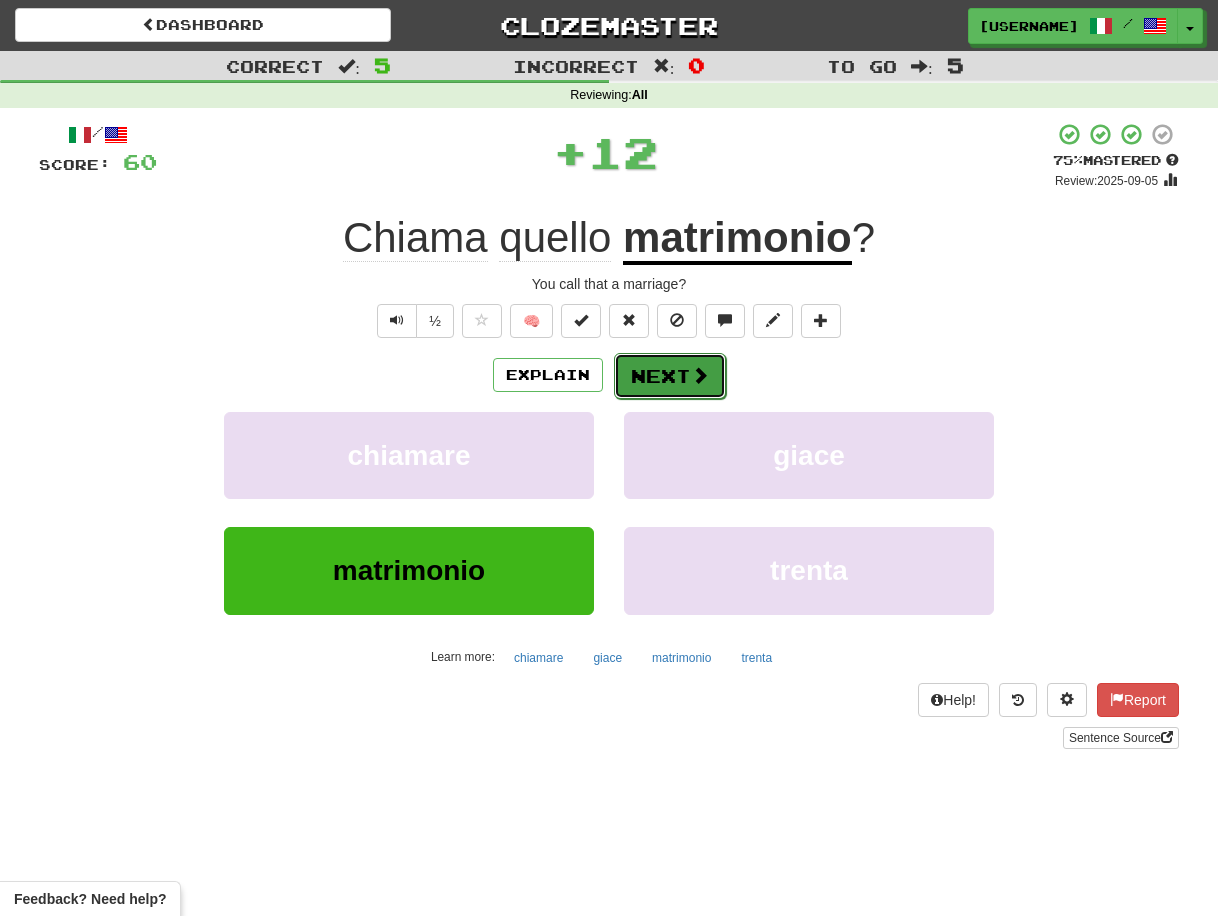 click on "Next" at bounding box center [670, 376] 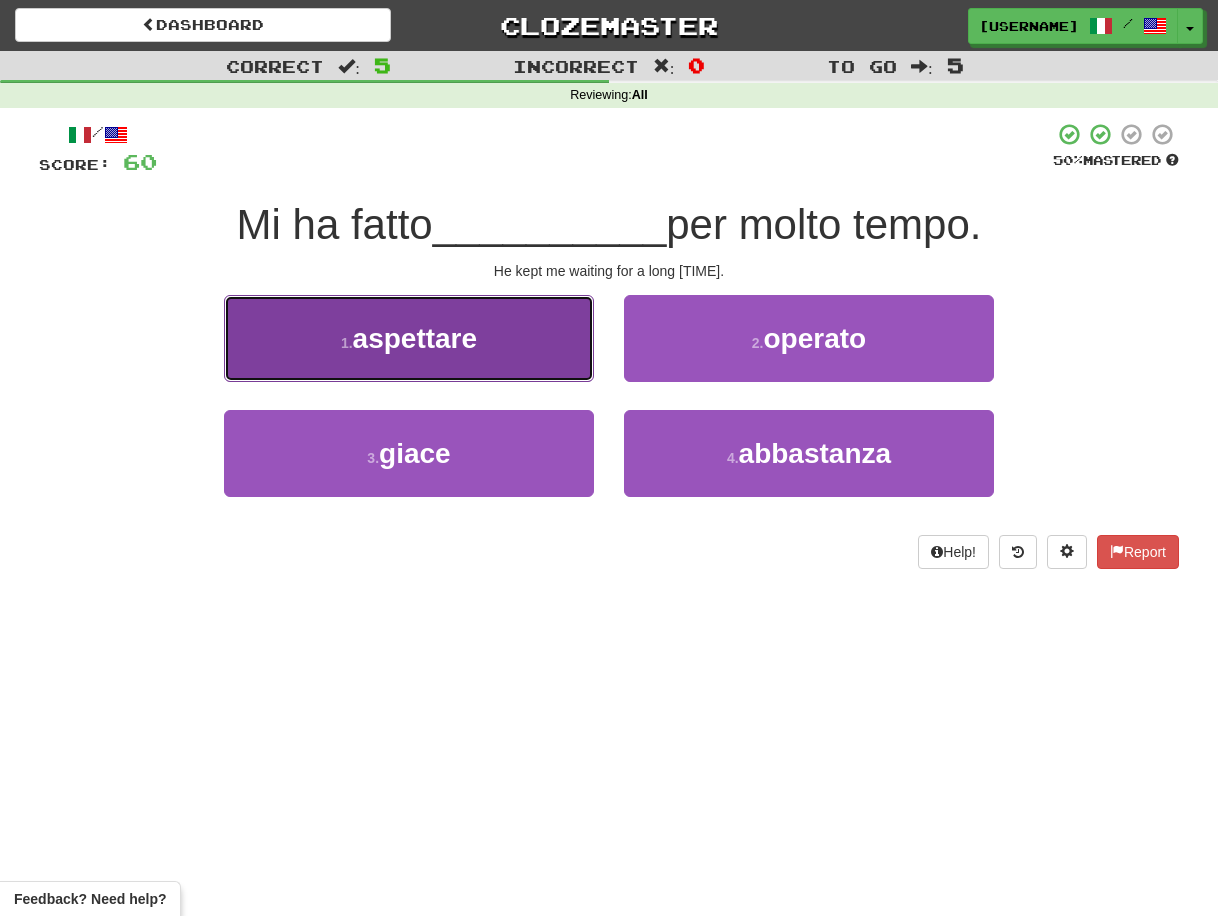 click on "1 .  aspettare" at bounding box center [409, 338] 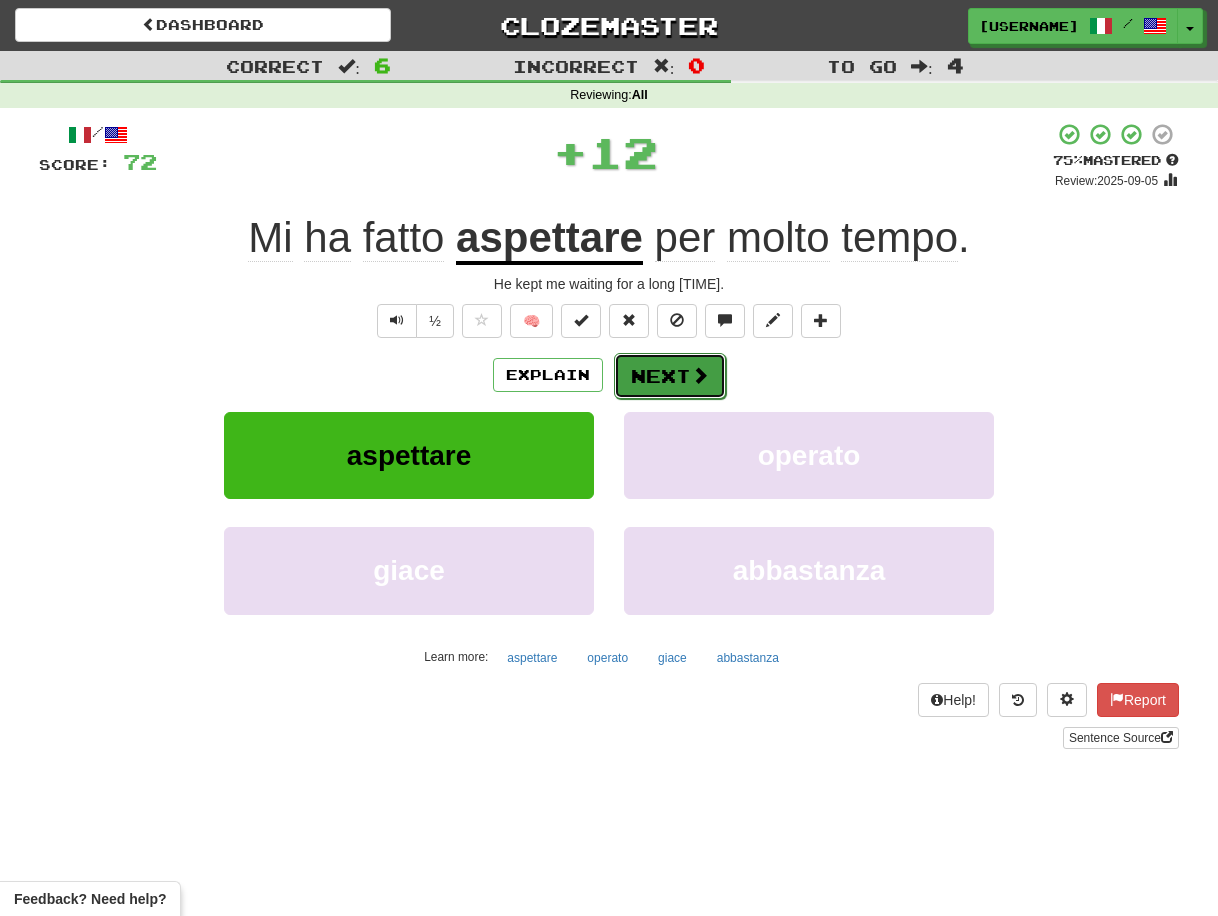 click on "Next" at bounding box center (670, 376) 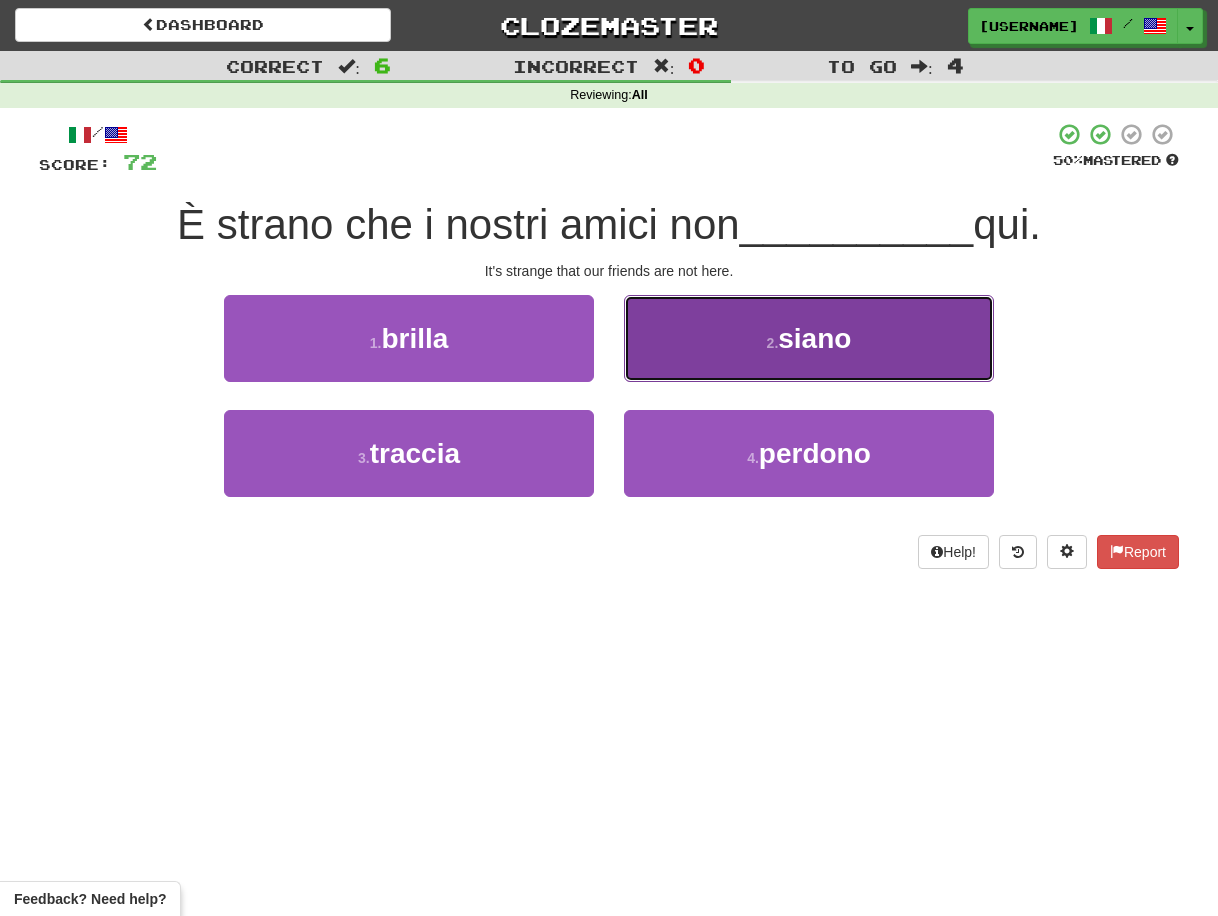 click on "2 .  siano" at bounding box center (809, 338) 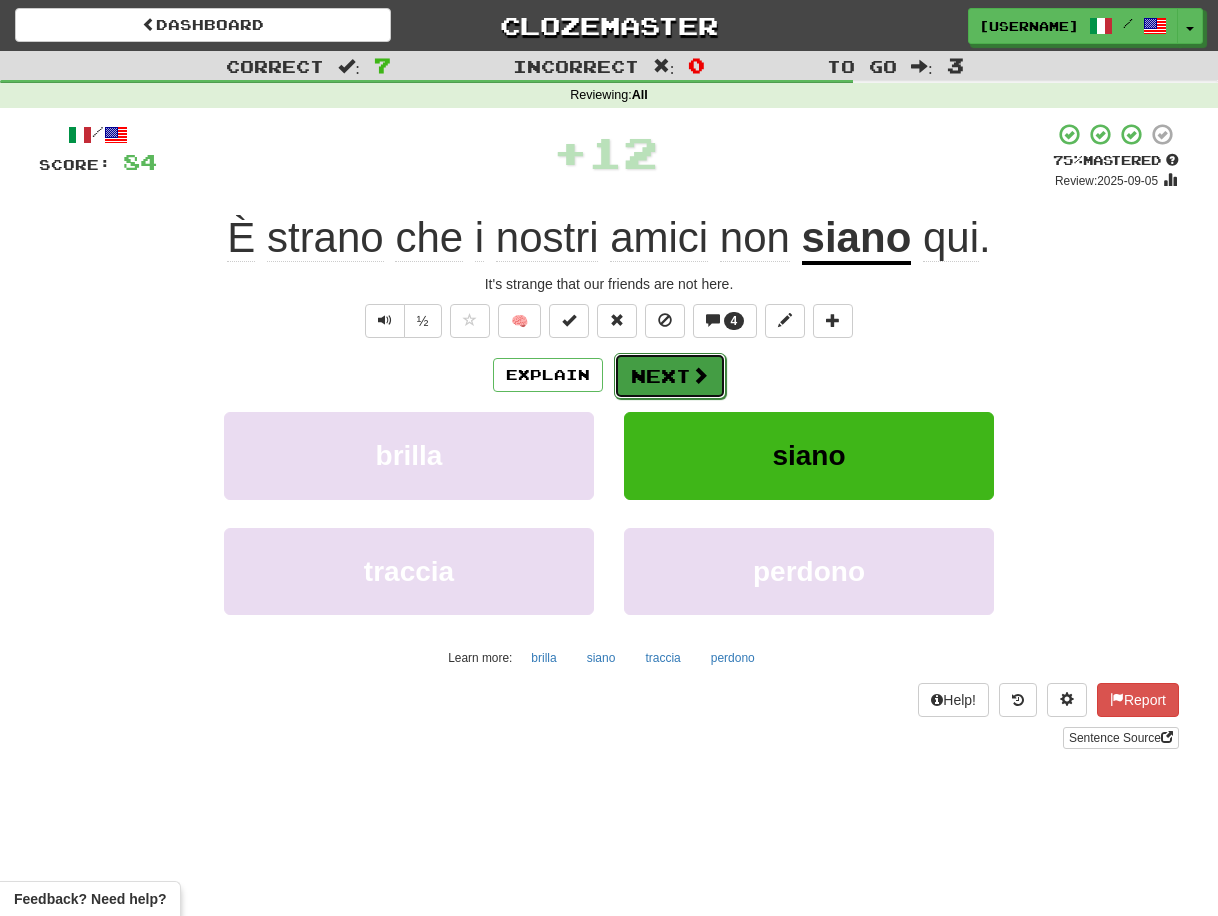 click on "Next" at bounding box center (670, 376) 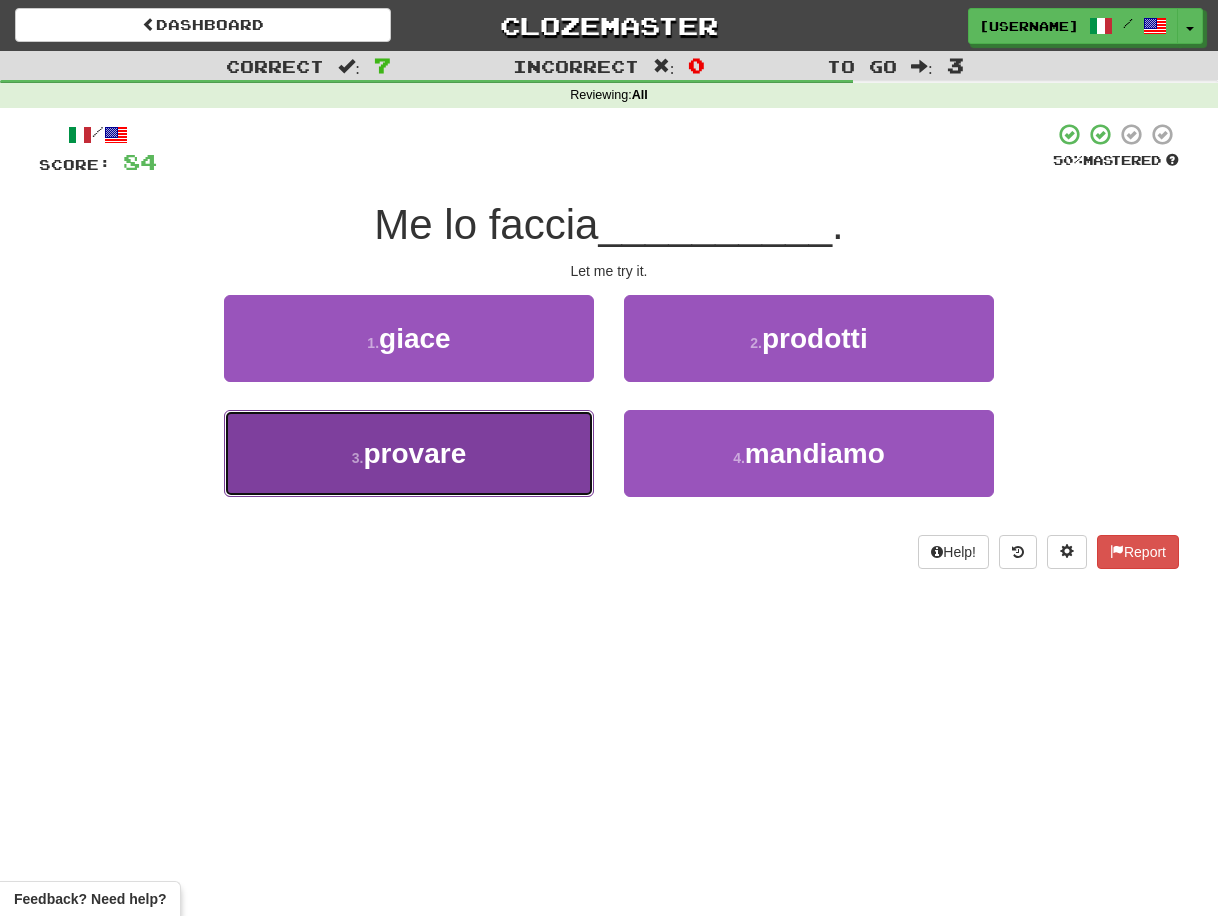 click on "3 .  provare" at bounding box center (409, 453) 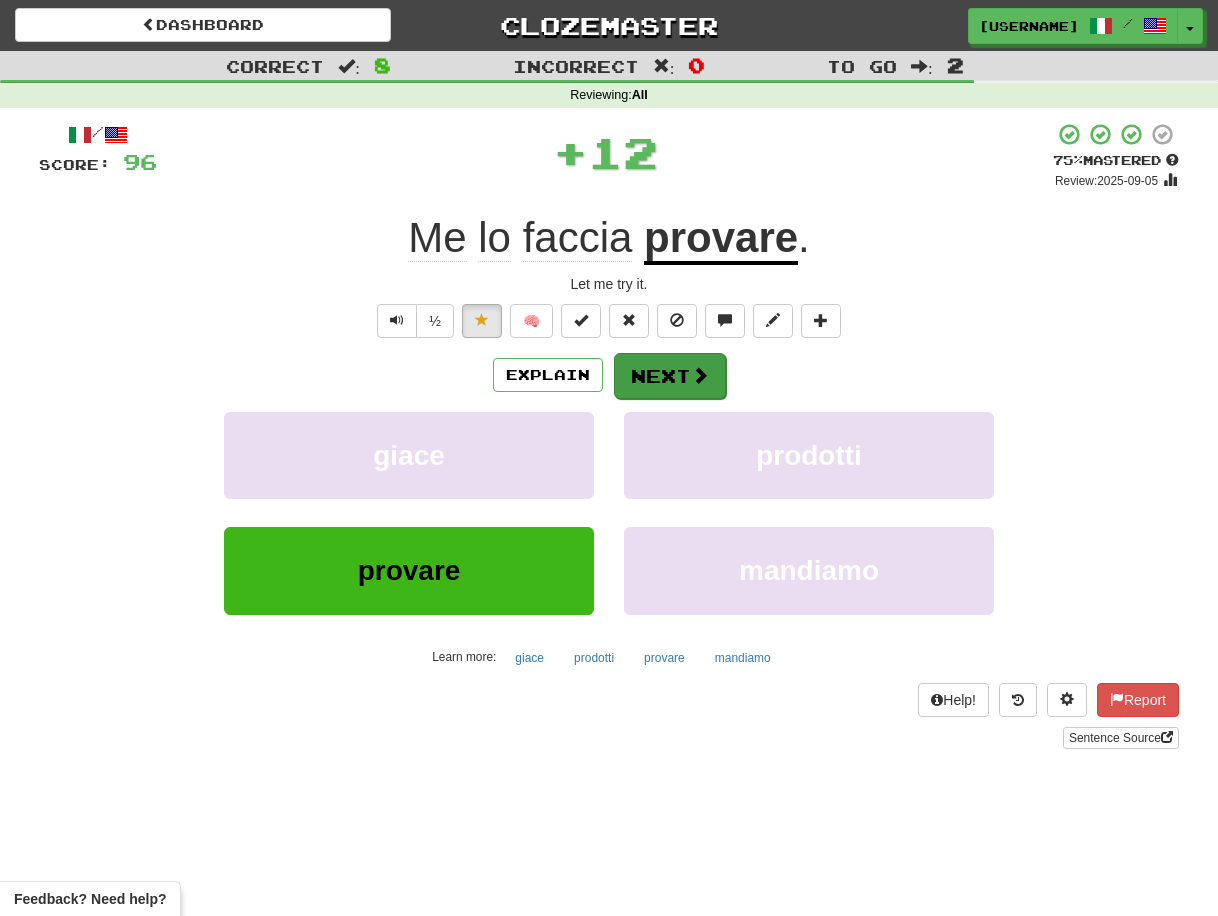 click on "Next" at bounding box center [670, 376] 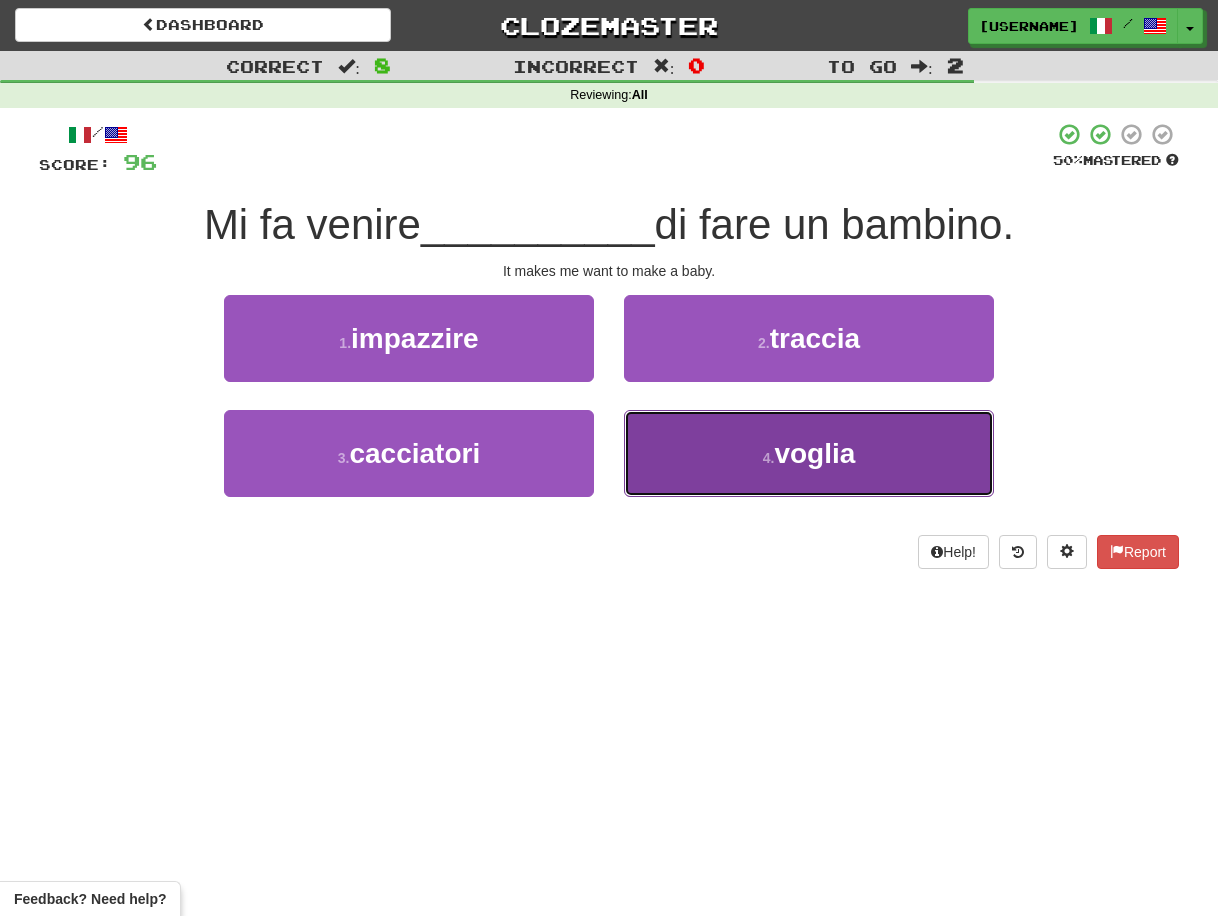 click on "voglia" at bounding box center (814, 453) 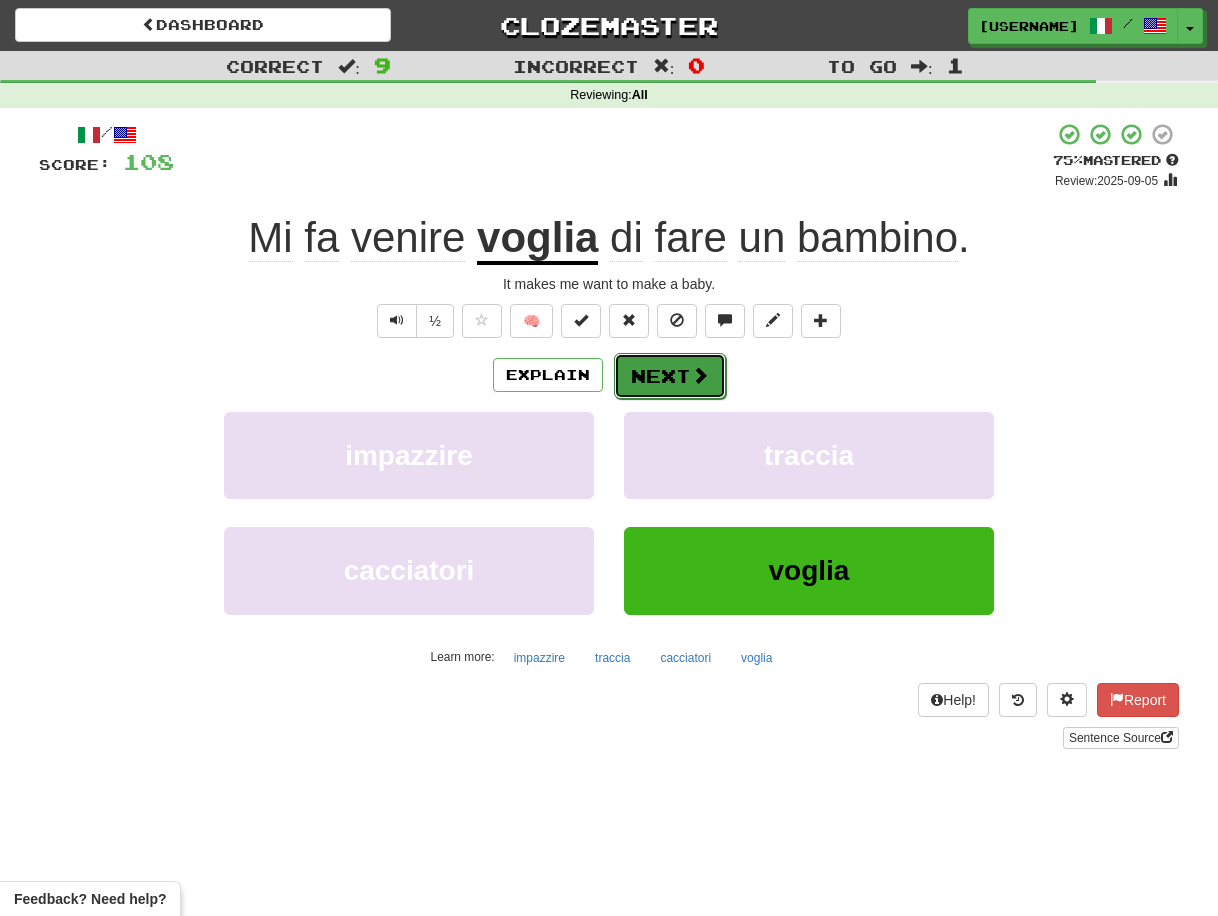 click on "Next" at bounding box center [670, 376] 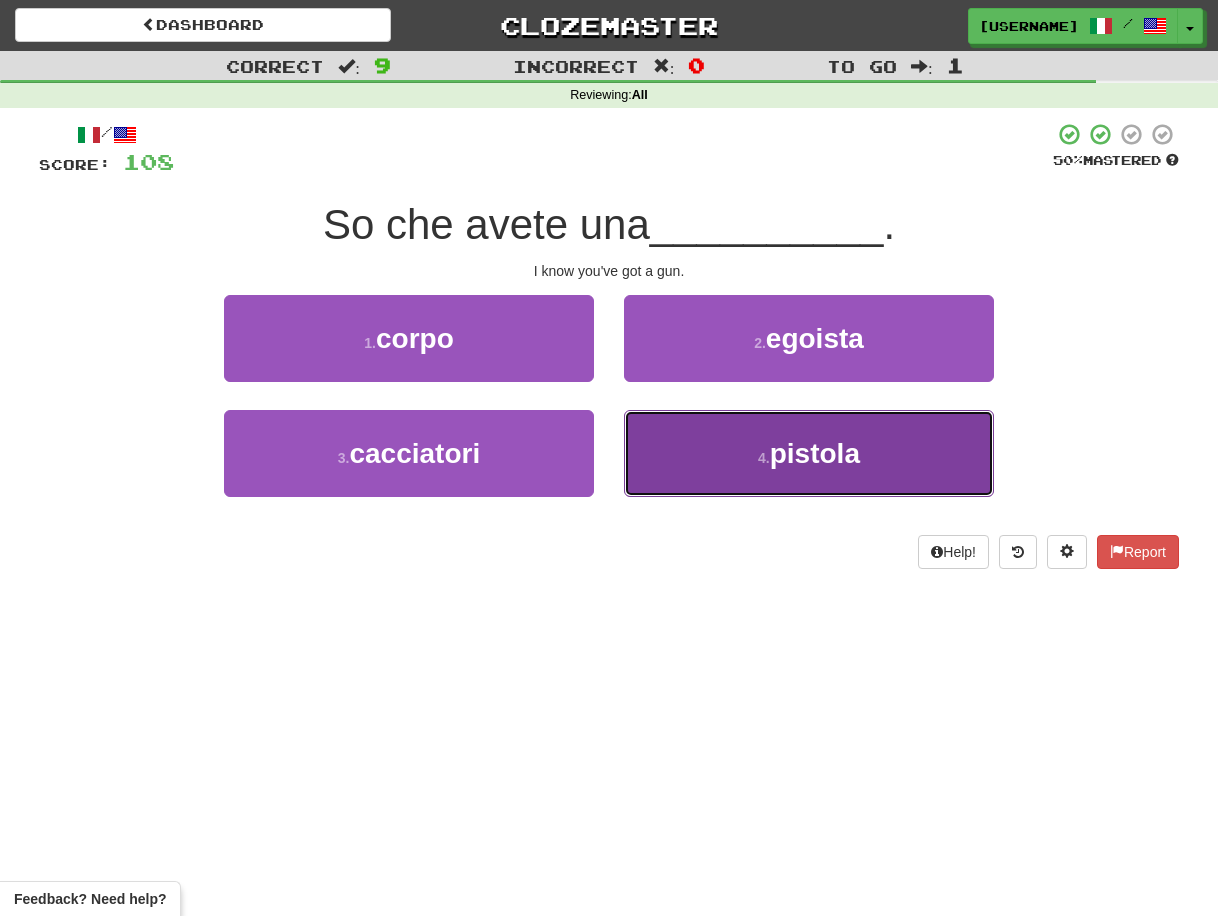 click on "4 .  pistola" at bounding box center [809, 453] 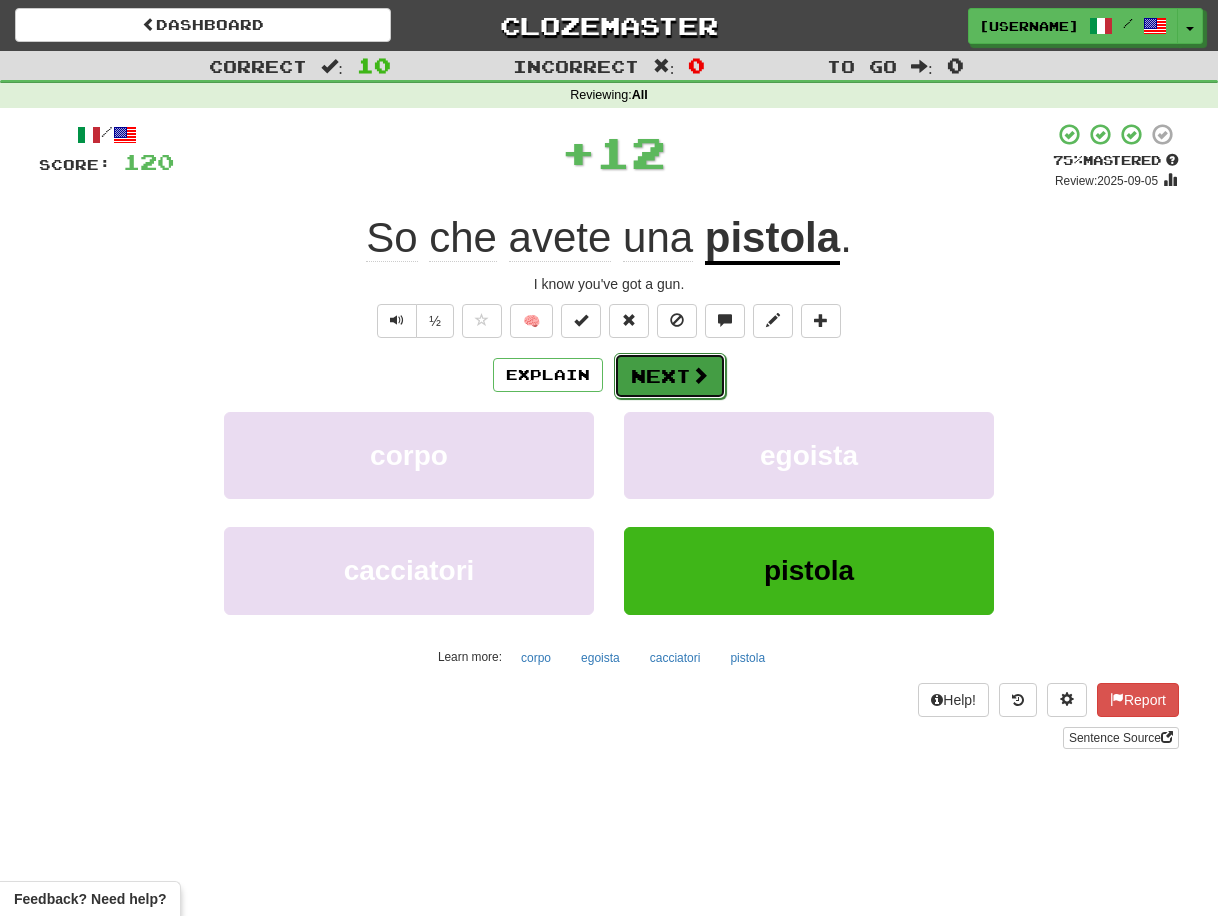 click on "Next" at bounding box center (670, 376) 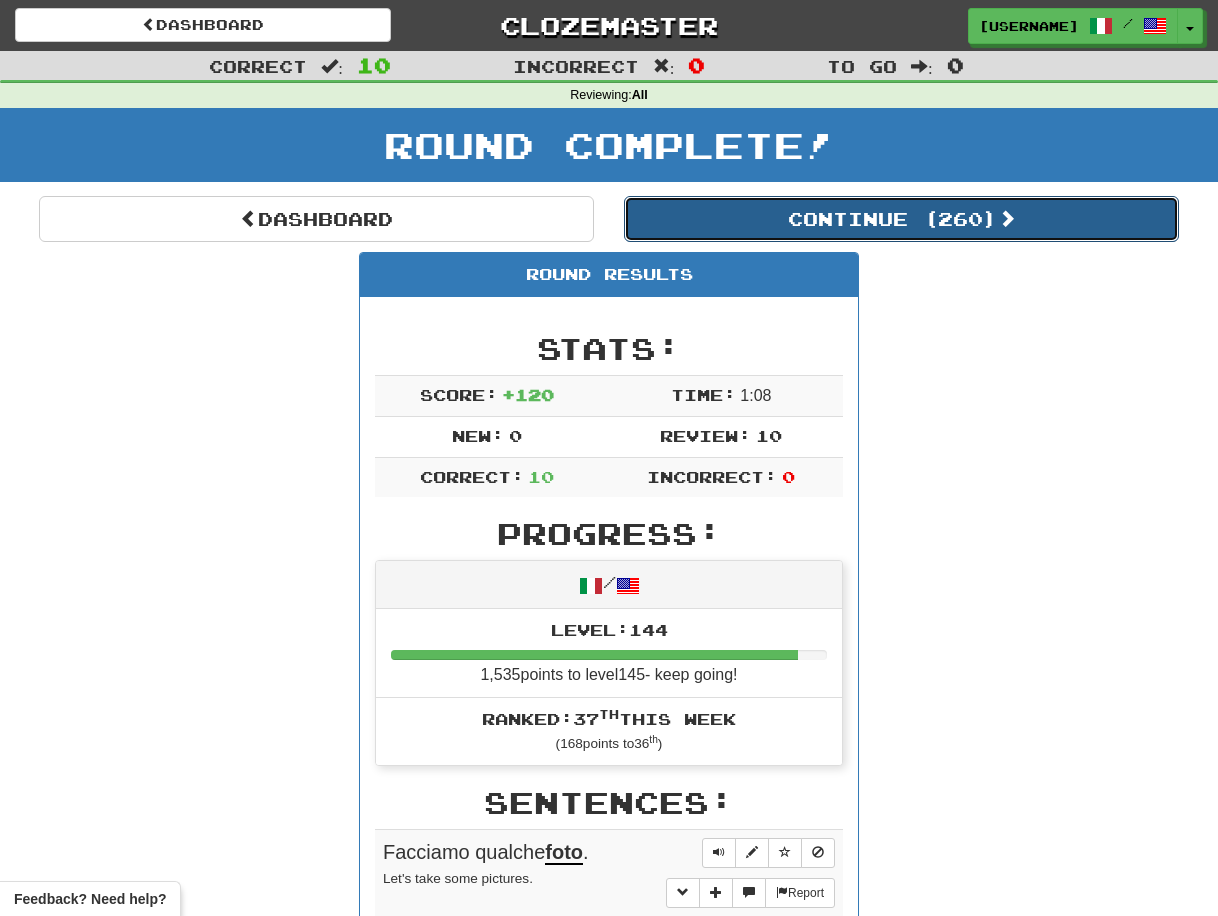 click on "Continue ( 260 )" at bounding box center [901, 219] 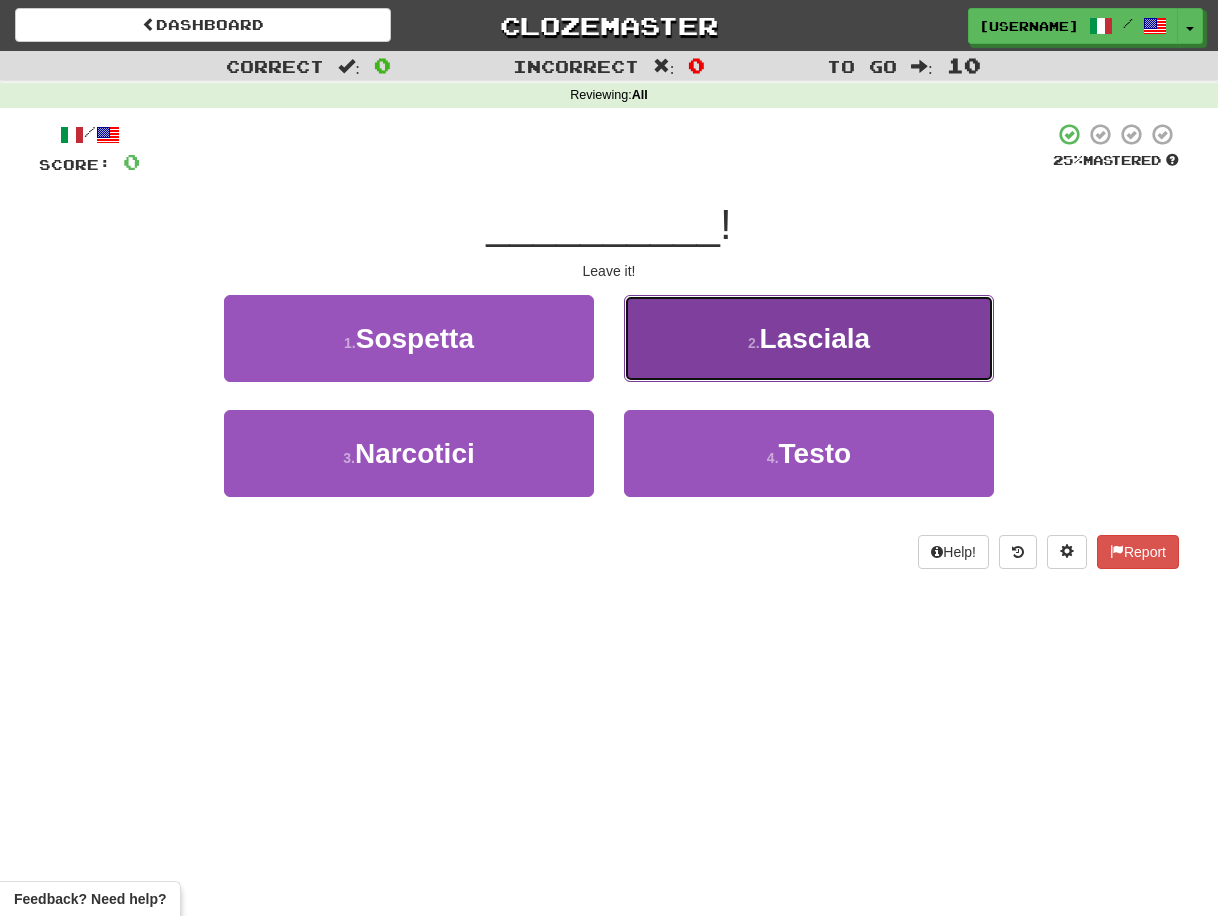 click on "Lasciala" at bounding box center (815, 338) 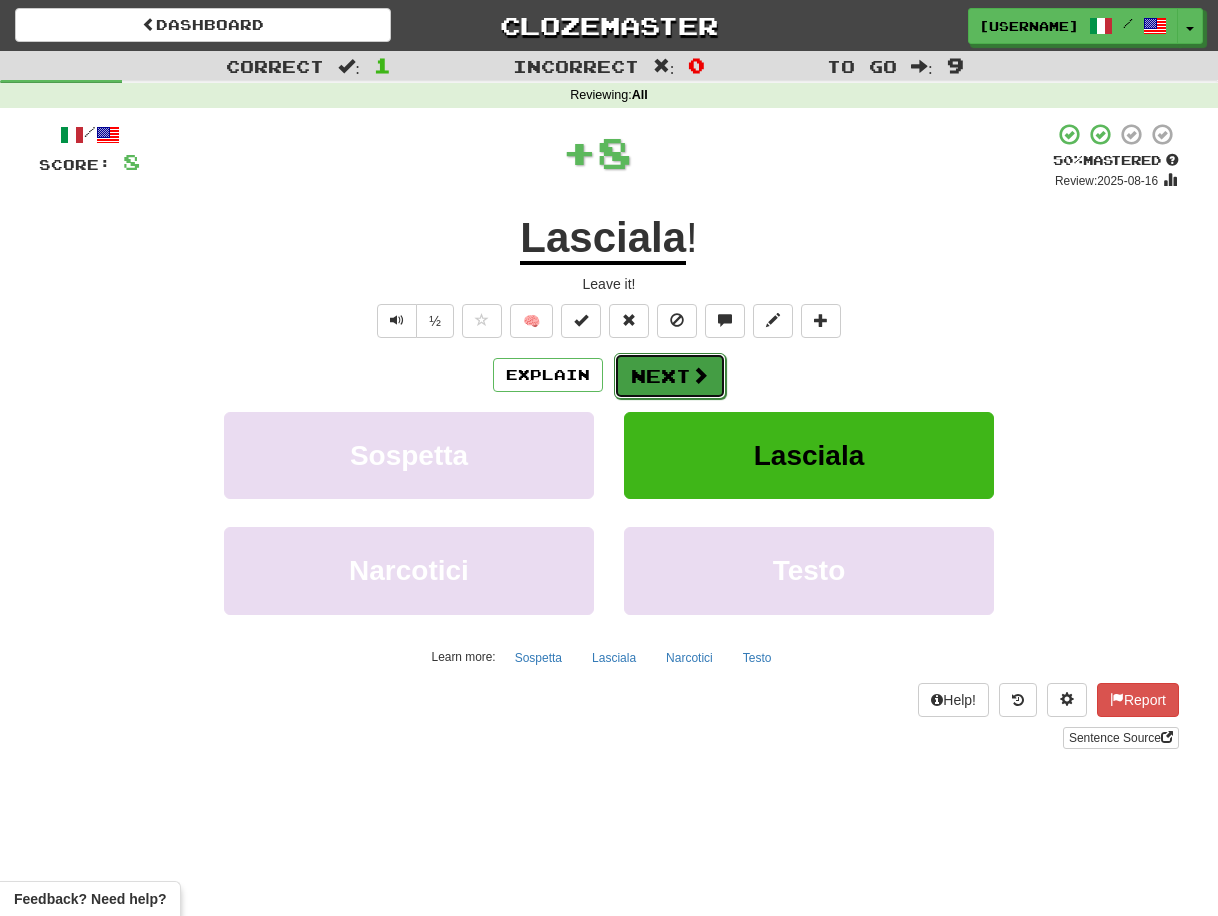 click at bounding box center (700, 375) 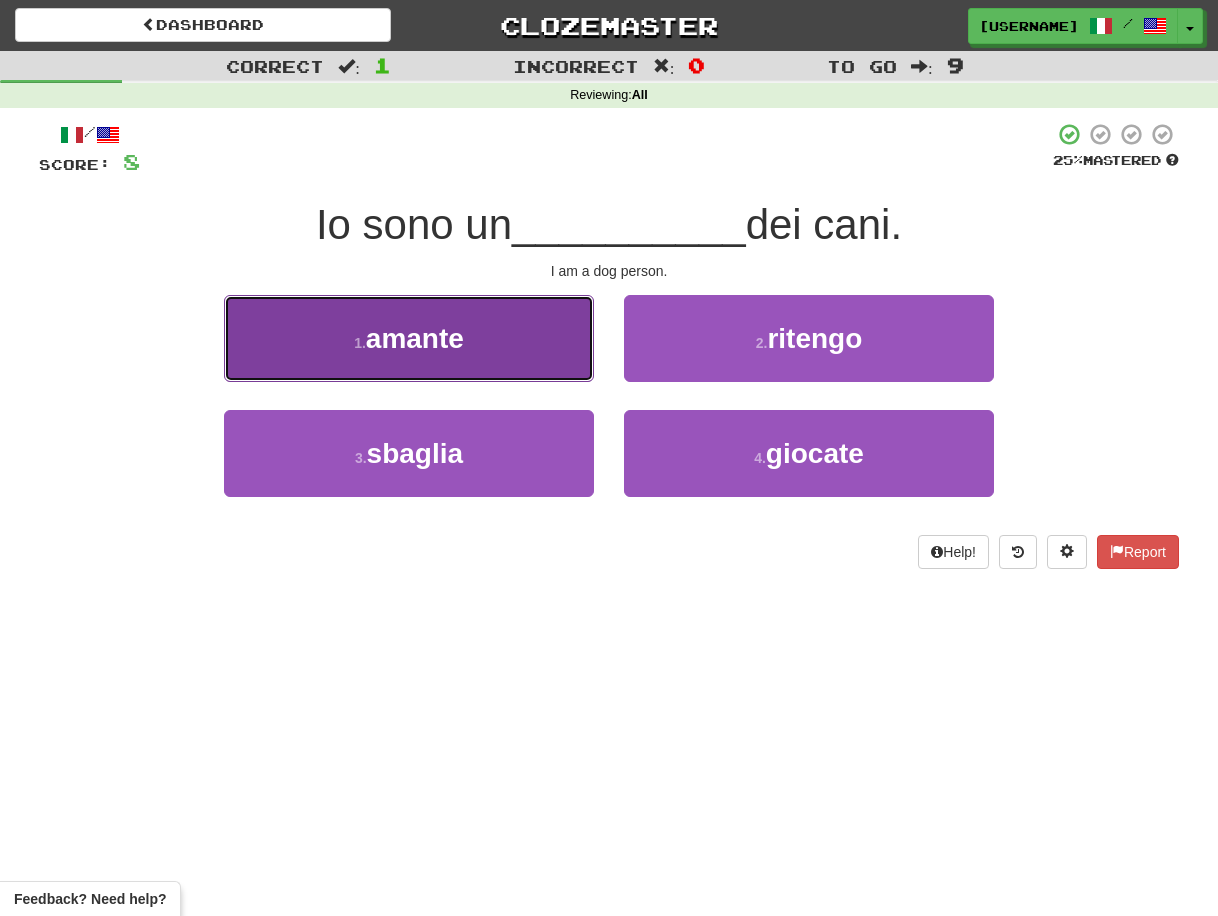 click on "1 .  amante" at bounding box center (409, 338) 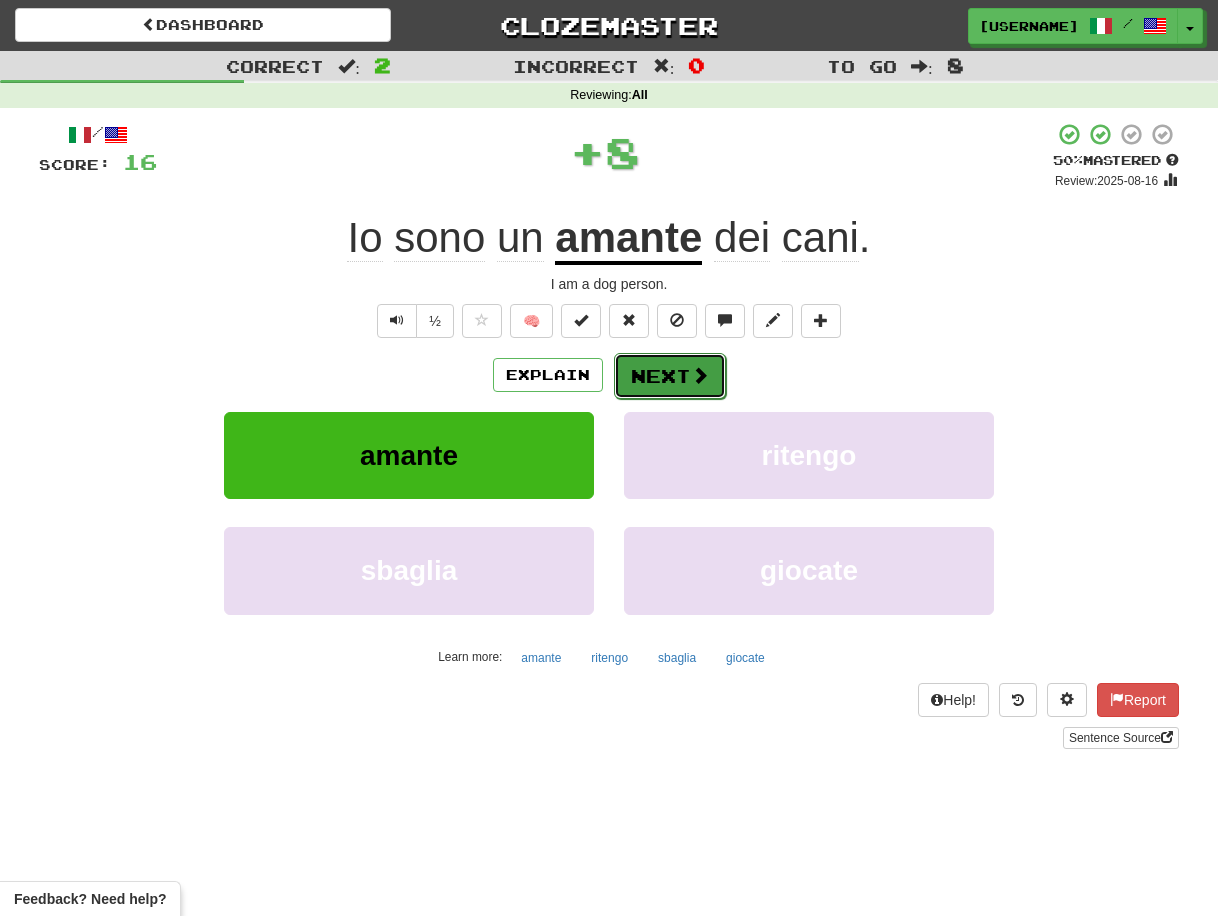click on "Next" at bounding box center (670, 376) 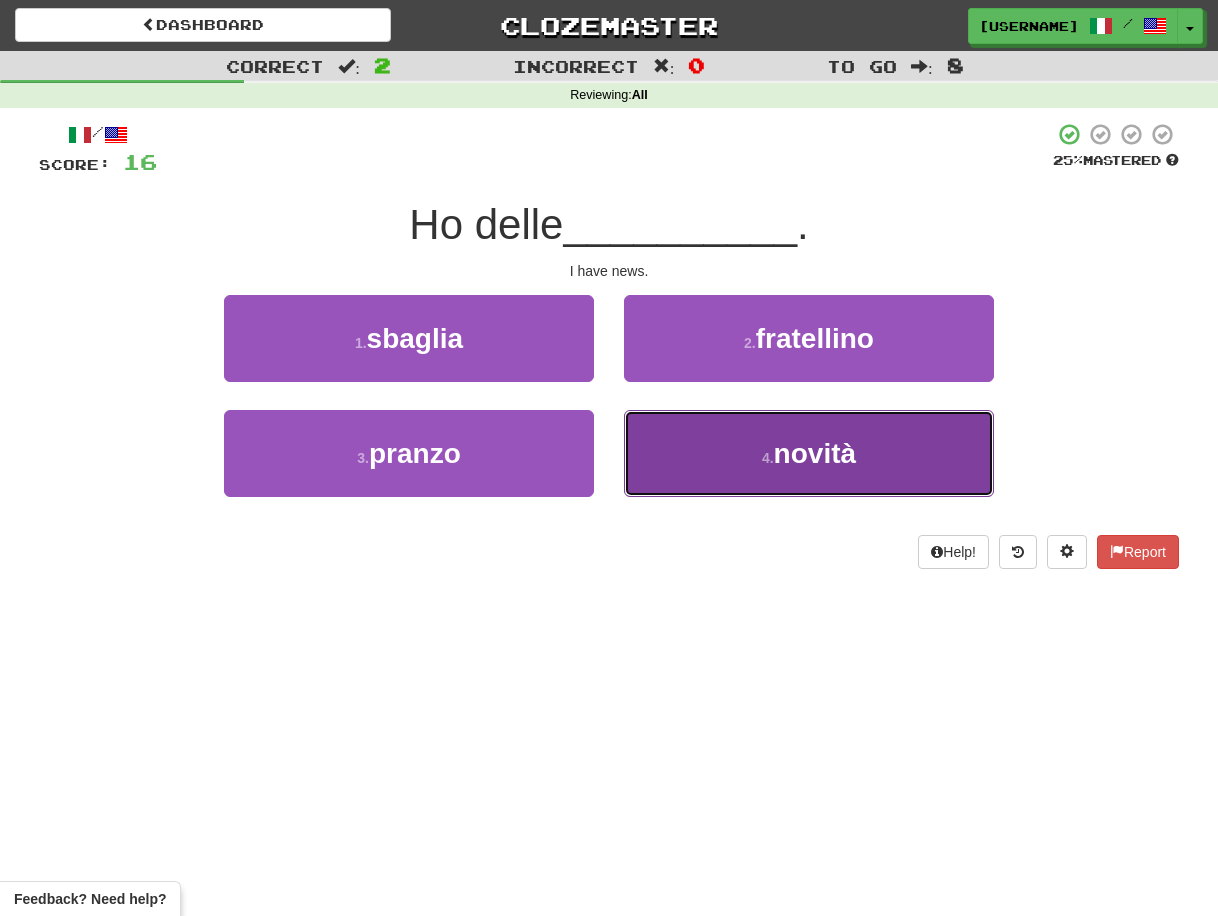 click on "4 .  novità" at bounding box center [809, 453] 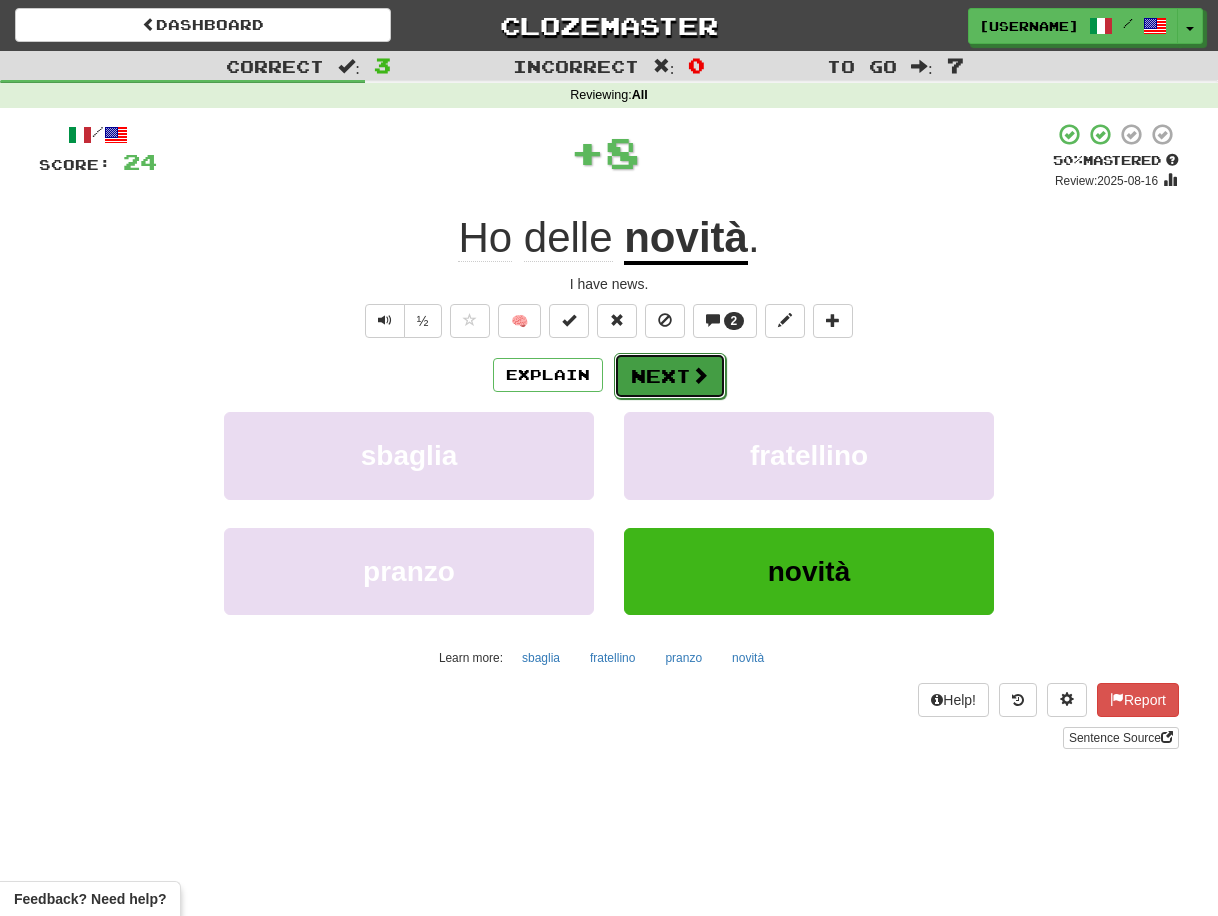 click on "Next" at bounding box center [670, 376] 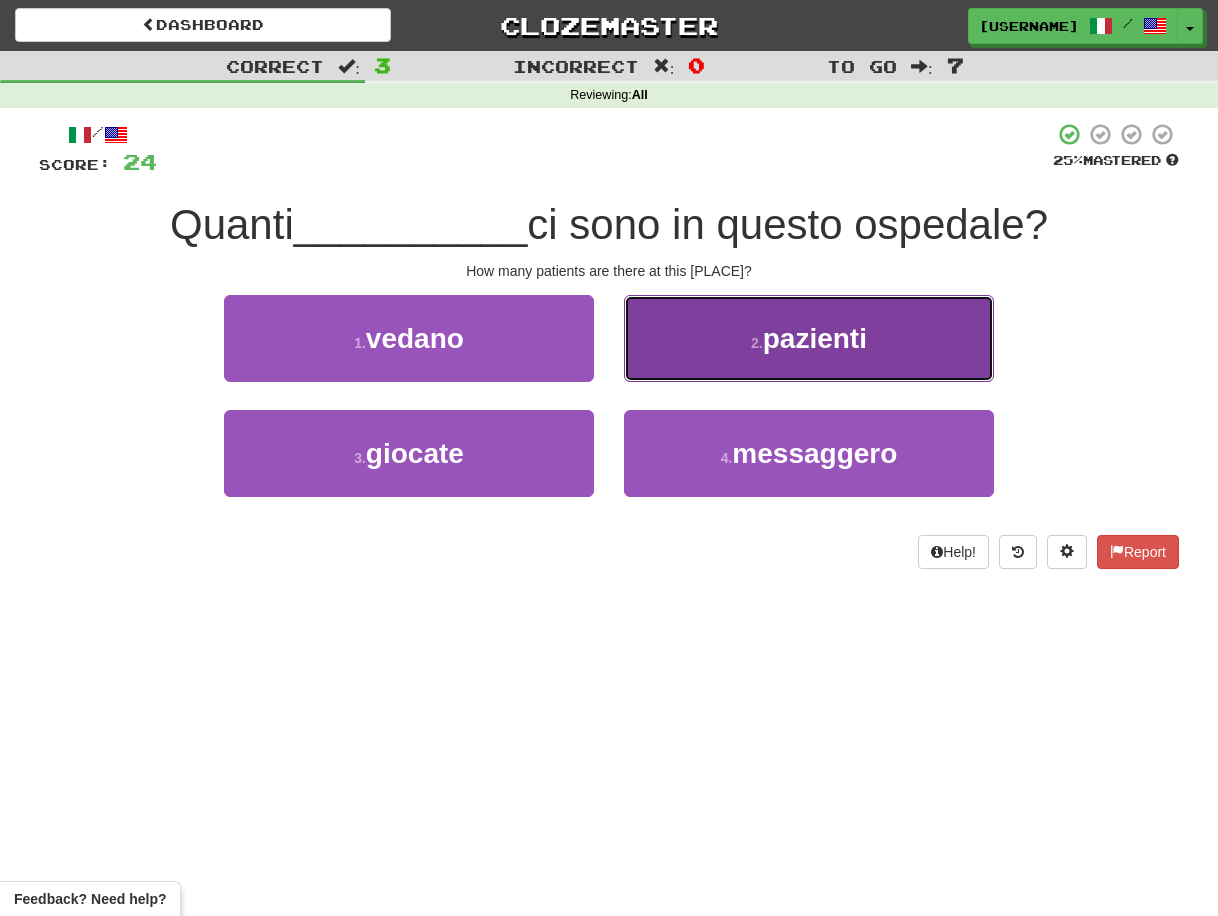 click on "2 .  pazienti" at bounding box center (809, 338) 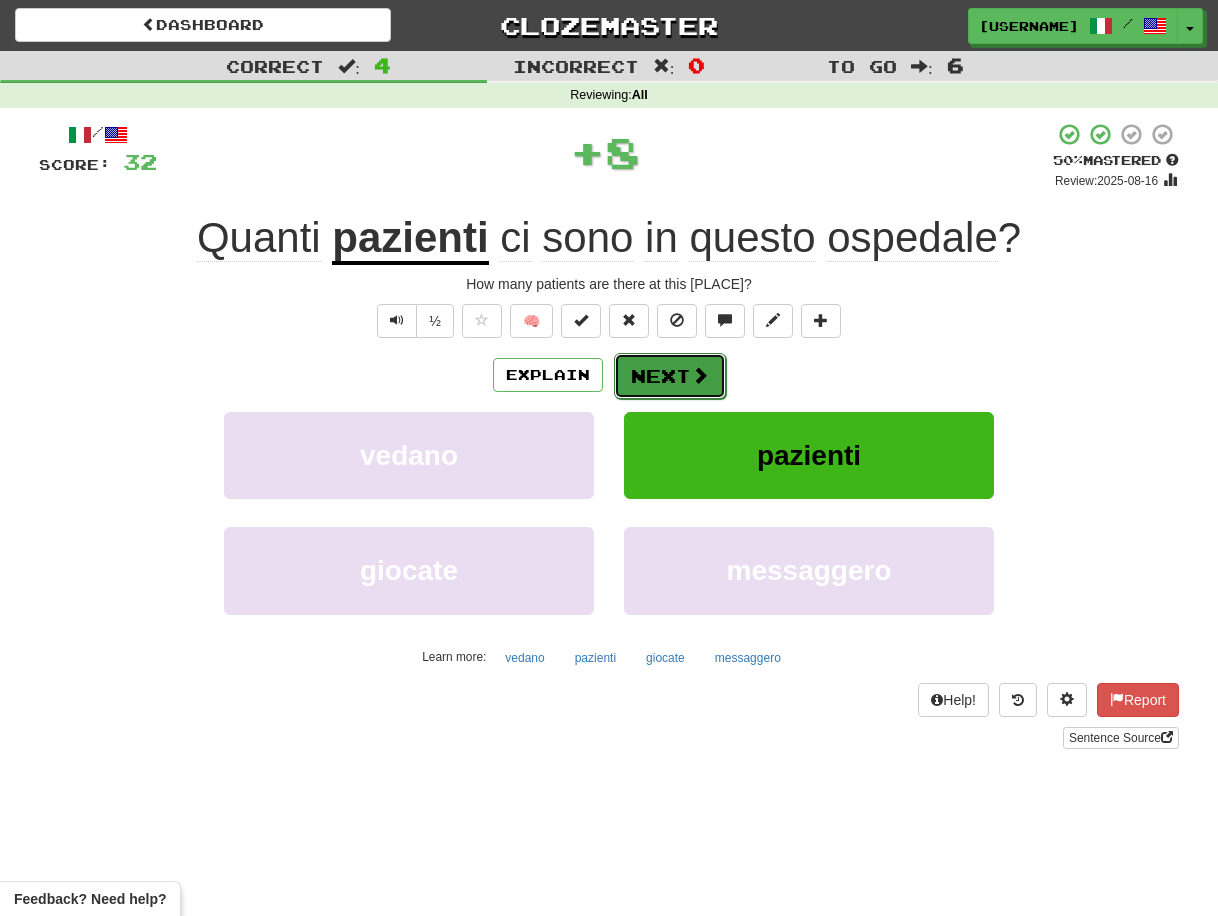 click on "Next" at bounding box center (670, 376) 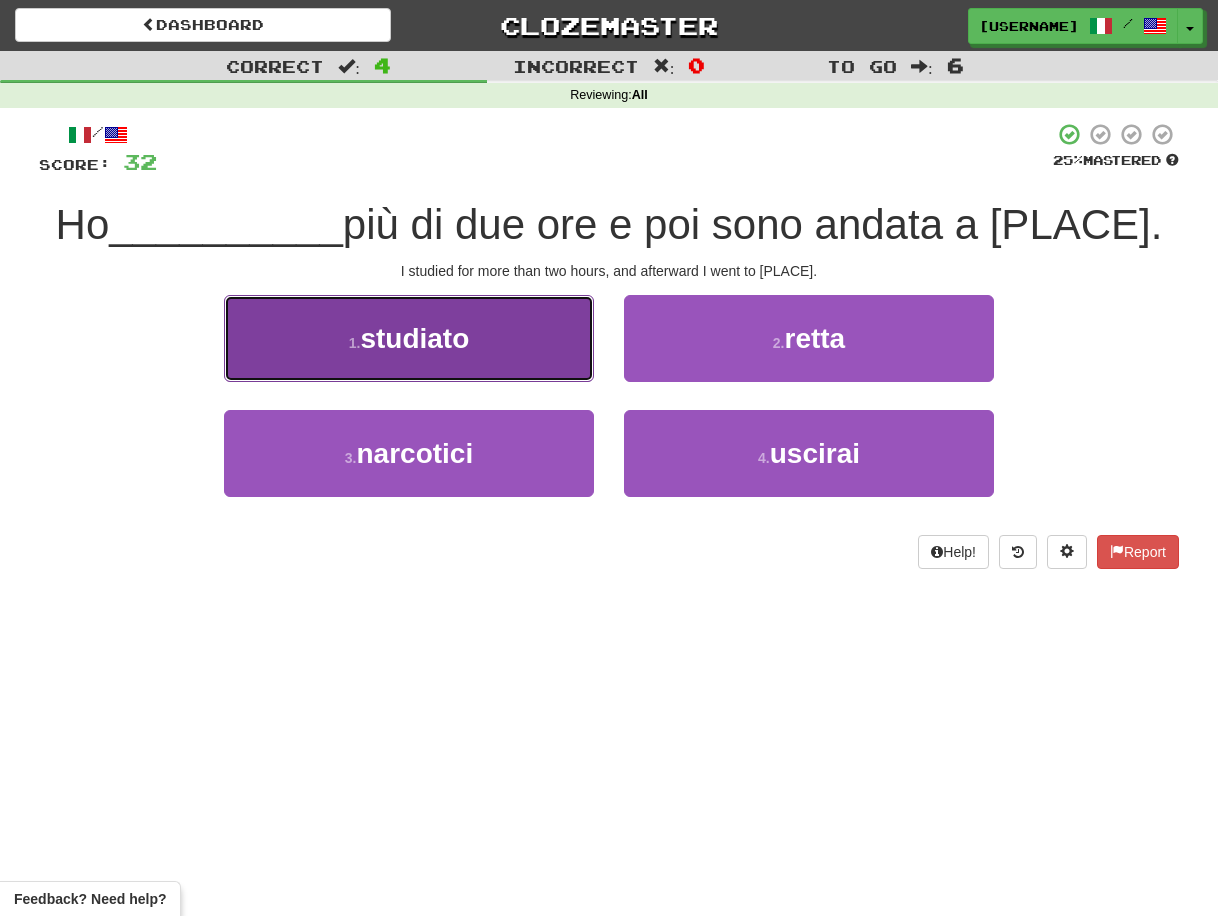 click on "1 .  studiato" at bounding box center (409, 338) 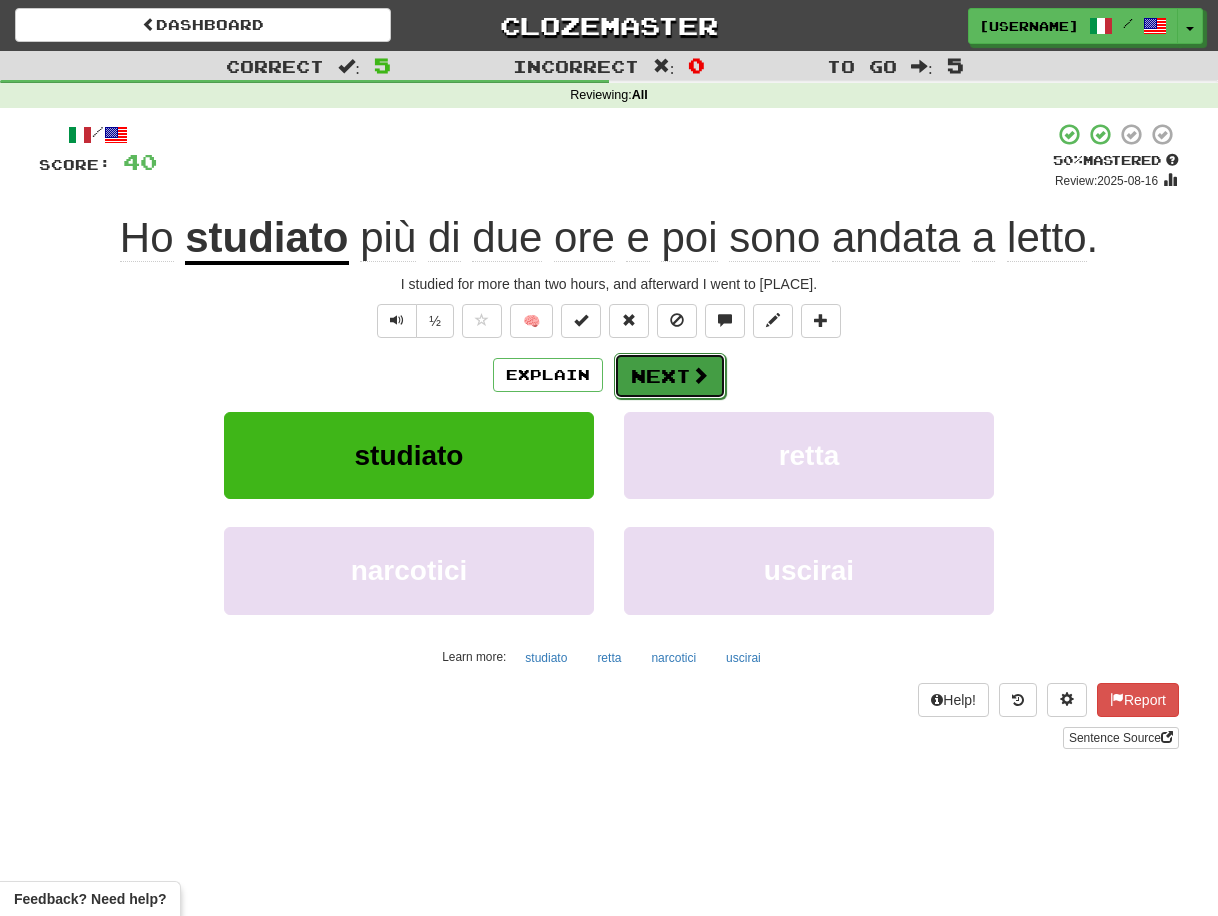 click on "Next" at bounding box center [670, 376] 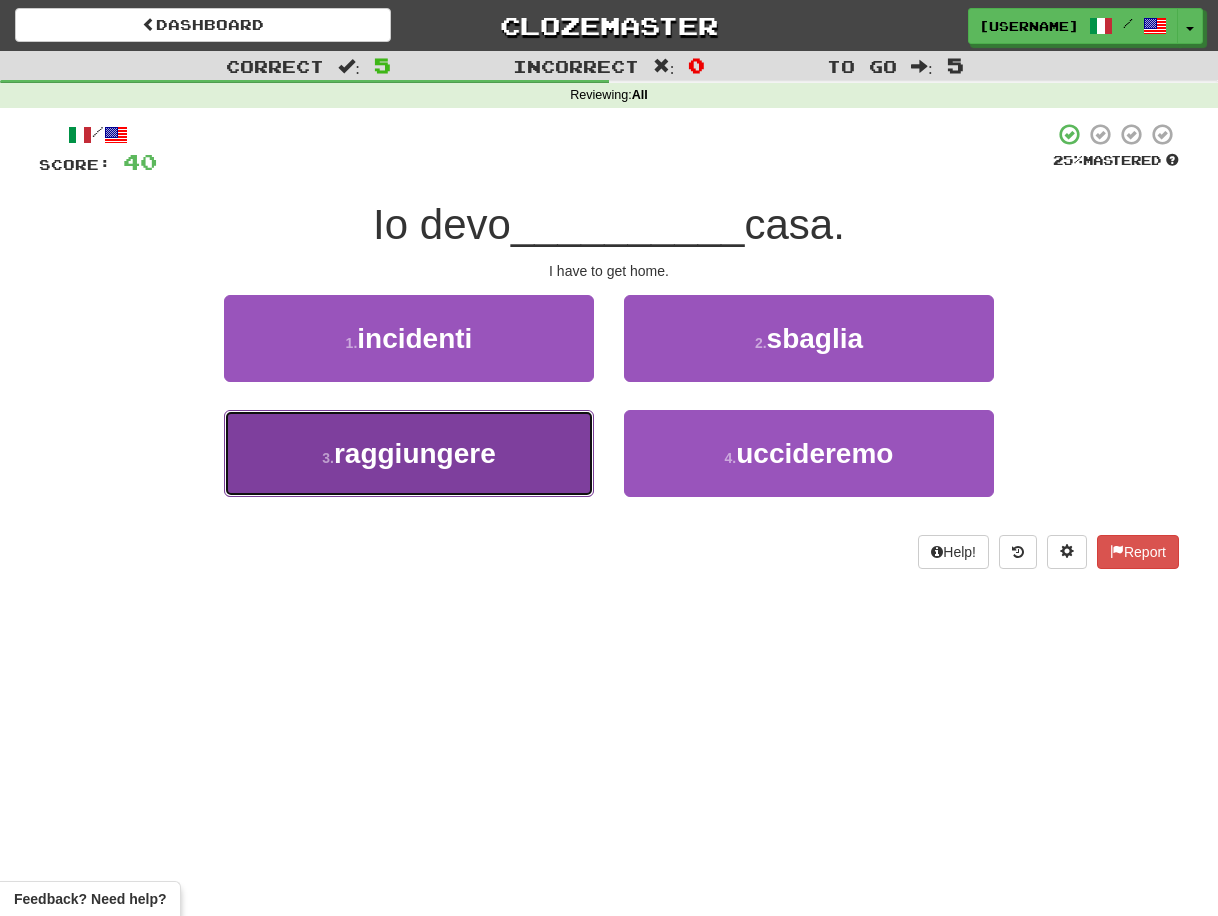 click on "3 .  raggiungere" at bounding box center [409, 453] 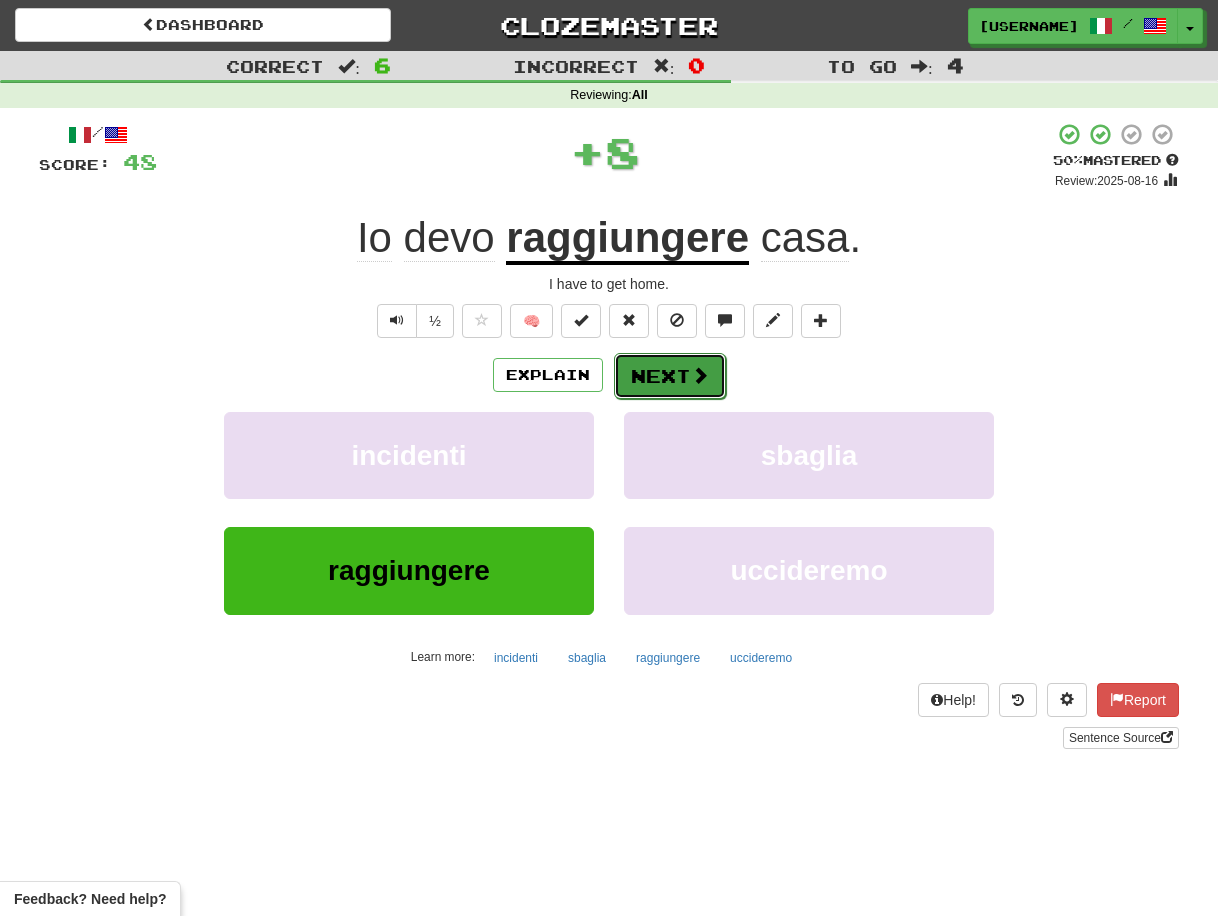 click on "Next" at bounding box center (670, 376) 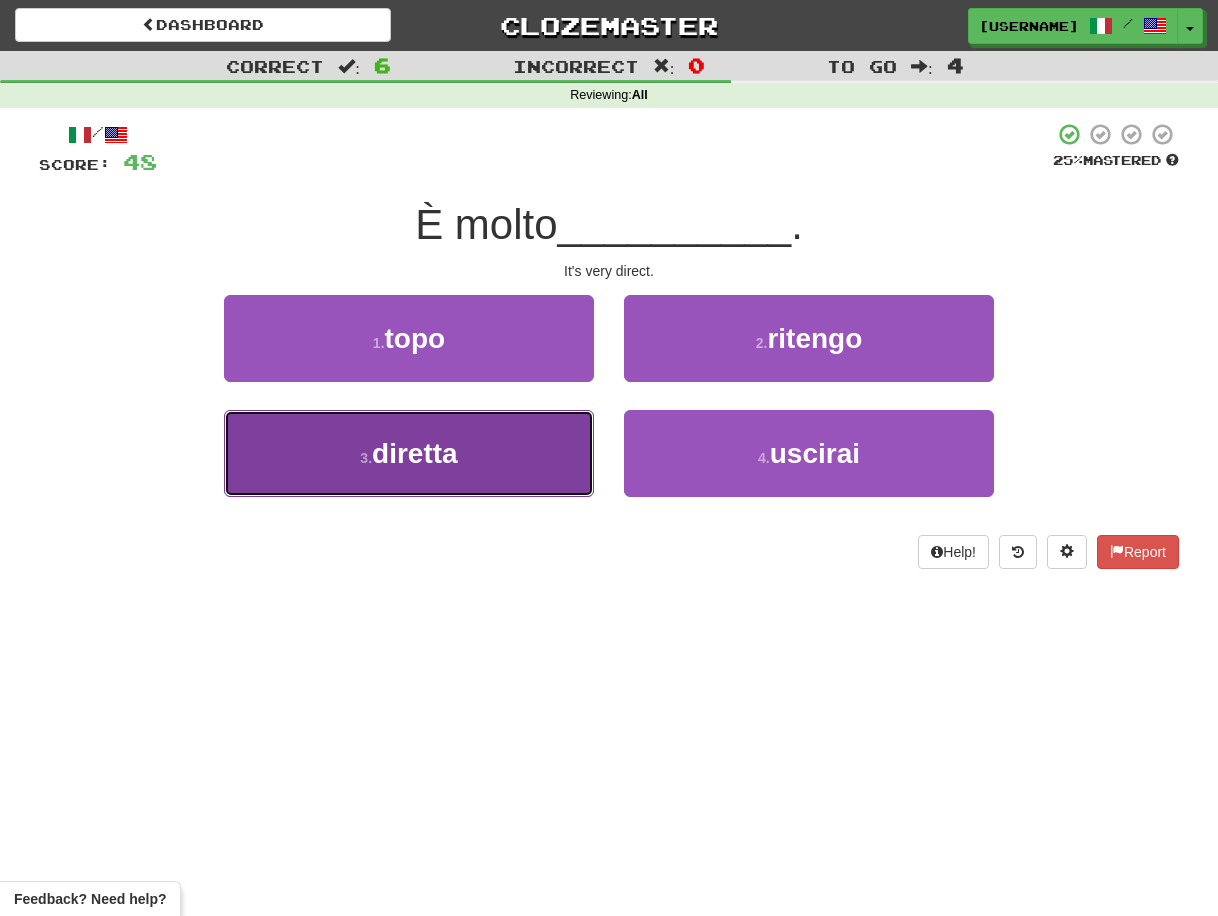 click on "3 .  diretta" at bounding box center (409, 453) 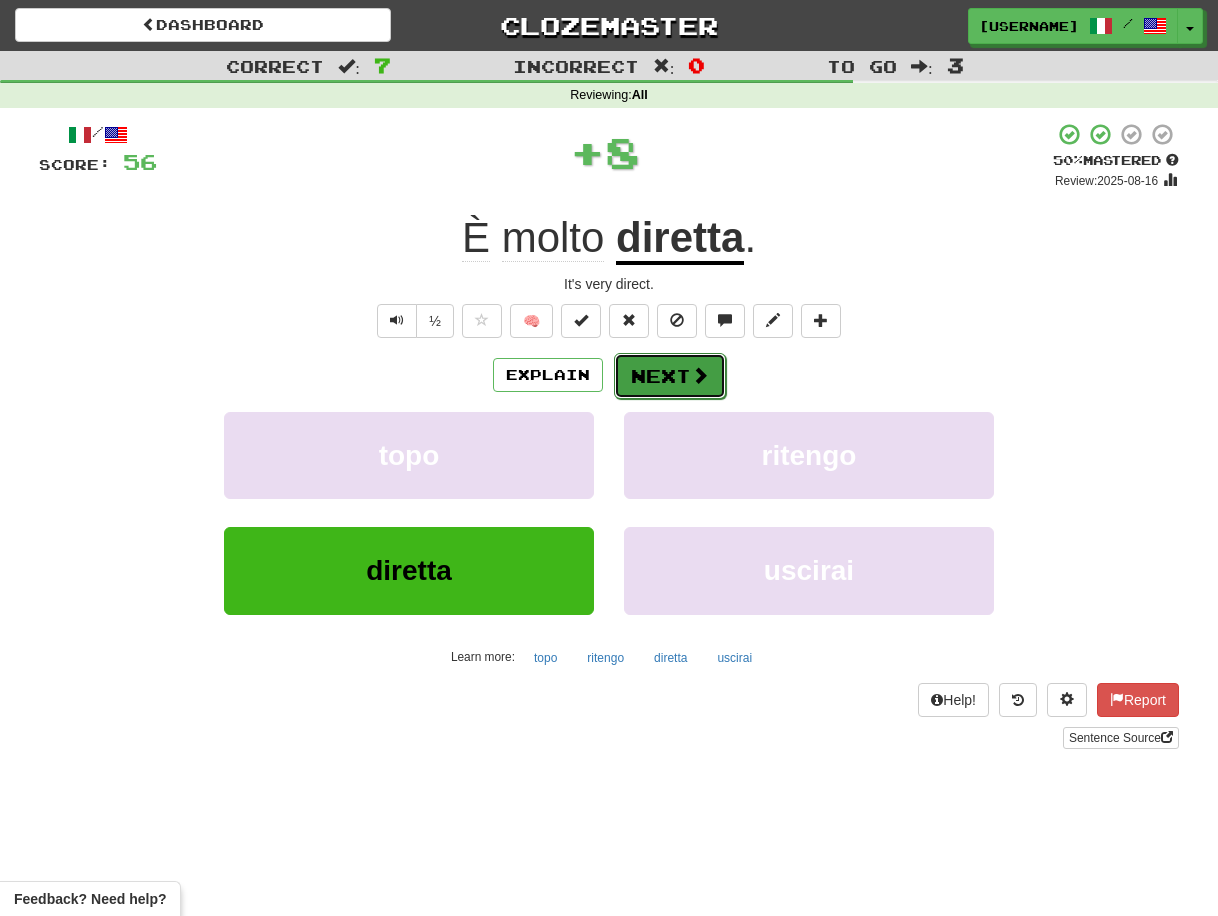 click on "Next" at bounding box center (670, 376) 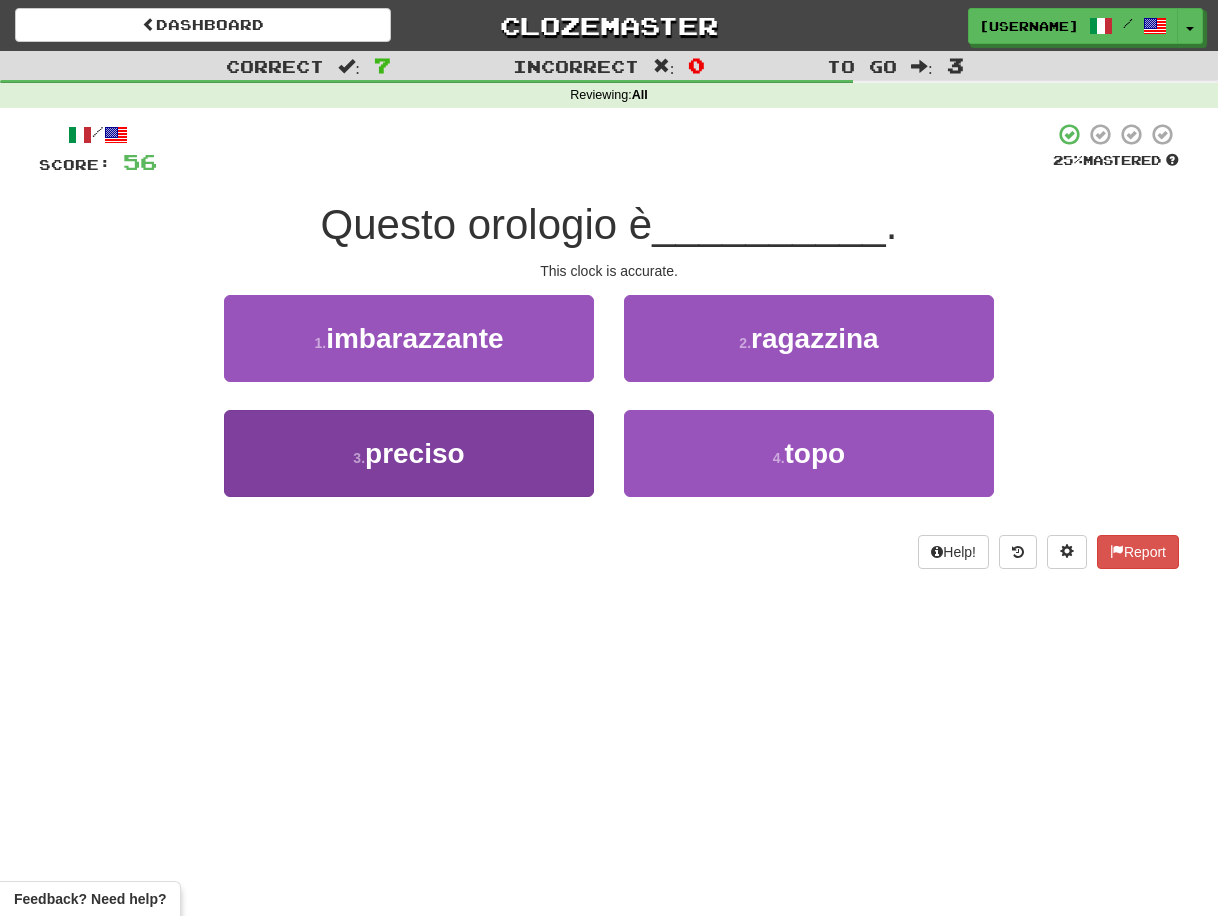 click on "3 .  preciso" at bounding box center (409, 453) 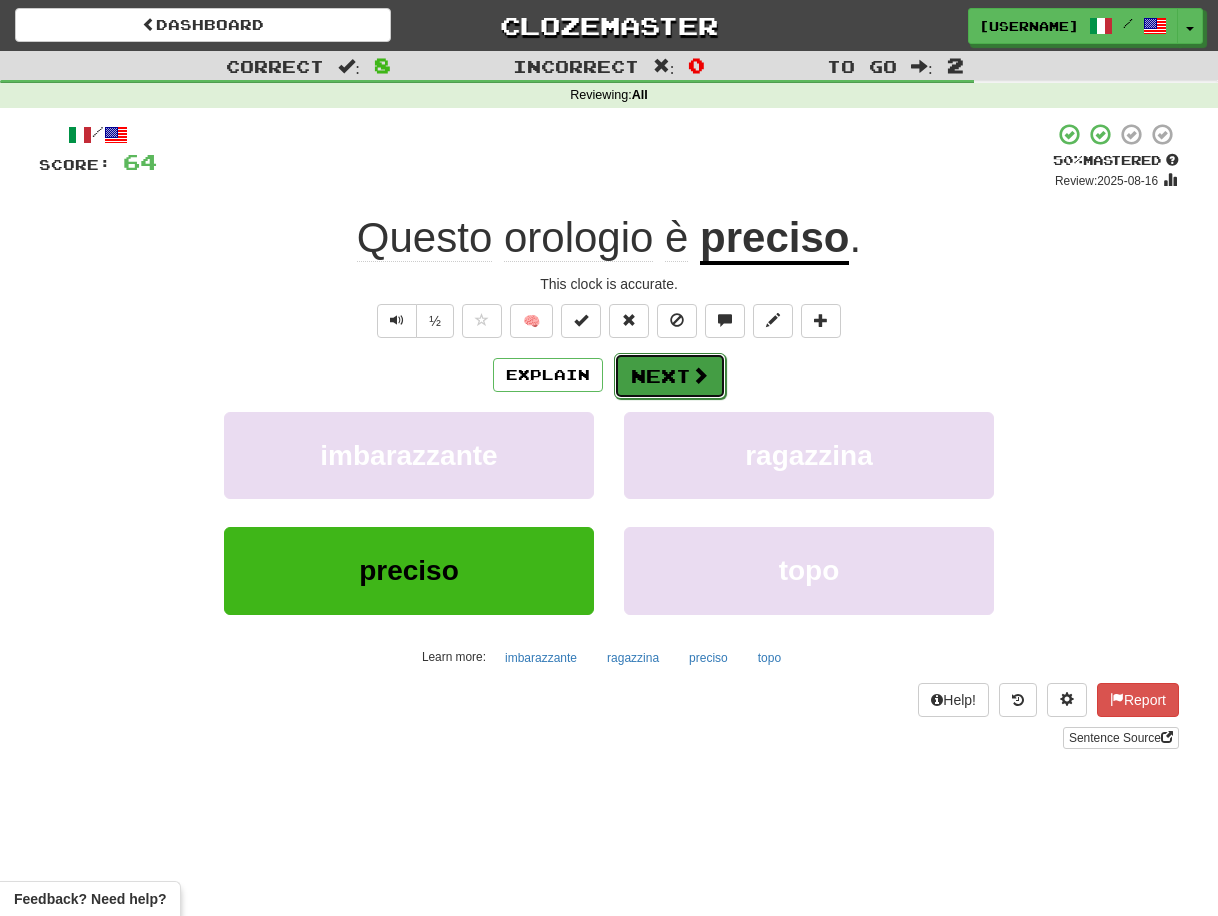 click on "Next" at bounding box center [670, 376] 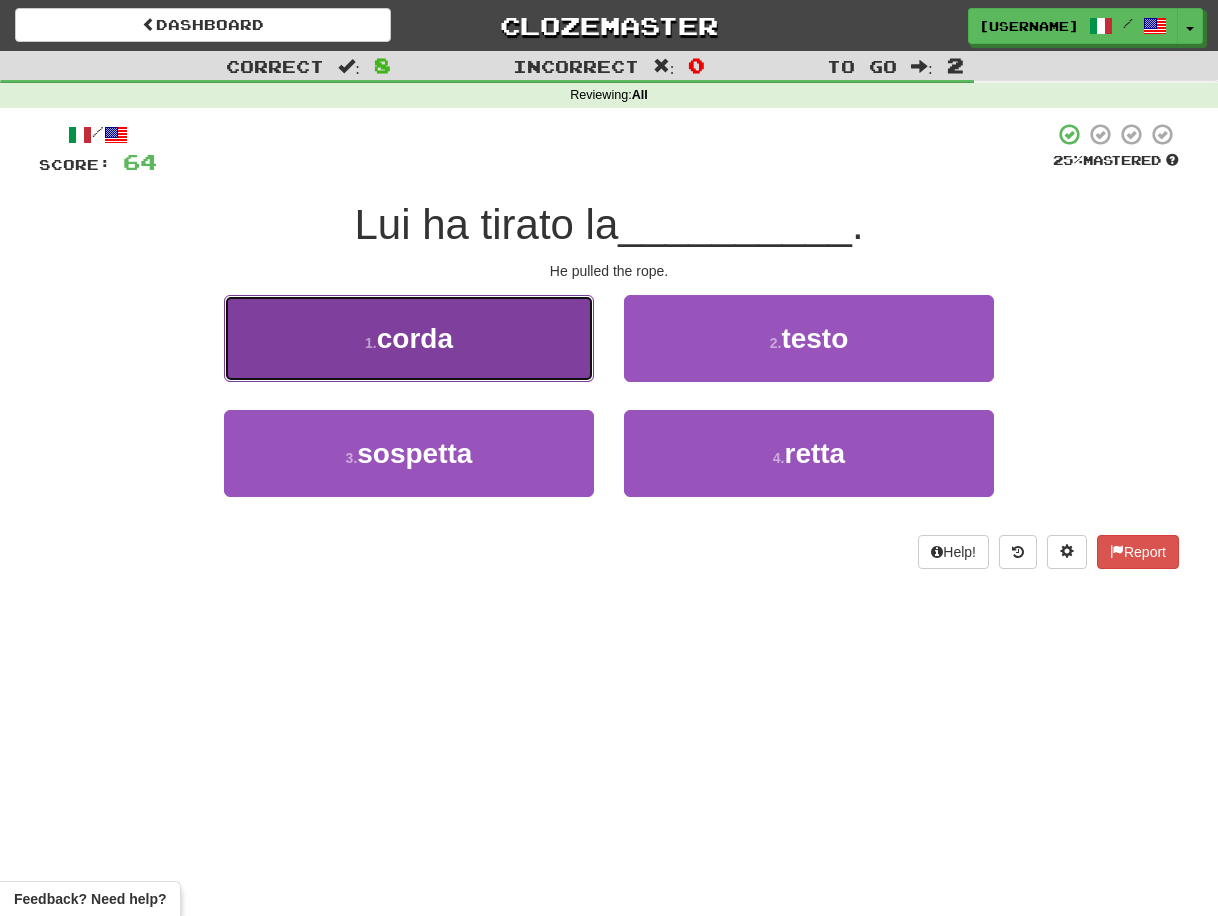 click on "1 .  corda" at bounding box center (409, 338) 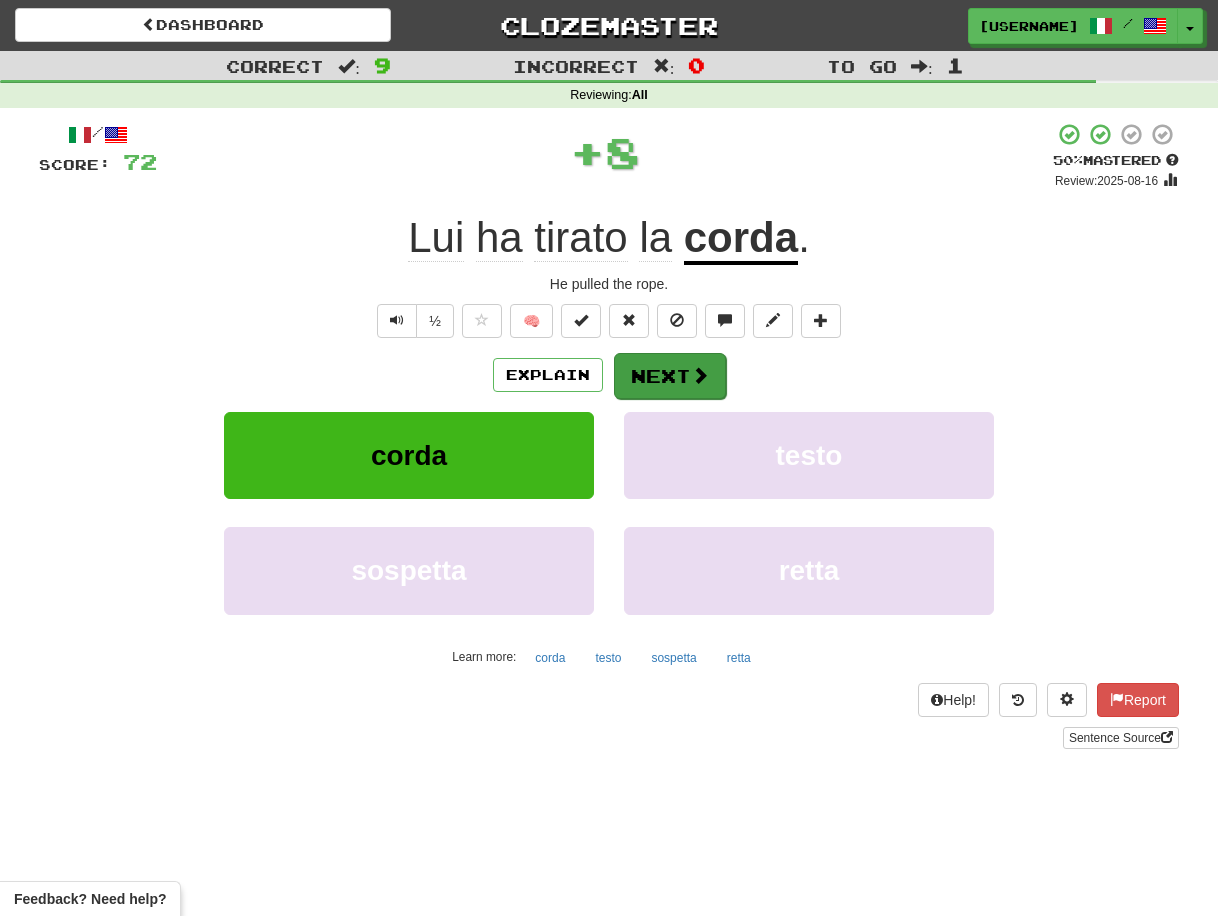 click on "Next" at bounding box center (670, 376) 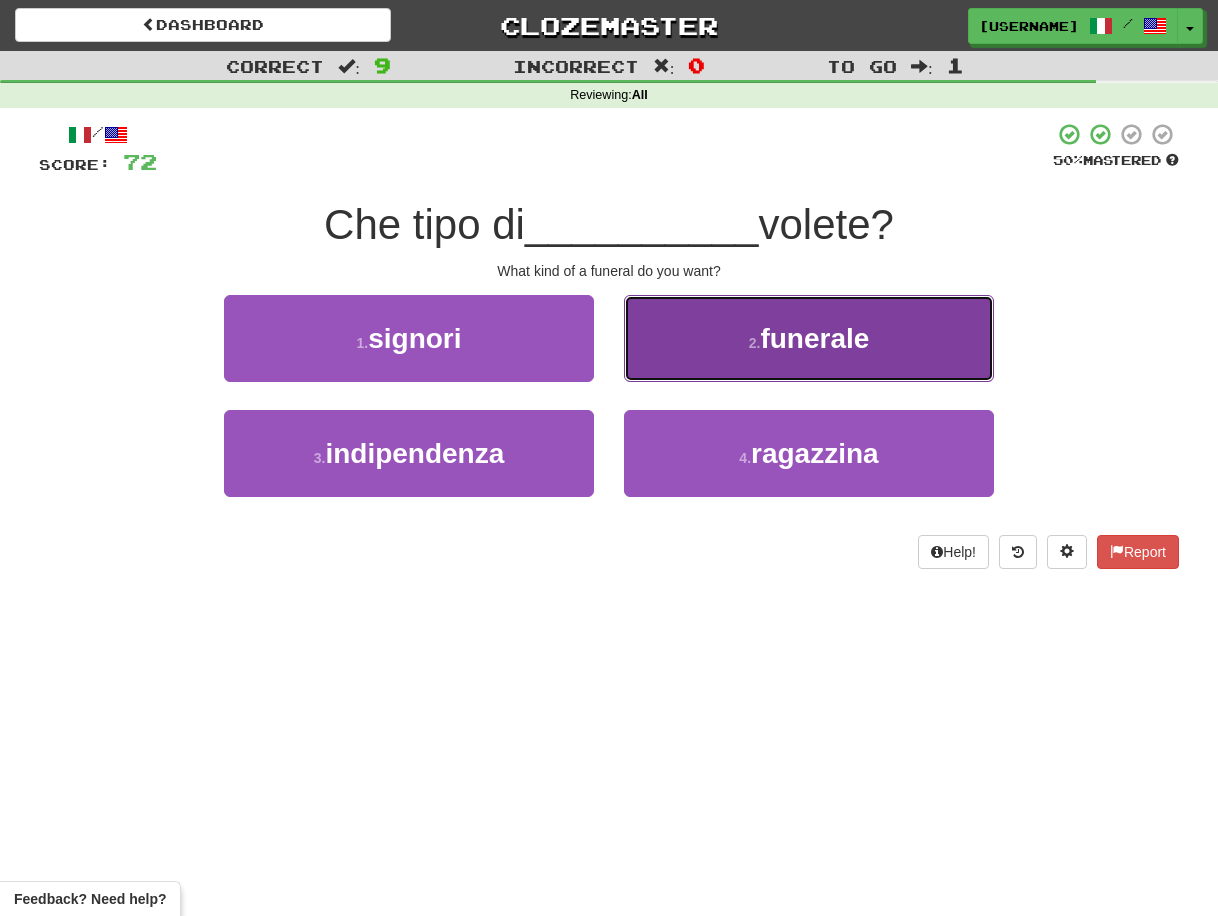 click on "2 .  funerale" at bounding box center (809, 338) 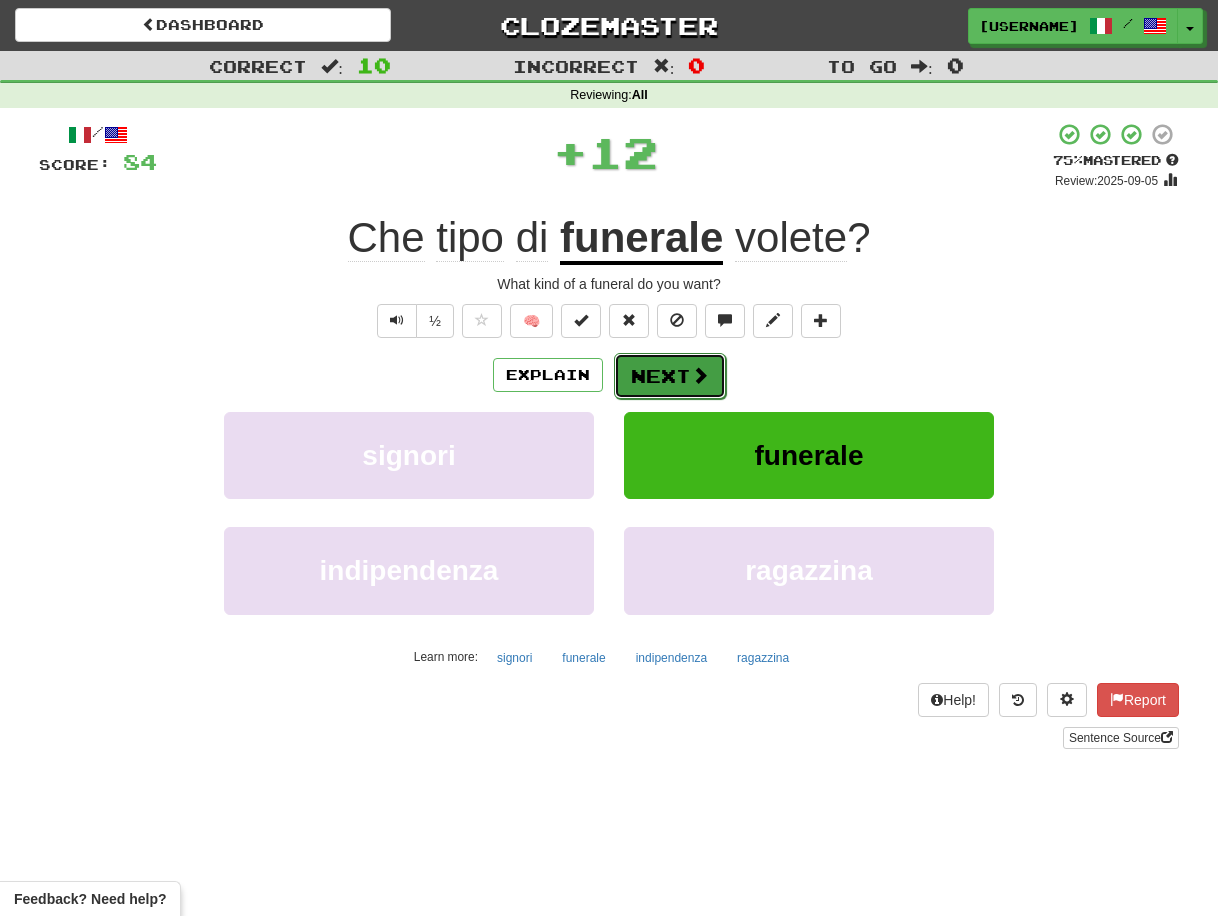 click on "Next" at bounding box center (670, 376) 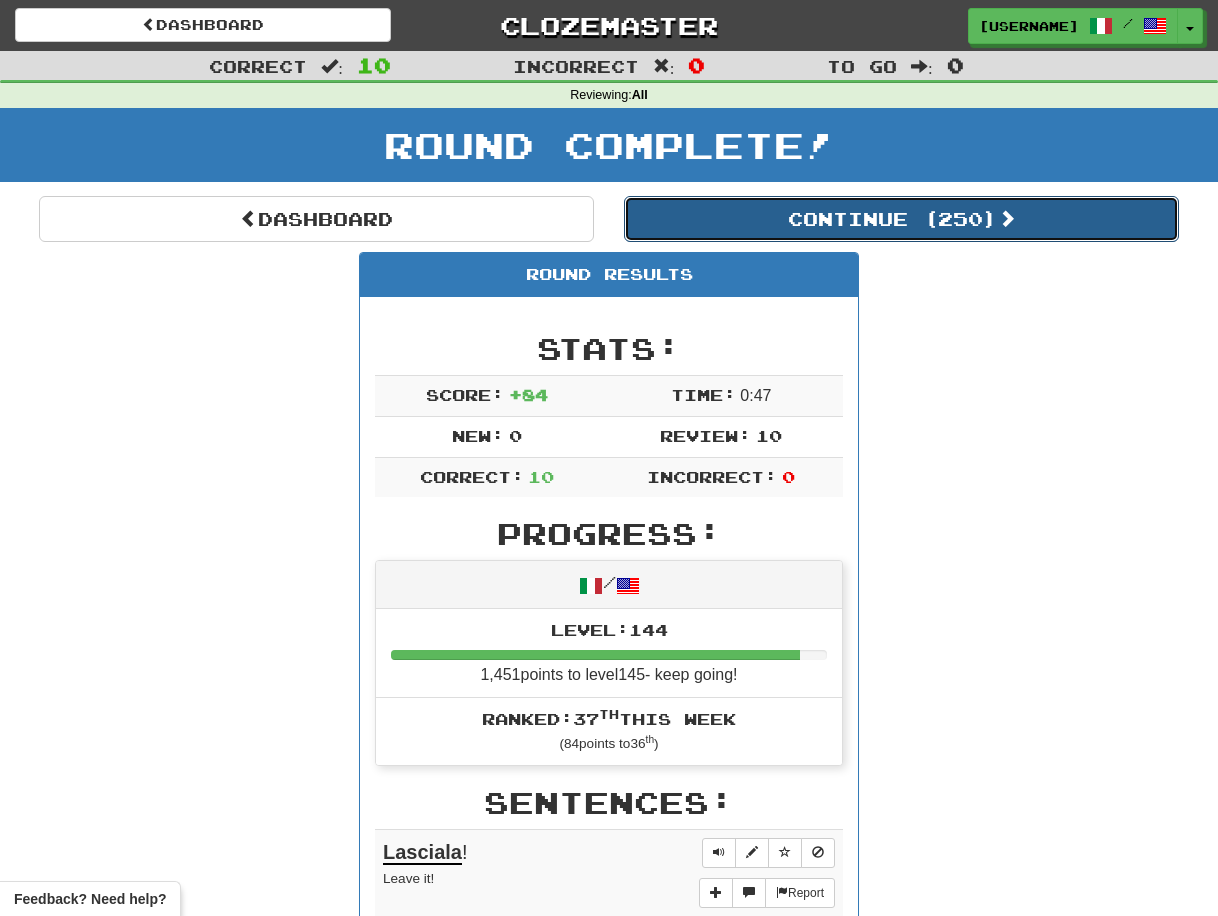 click on "Continue ( 250 )" at bounding box center (901, 219) 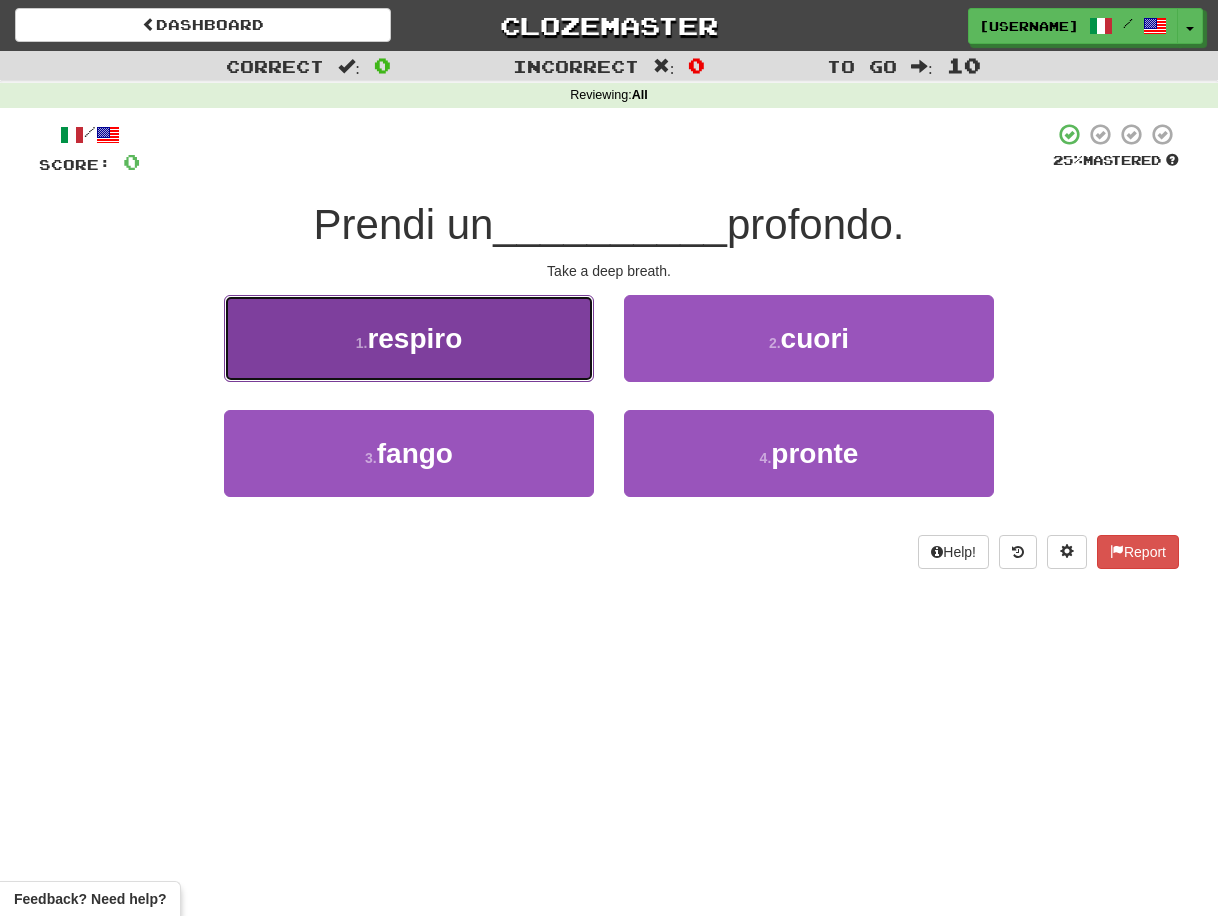 click on "1 .  respiro" at bounding box center (409, 338) 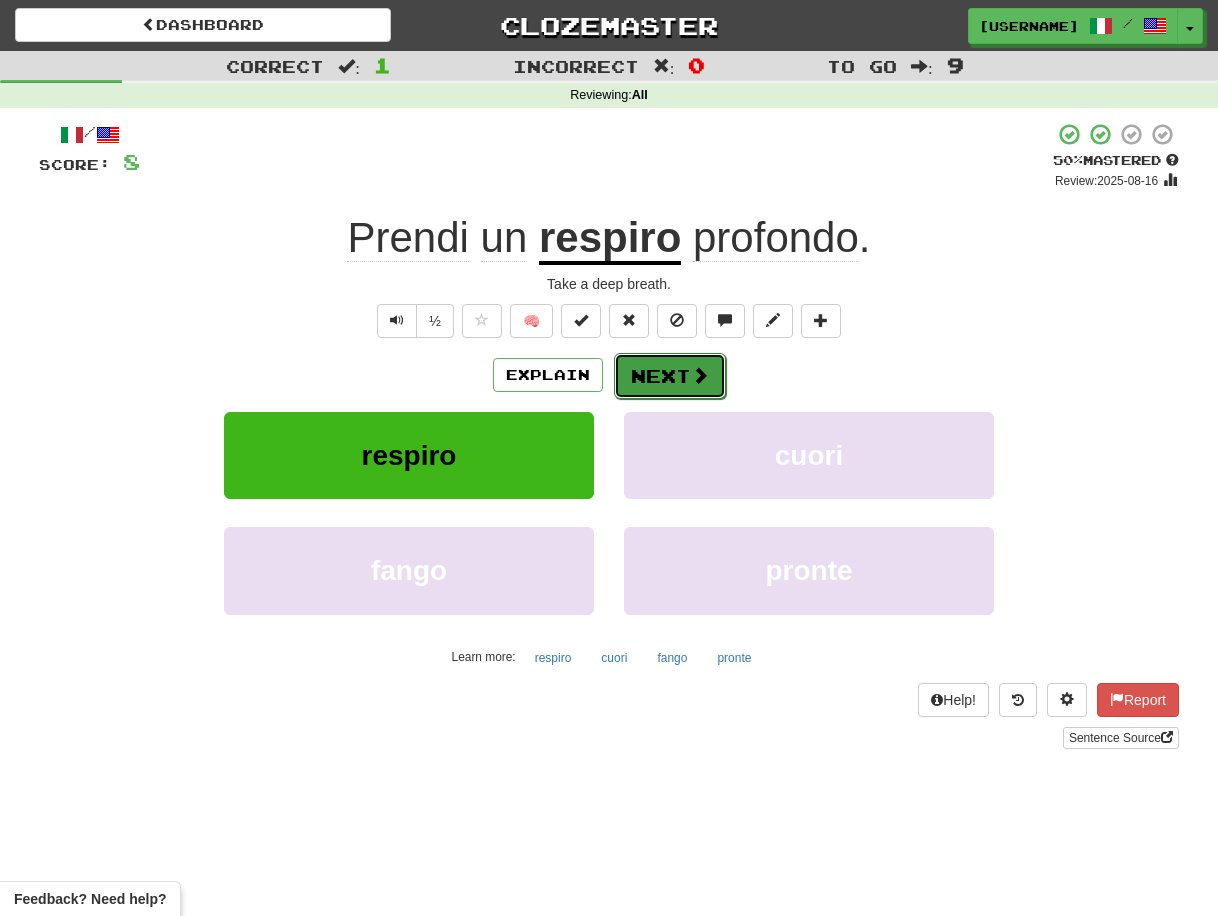 click on "Next" at bounding box center (670, 376) 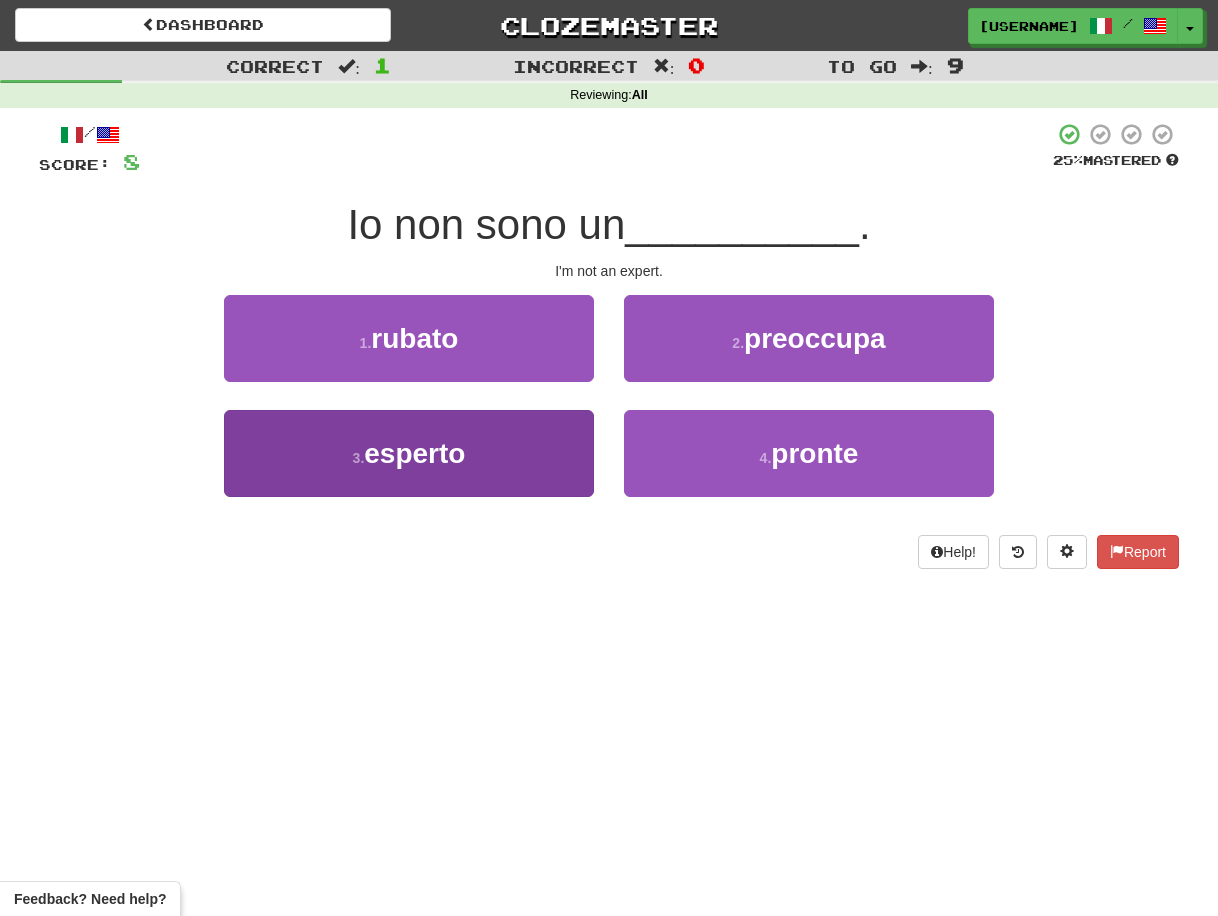 click on "3 .  esperto" at bounding box center [409, 453] 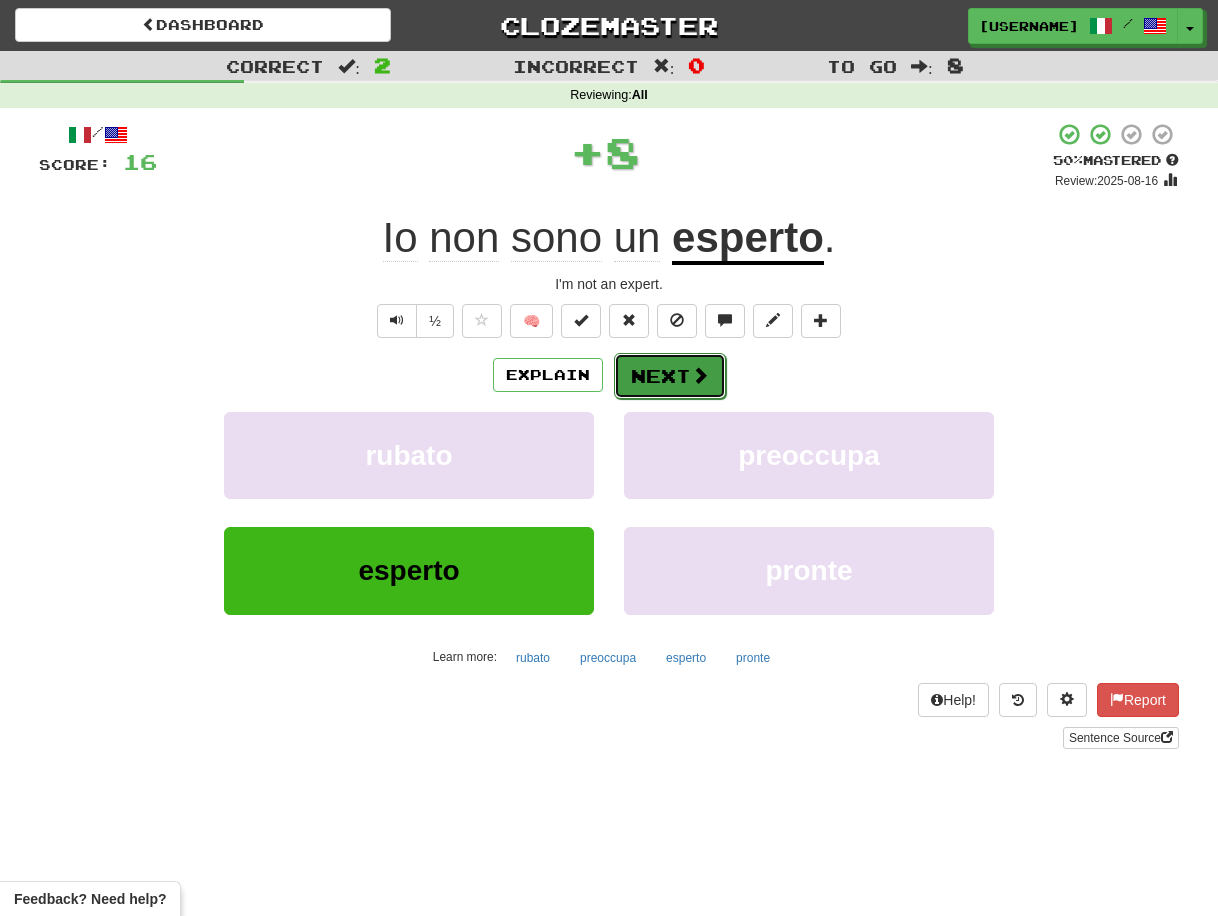 click on "Next" at bounding box center [670, 376] 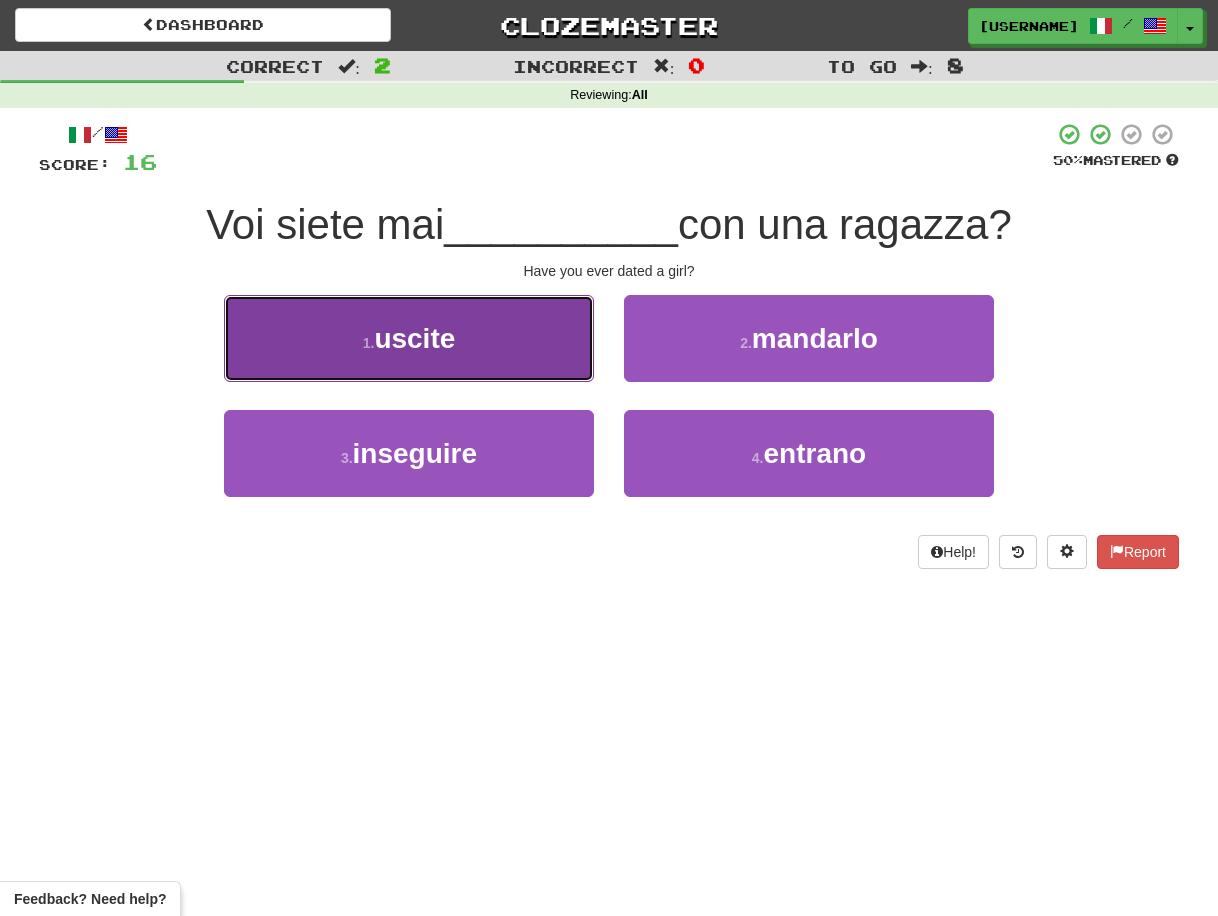 click on "1 .  uscite" at bounding box center [409, 338] 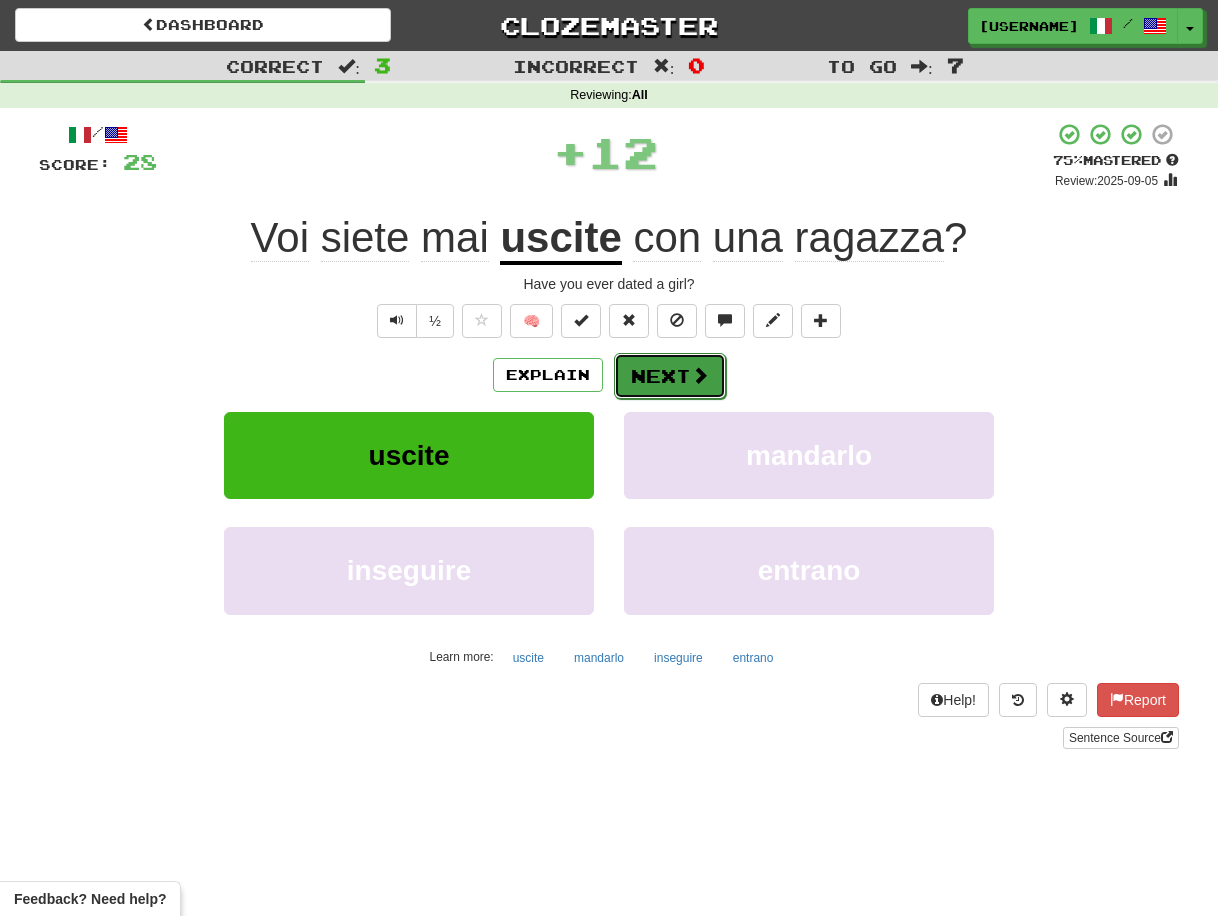 click on "Next" at bounding box center (670, 376) 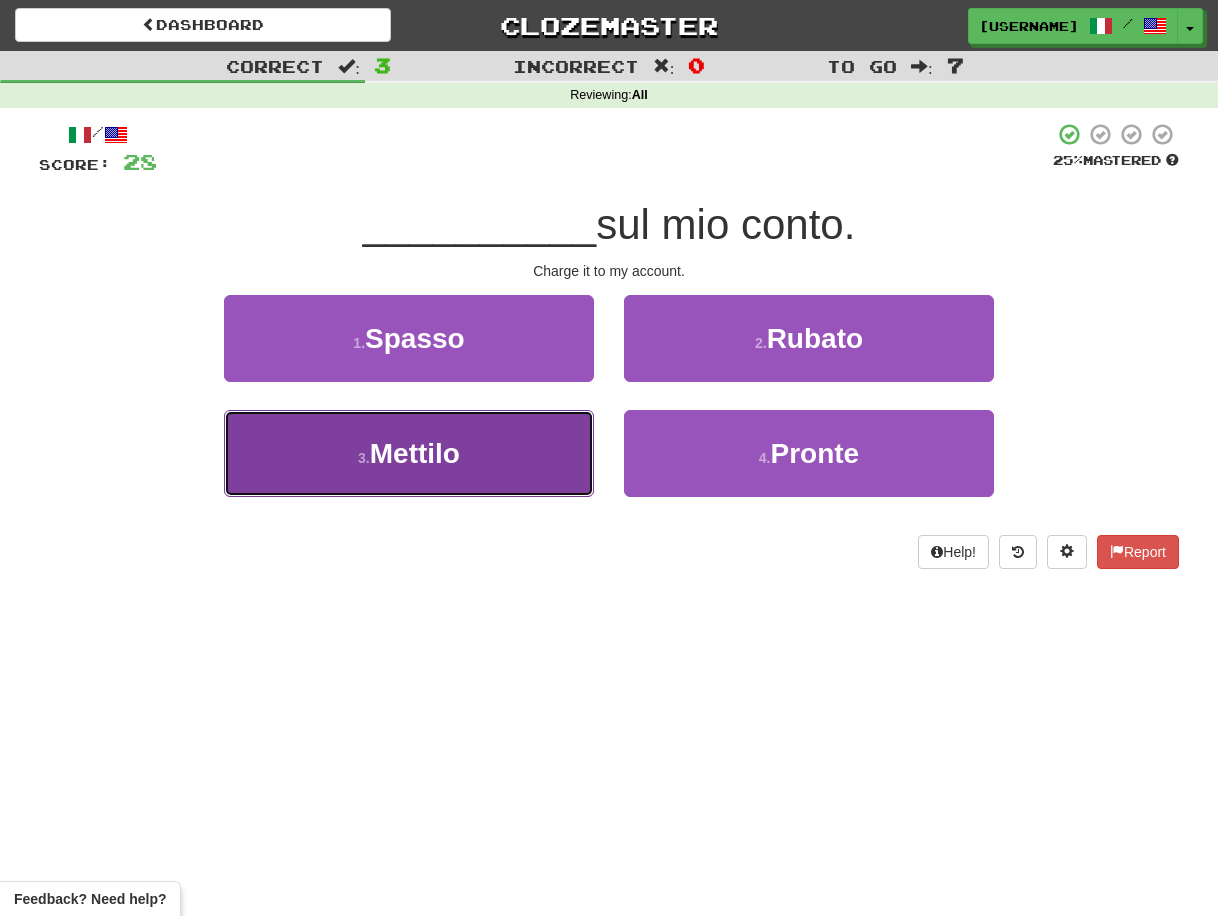 click on "3 .  Mettilo" at bounding box center (409, 453) 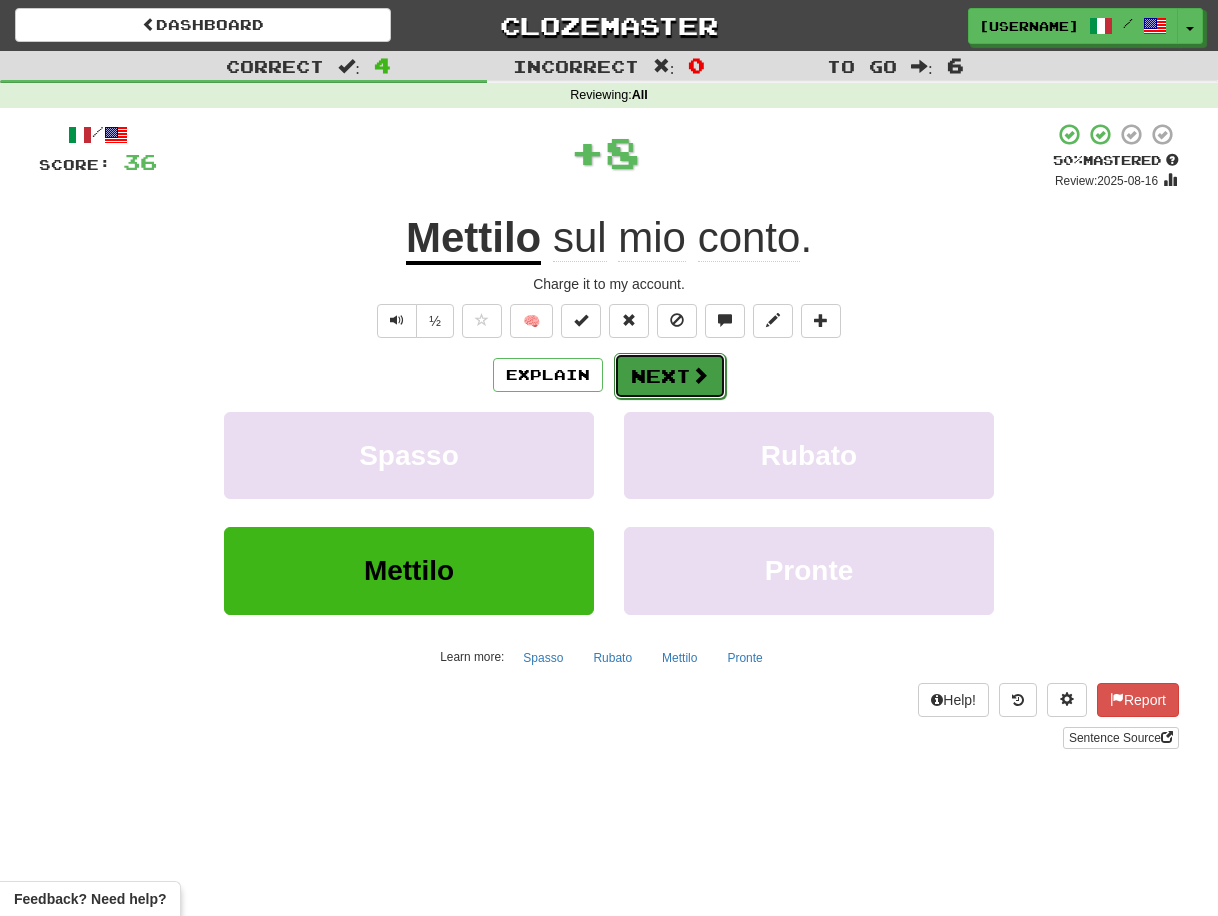 click on "Next" at bounding box center [670, 376] 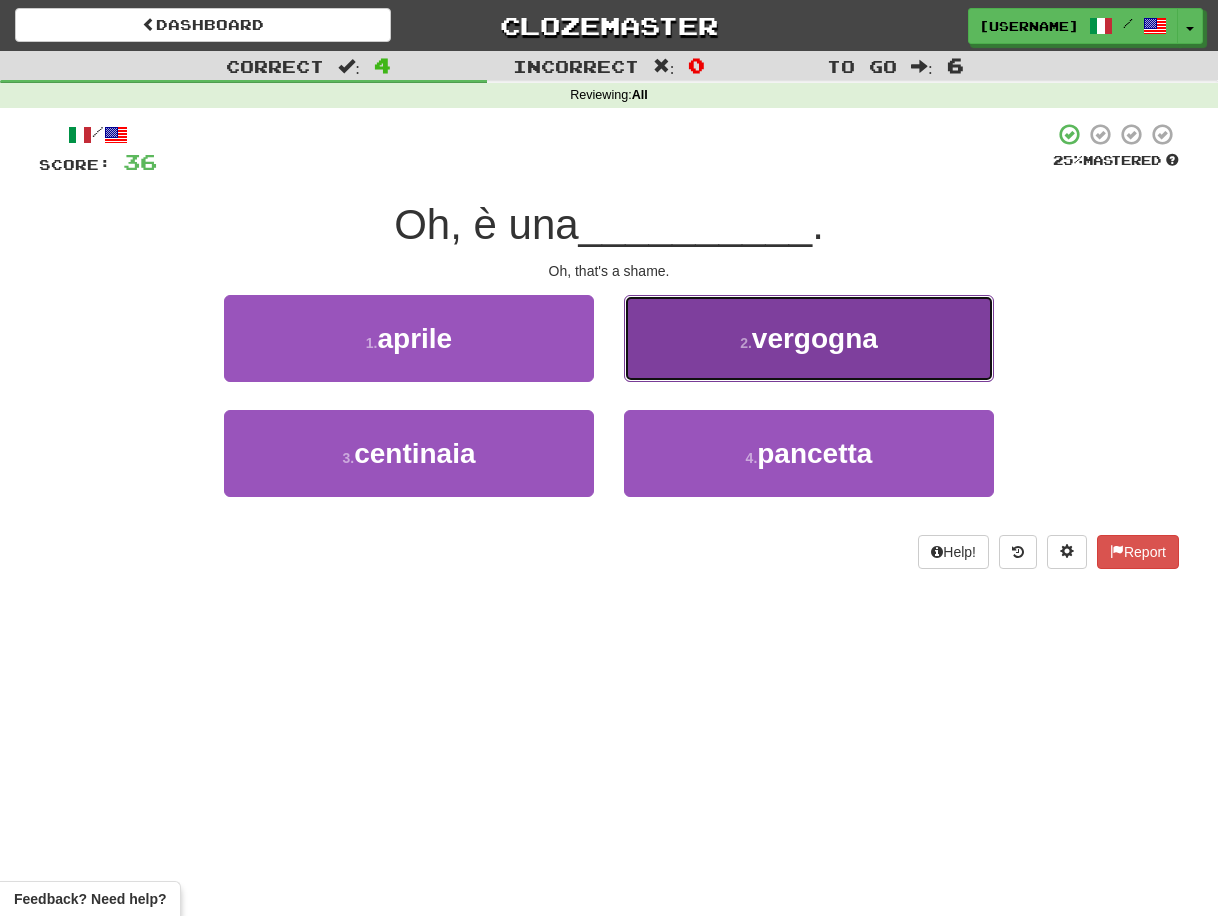 click on "2 .  vergogna" at bounding box center [809, 338] 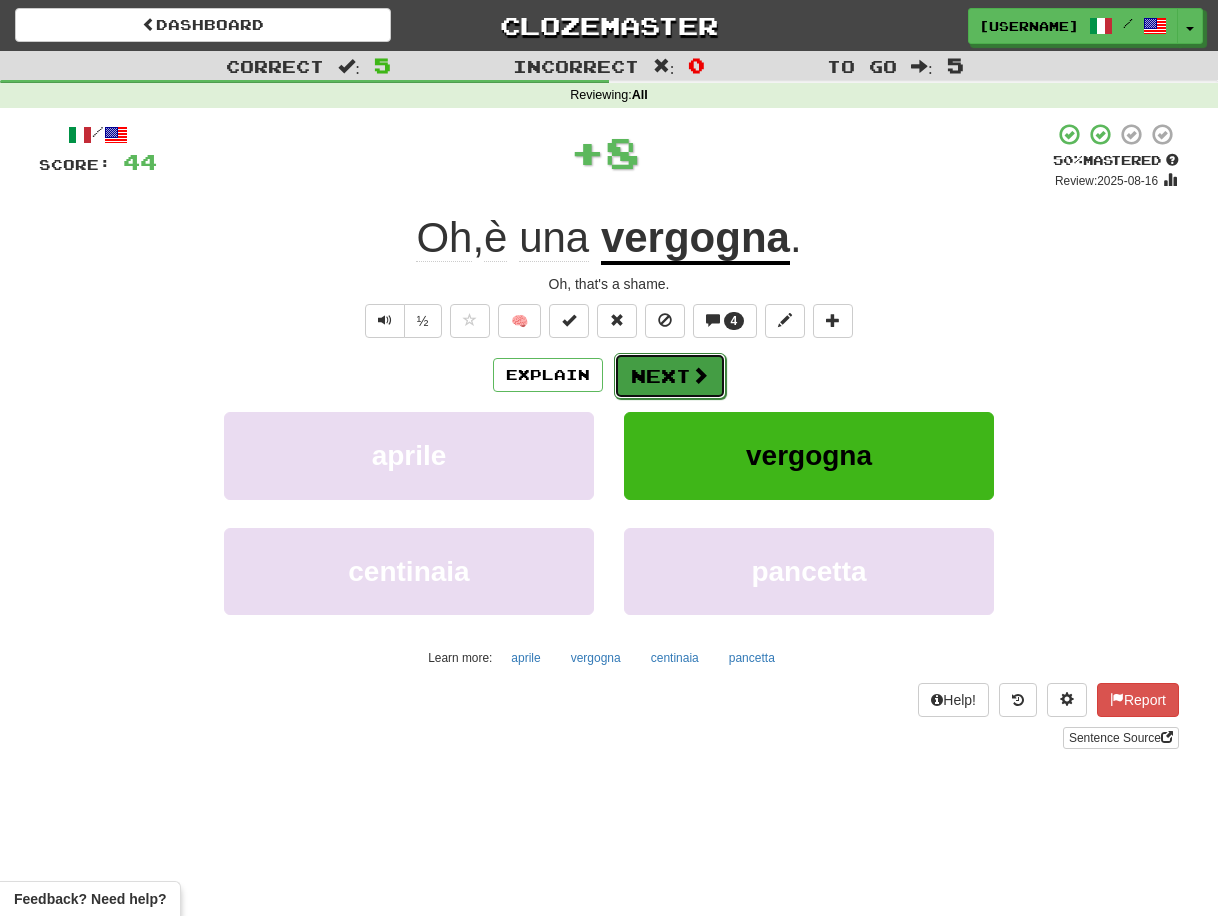 click on "Next" at bounding box center (670, 376) 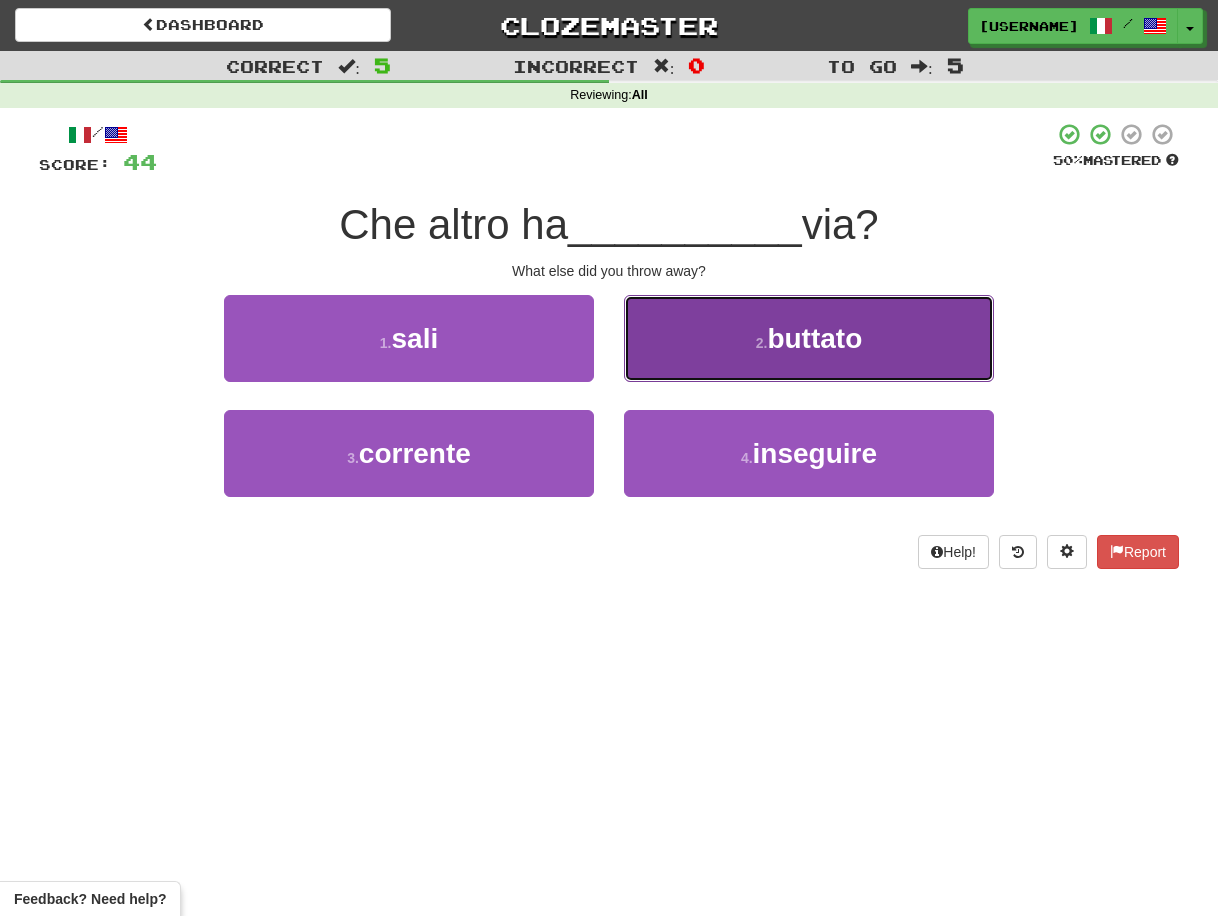 click on "2 .  buttato" at bounding box center [809, 338] 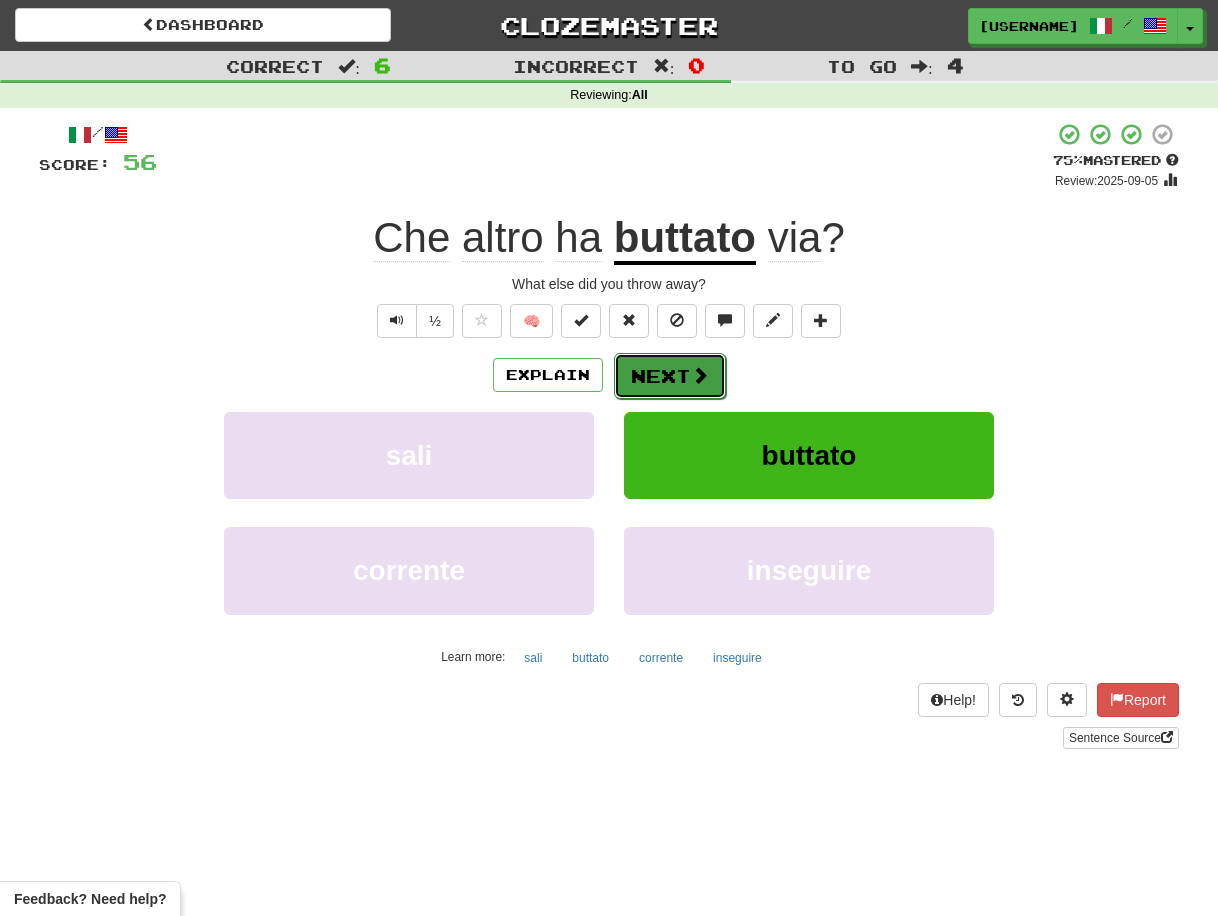 click on "Next" at bounding box center [670, 376] 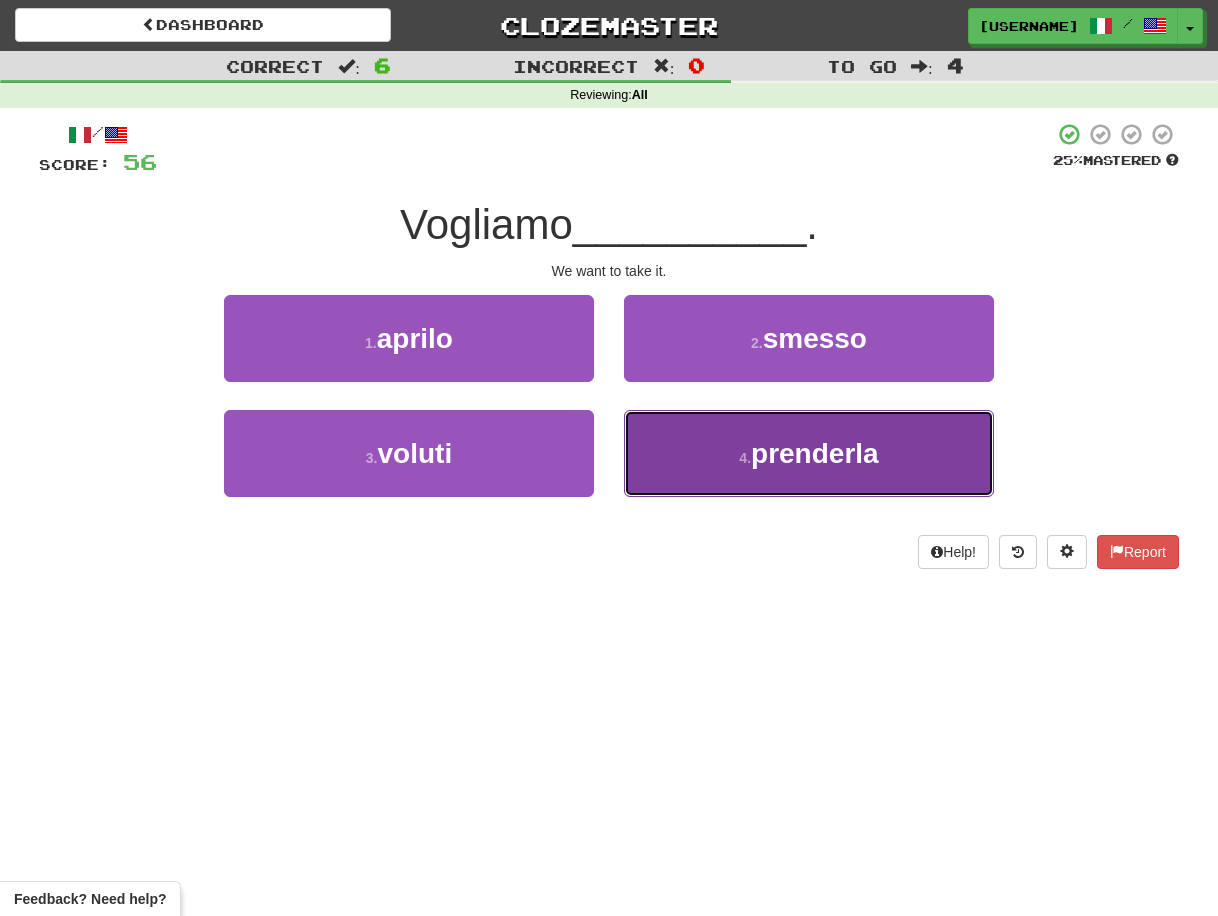 click on "4 .  prenderla" at bounding box center [809, 453] 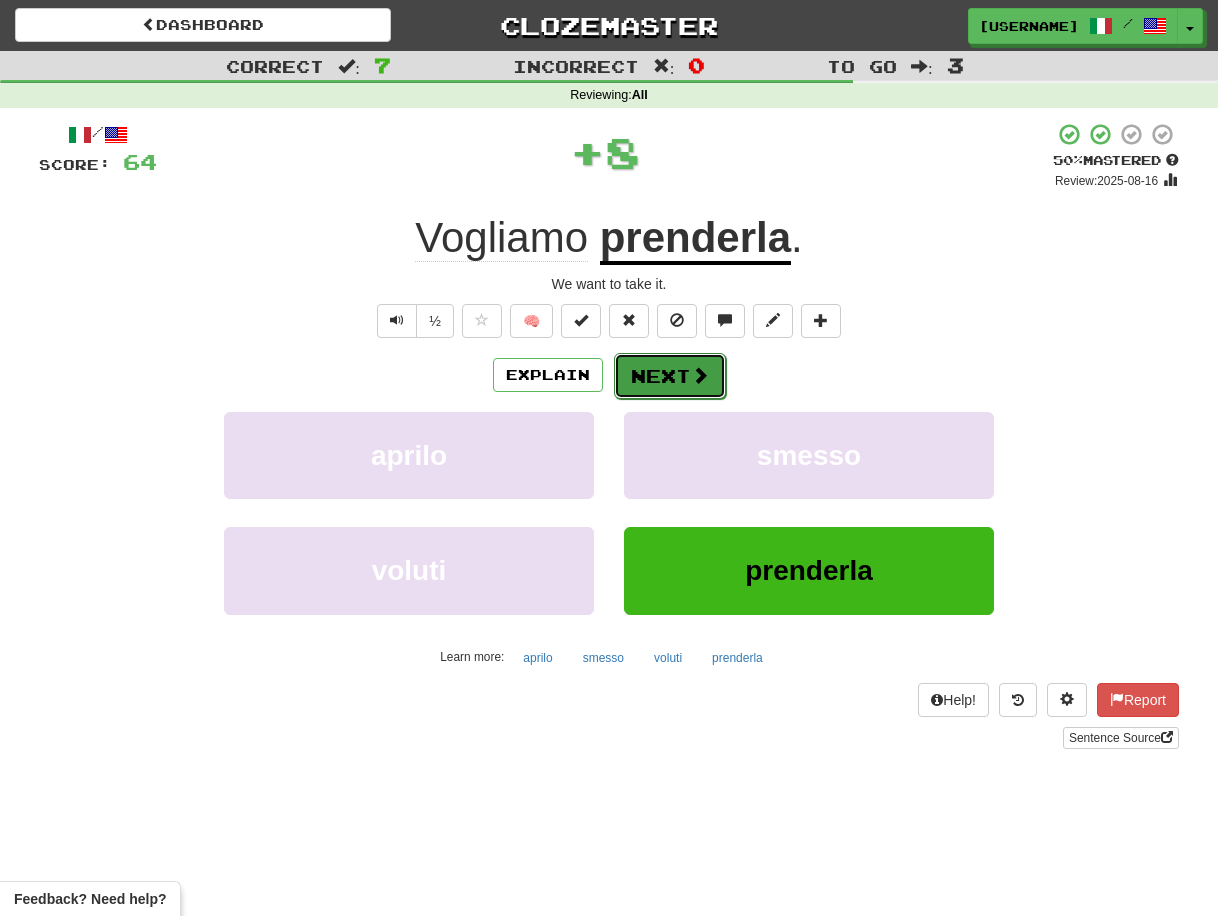 click on "Next" at bounding box center (670, 376) 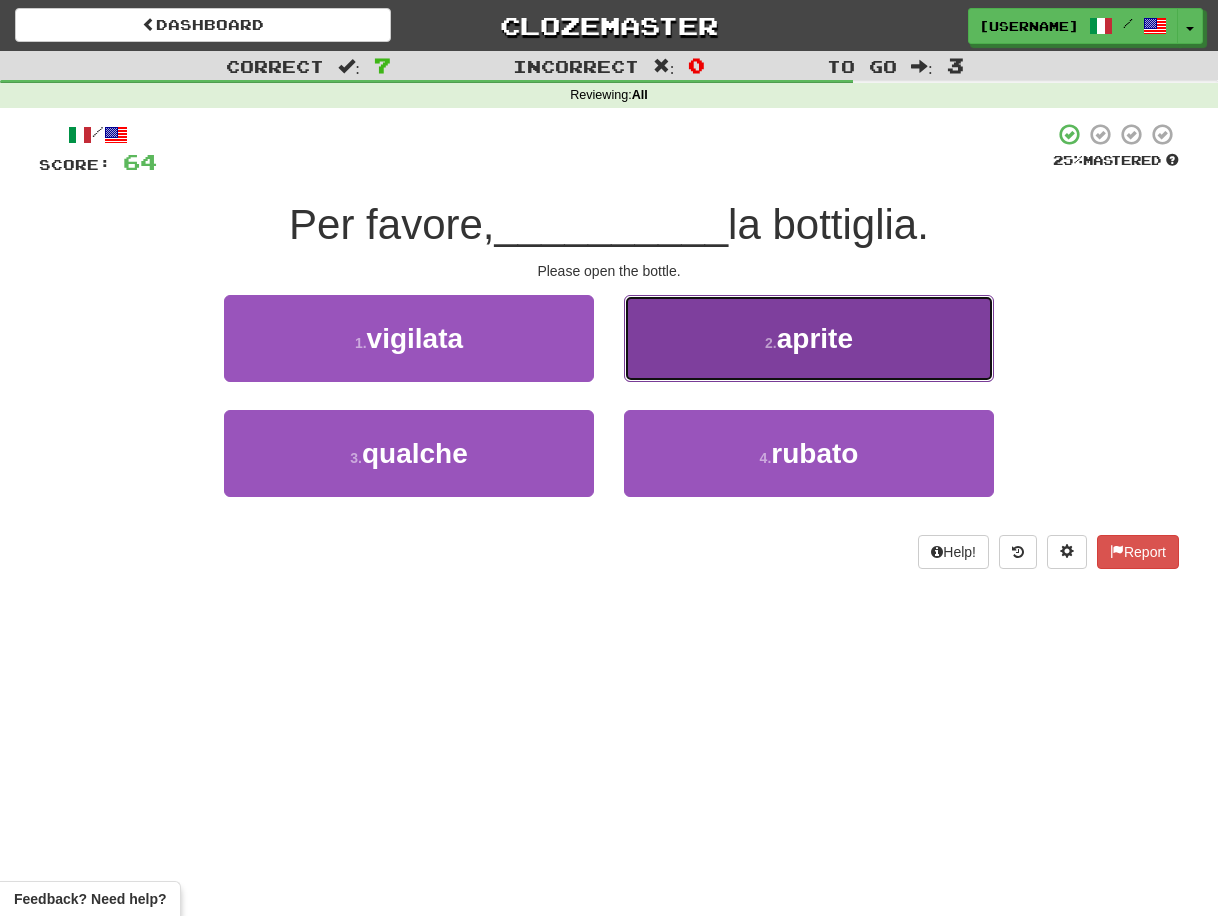 click on "2 .  aprite" at bounding box center [809, 338] 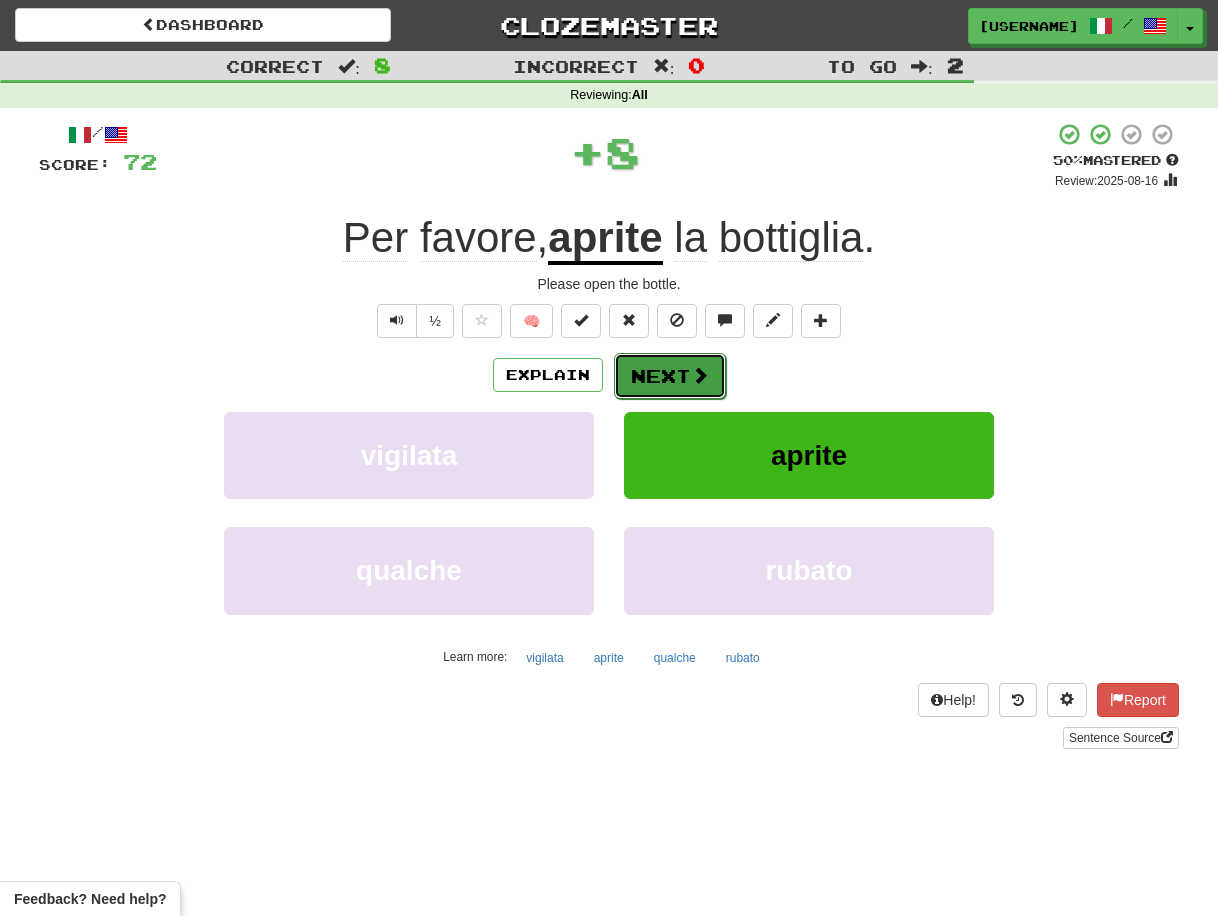 click on "Next" at bounding box center (670, 376) 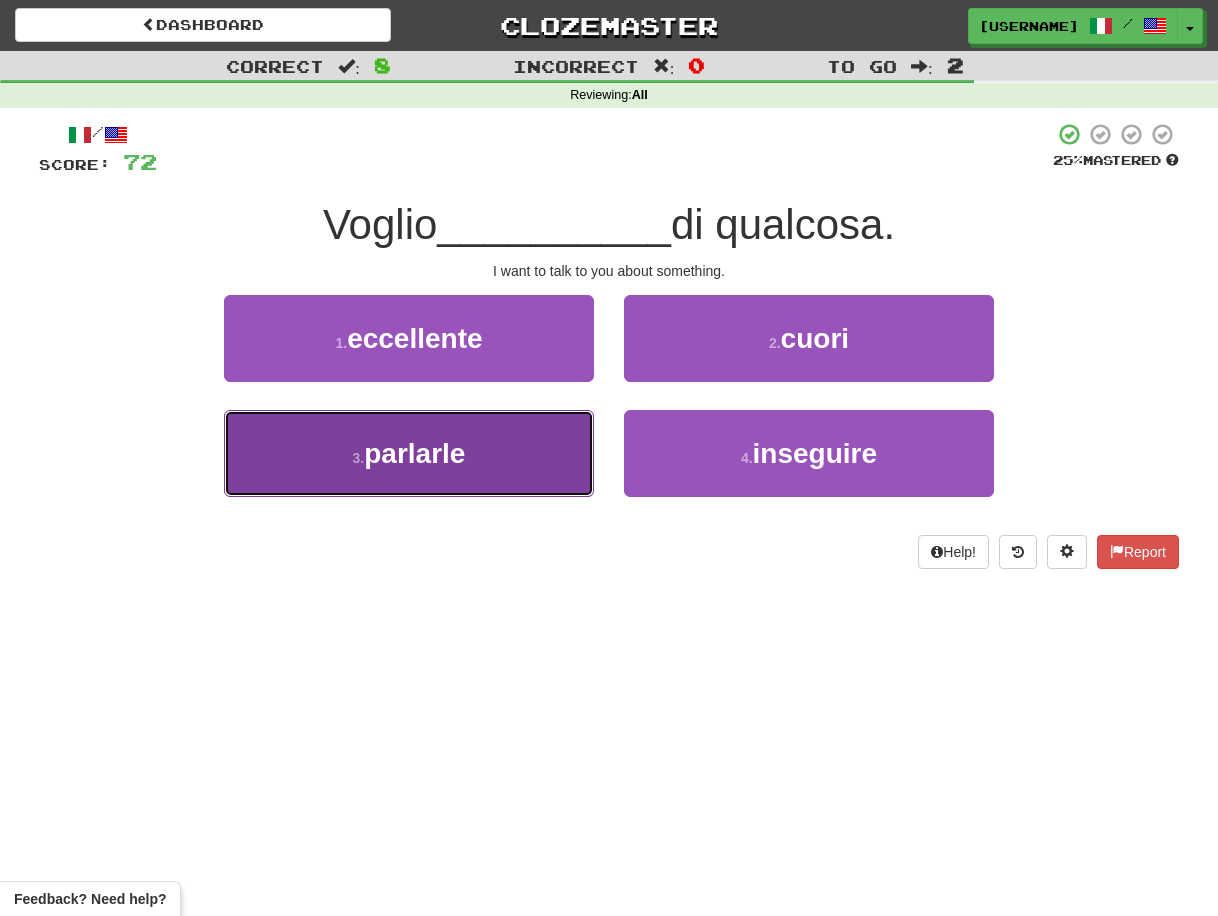 click on "3 .  parlarle" at bounding box center [409, 453] 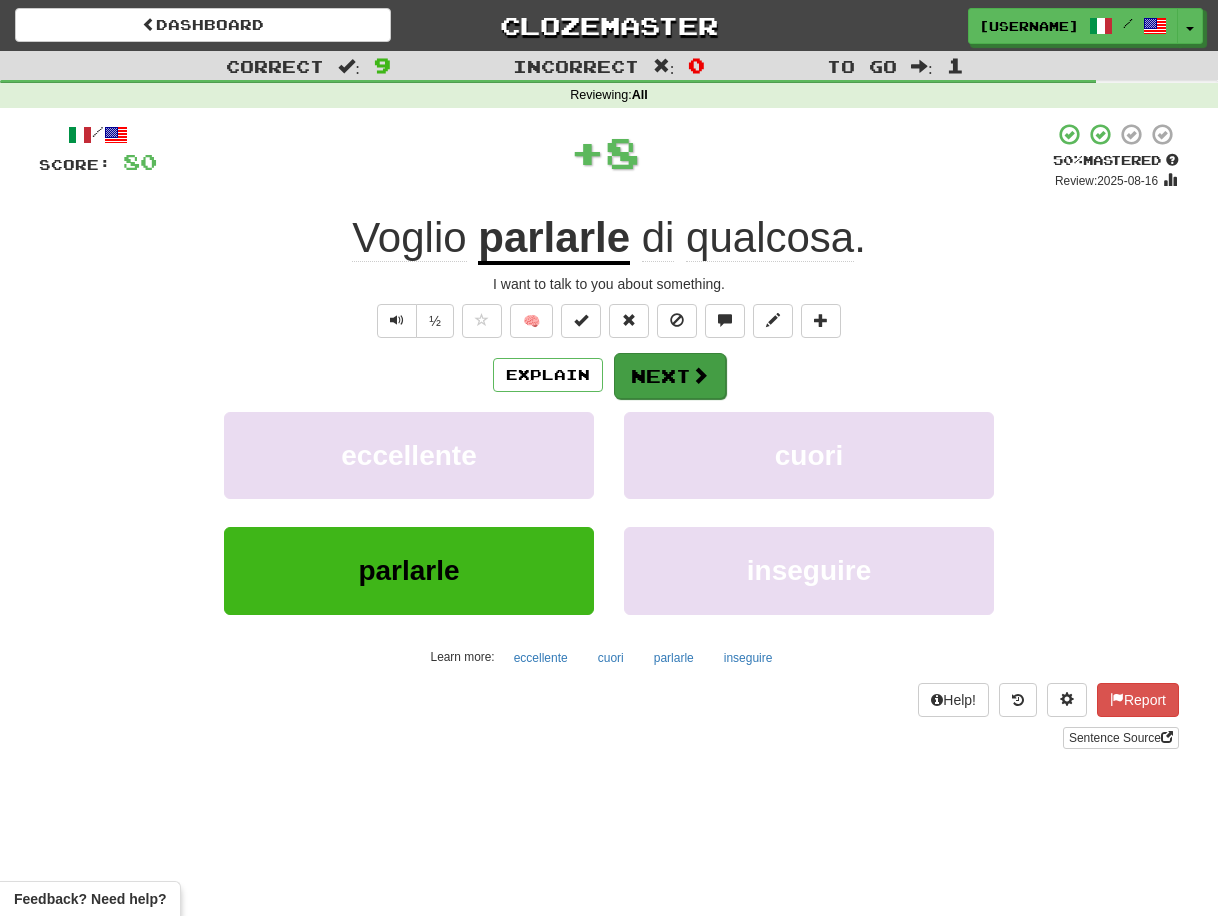 click on "Next" at bounding box center [670, 376] 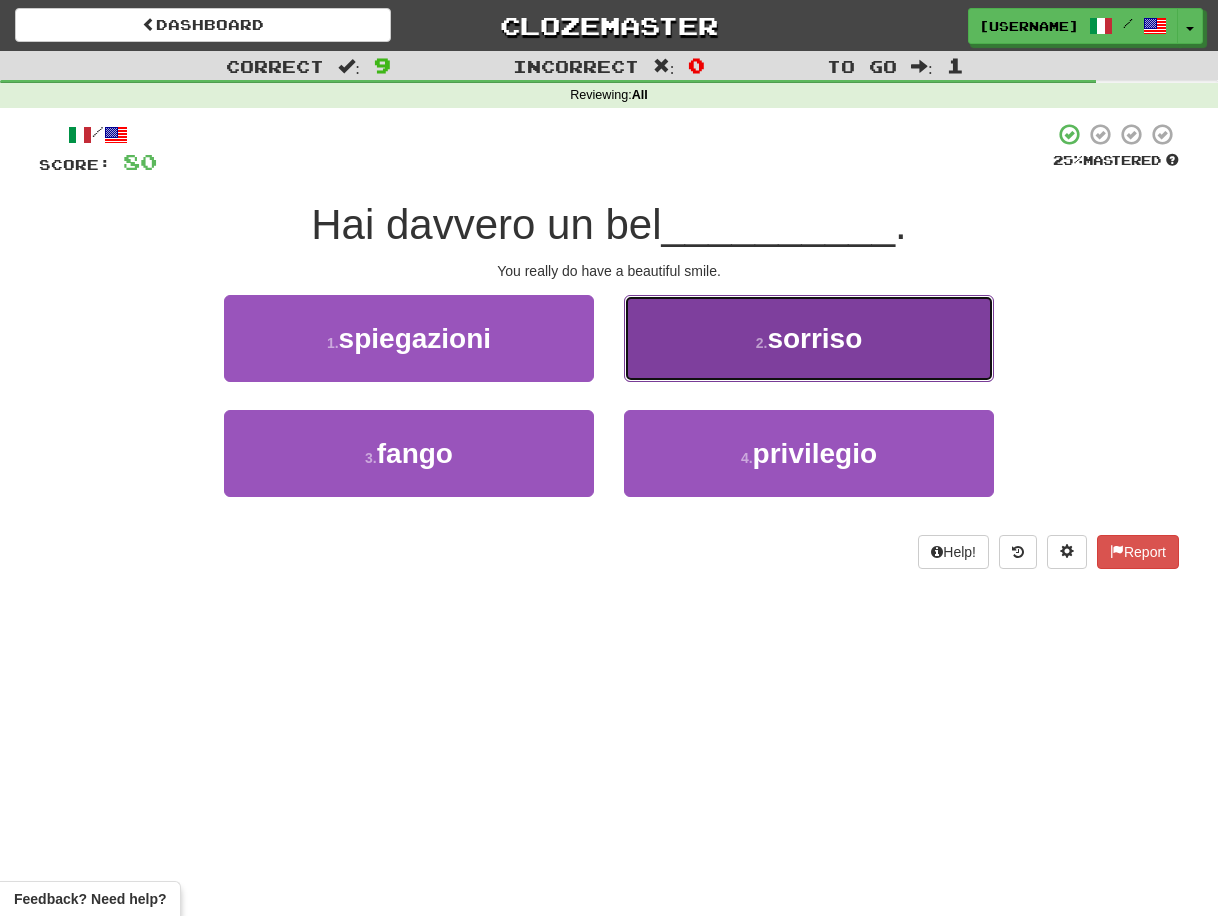click on "2 .  sorriso" at bounding box center (809, 338) 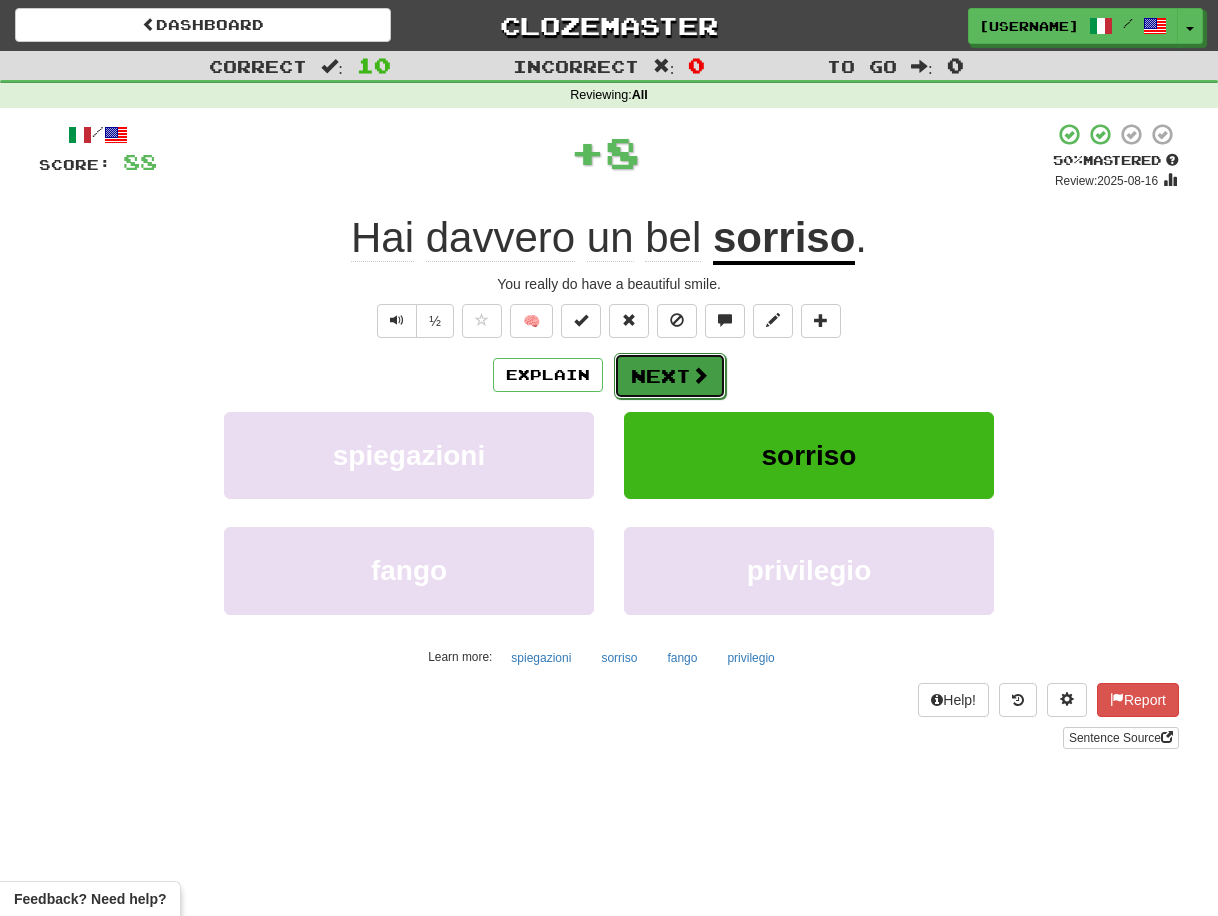 click on "Next" at bounding box center [670, 376] 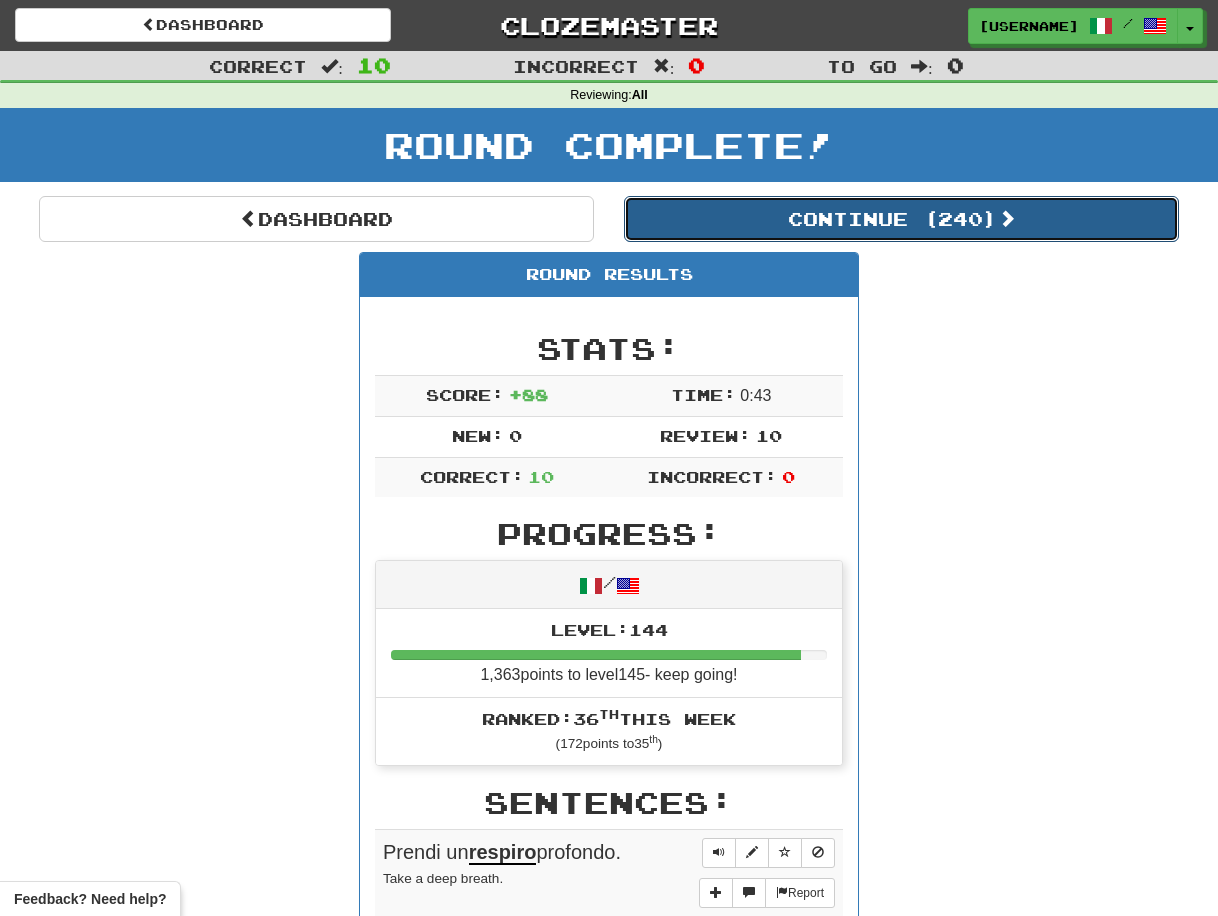 click on "Continue ( 240 )" at bounding box center (901, 219) 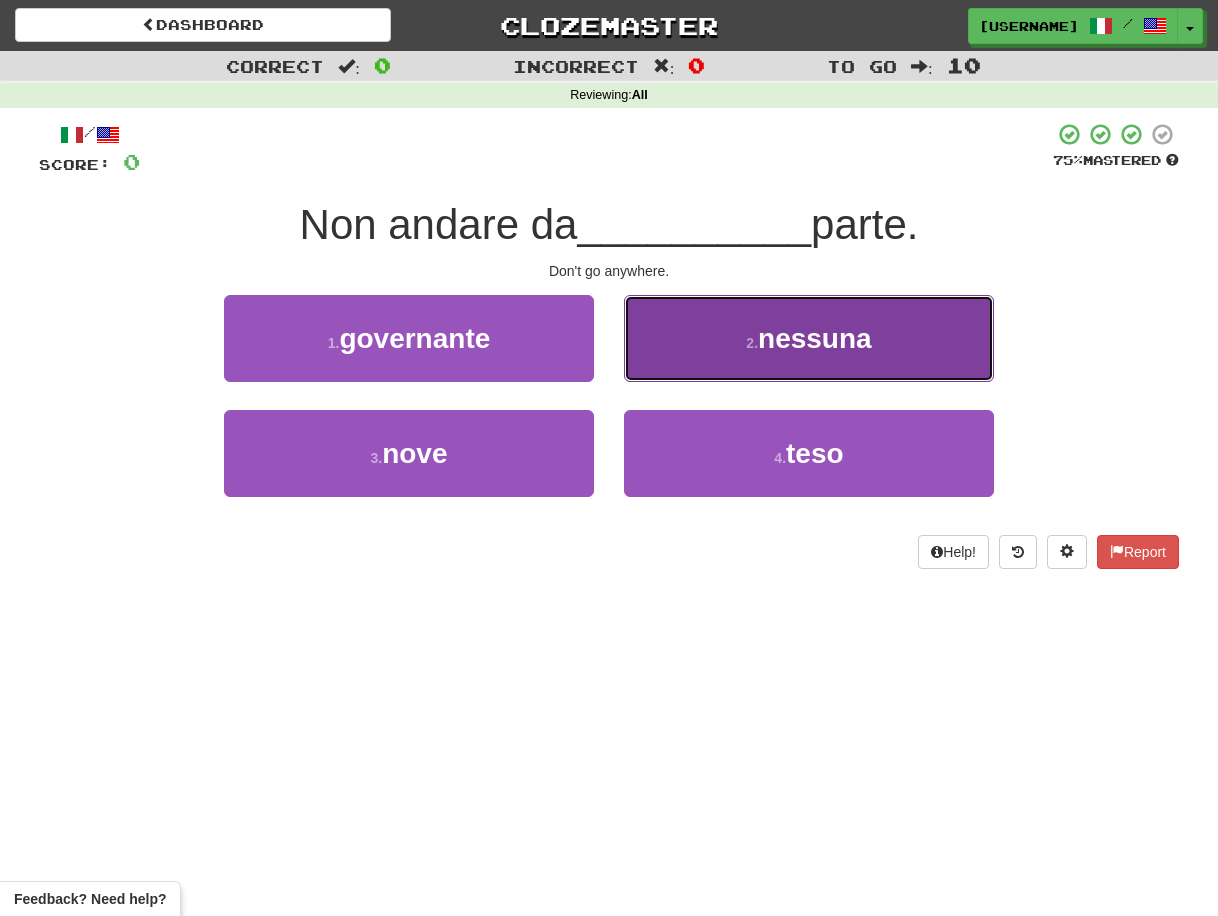 click on "2 .  nessuna" at bounding box center (809, 338) 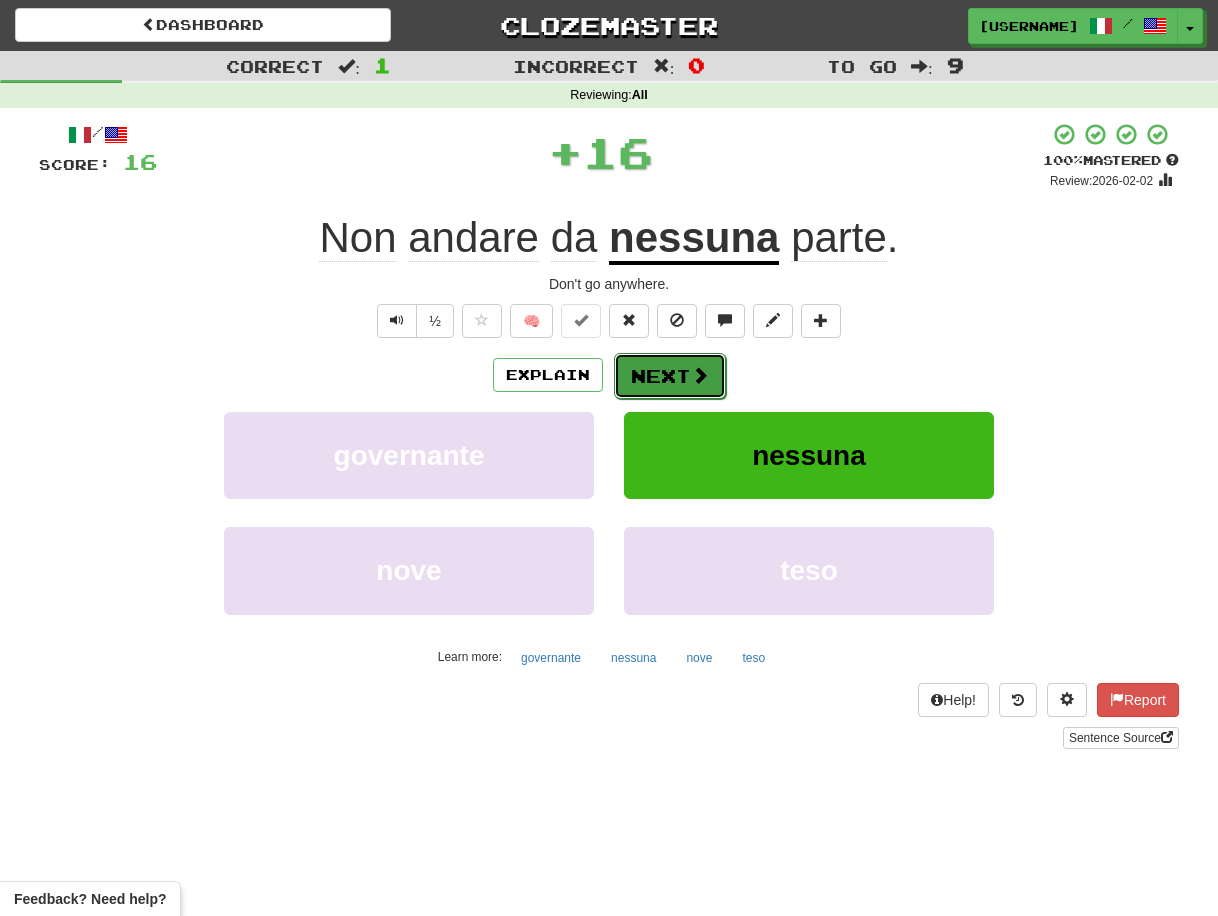 click on "Next" at bounding box center [670, 376] 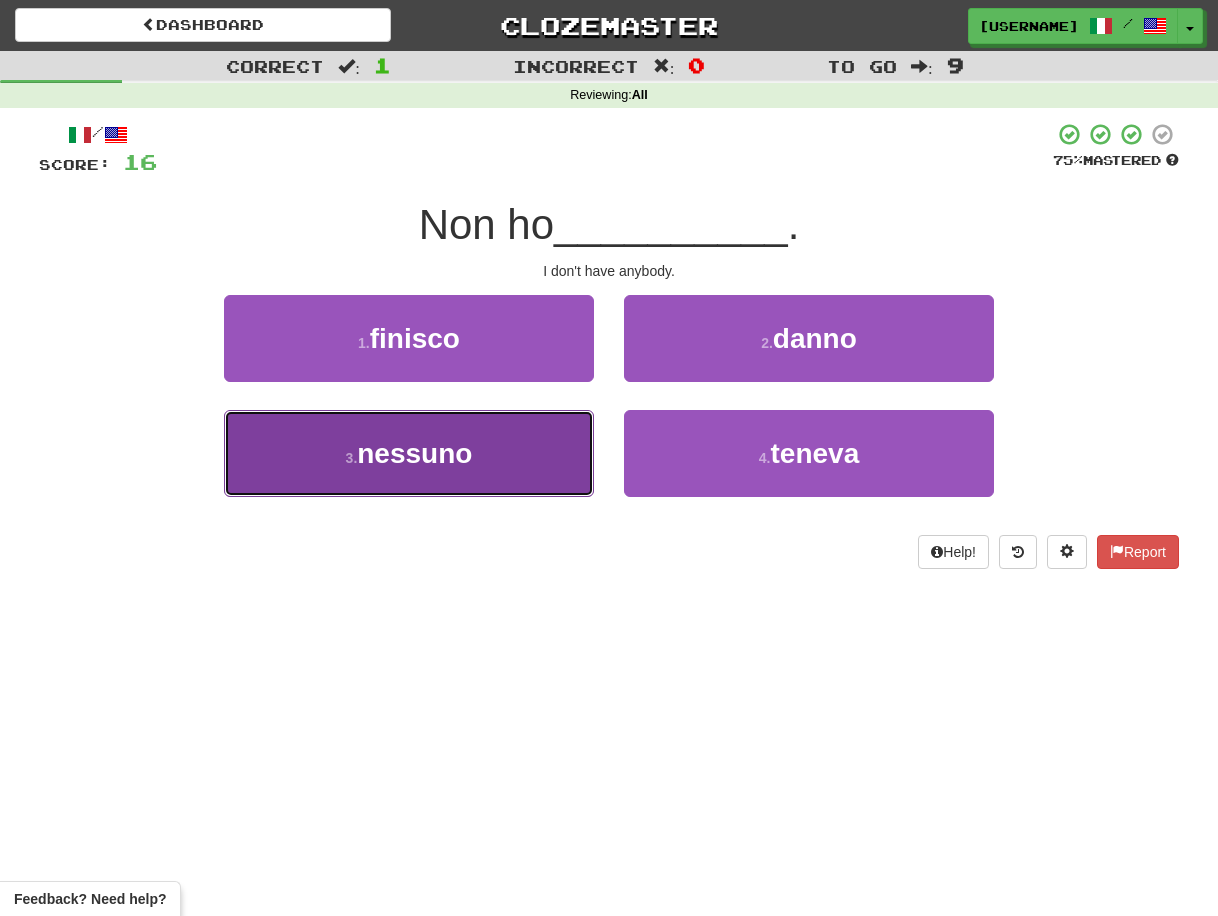 click on "3 .  nessuno" at bounding box center (409, 453) 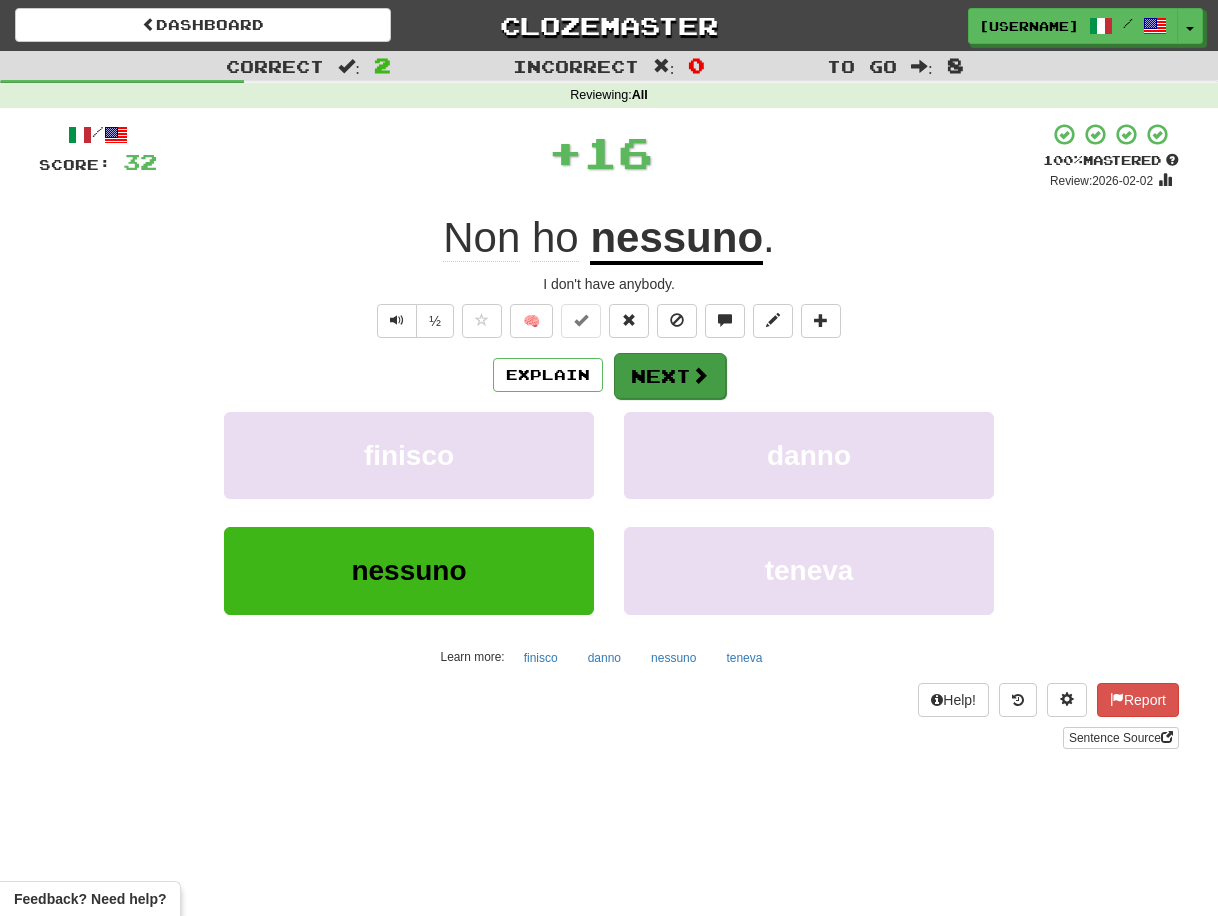 click on "Next" at bounding box center [670, 376] 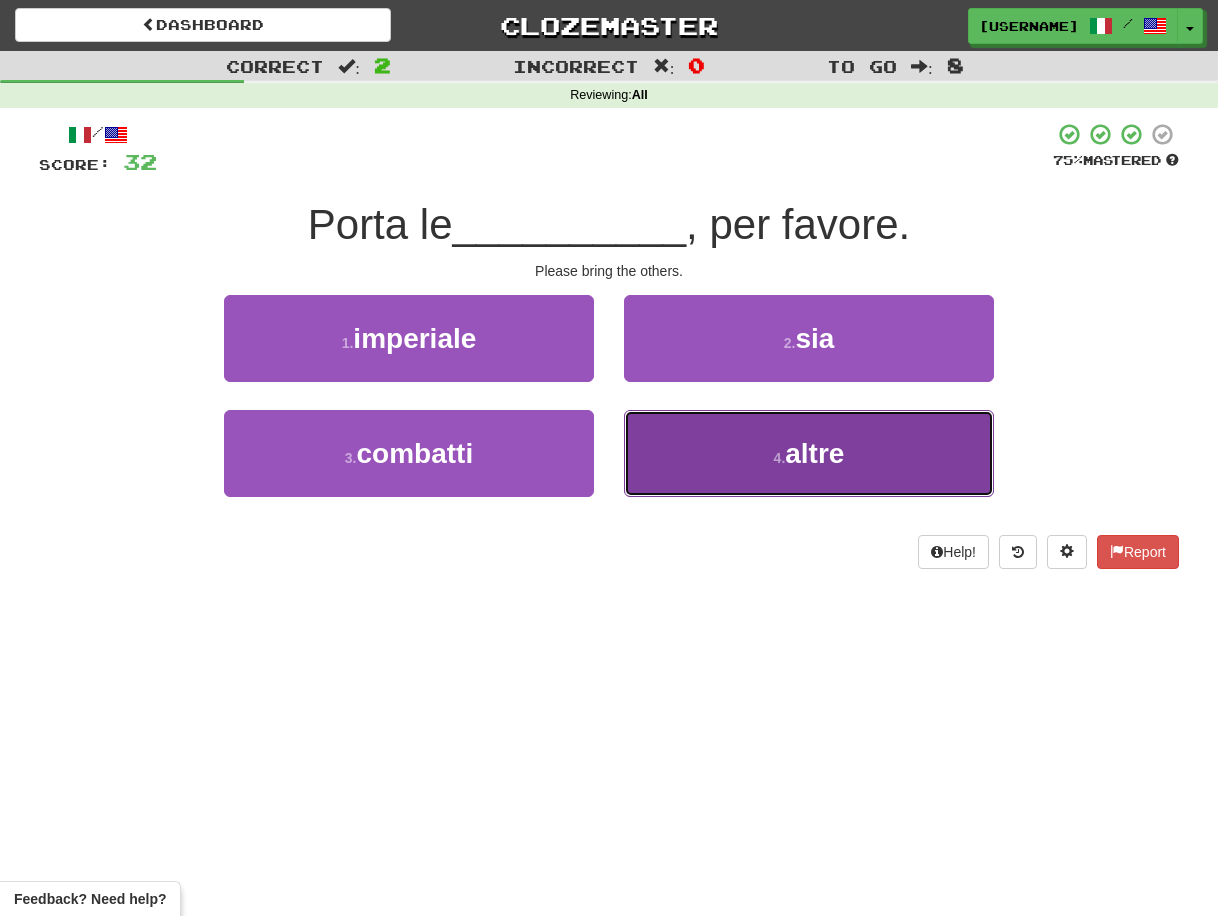 click on "4 .  altre" at bounding box center (809, 453) 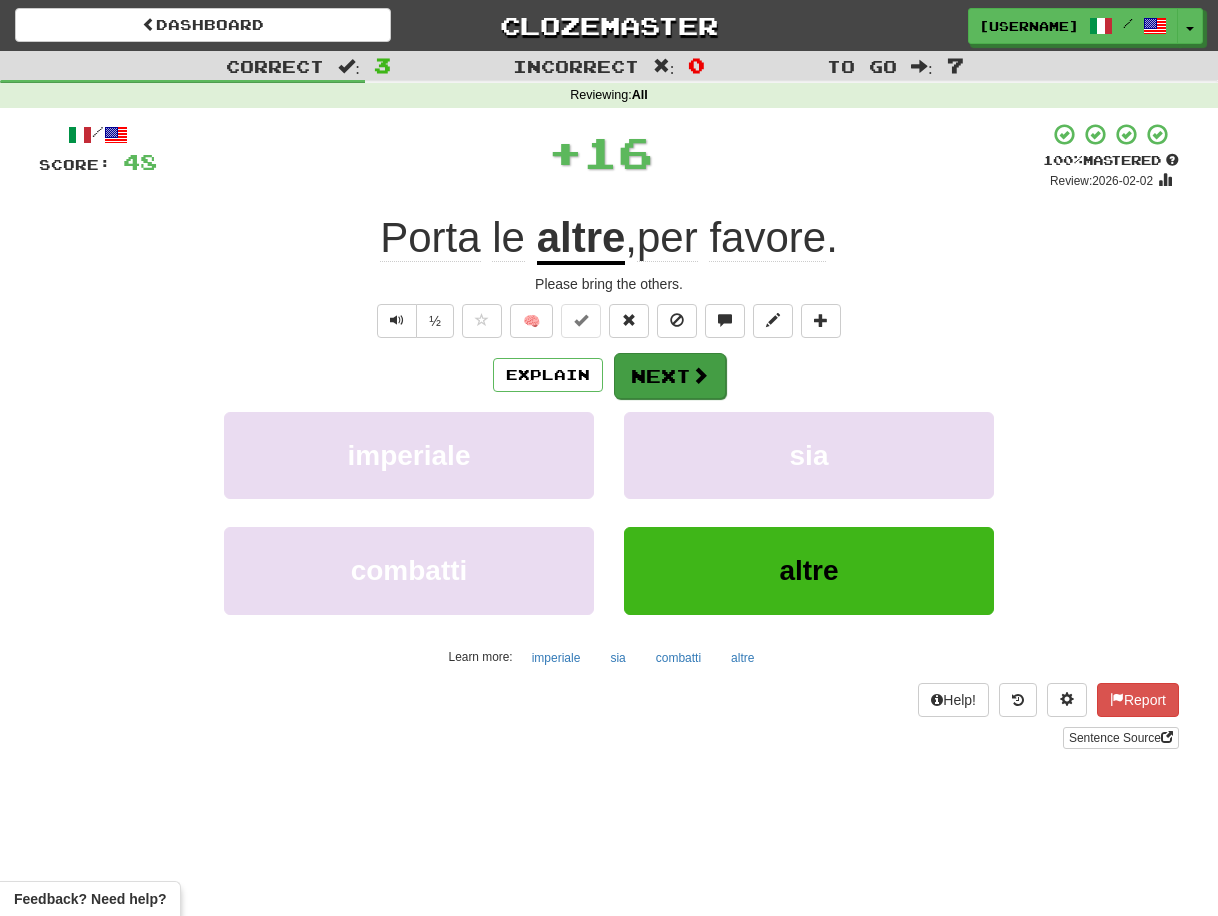 click on "Next" at bounding box center (670, 376) 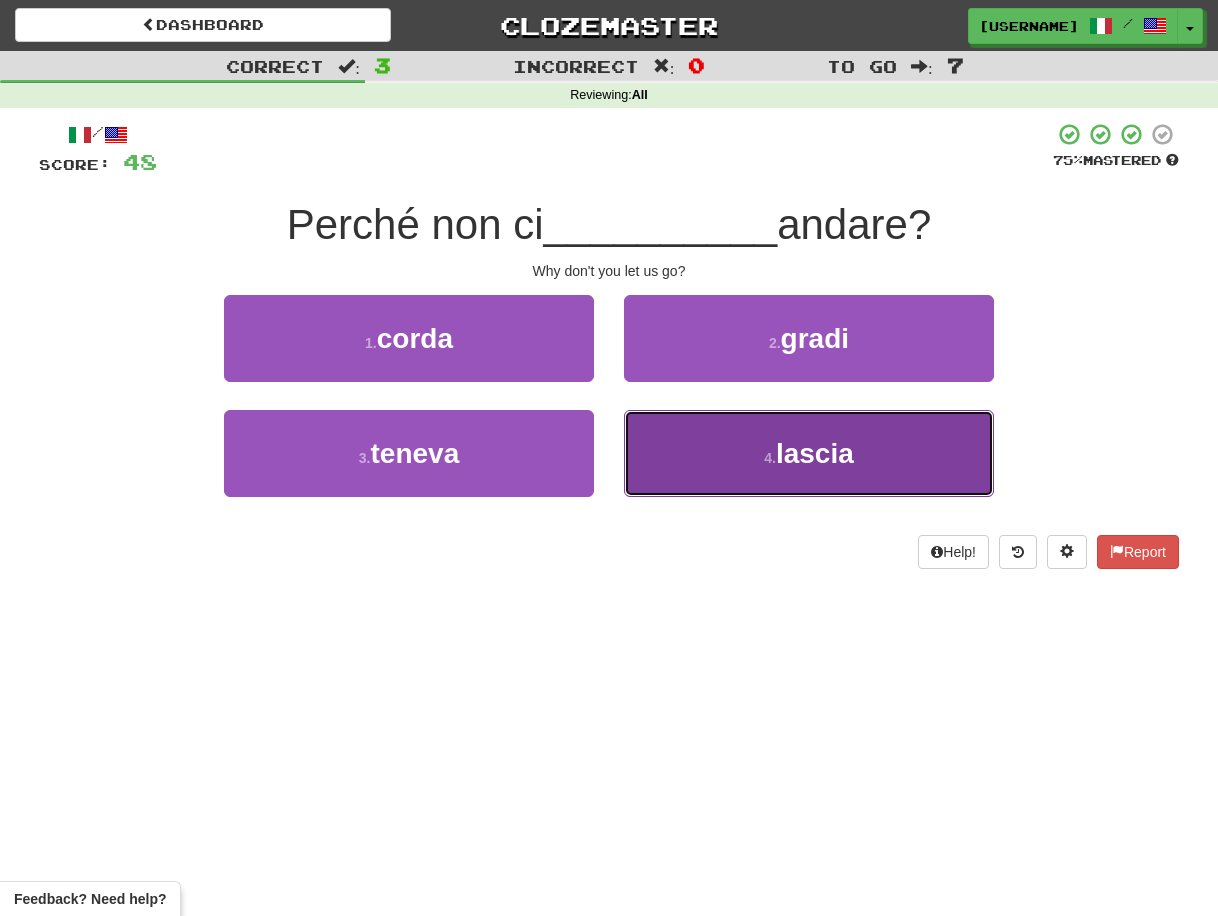 click on "4 .  lascia" at bounding box center (809, 453) 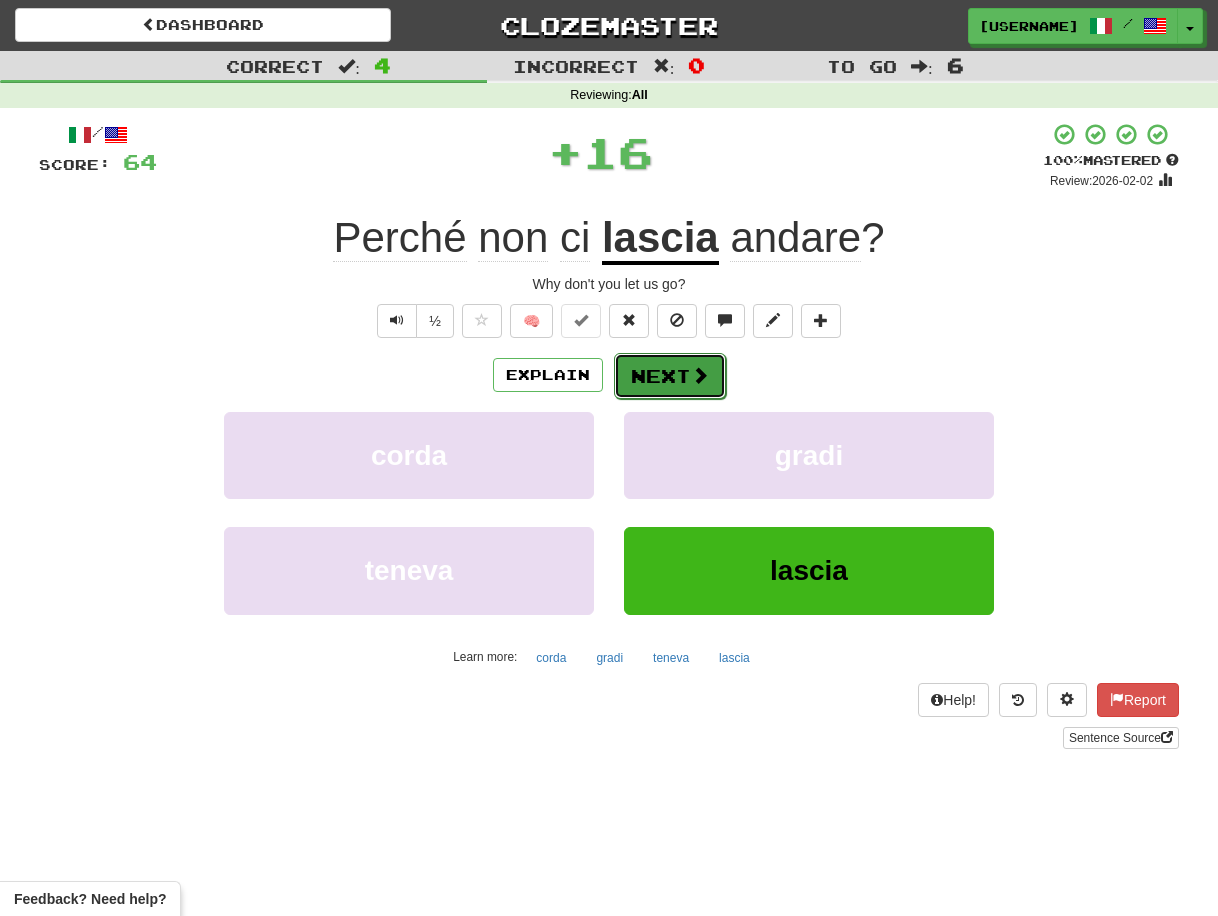 click on "Next" at bounding box center (670, 376) 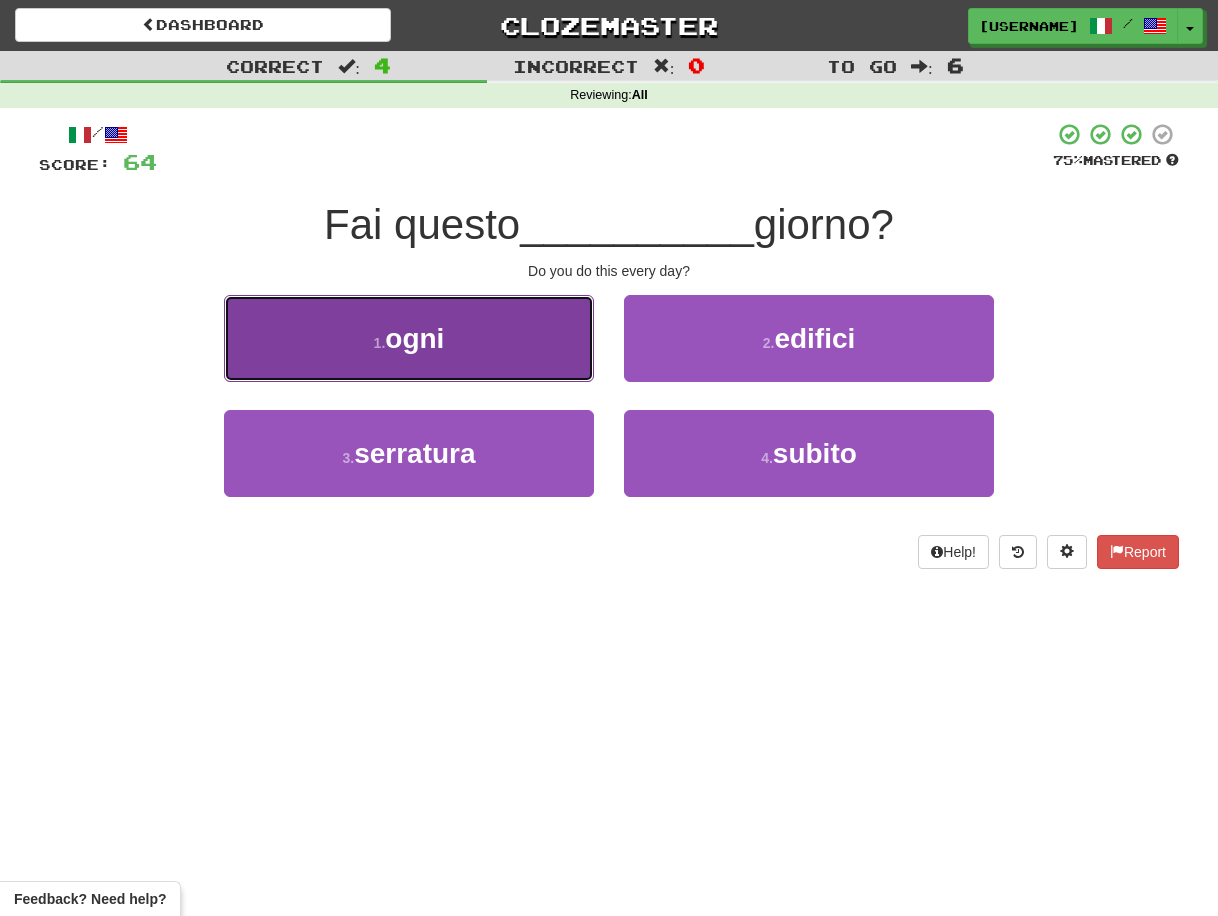 click on "1 .  ogni" at bounding box center (409, 338) 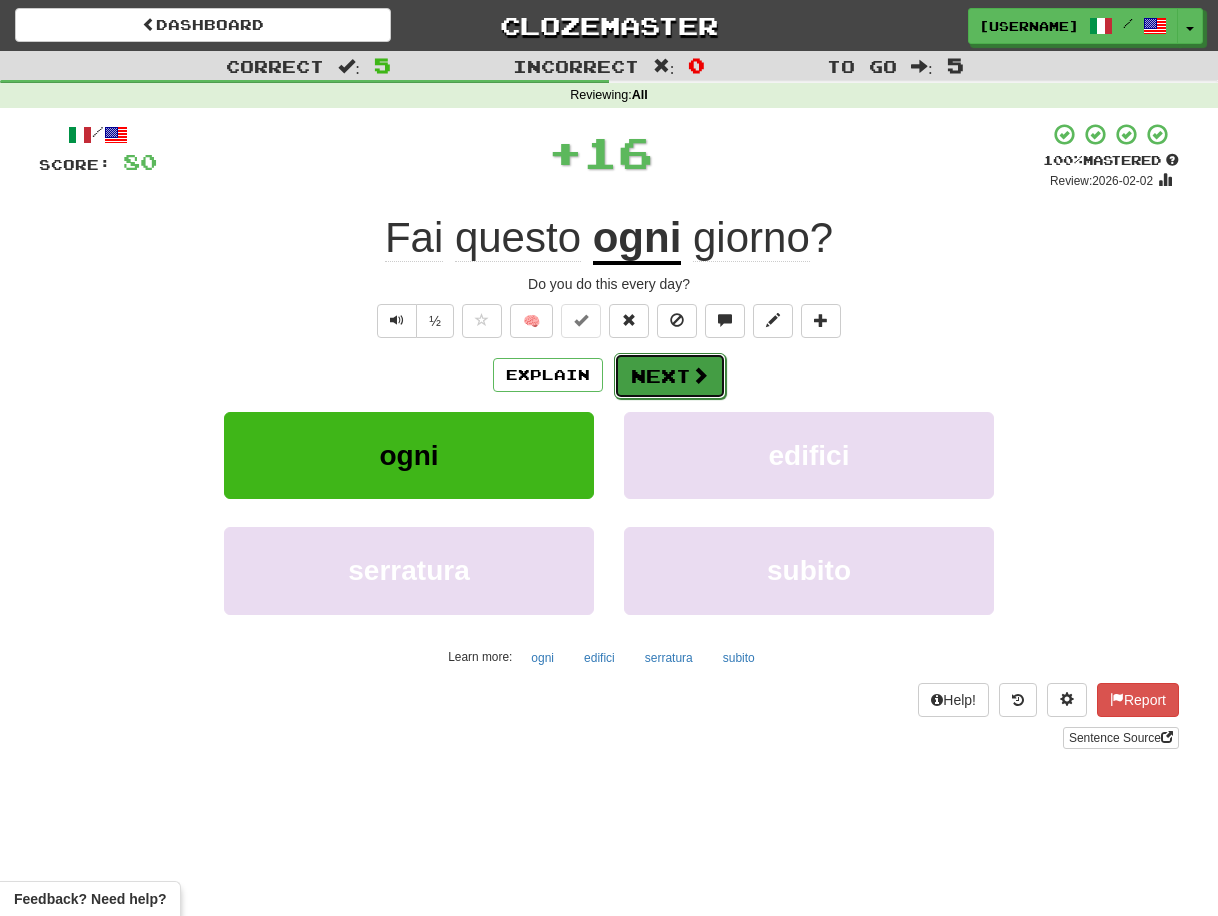 click on "Next" at bounding box center (670, 376) 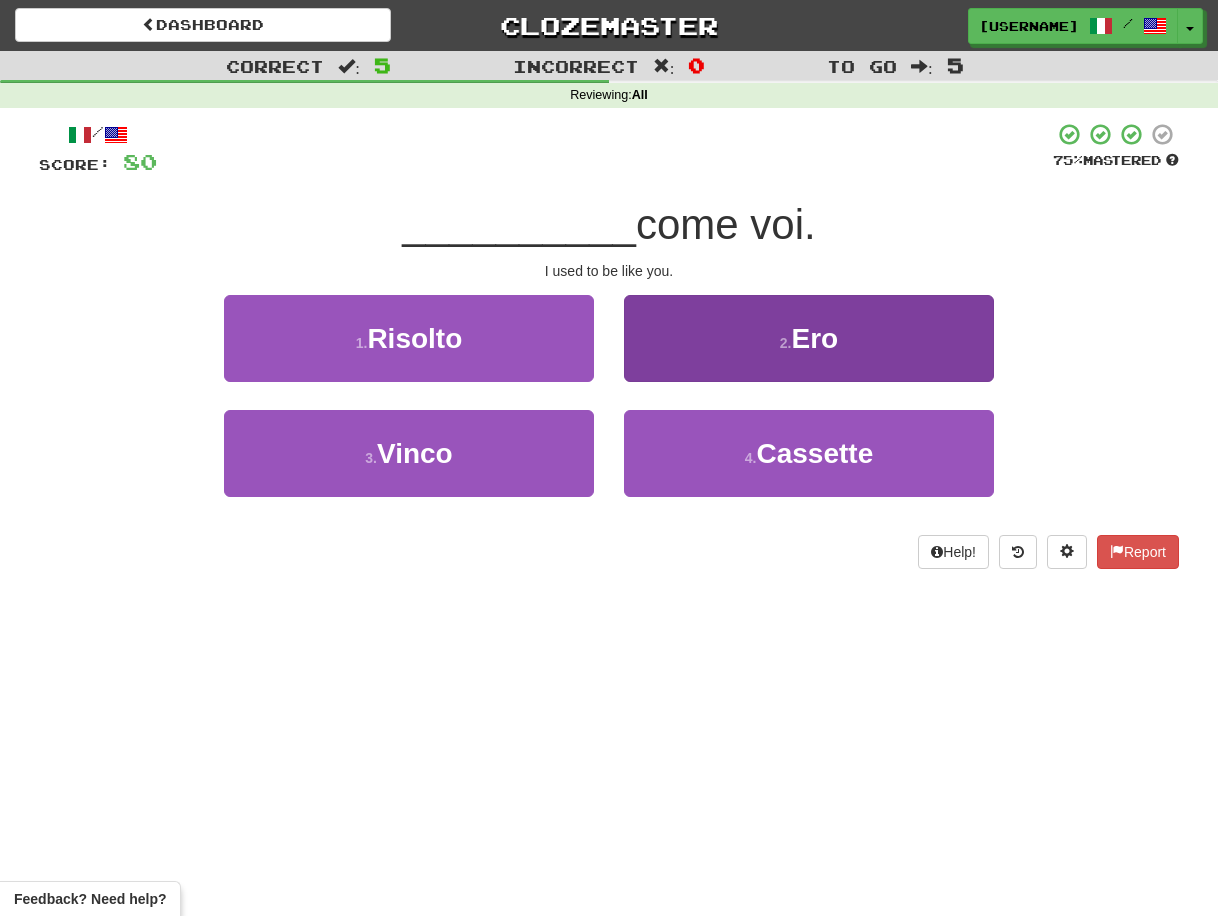 click on "2 .  Ero" at bounding box center [809, 338] 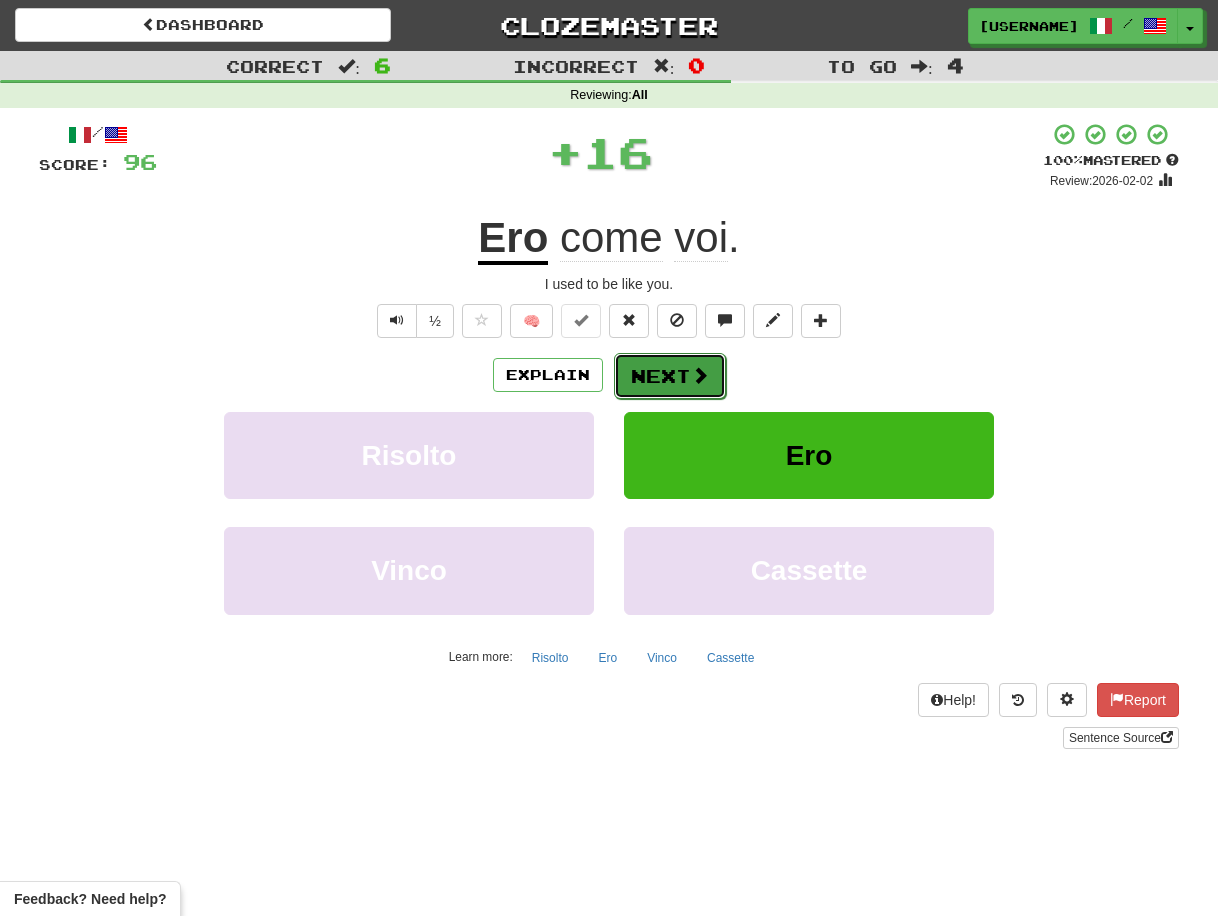 click on "Next" at bounding box center [670, 376] 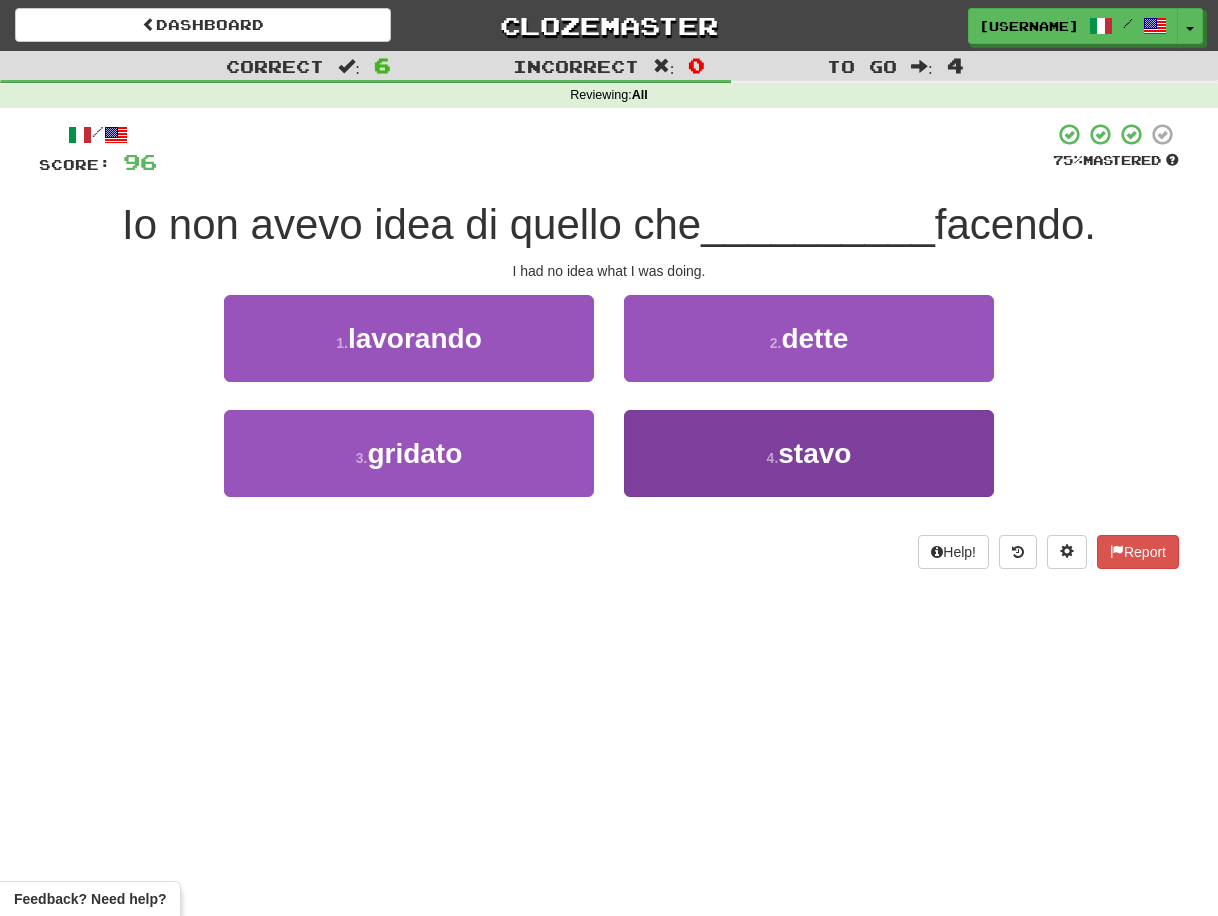 click on "4 .  stavo" at bounding box center [809, 453] 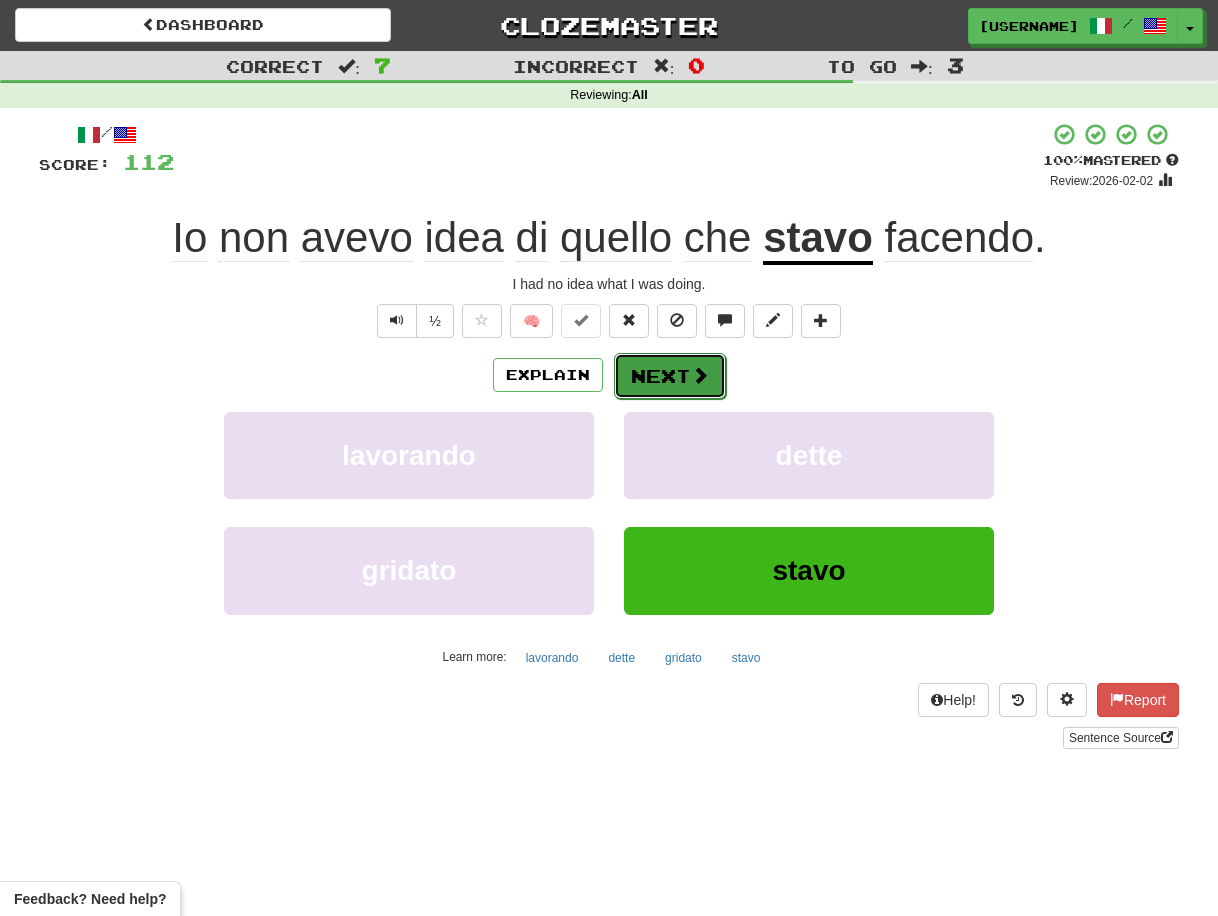 click on "Next" at bounding box center [670, 376] 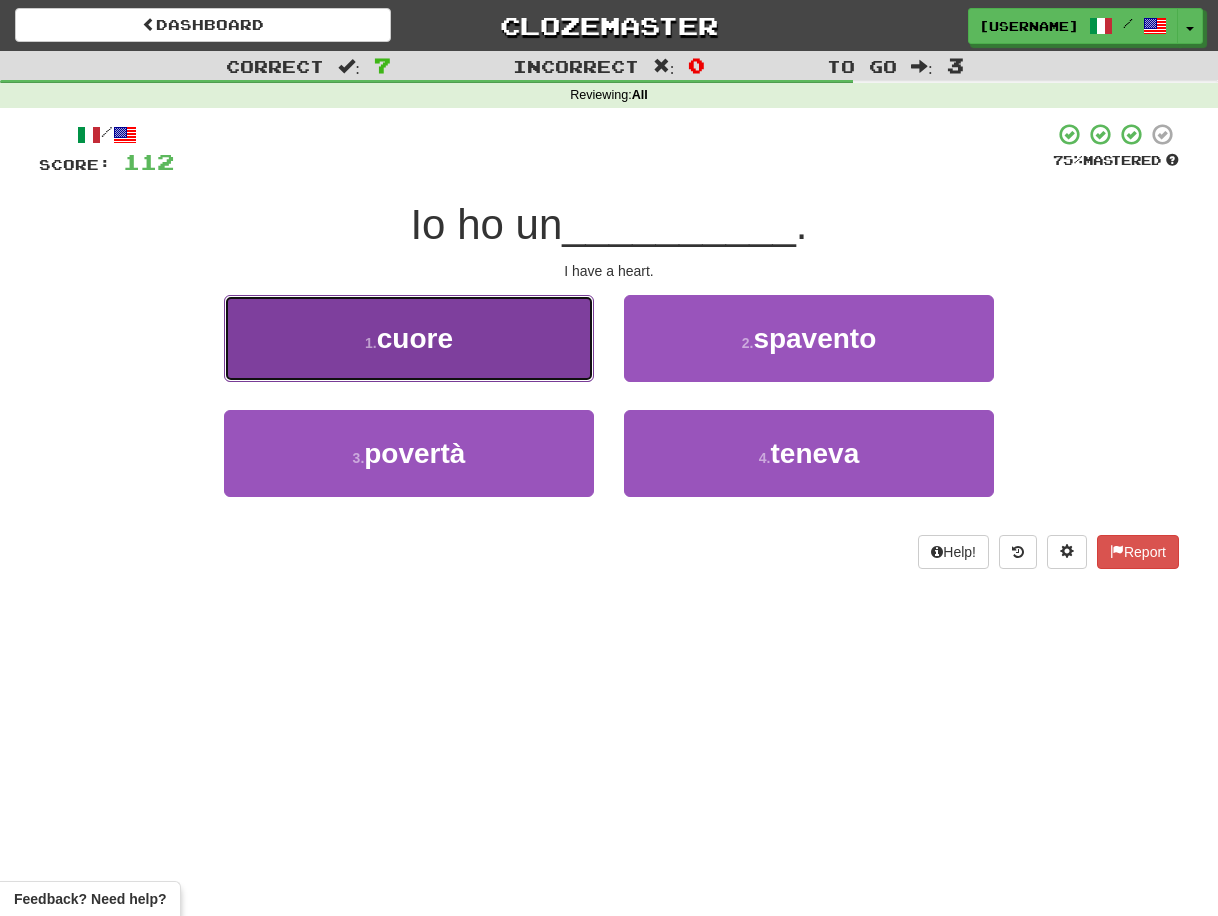 click on "1 .  cuore" at bounding box center (409, 338) 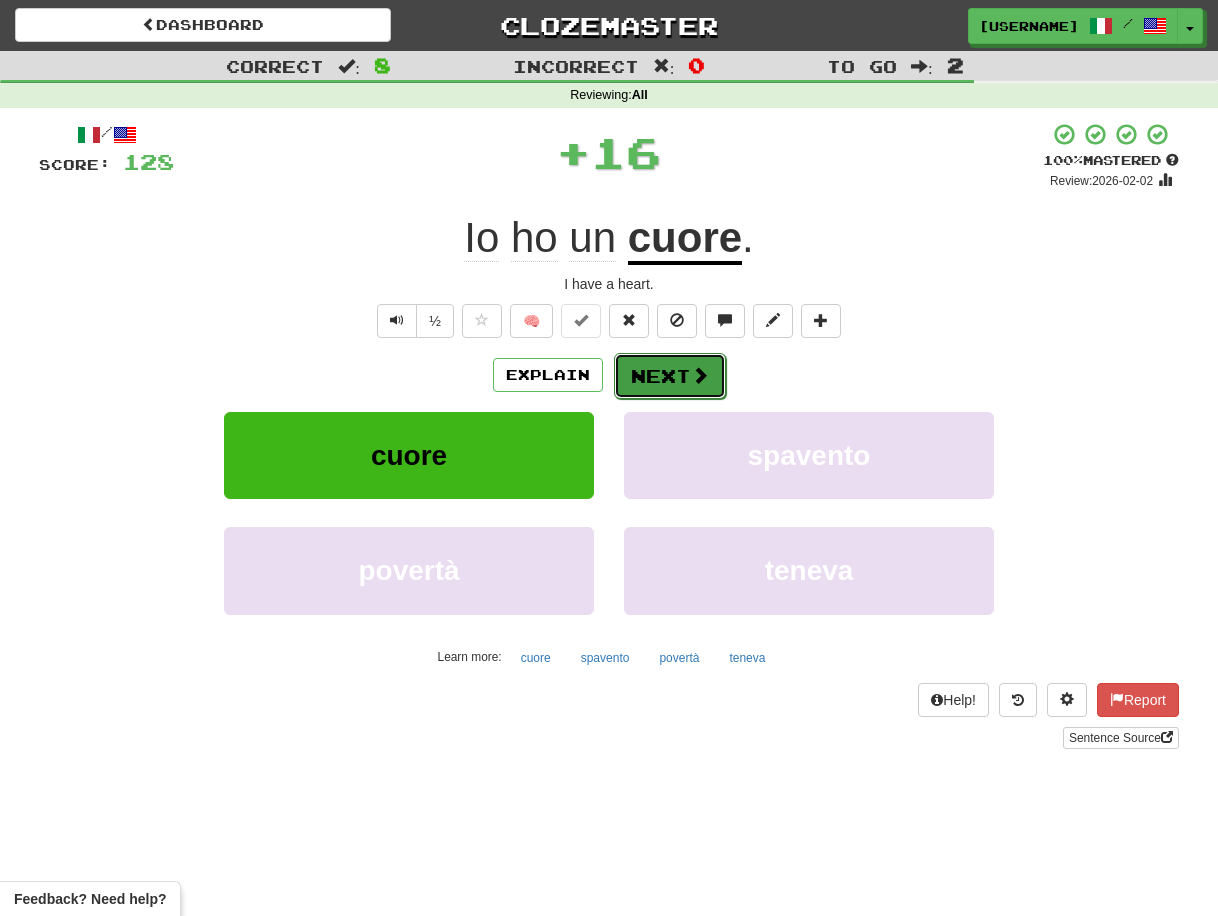 click on "Next" at bounding box center (670, 376) 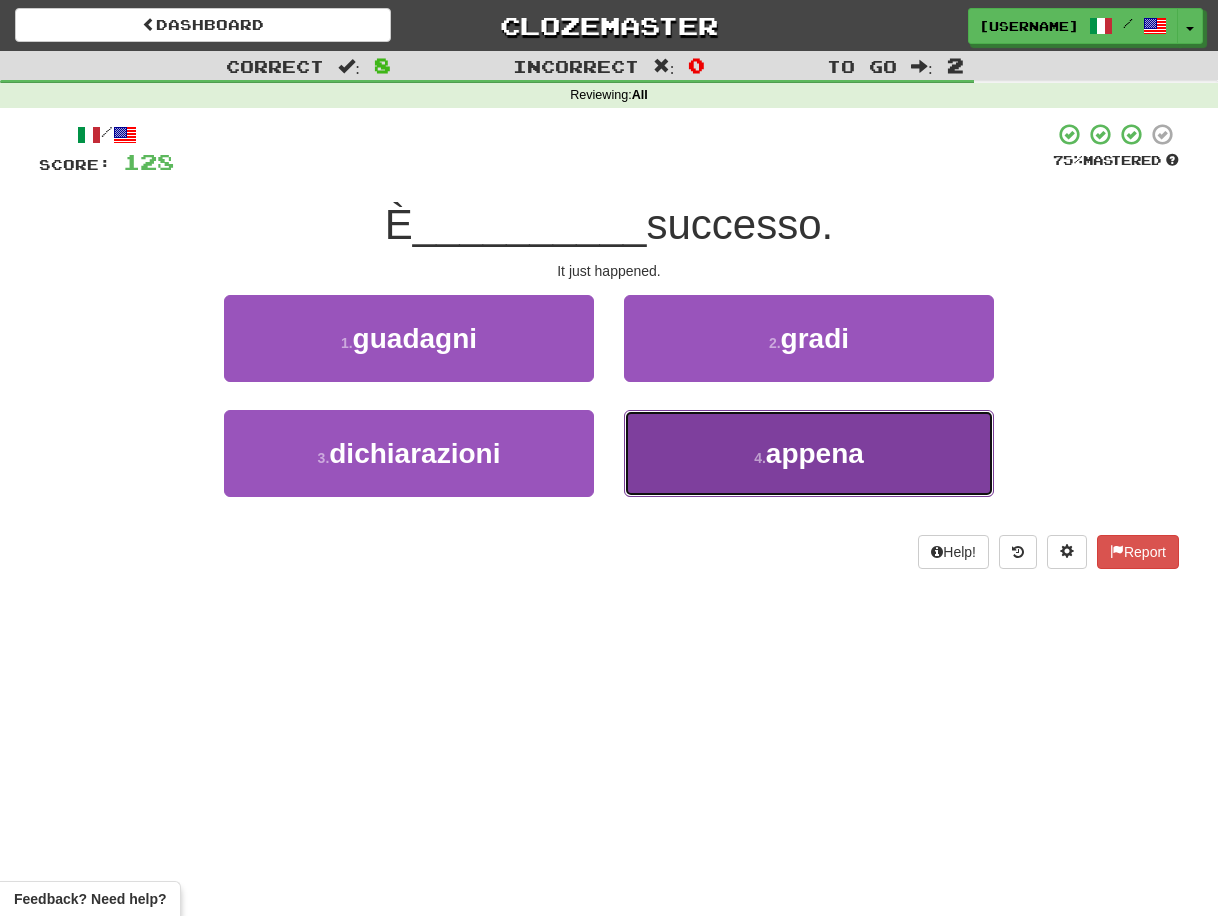 click on "4 .  appena" at bounding box center (809, 453) 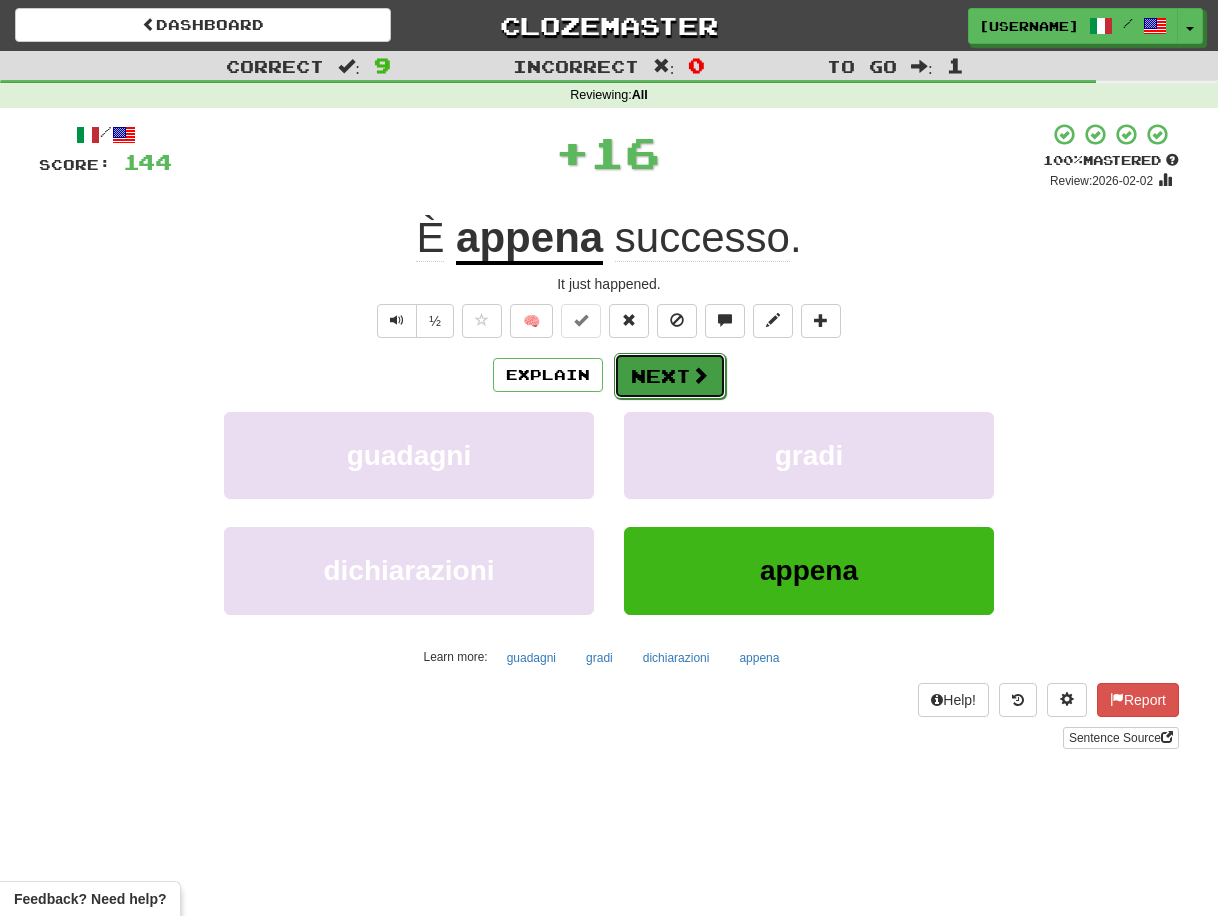 click on "Next" at bounding box center [670, 376] 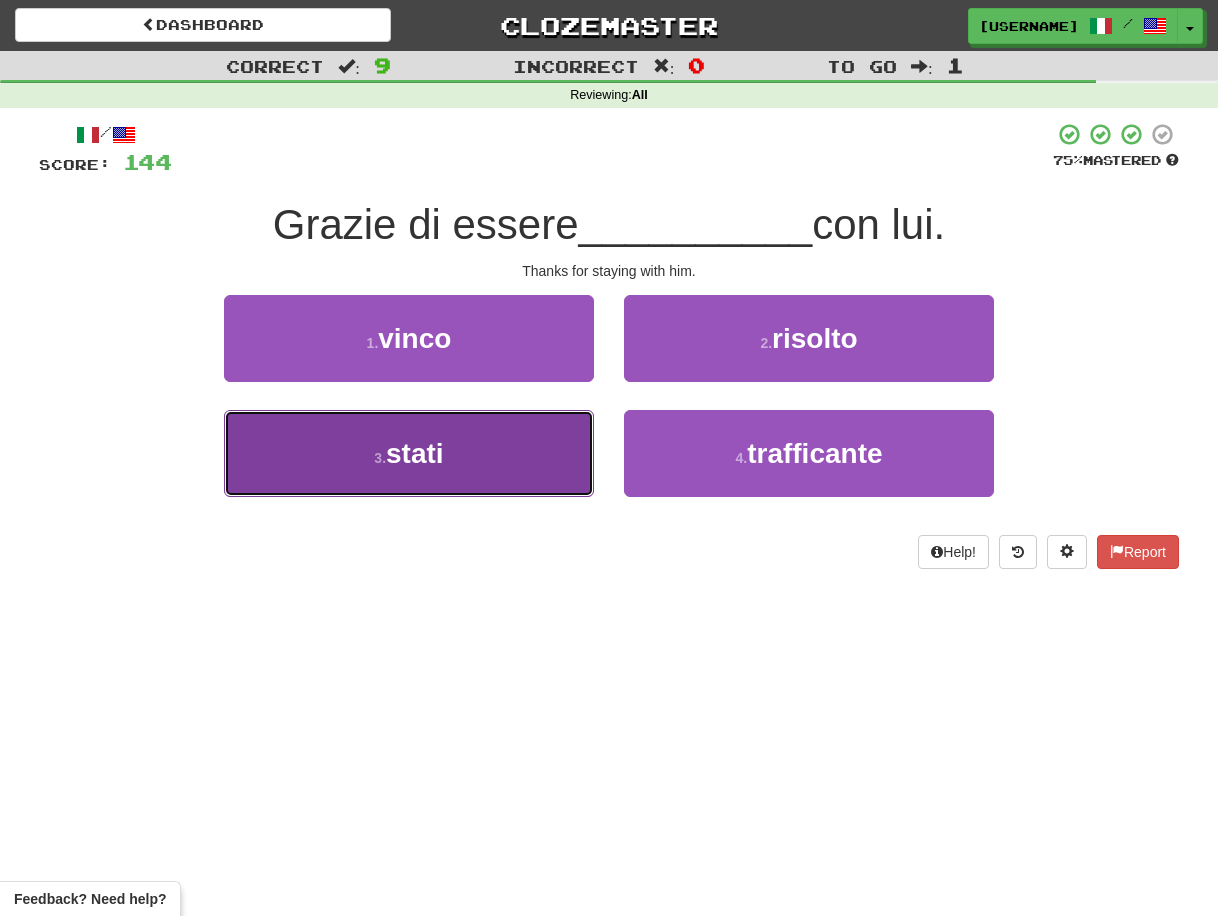 click on "3 .  stati" at bounding box center (409, 453) 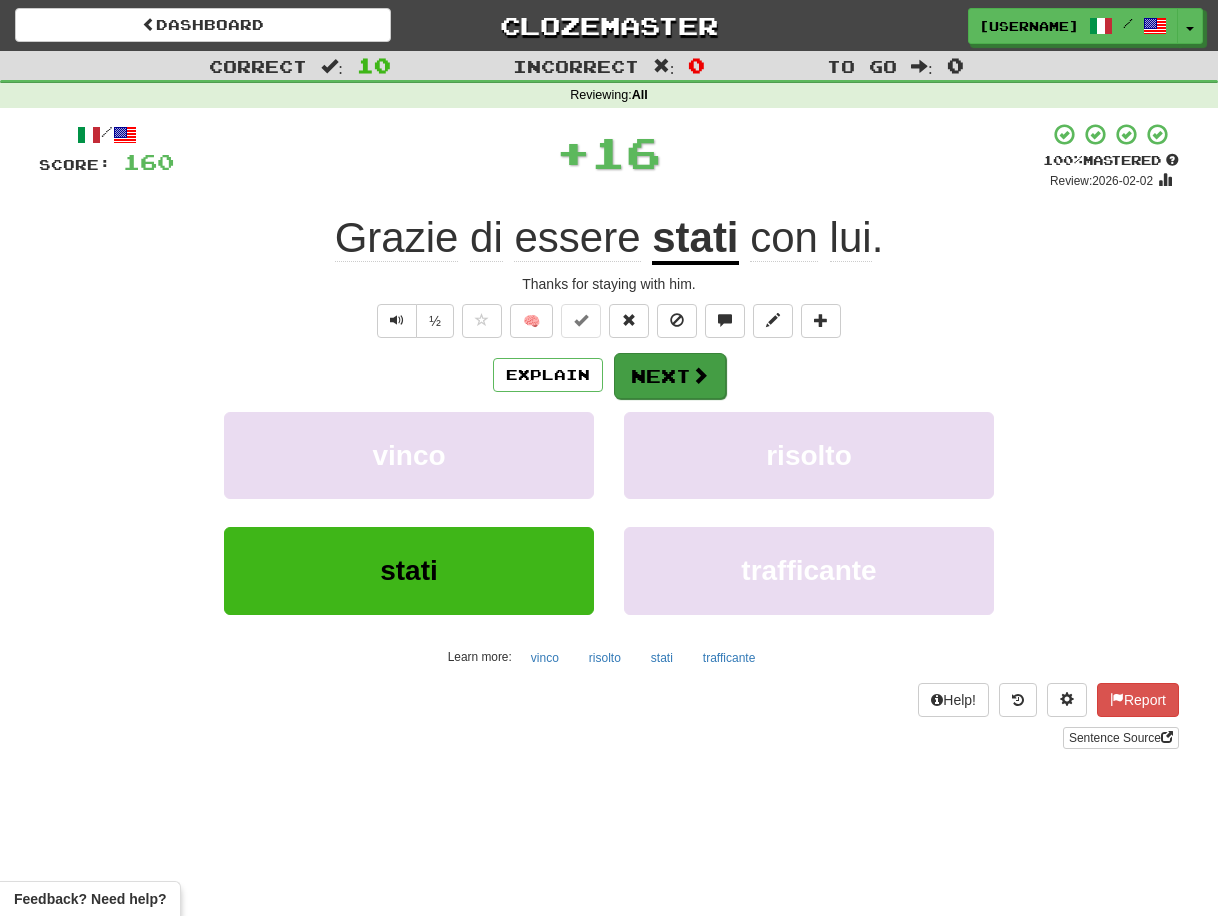 click on "Next" at bounding box center [670, 376] 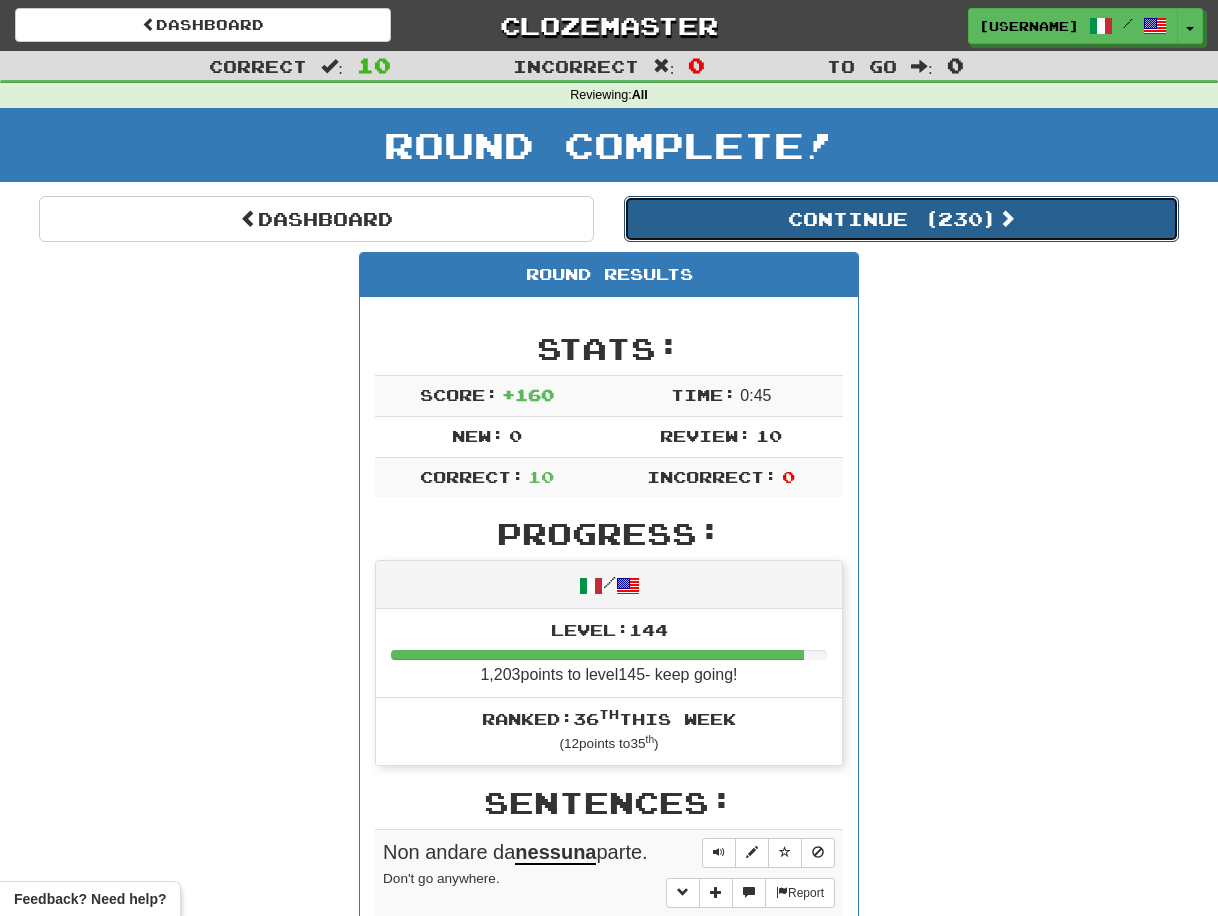 click on "Continue ( 230 )" at bounding box center [901, 219] 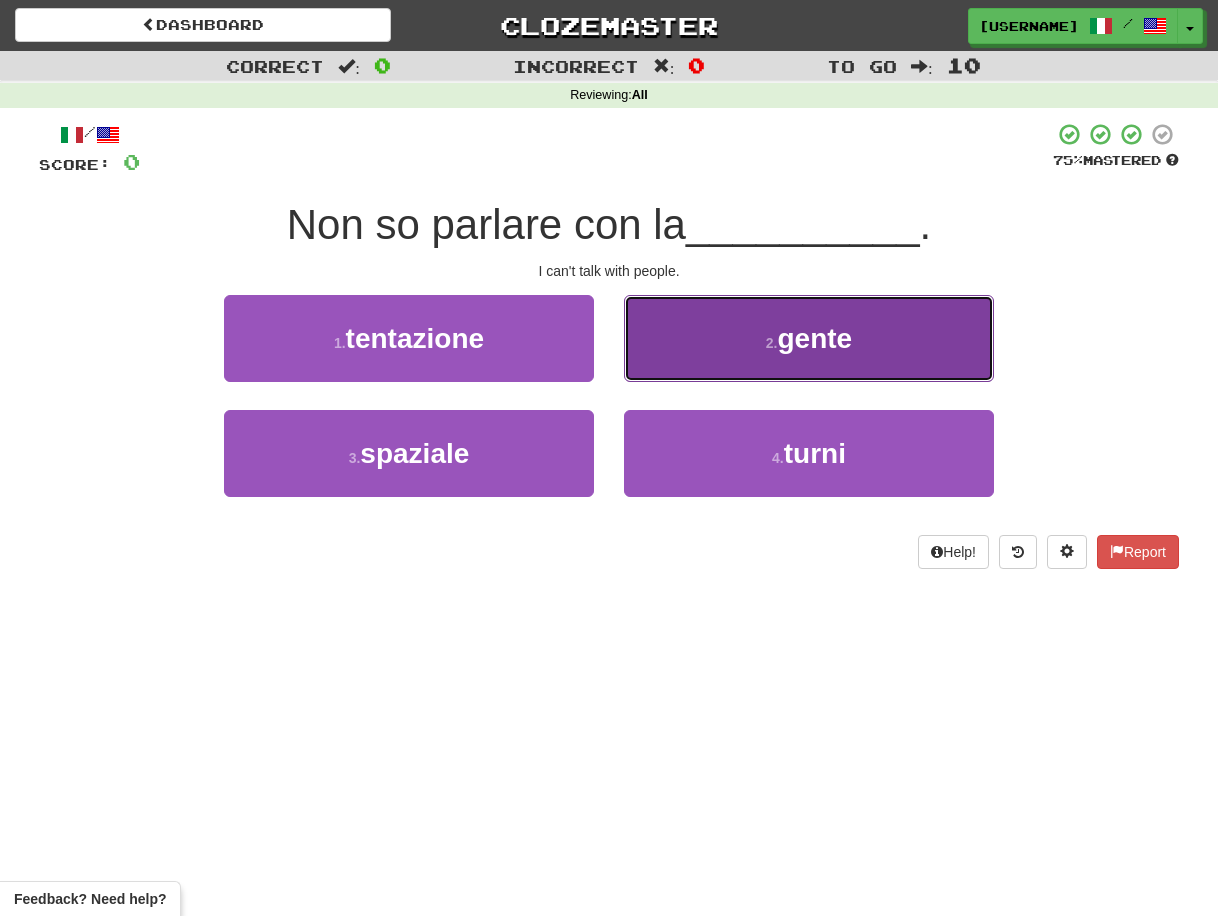 click on "2 .  gente" at bounding box center [809, 338] 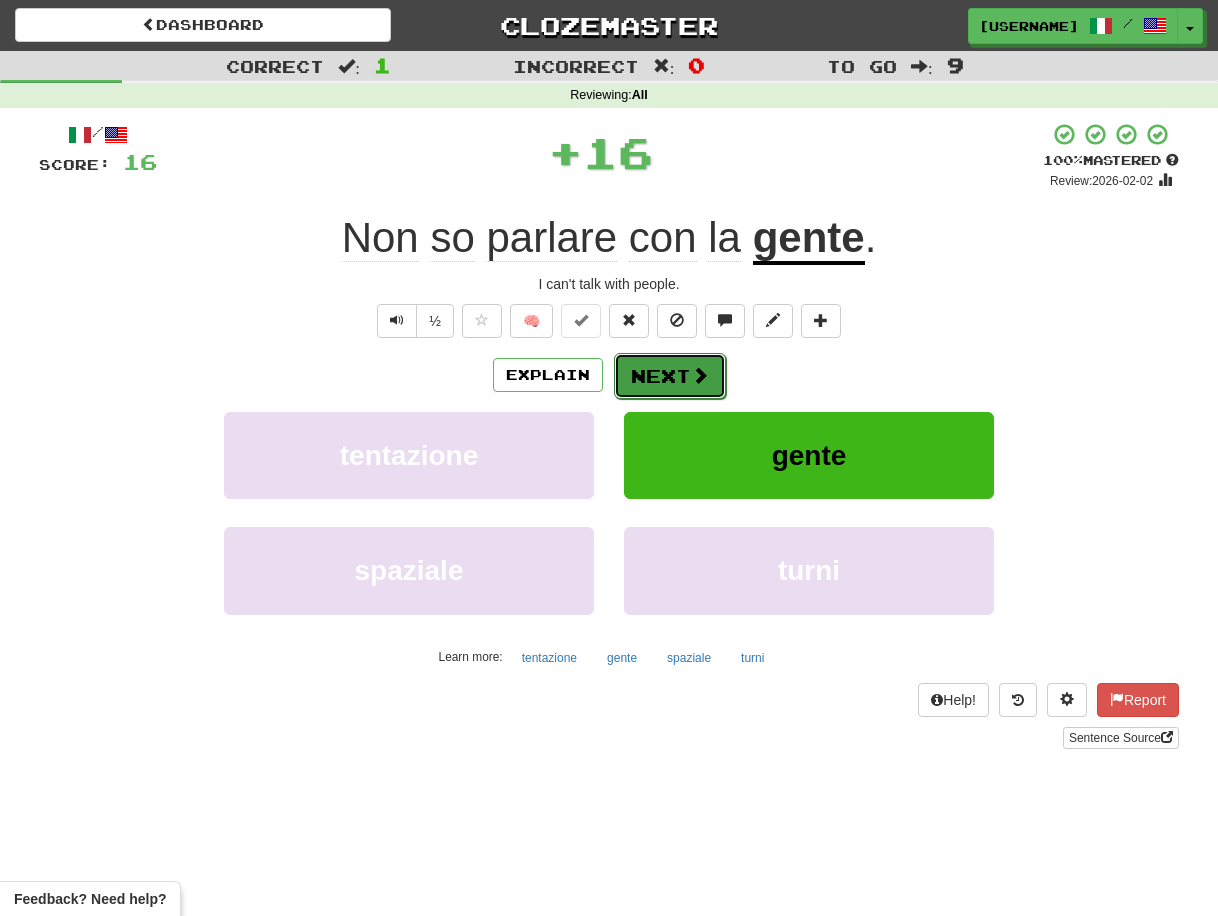 click on "Next" at bounding box center [670, 376] 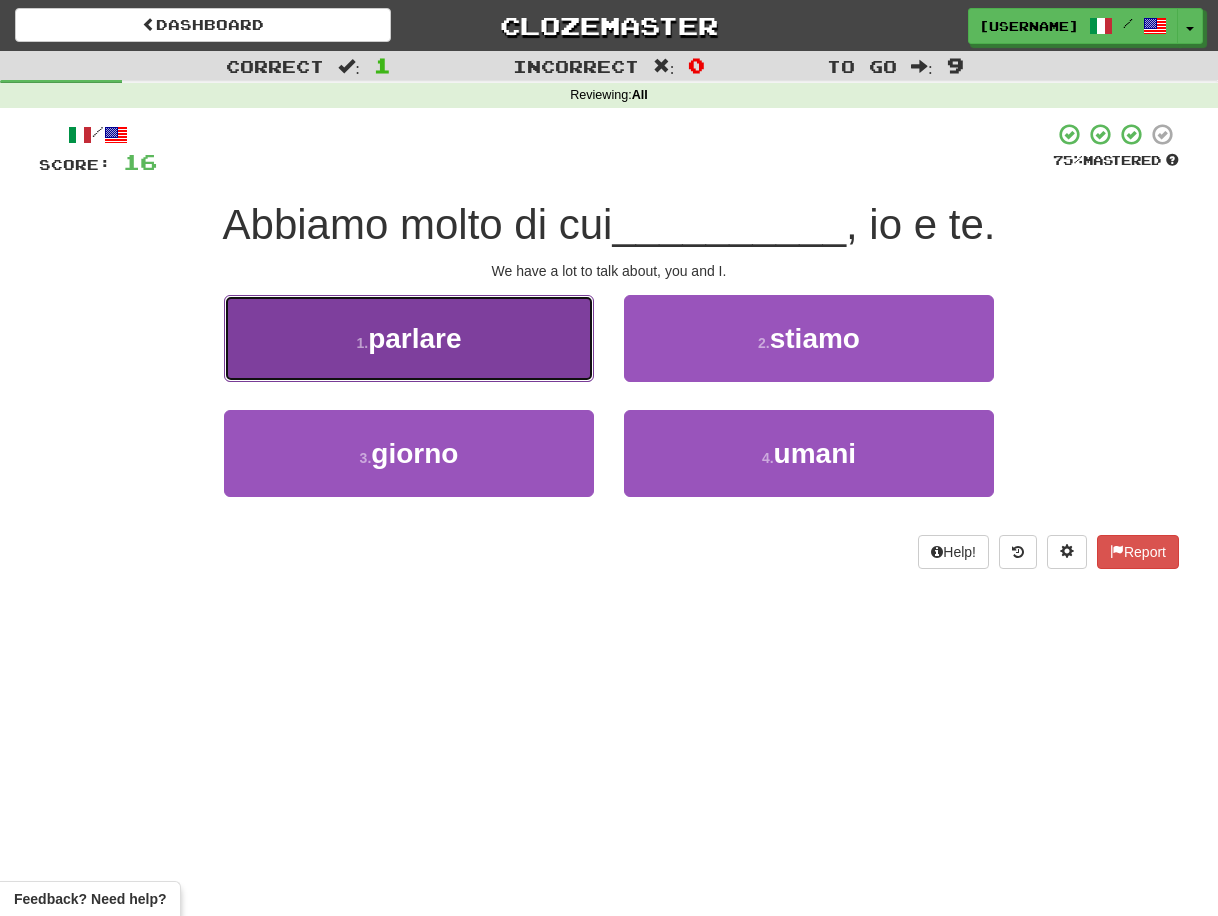 click on "1 .  parlare" at bounding box center [409, 338] 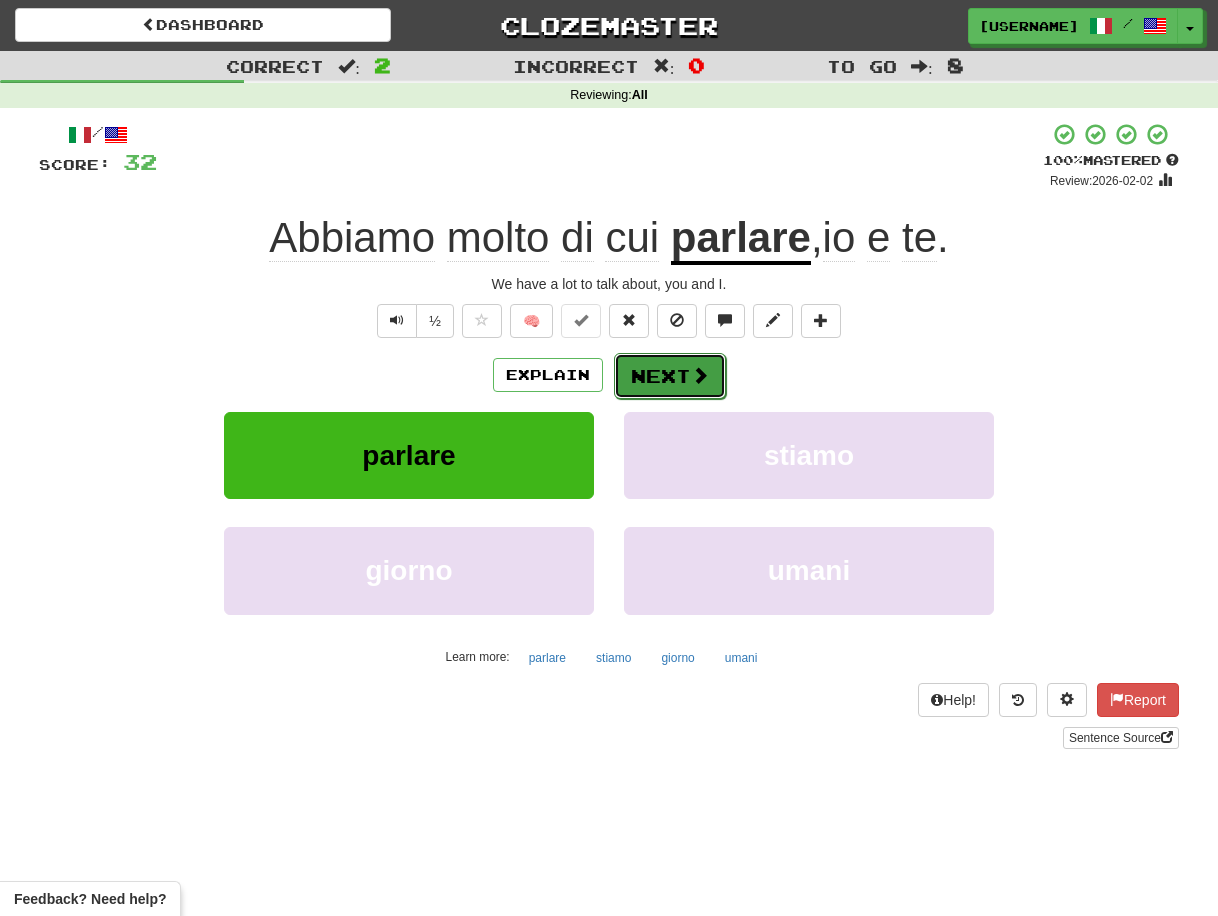 click on "Next" at bounding box center [670, 376] 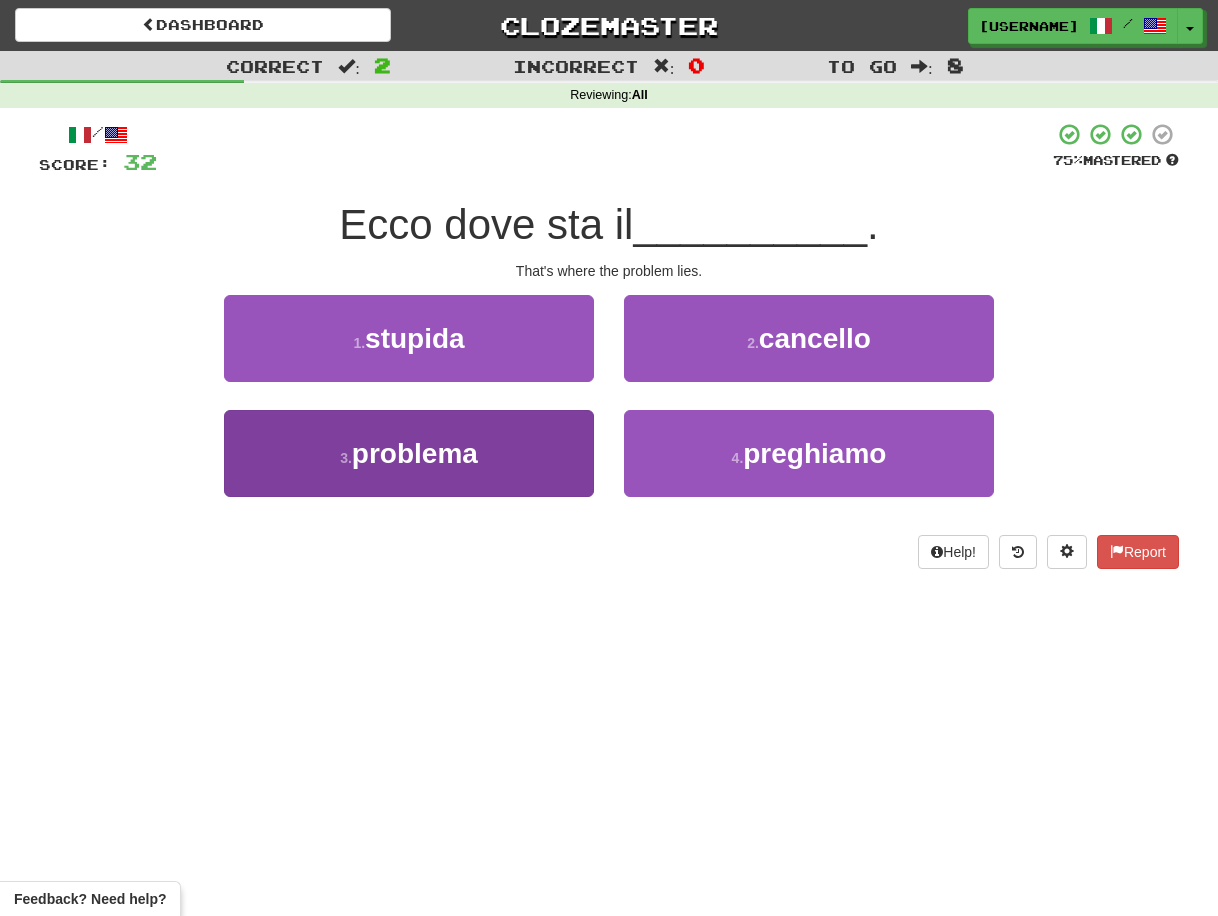 click on "3 .  problema" at bounding box center (409, 453) 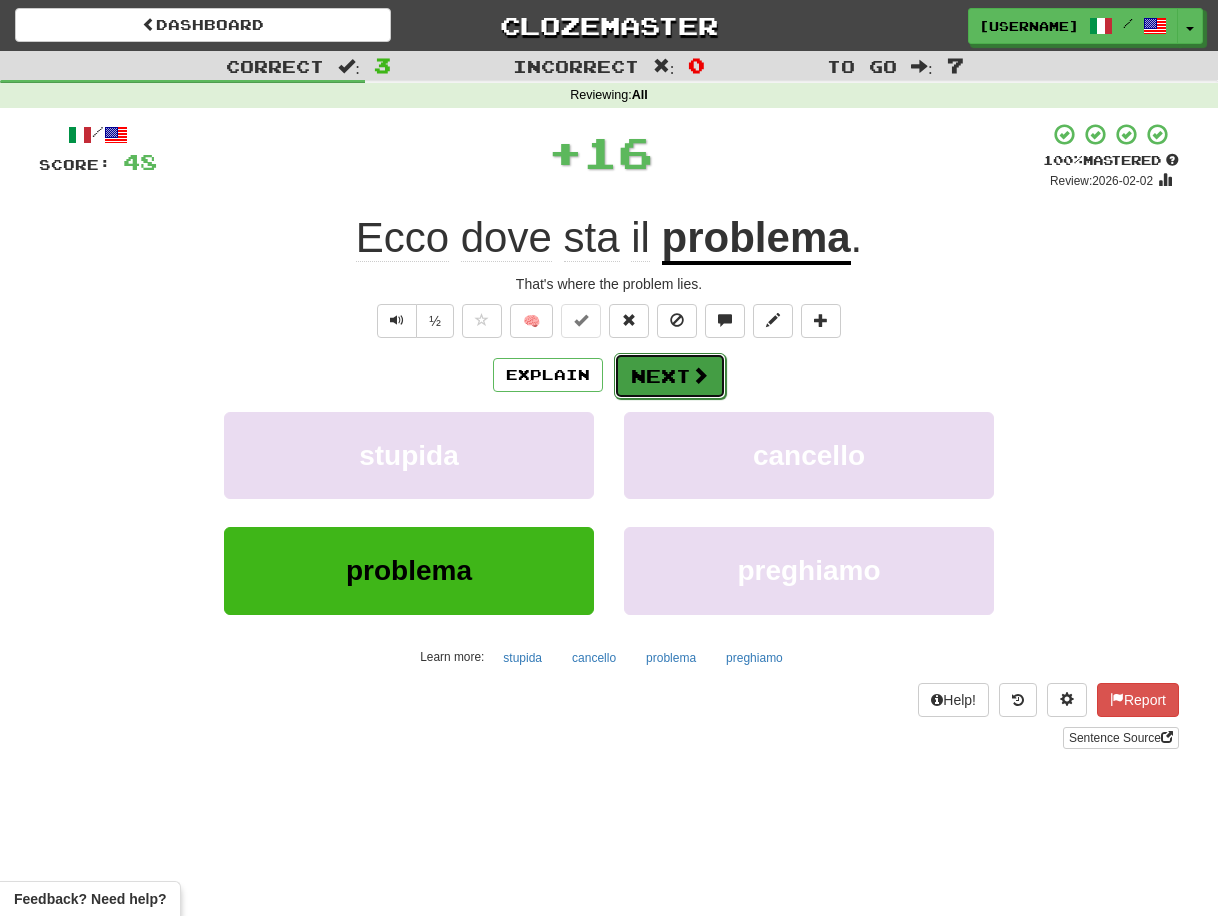click on "Next" at bounding box center (670, 376) 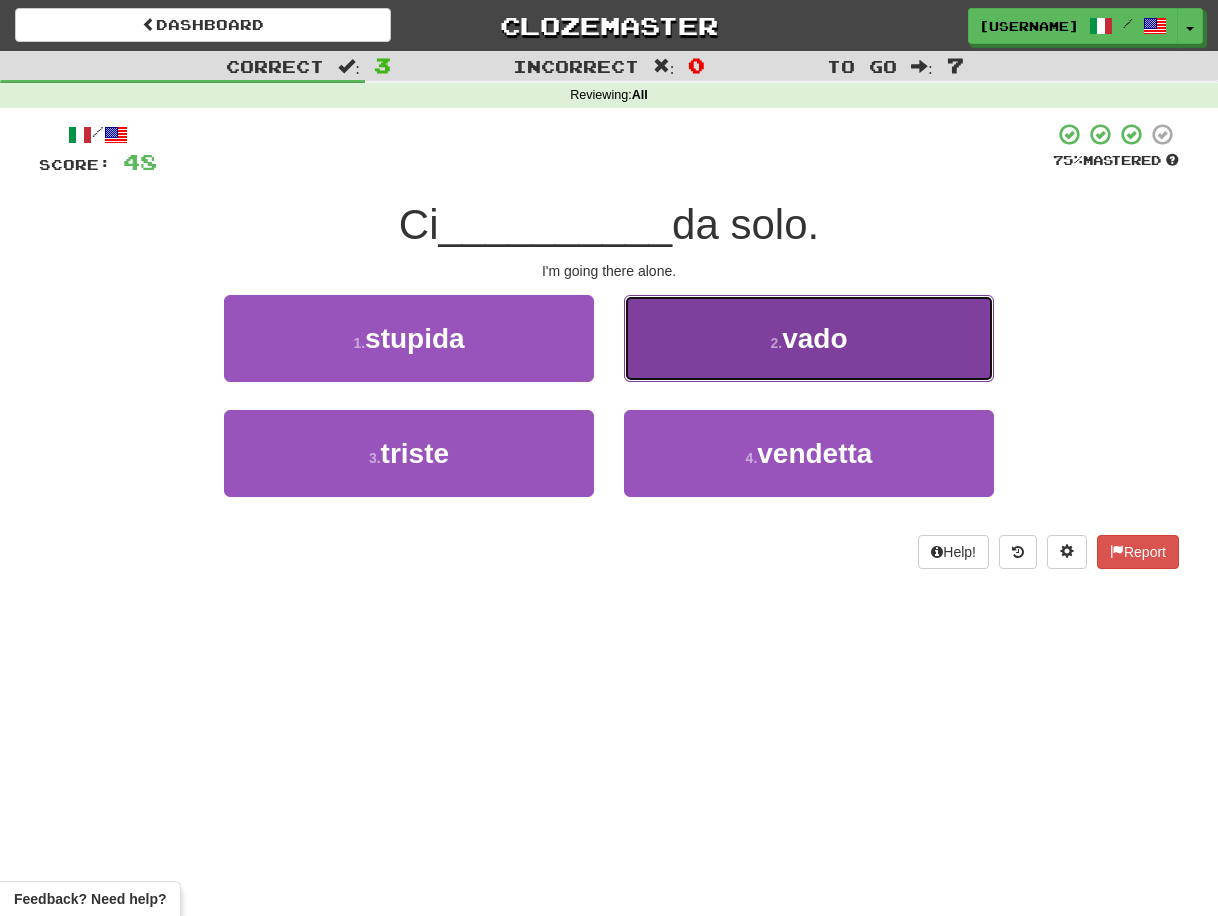 click on "2 .  vado" at bounding box center [809, 338] 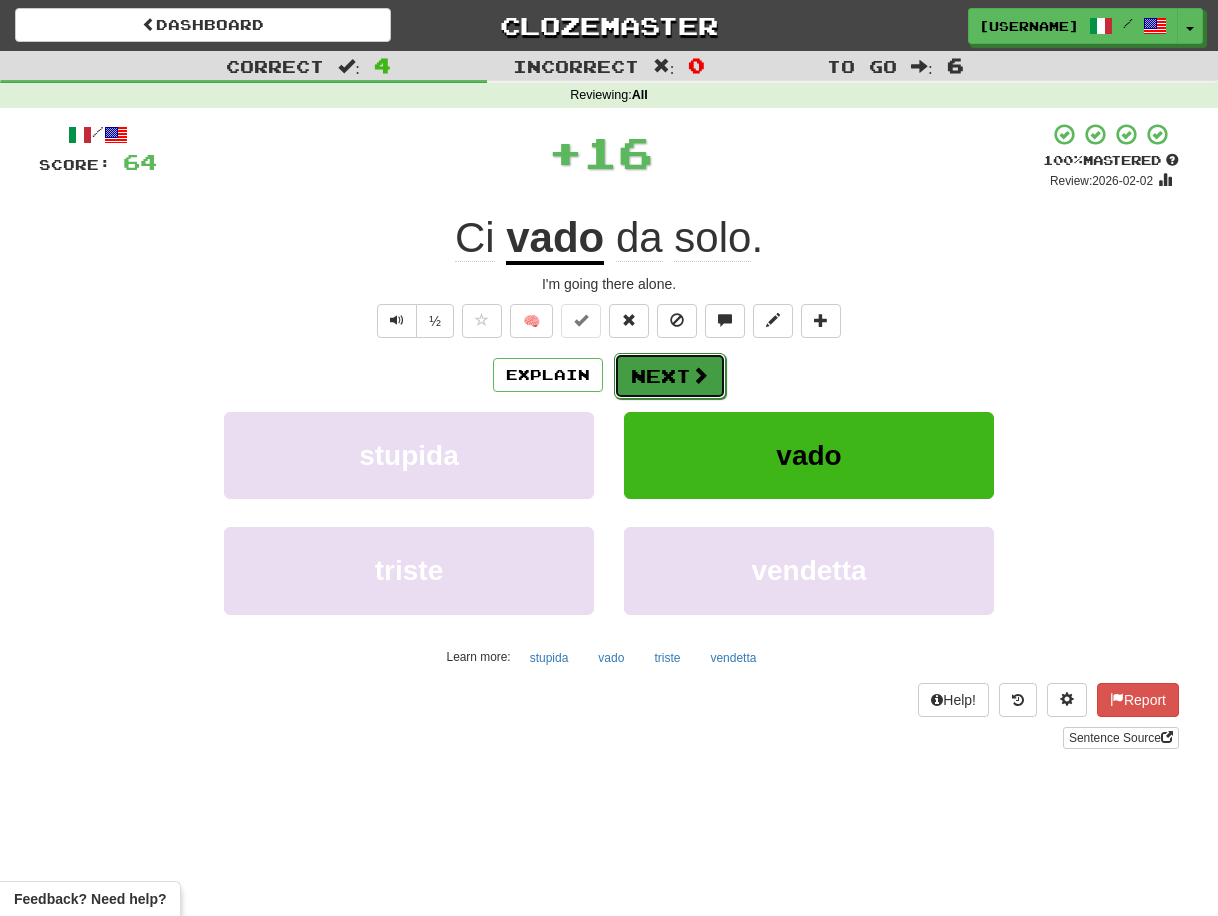 click on "Next" at bounding box center (670, 376) 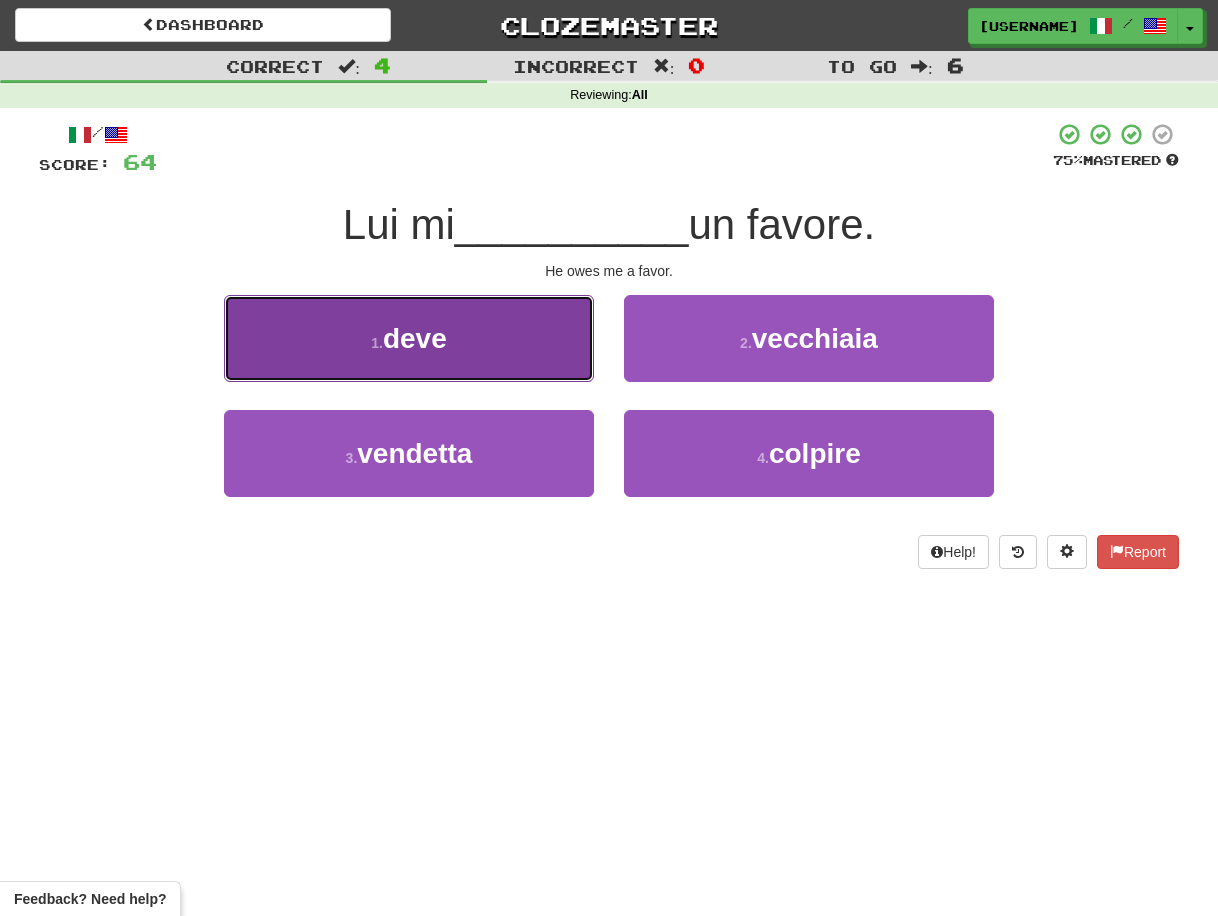 click on "1 .  deve" at bounding box center (409, 338) 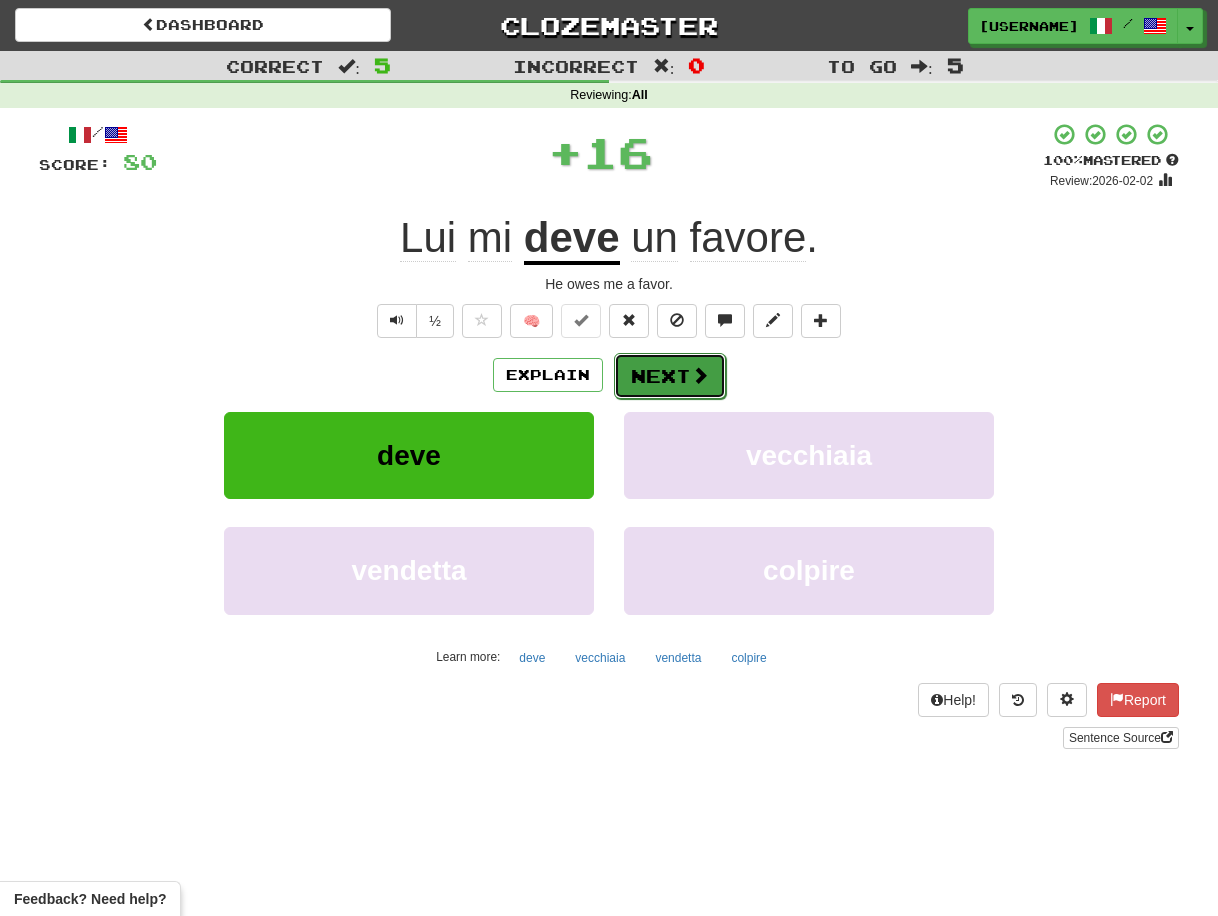 click on "Next" at bounding box center (670, 376) 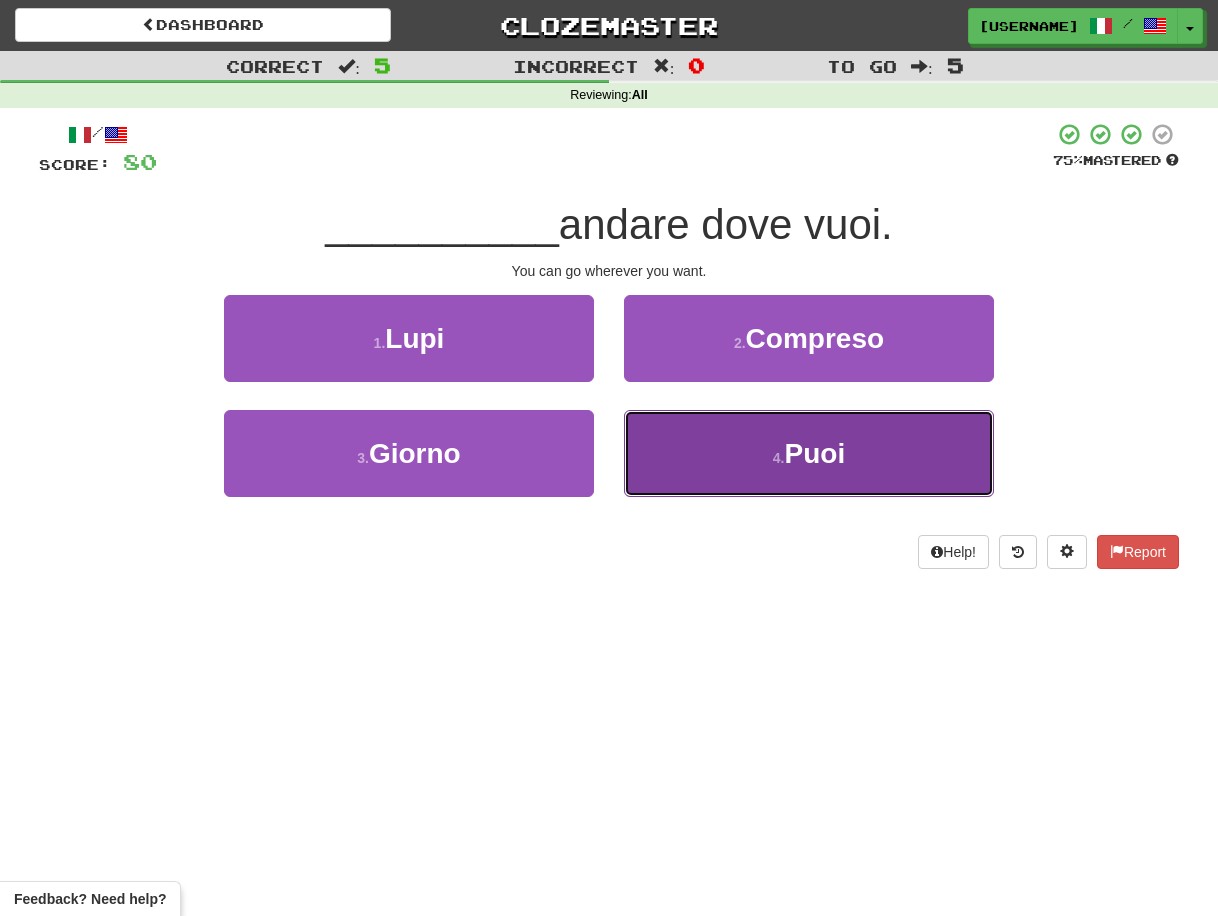 click on "4 .  Puoi" at bounding box center [809, 453] 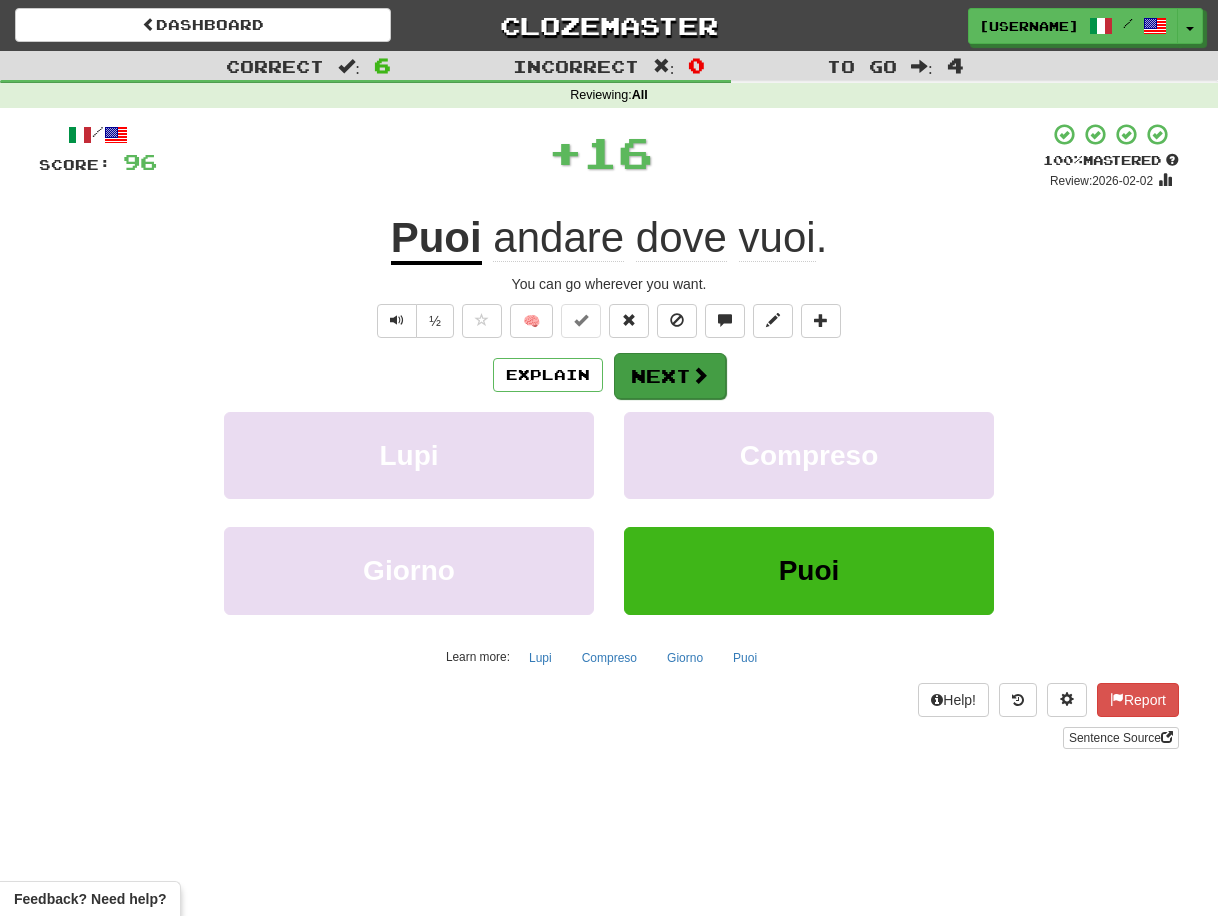 click on "Next" at bounding box center (670, 376) 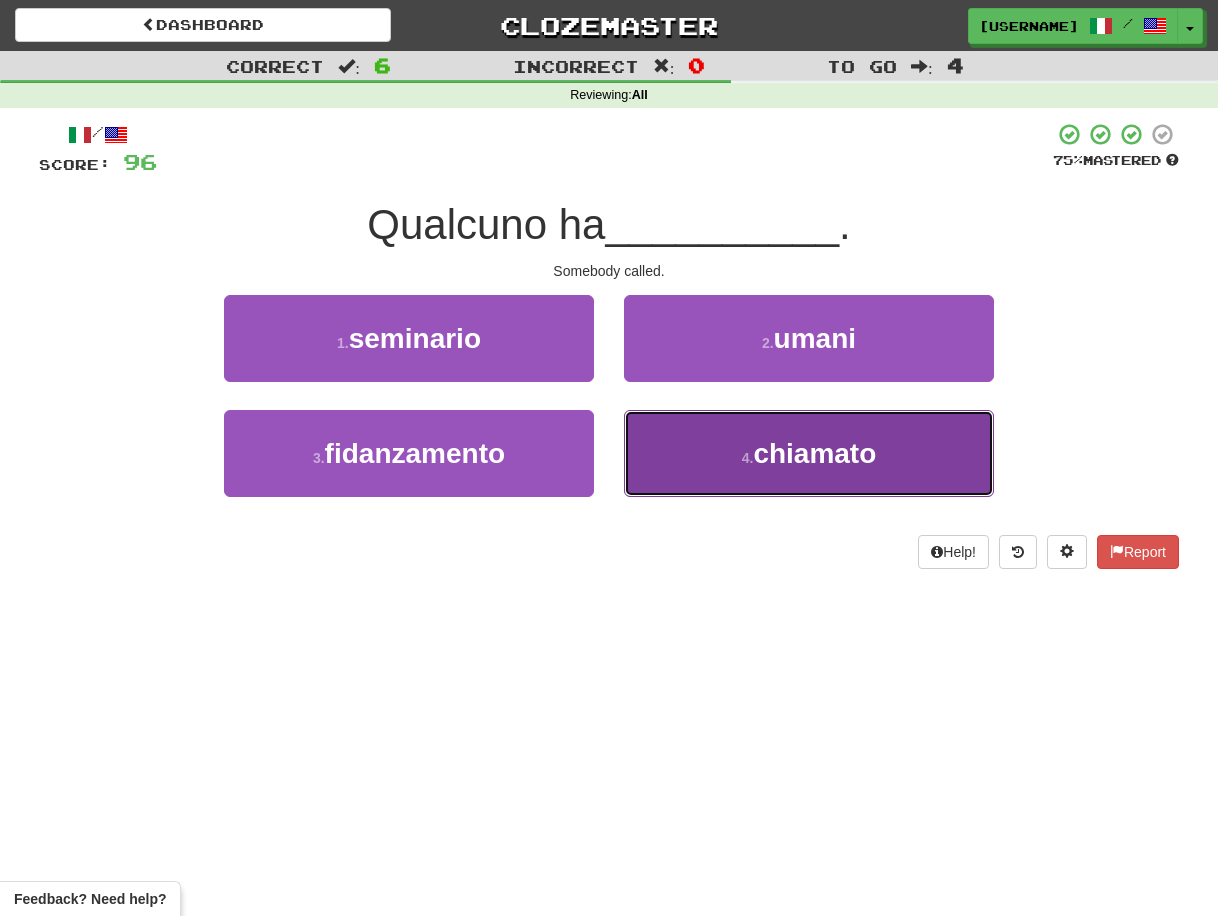 click on "4 .  chiamato" at bounding box center [809, 453] 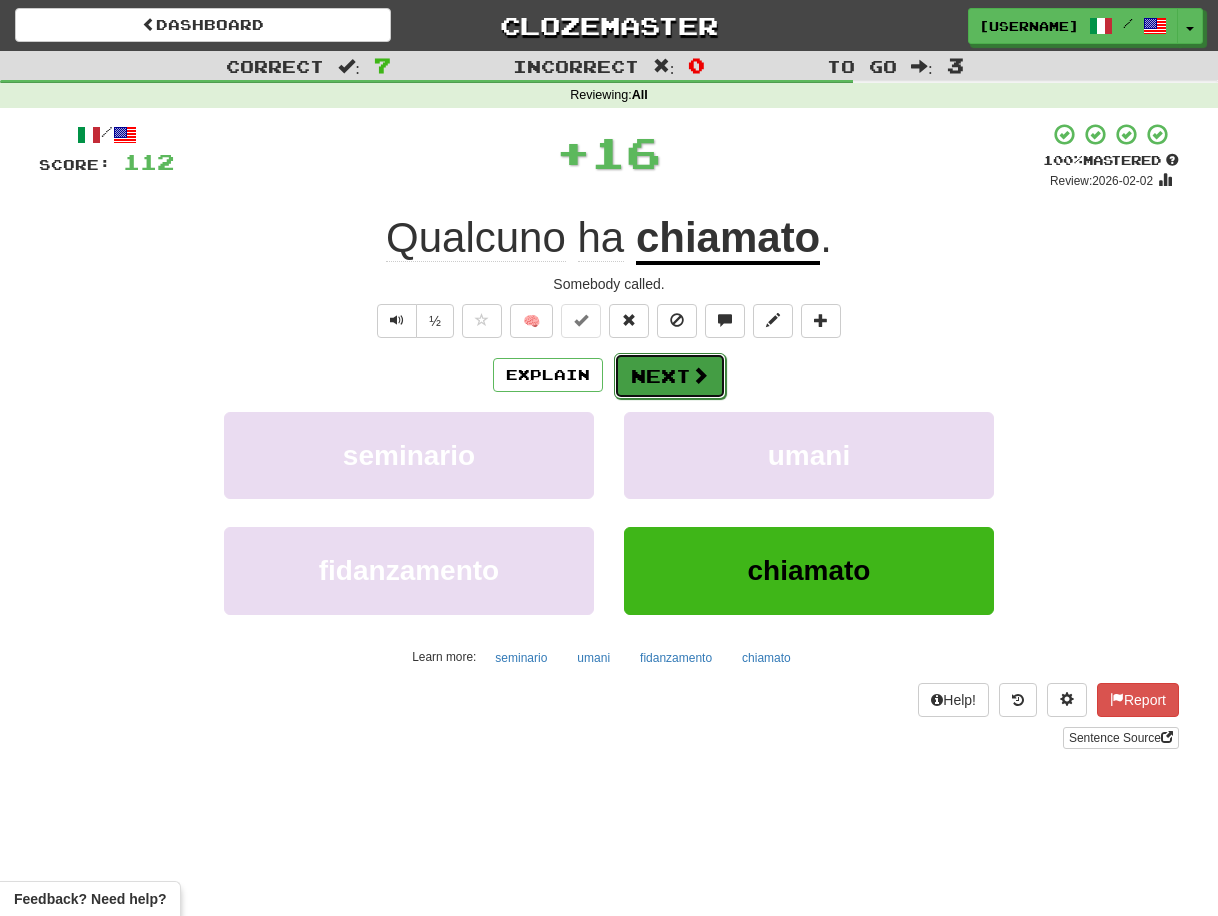 click on "Next" at bounding box center (670, 376) 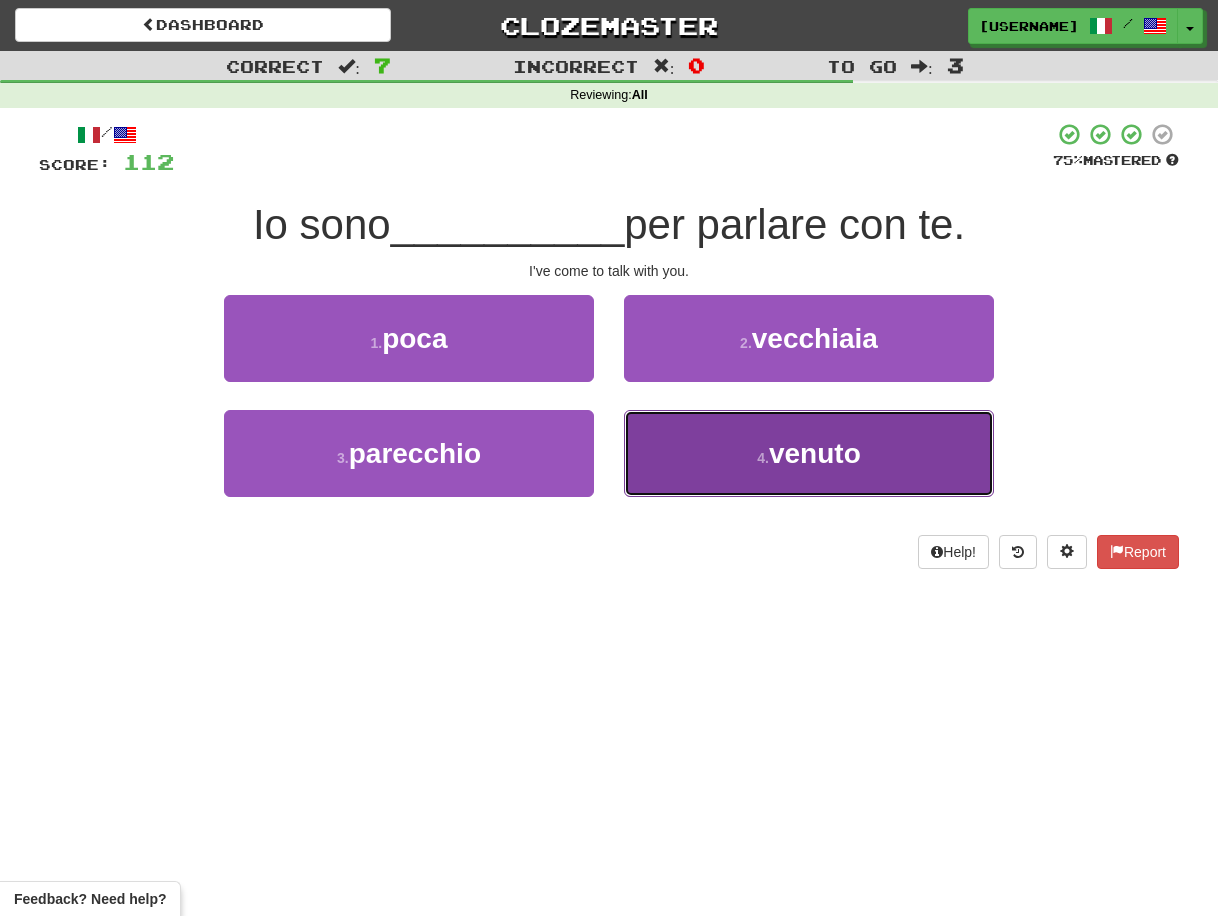 click on "4 .  venuto" at bounding box center (809, 453) 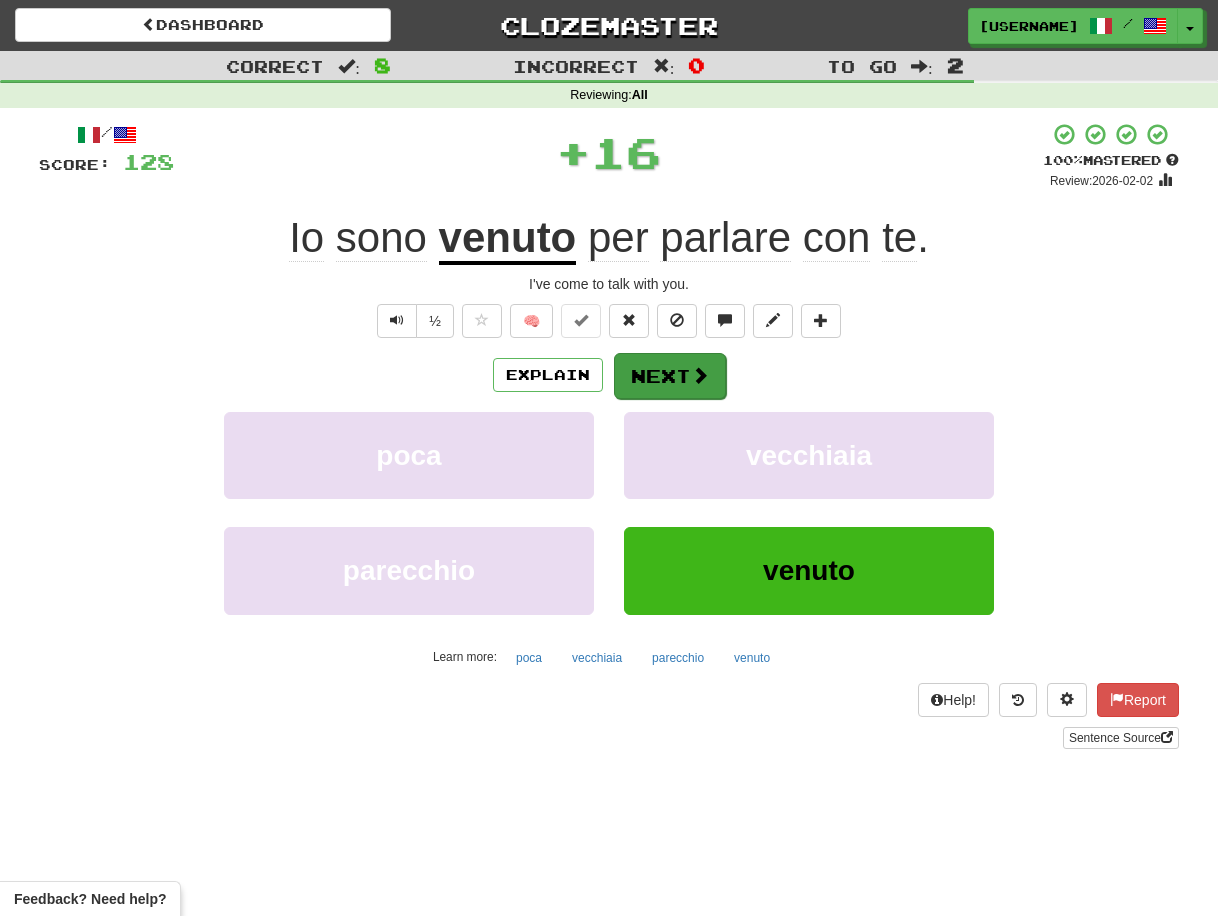 click on "Next" at bounding box center [670, 376] 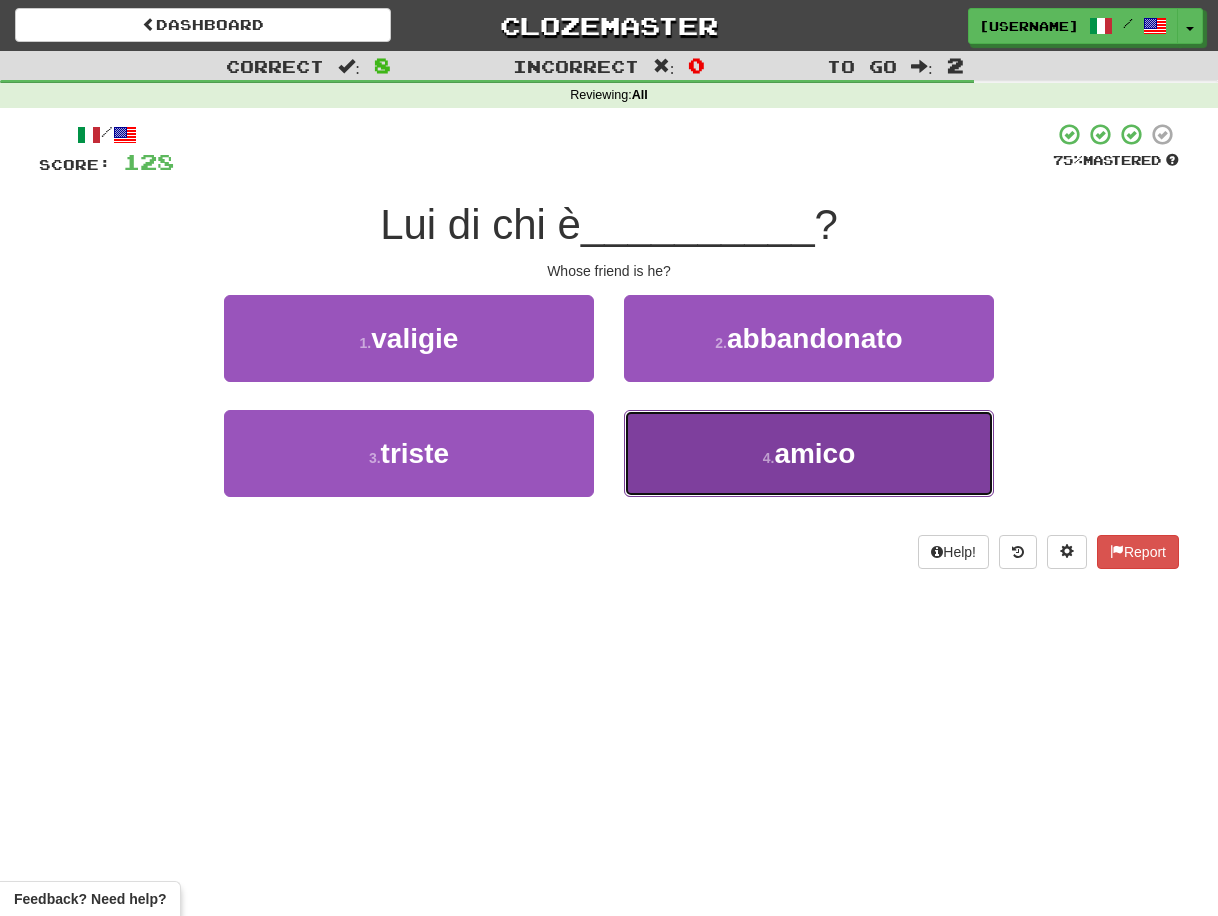 click on "4 .  amico" at bounding box center [809, 453] 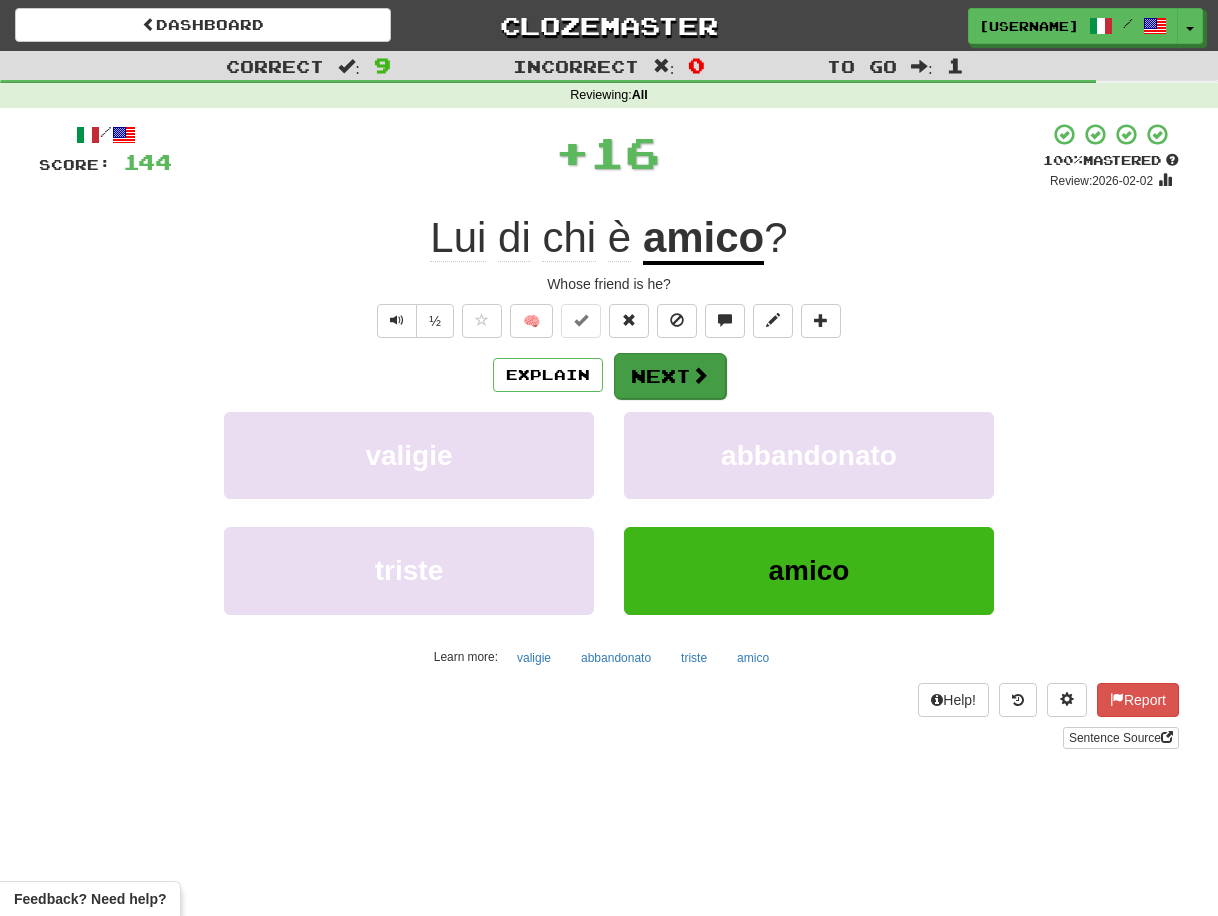 click on "Next" at bounding box center (670, 376) 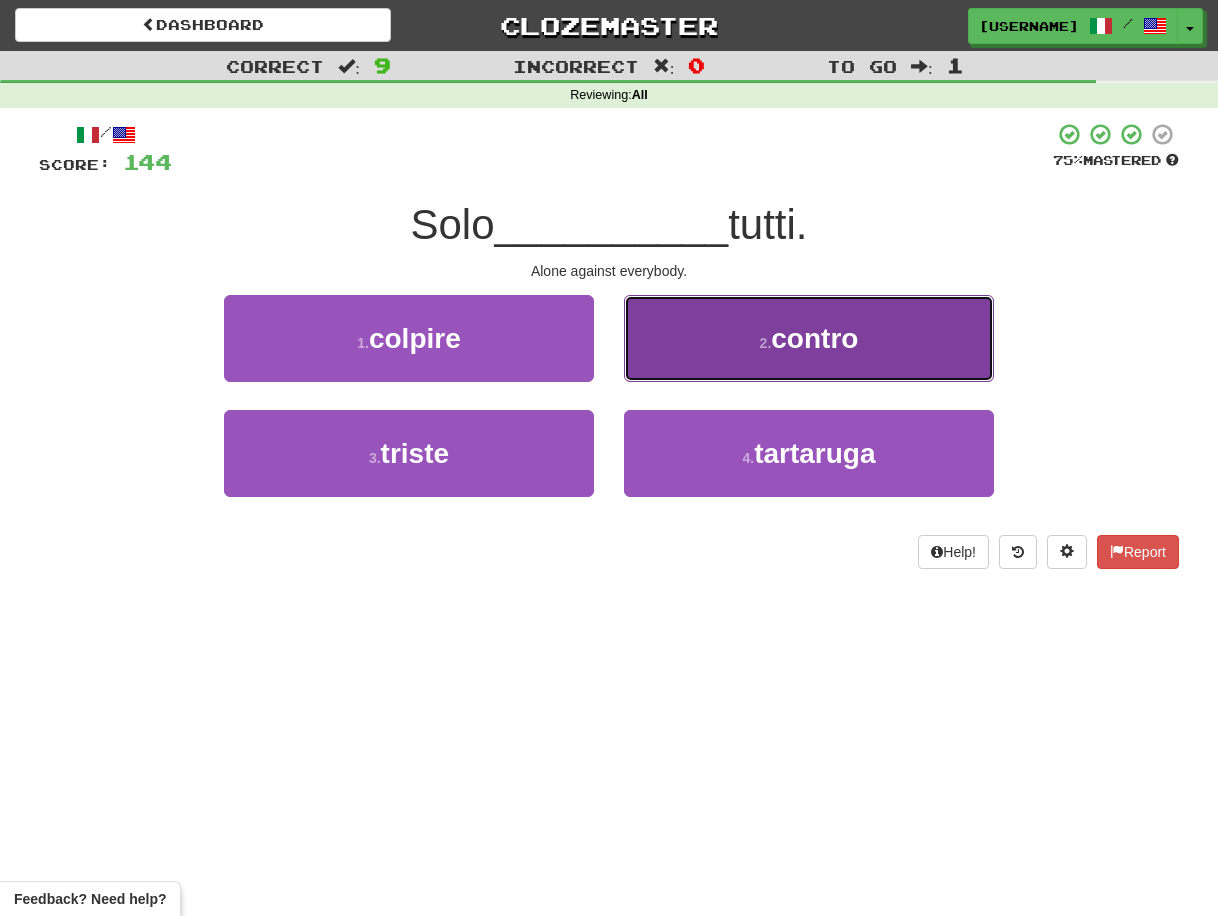 click on "2 .  contro" at bounding box center [809, 338] 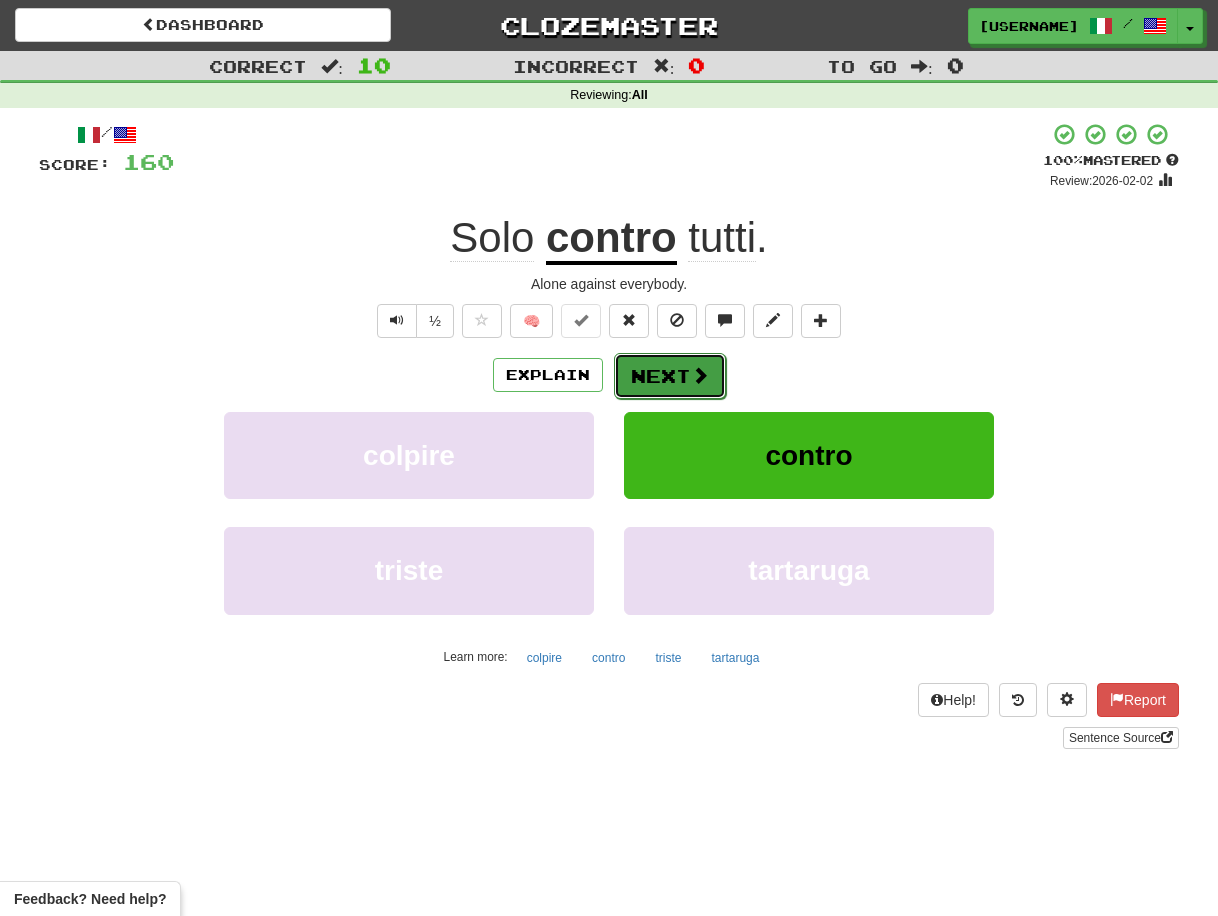 click on "Next" at bounding box center (670, 376) 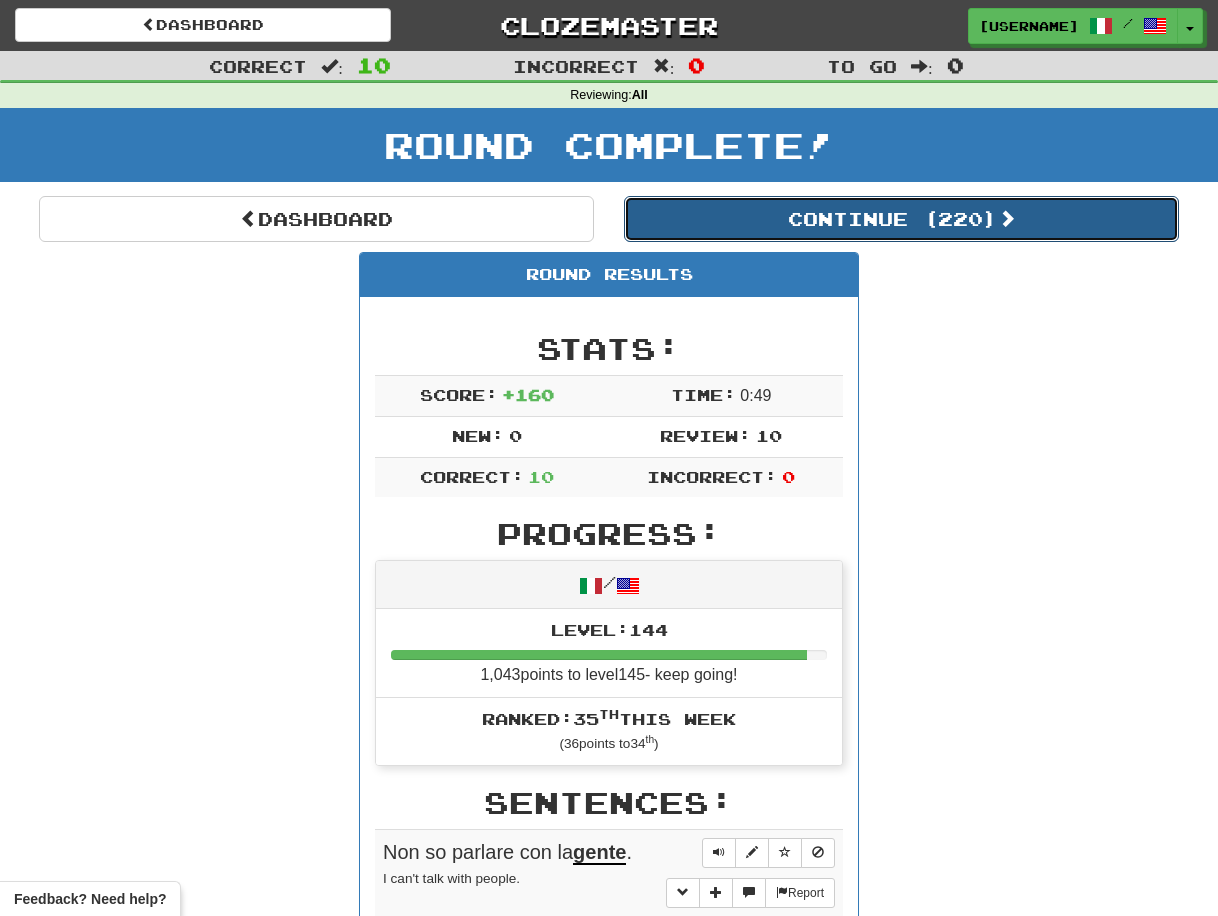 click on "Continue ( 220 )" at bounding box center (901, 219) 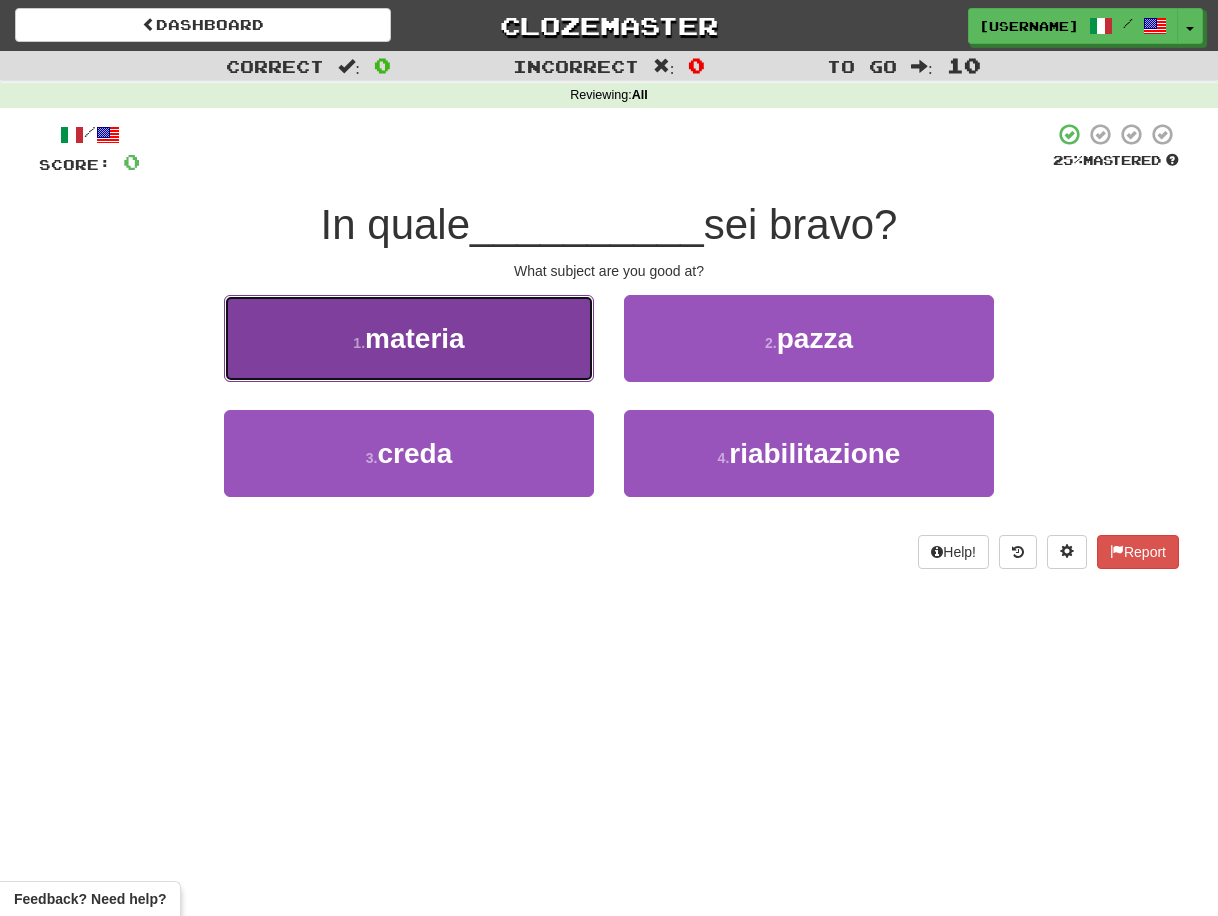 click on "1 .  materia" at bounding box center [409, 338] 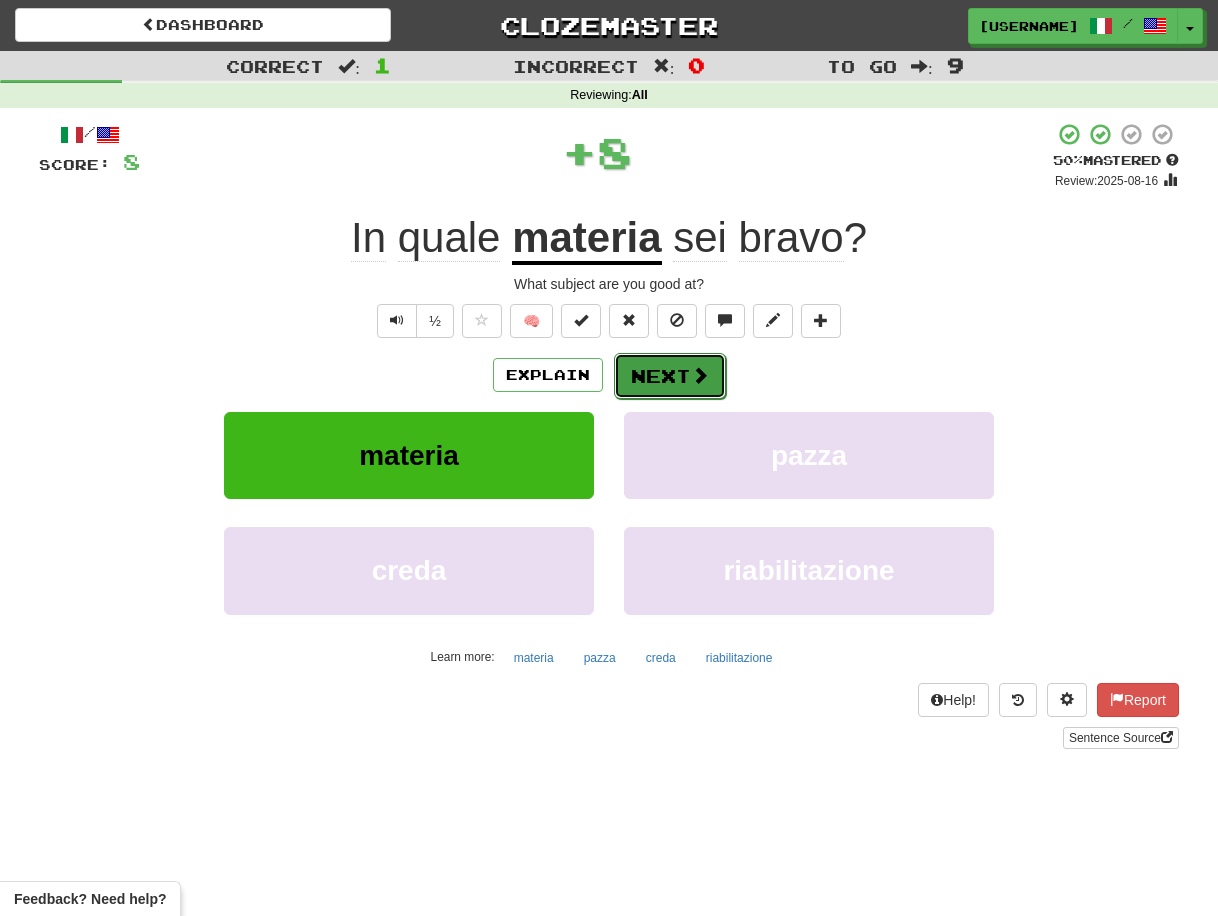 click on "Next" at bounding box center [670, 376] 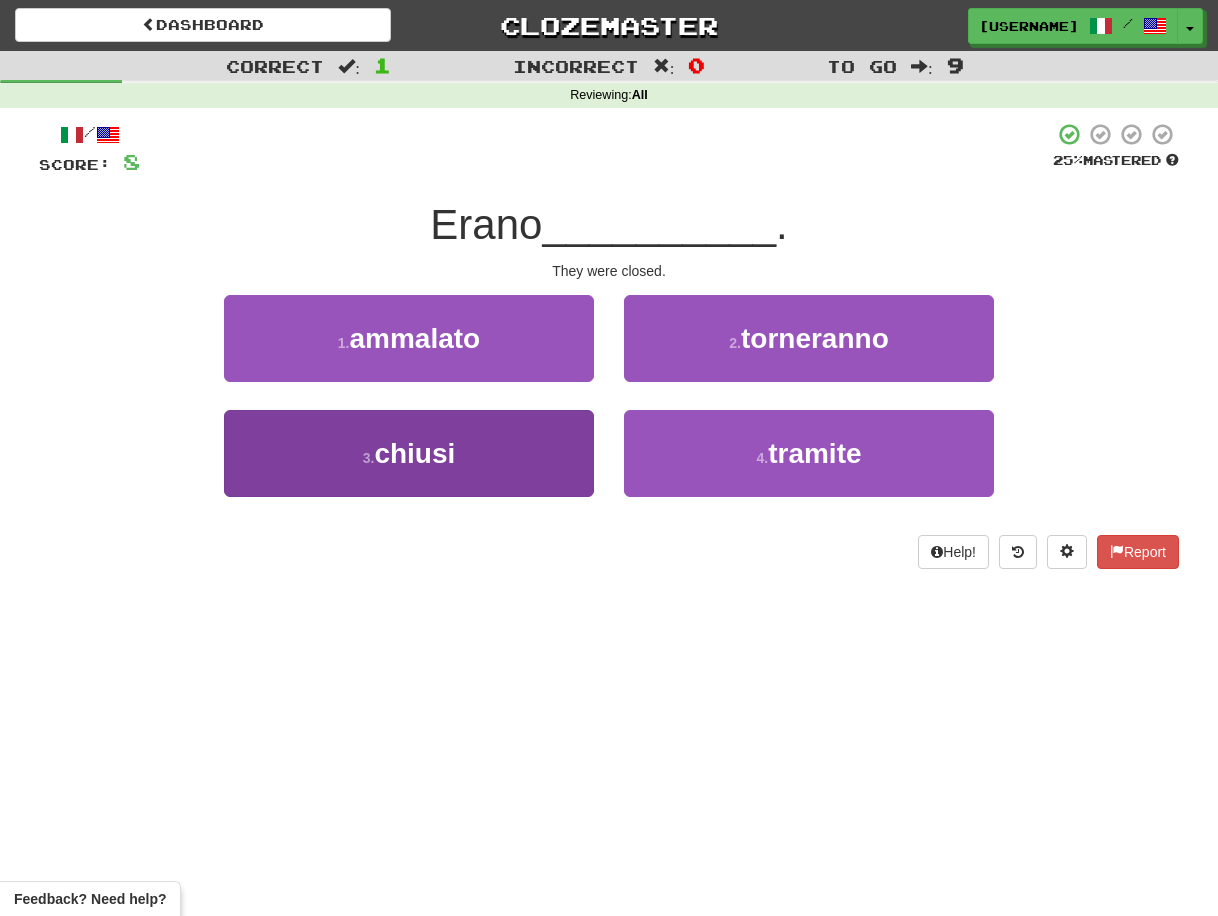 click on "3 .  chiusi" at bounding box center (409, 453) 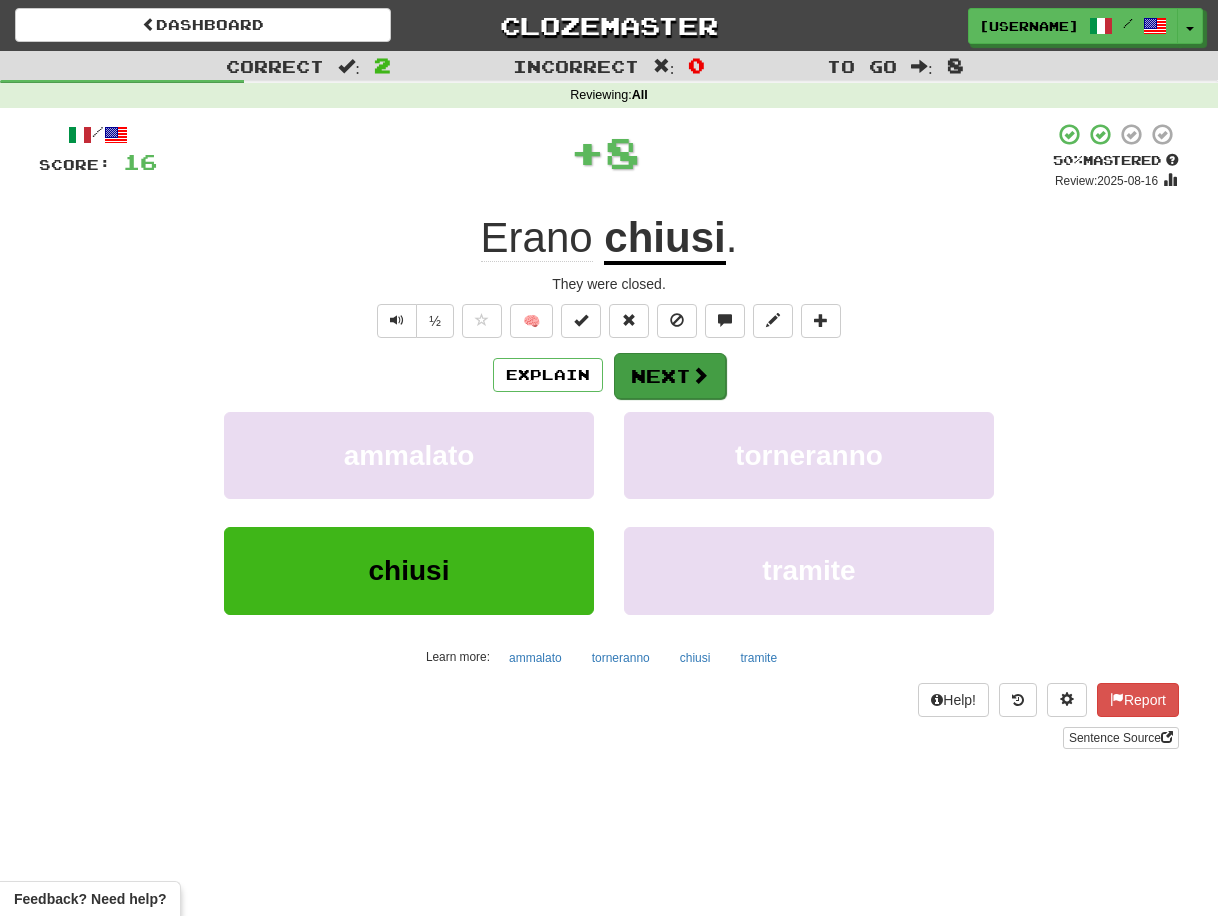 click on "Next" at bounding box center [670, 376] 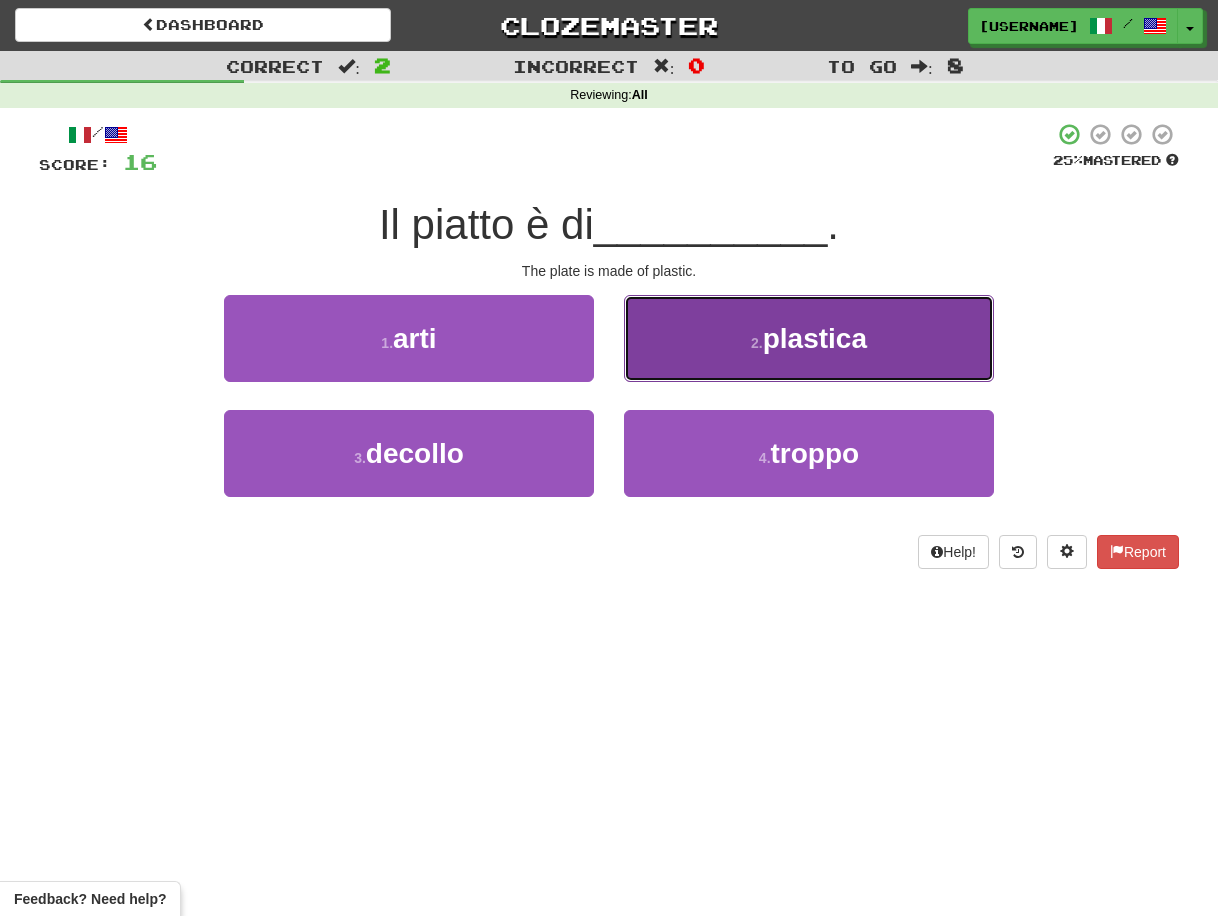 click on "2 .  plastica" at bounding box center (809, 338) 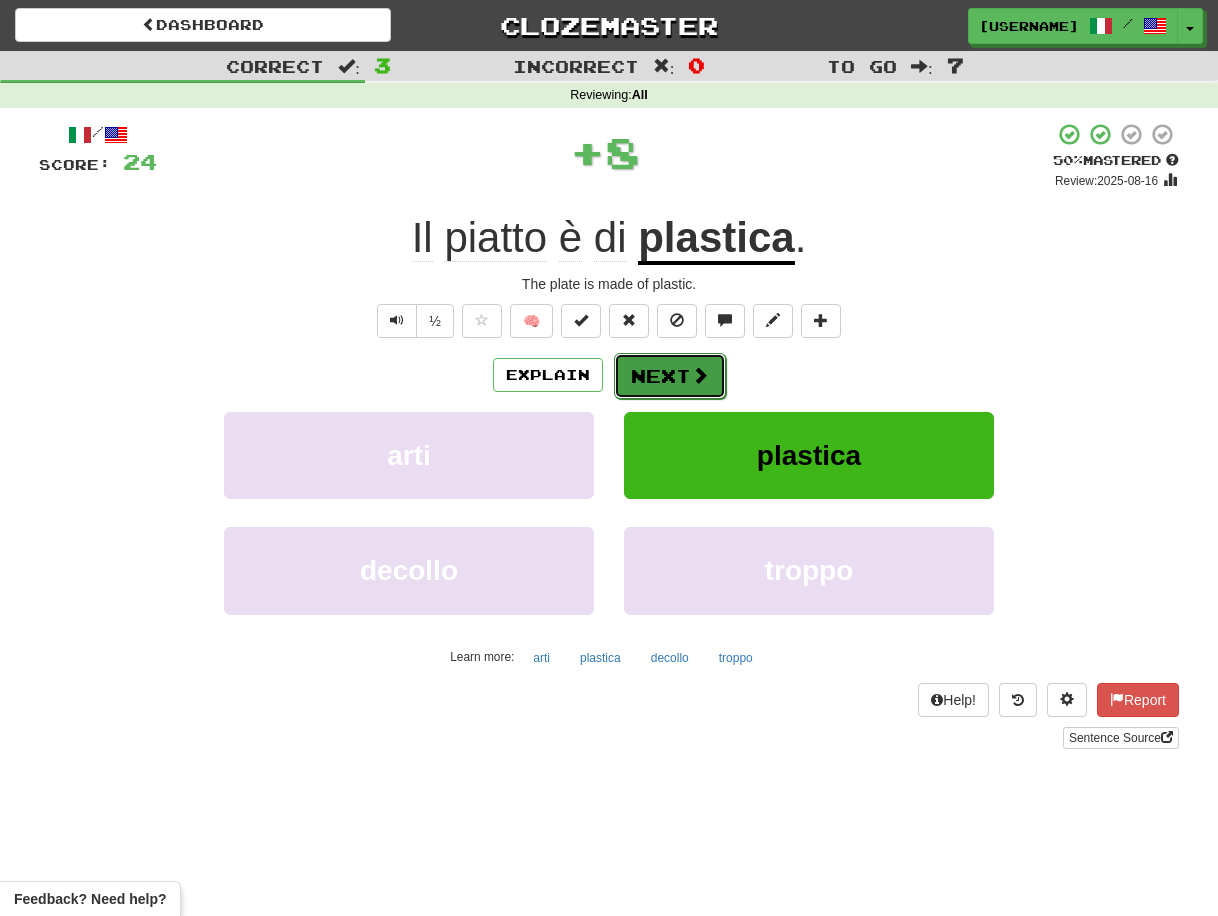 click on "Next" at bounding box center (670, 376) 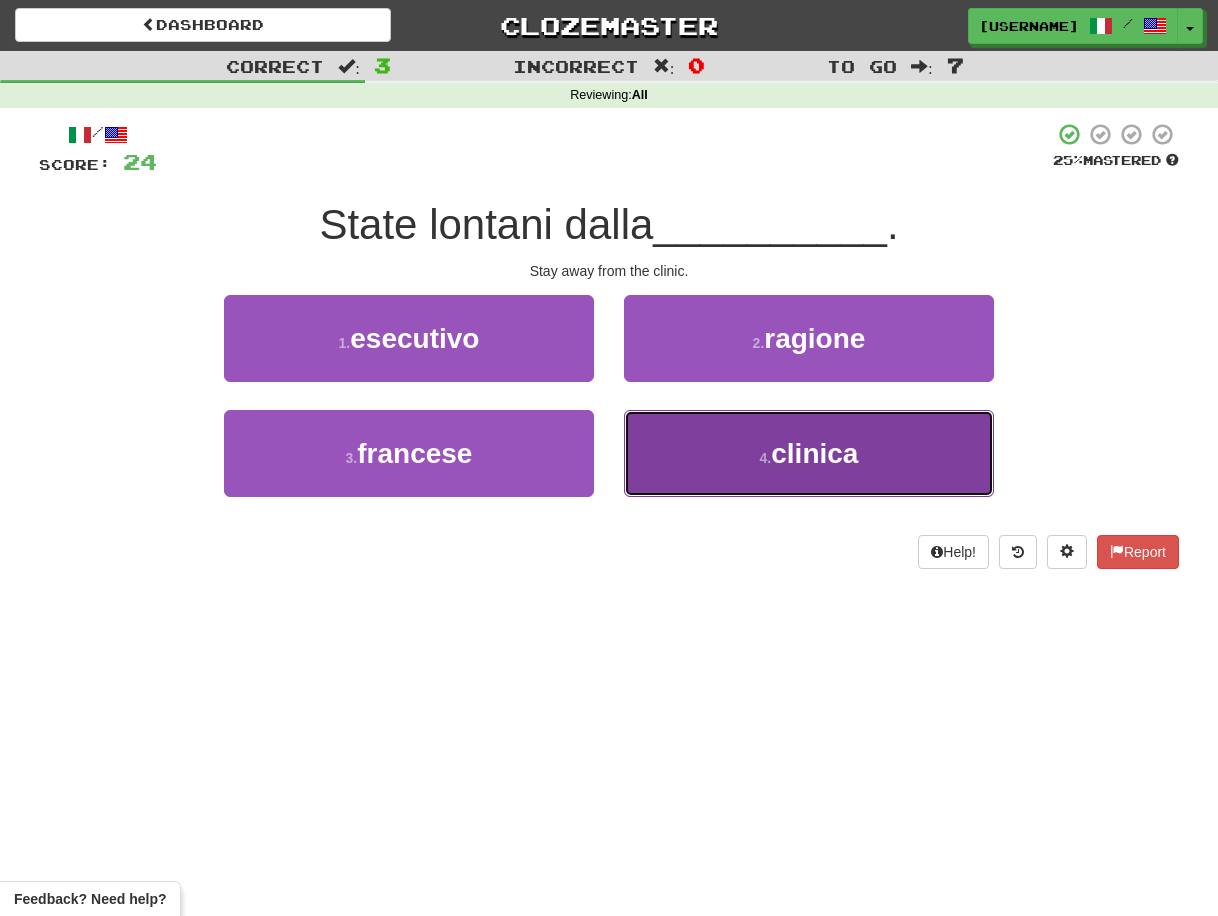click on "clinica" at bounding box center [814, 453] 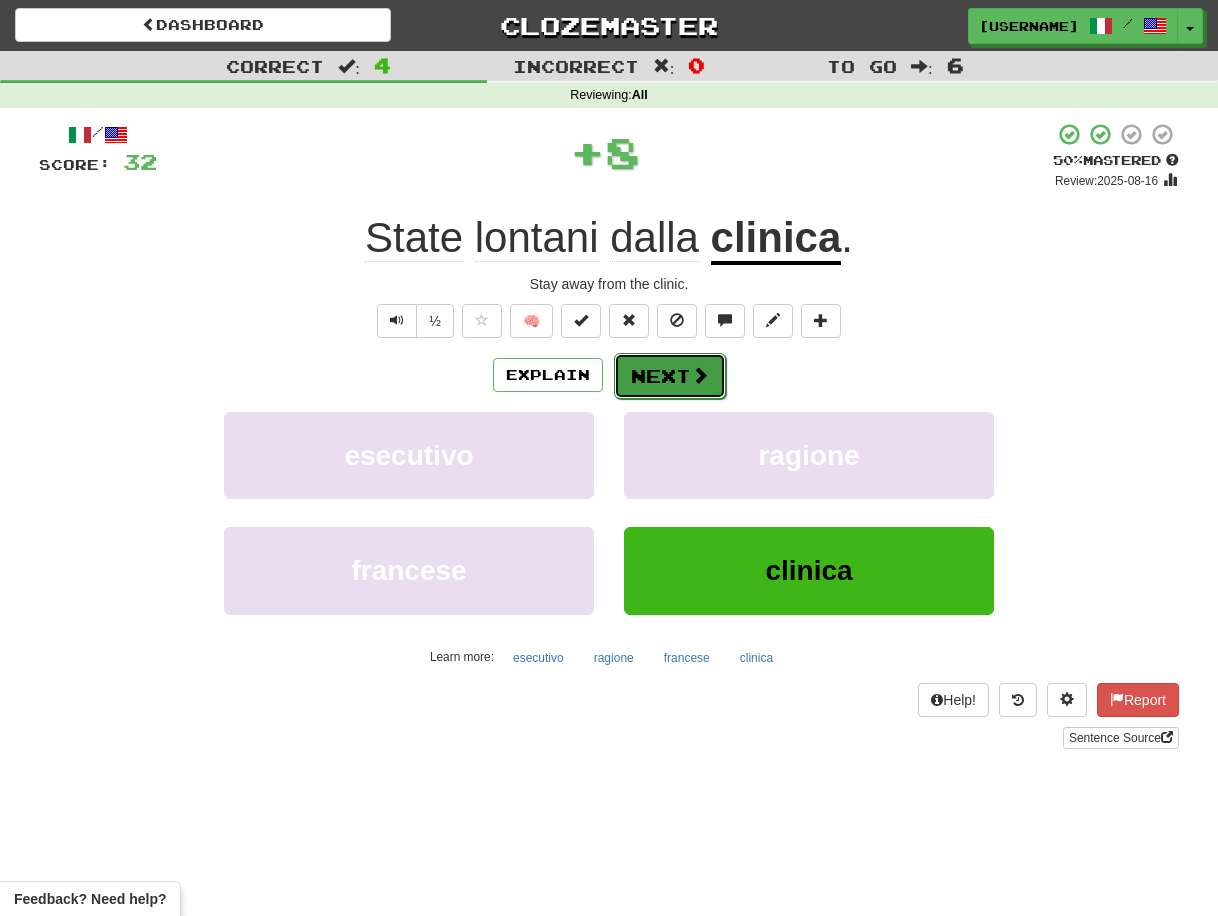click on "Next" at bounding box center (670, 376) 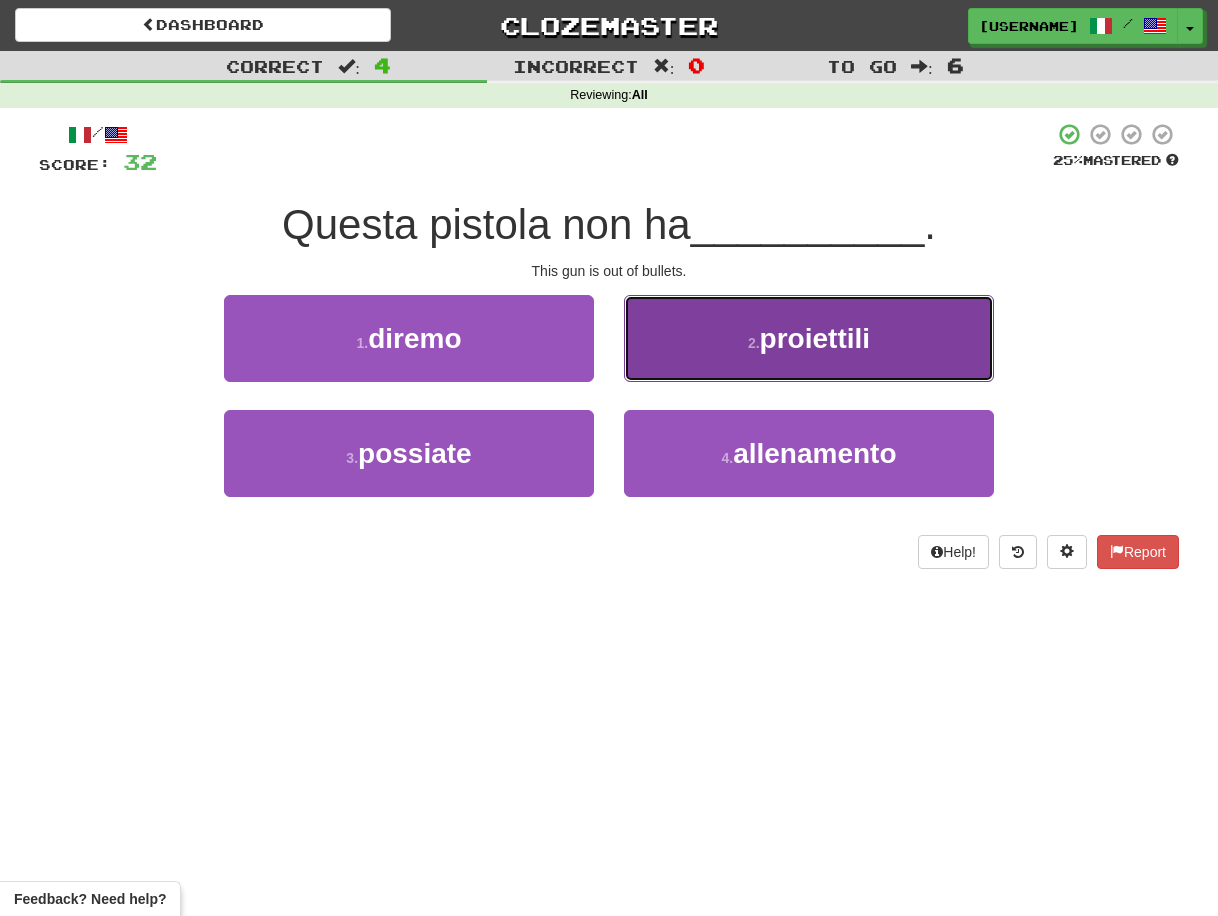 click on "proiettili" at bounding box center (815, 338) 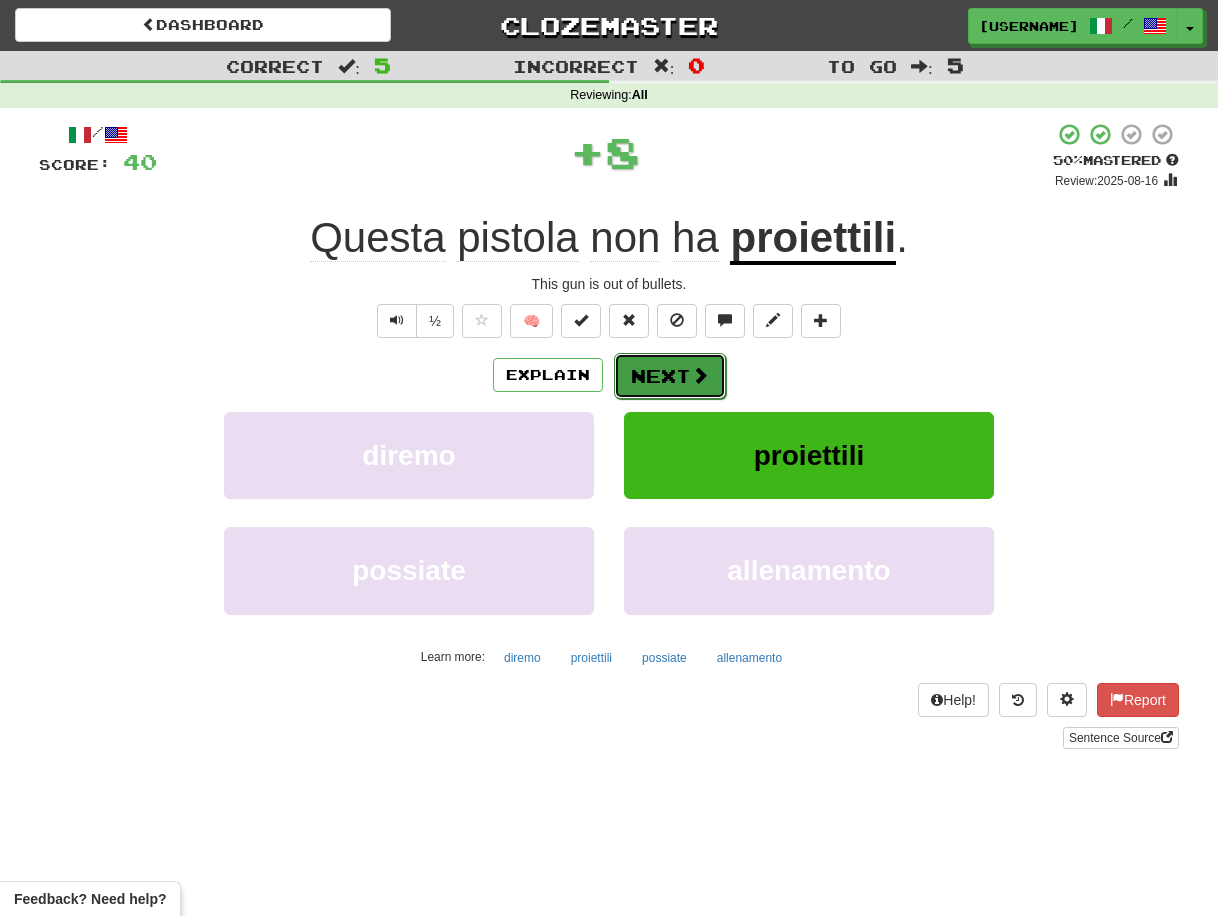 click on "Next" at bounding box center (670, 376) 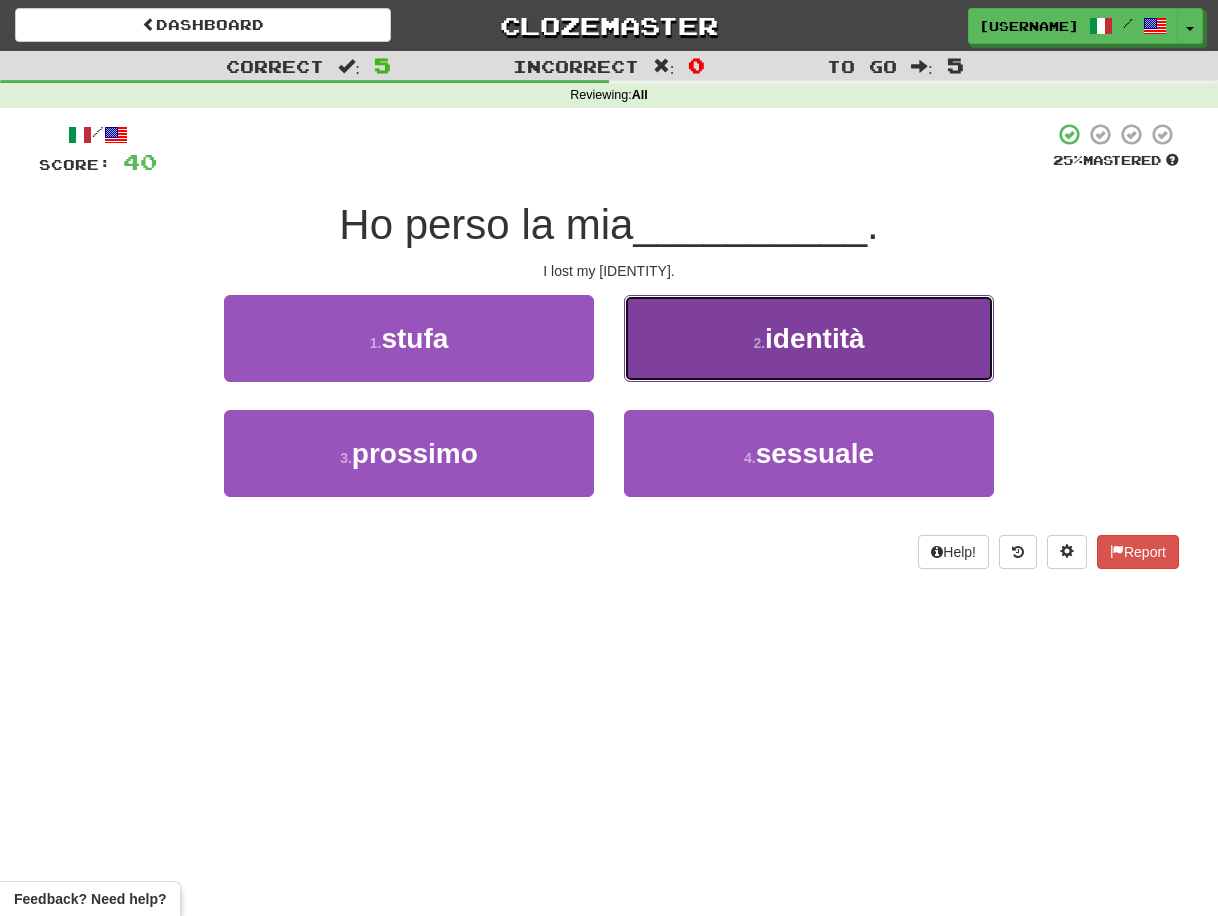 click on "2 .  identità" at bounding box center [809, 338] 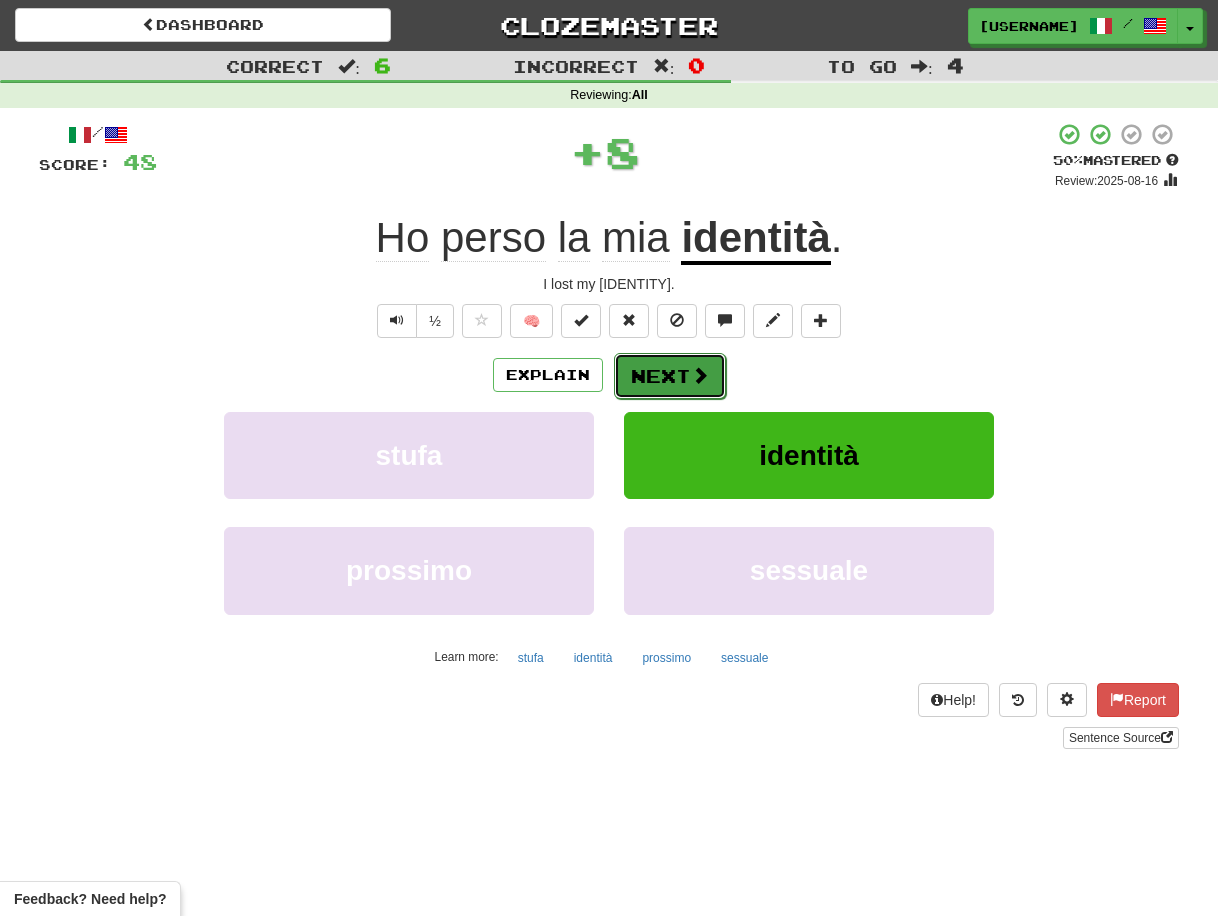 click on "Next" at bounding box center (670, 376) 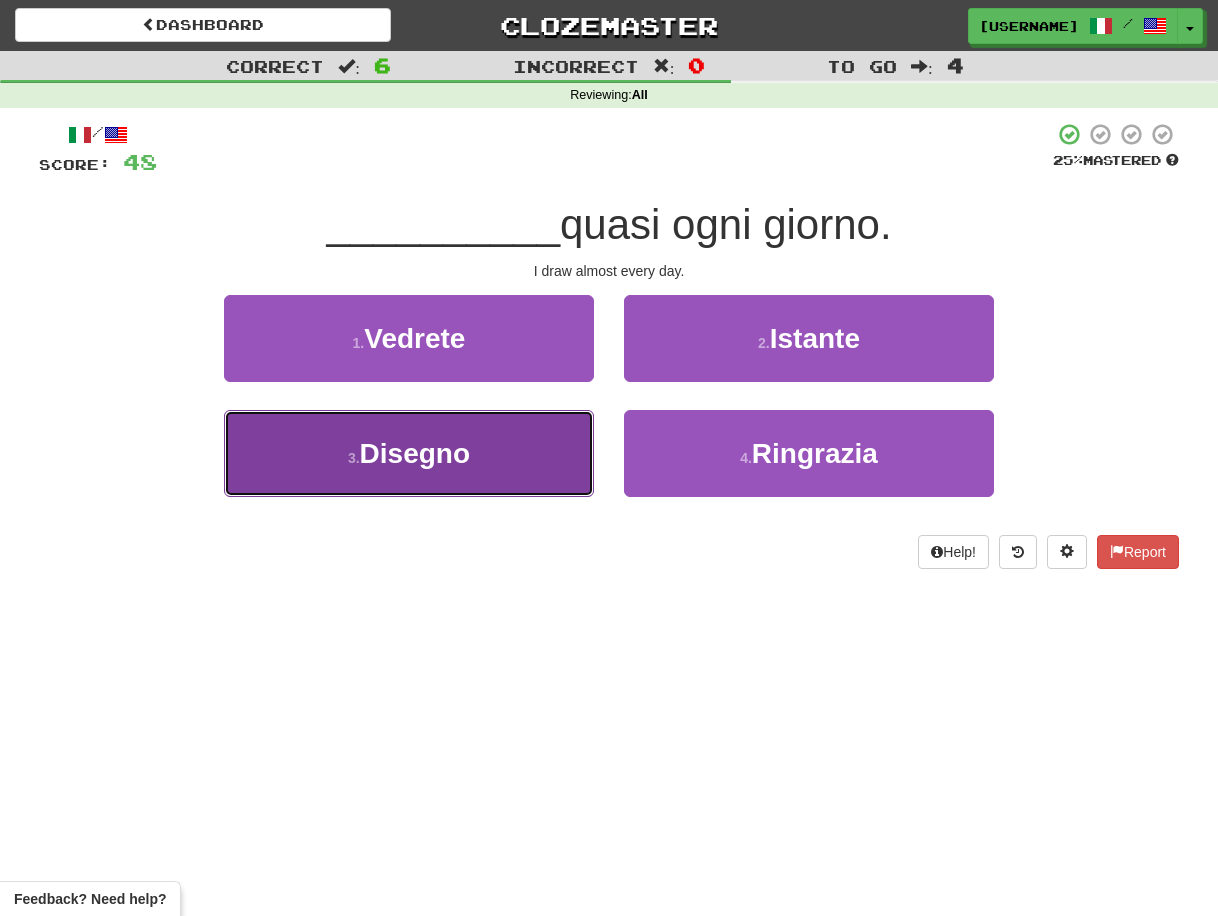 click on "3 .  Disegno" at bounding box center (409, 453) 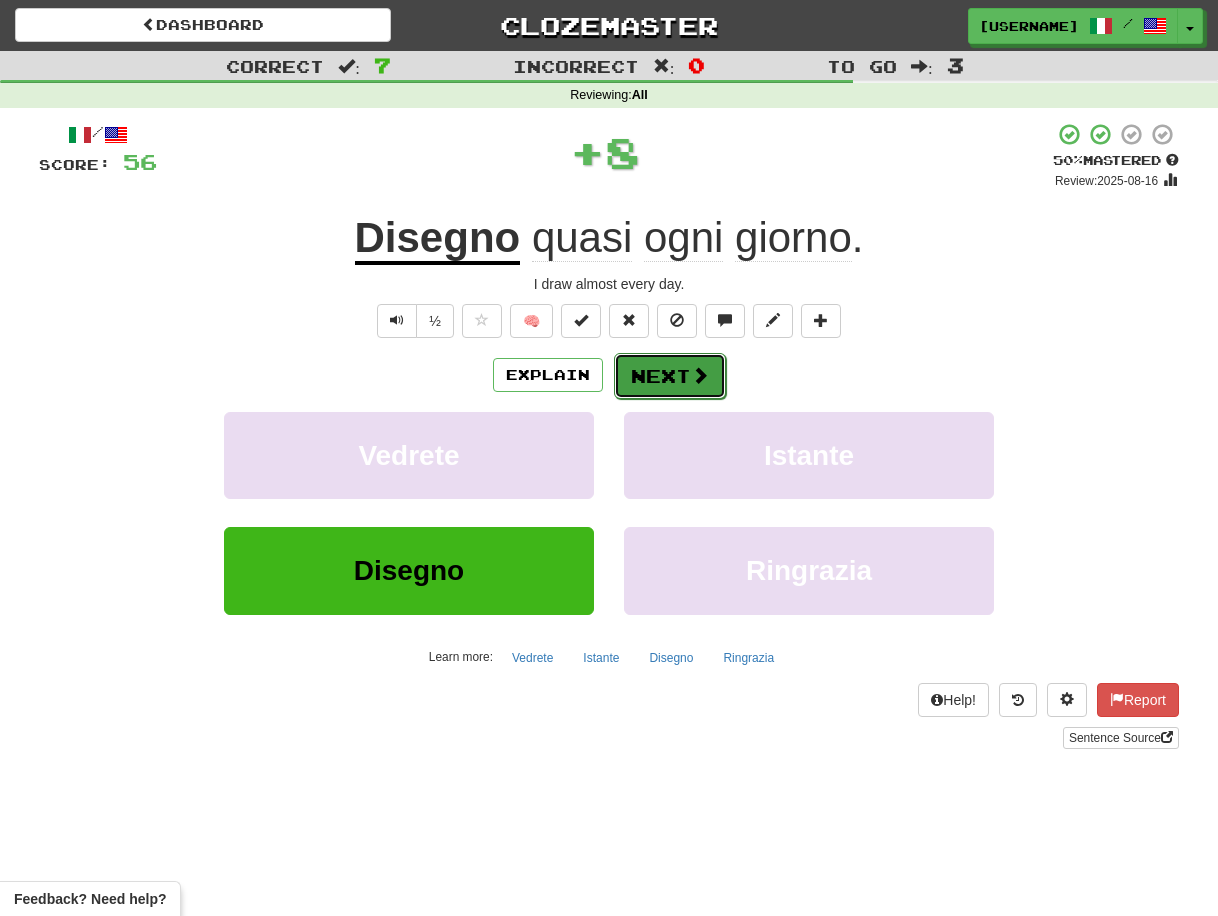 click on "Next" at bounding box center (670, 376) 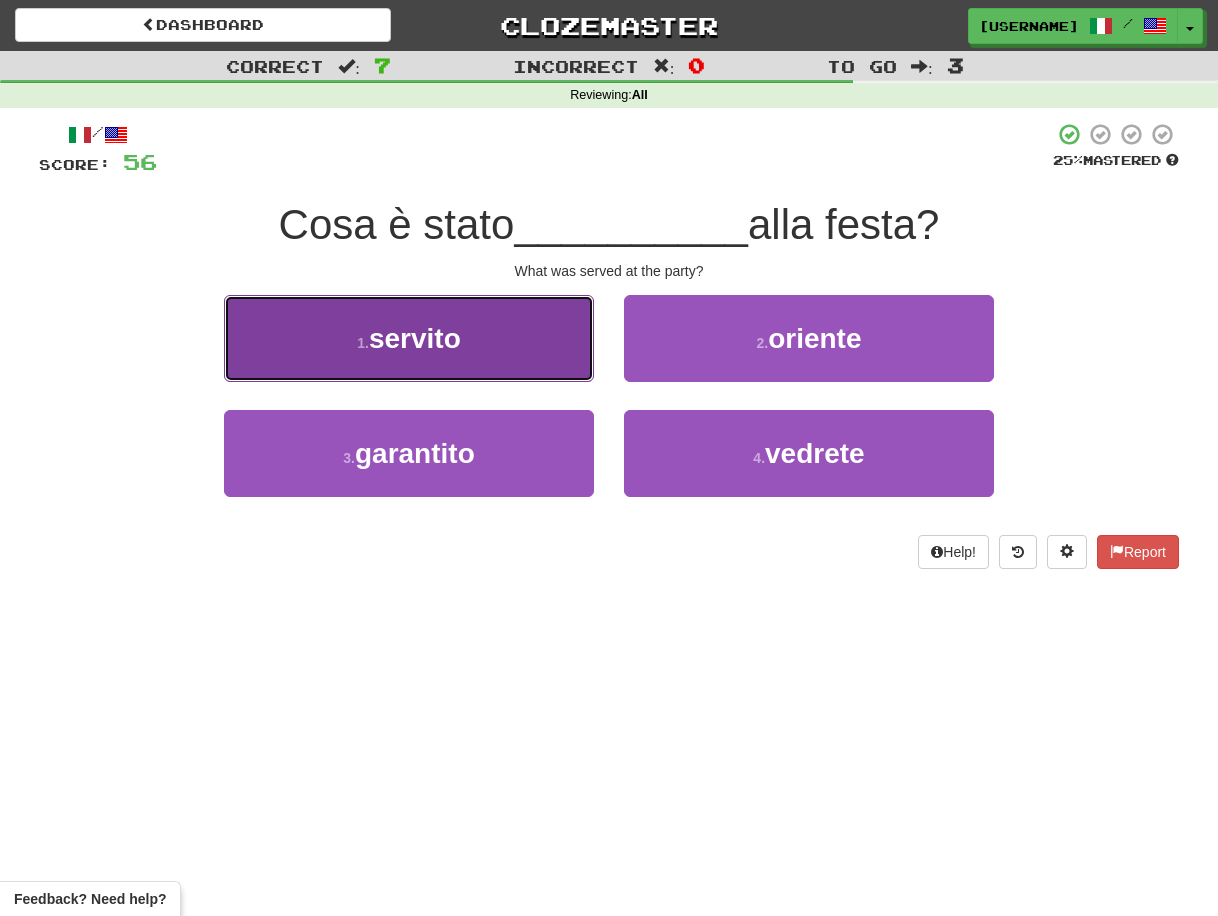 click on "1 .  servito" at bounding box center (409, 338) 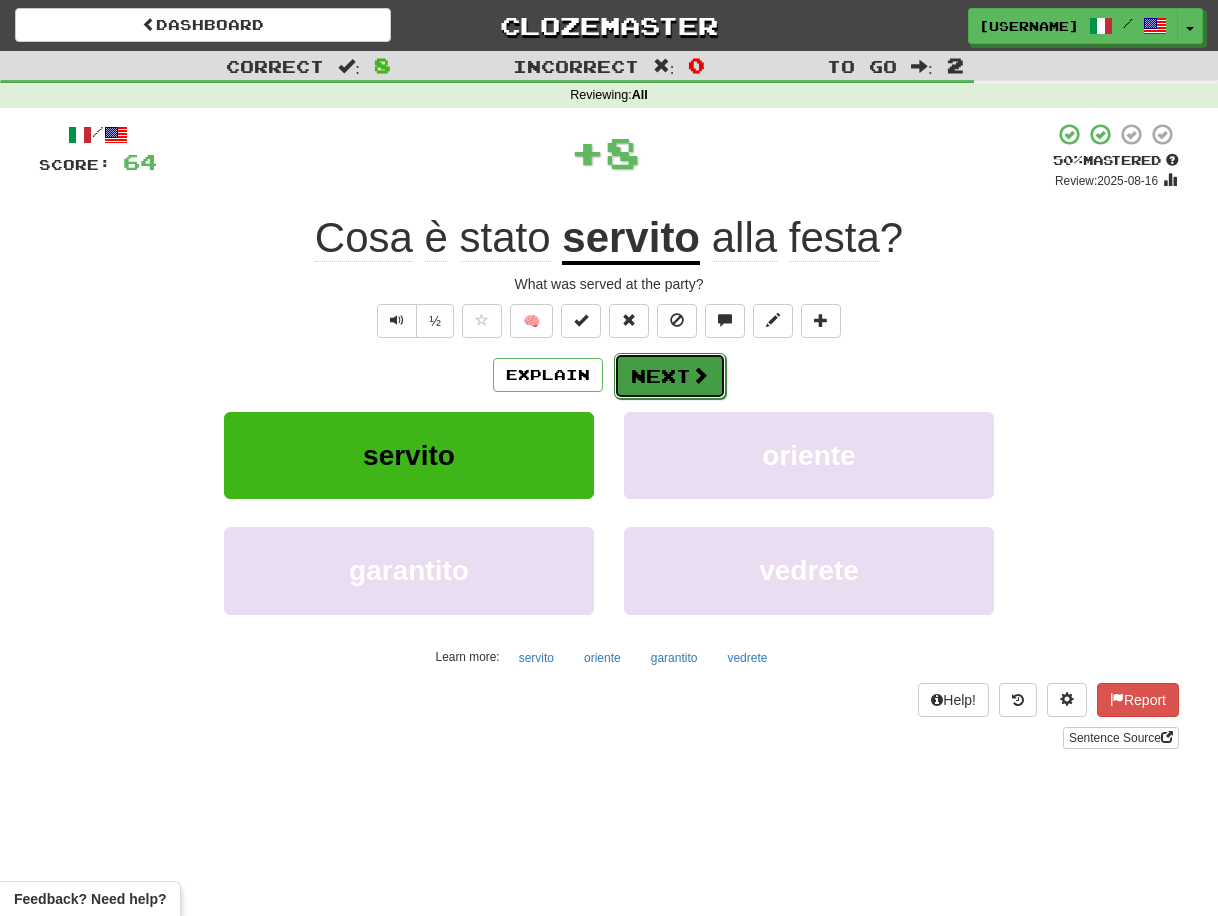click on "Next" at bounding box center (670, 376) 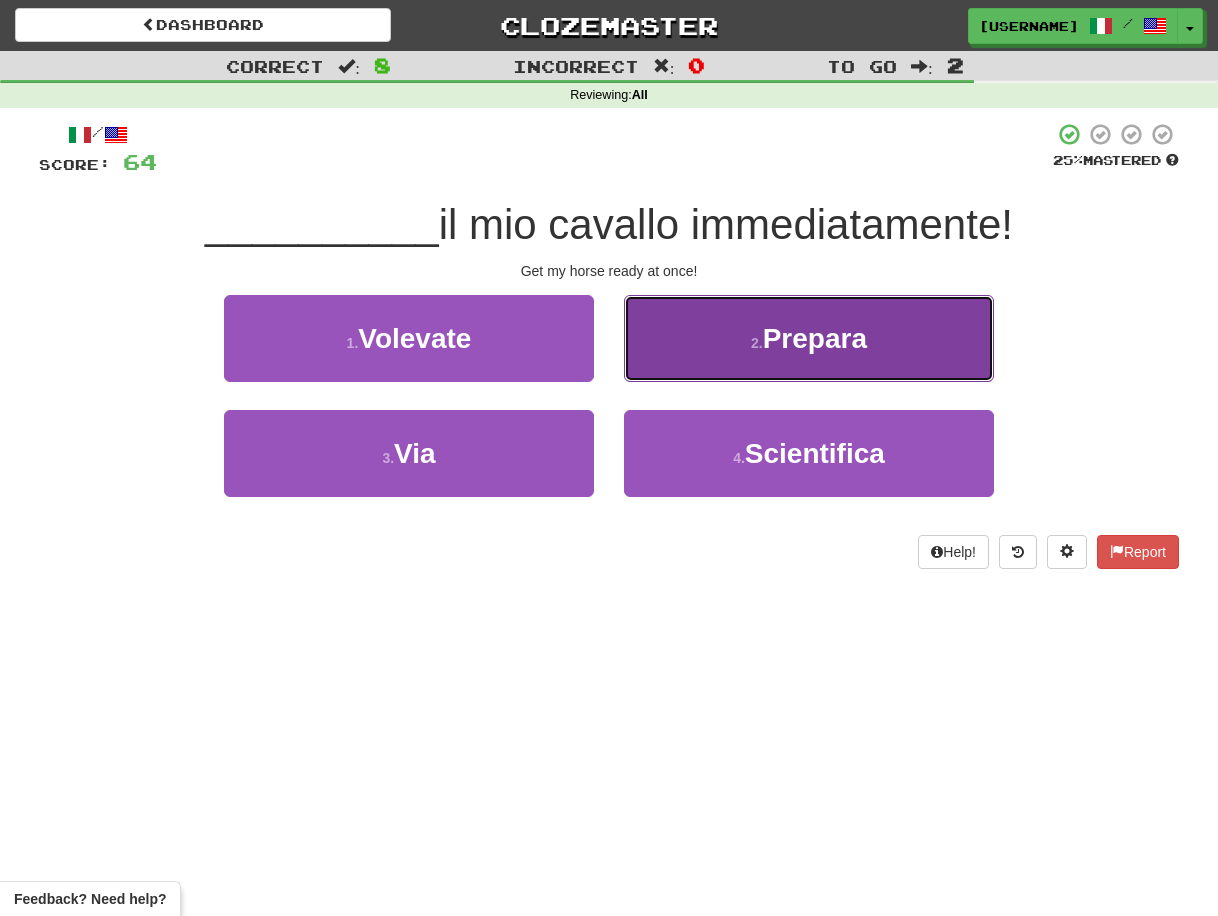 click on "Prepara" at bounding box center (815, 338) 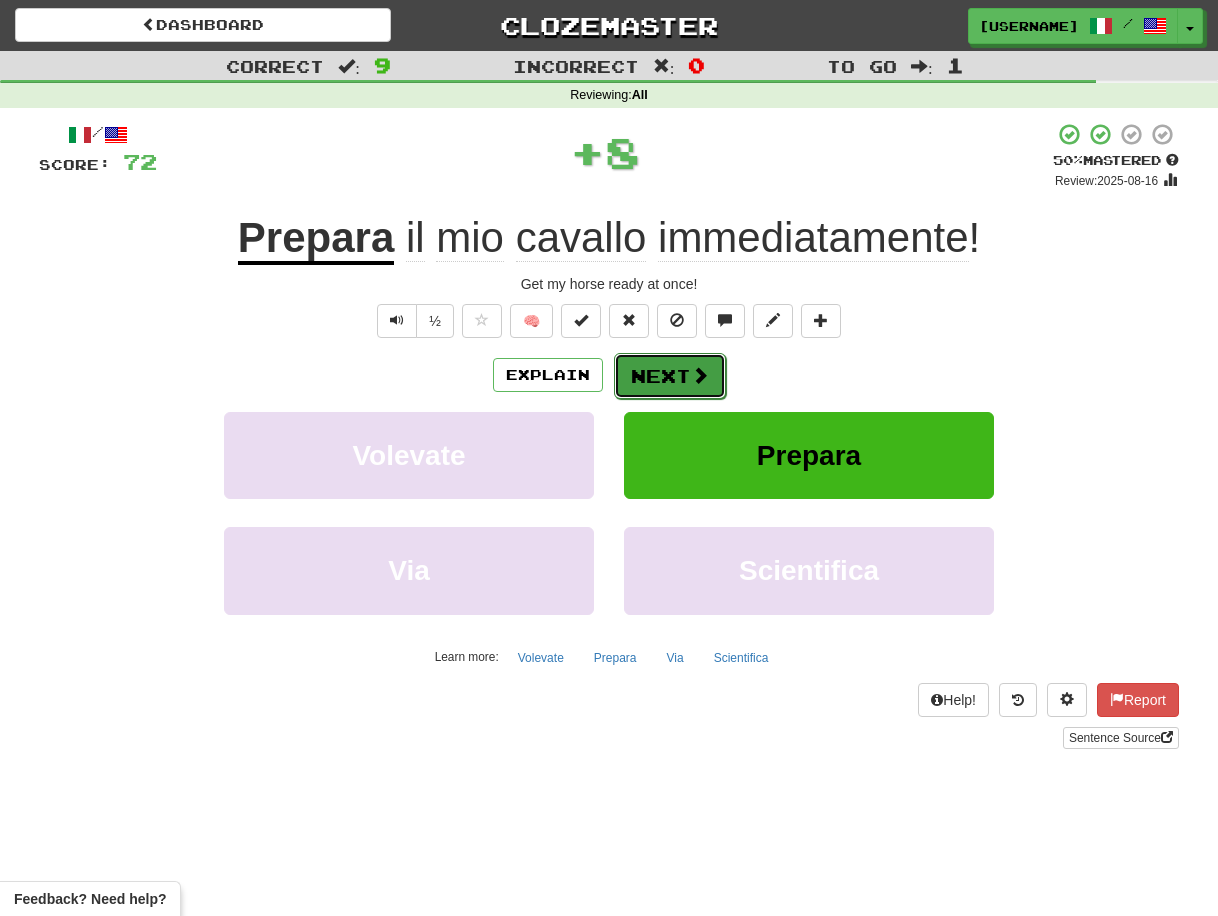 click at bounding box center (700, 375) 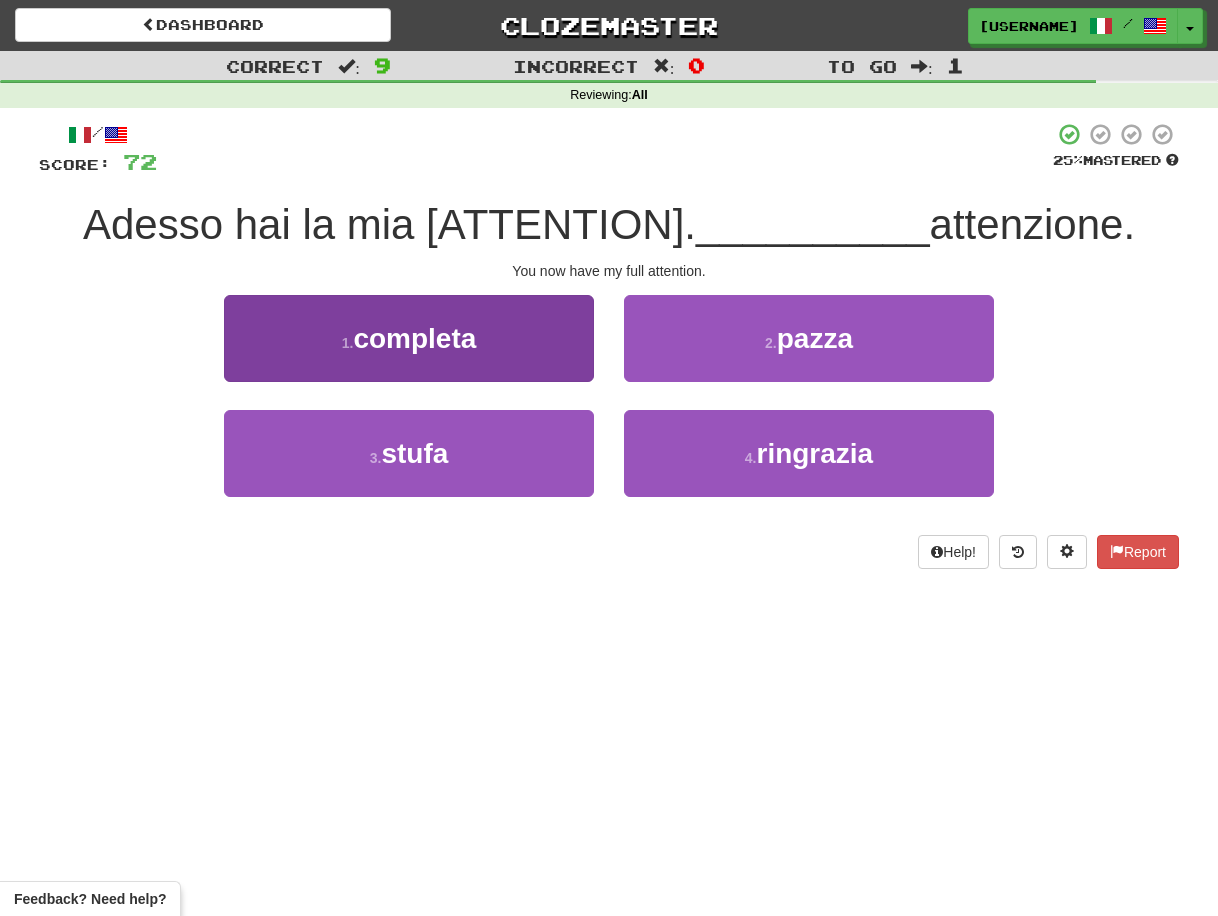 click on "1 .  completa" at bounding box center (409, 338) 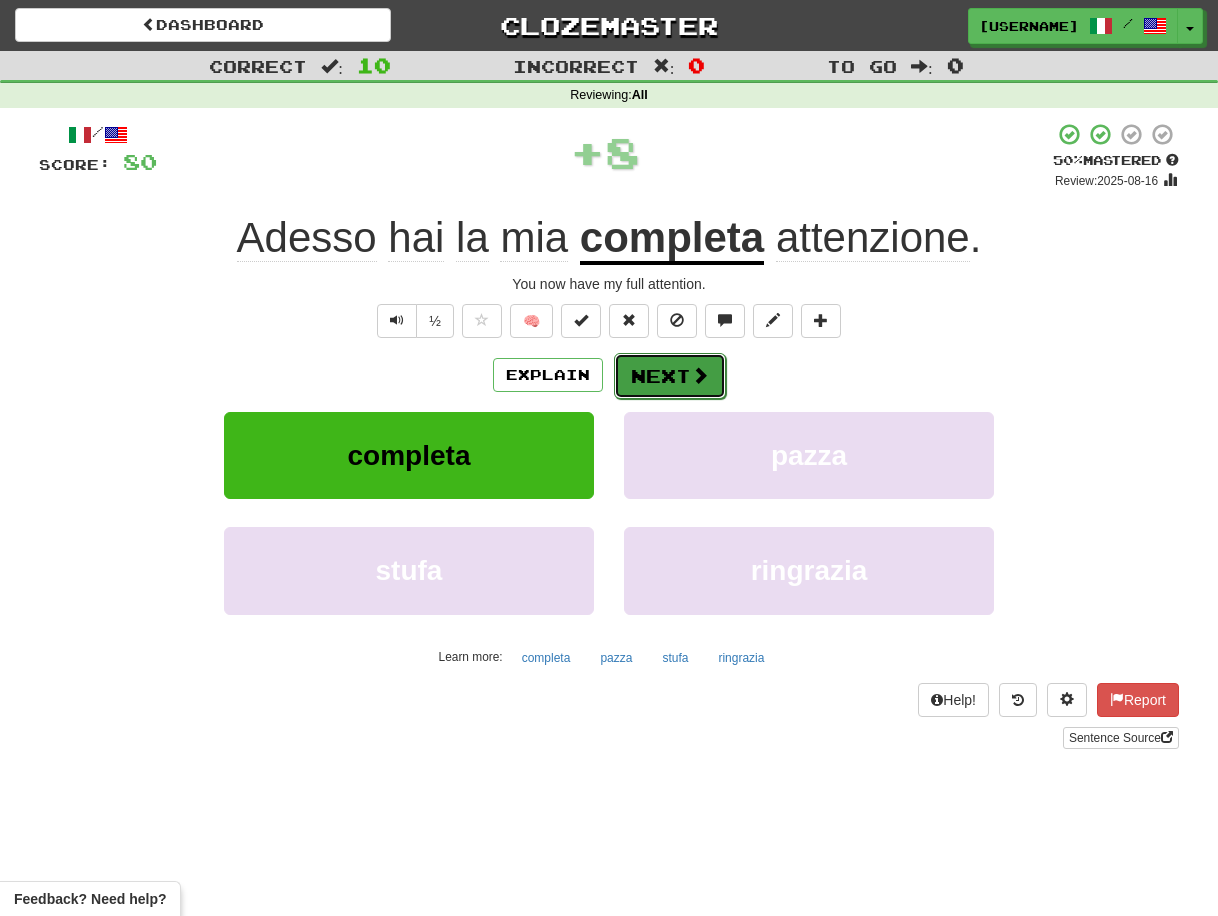 click on "Next" at bounding box center [670, 376] 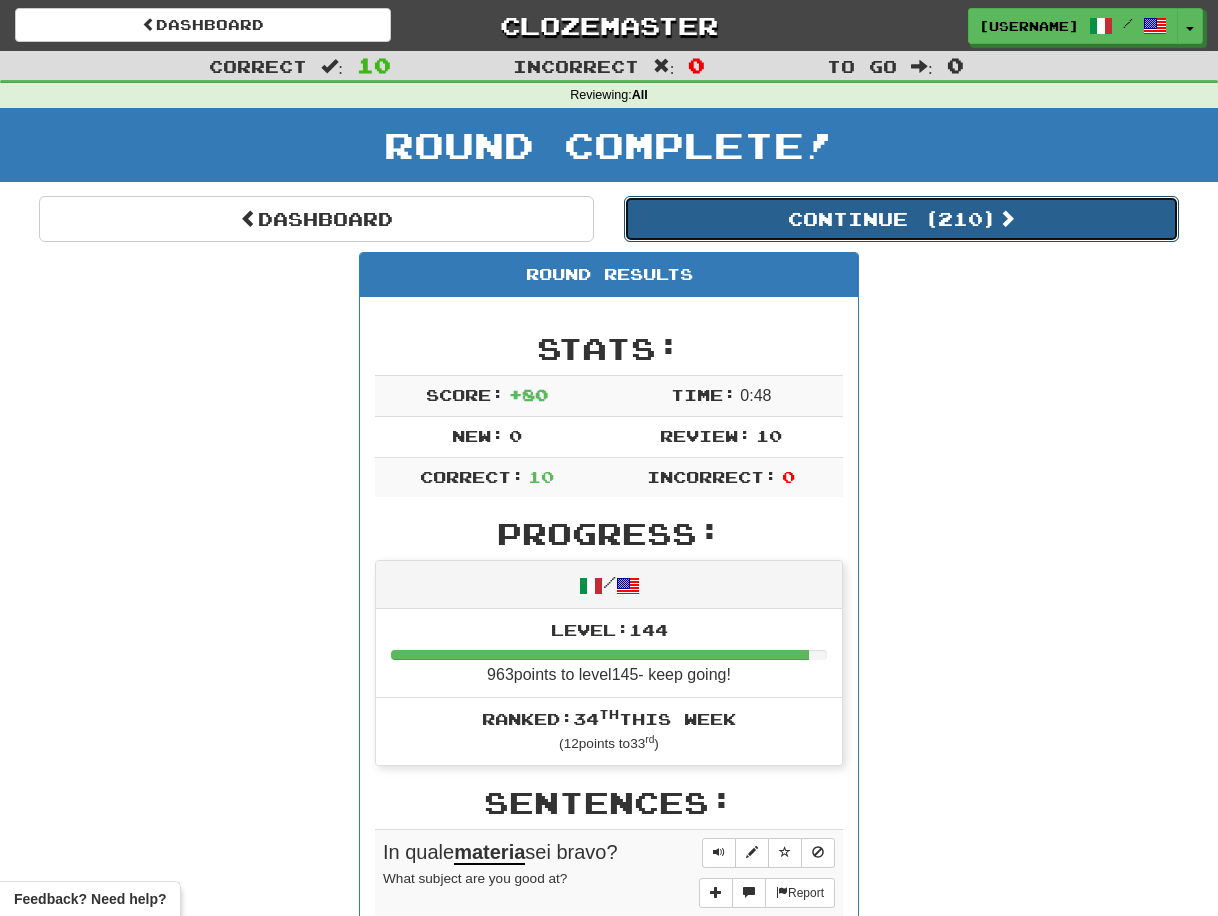click on "Continue ( 210 )" at bounding box center (901, 219) 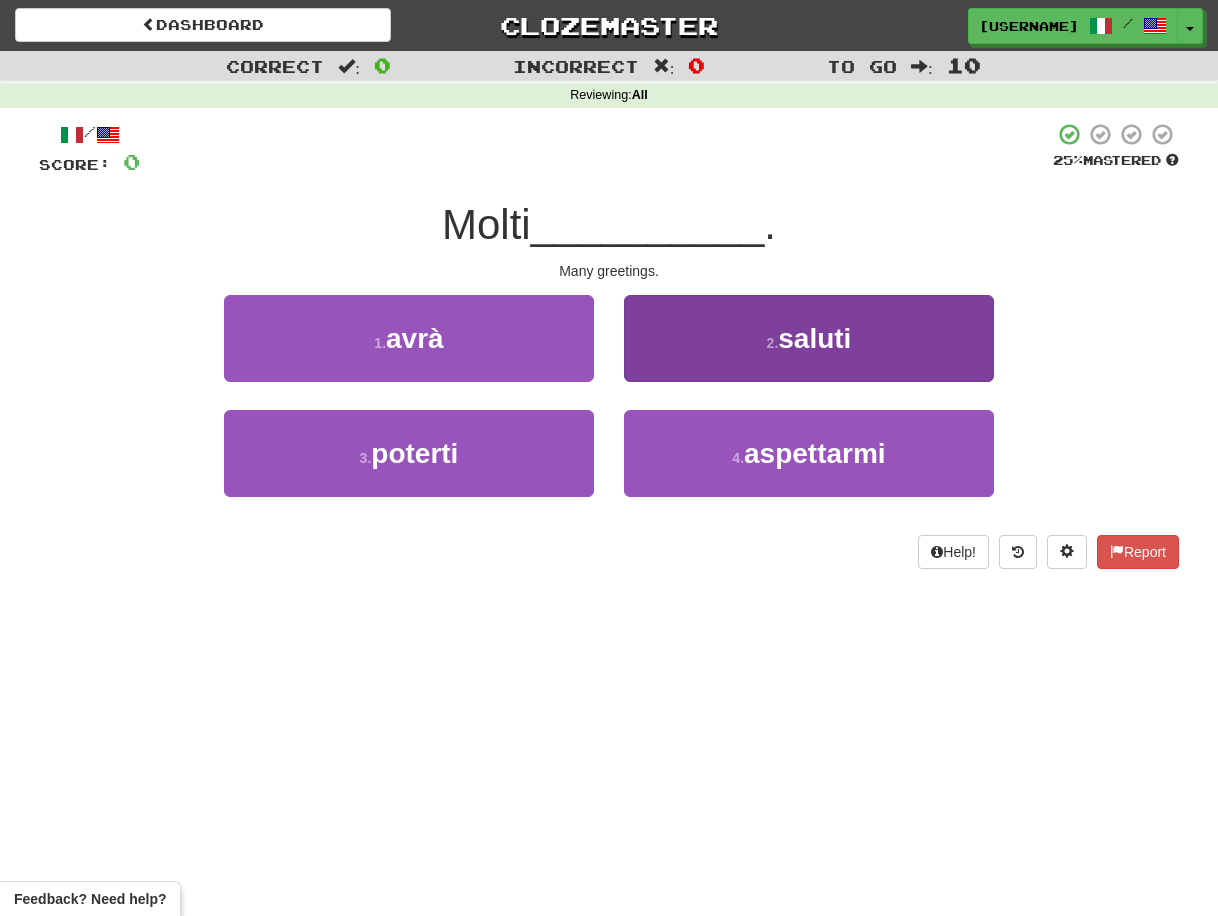 click on "2 .  saluti" at bounding box center [809, 338] 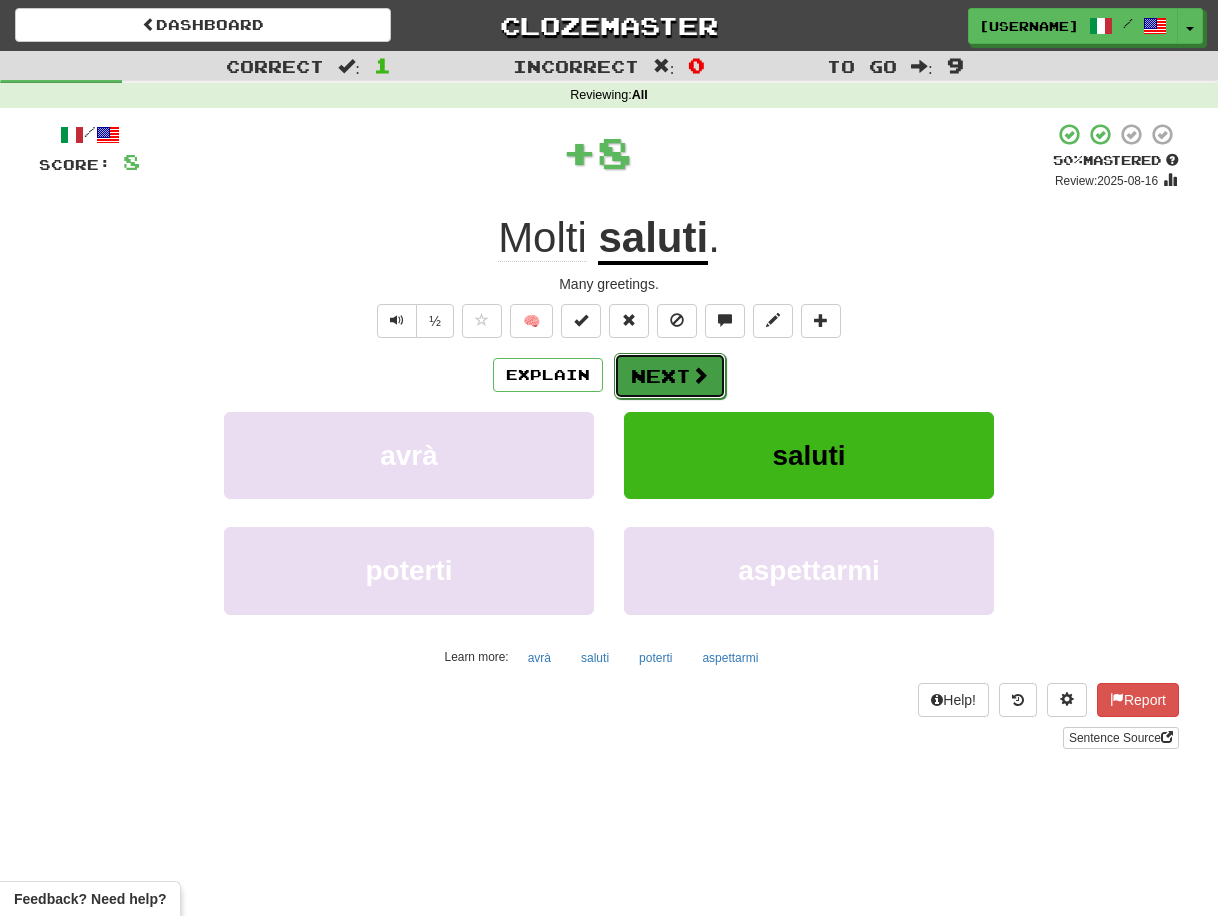 click on "Next" at bounding box center [670, 376] 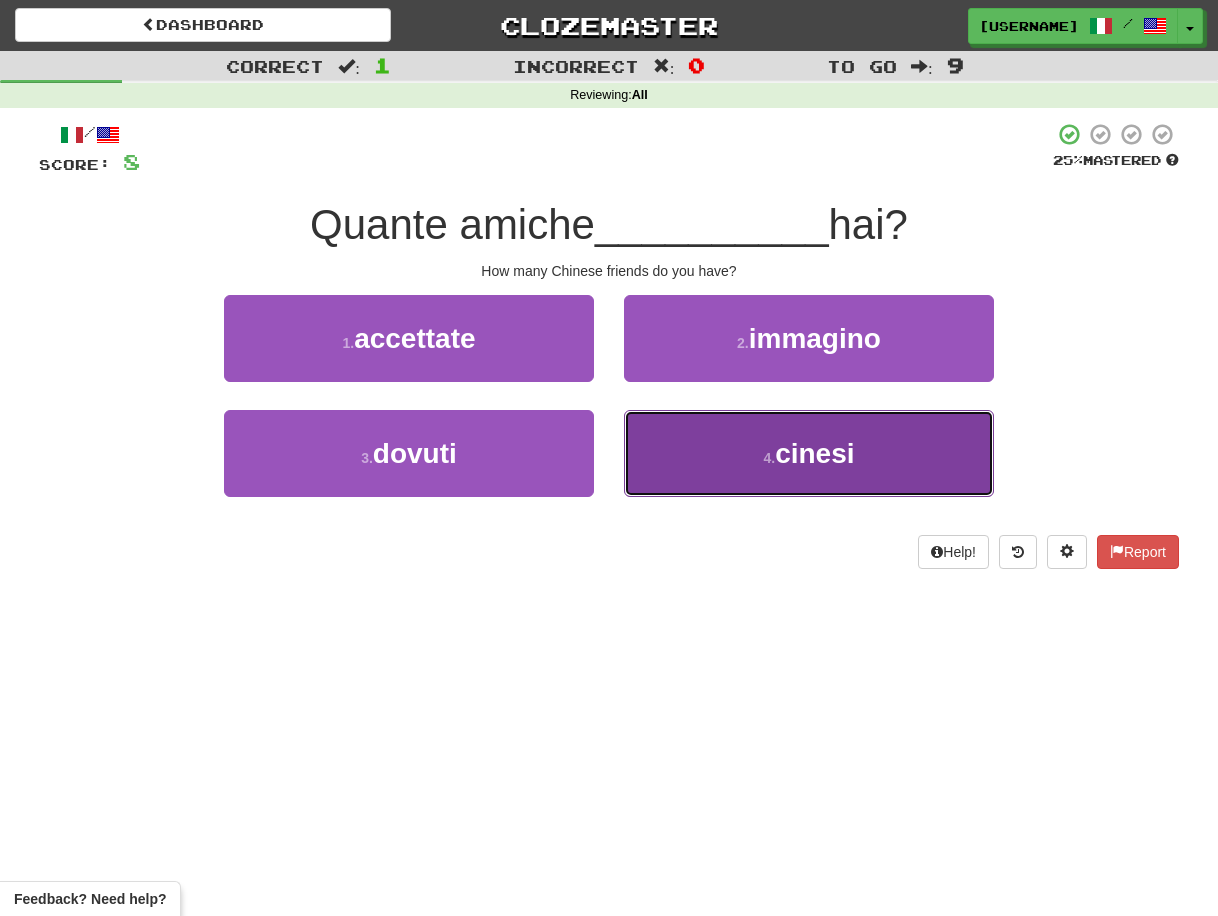 click on "4 .  cinesi" at bounding box center (809, 453) 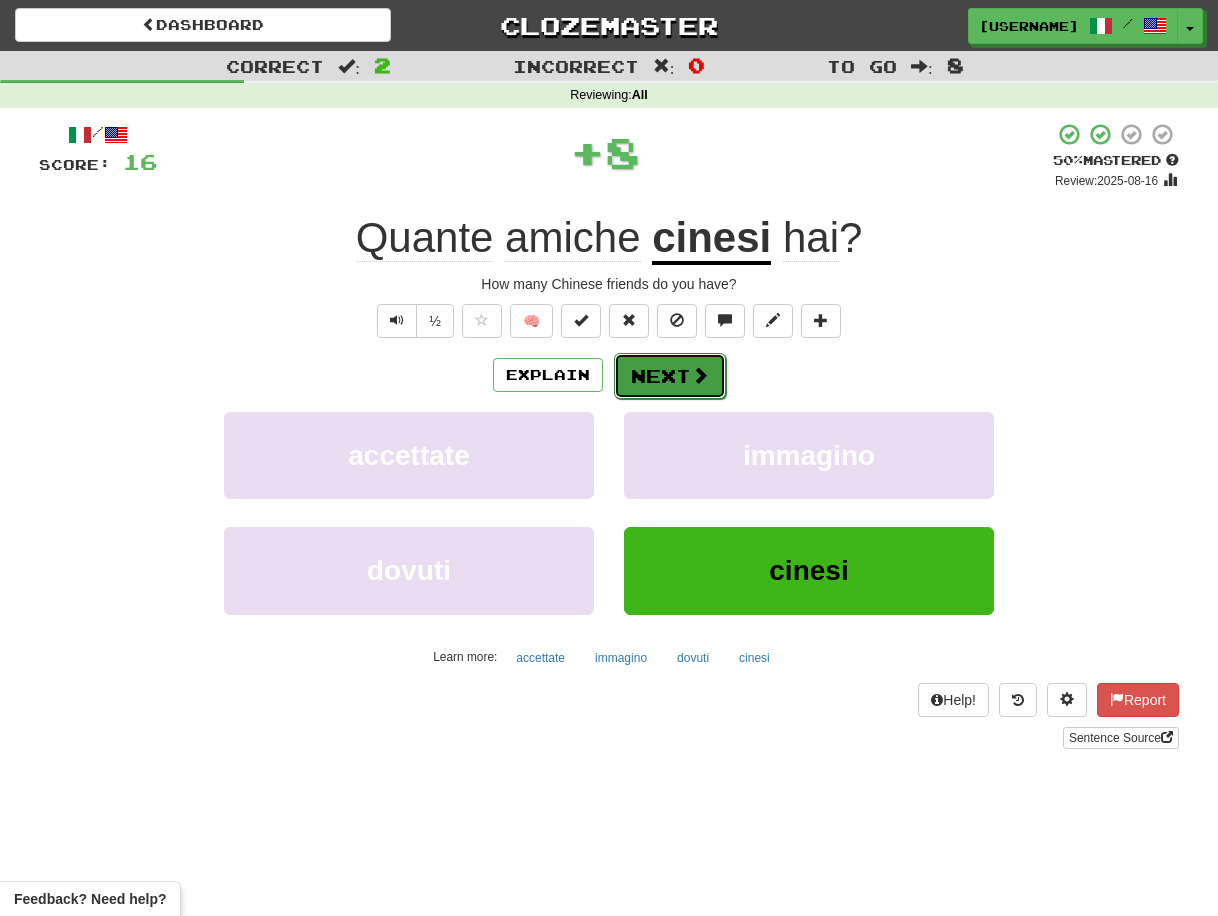 click on "Next" at bounding box center [670, 376] 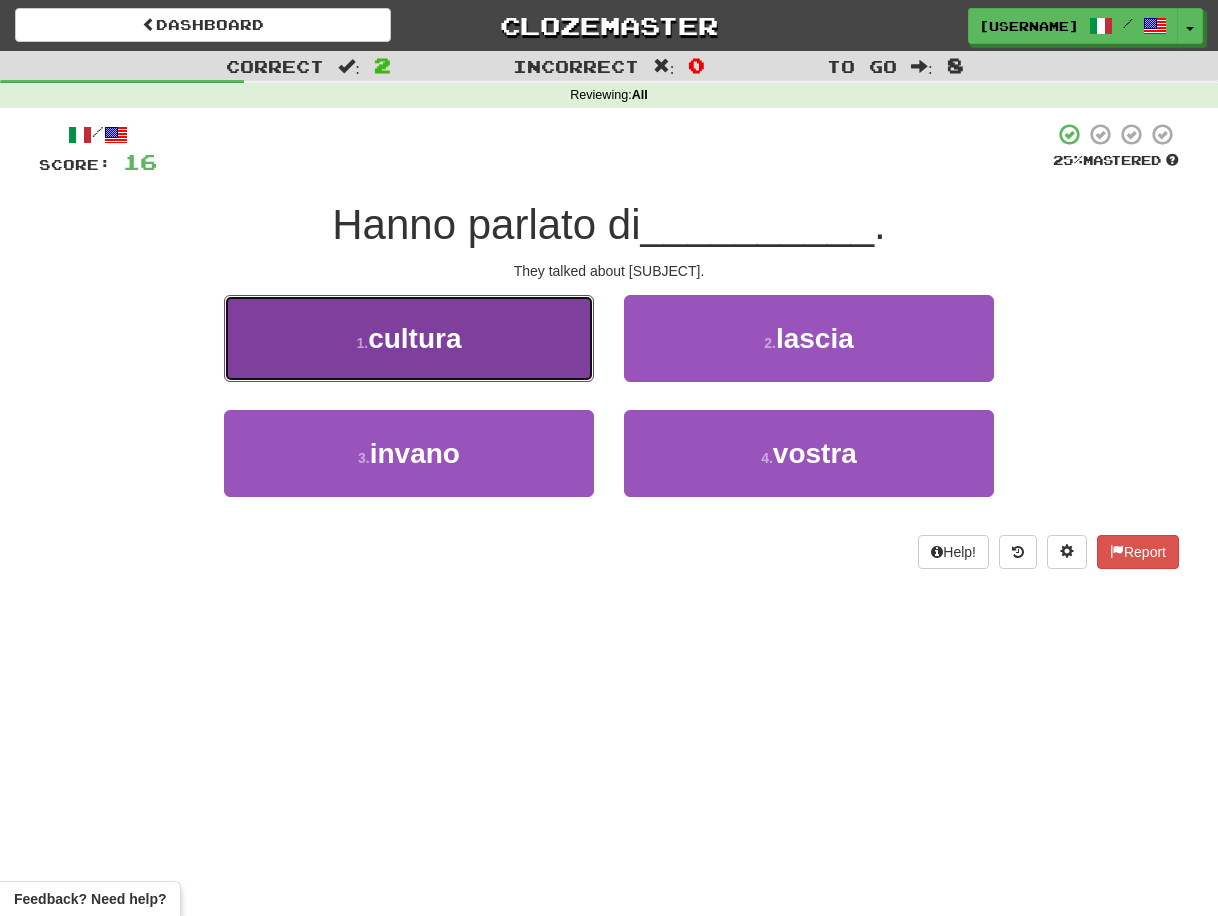 click on "1 .  cultura" at bounding box center [409, 338] 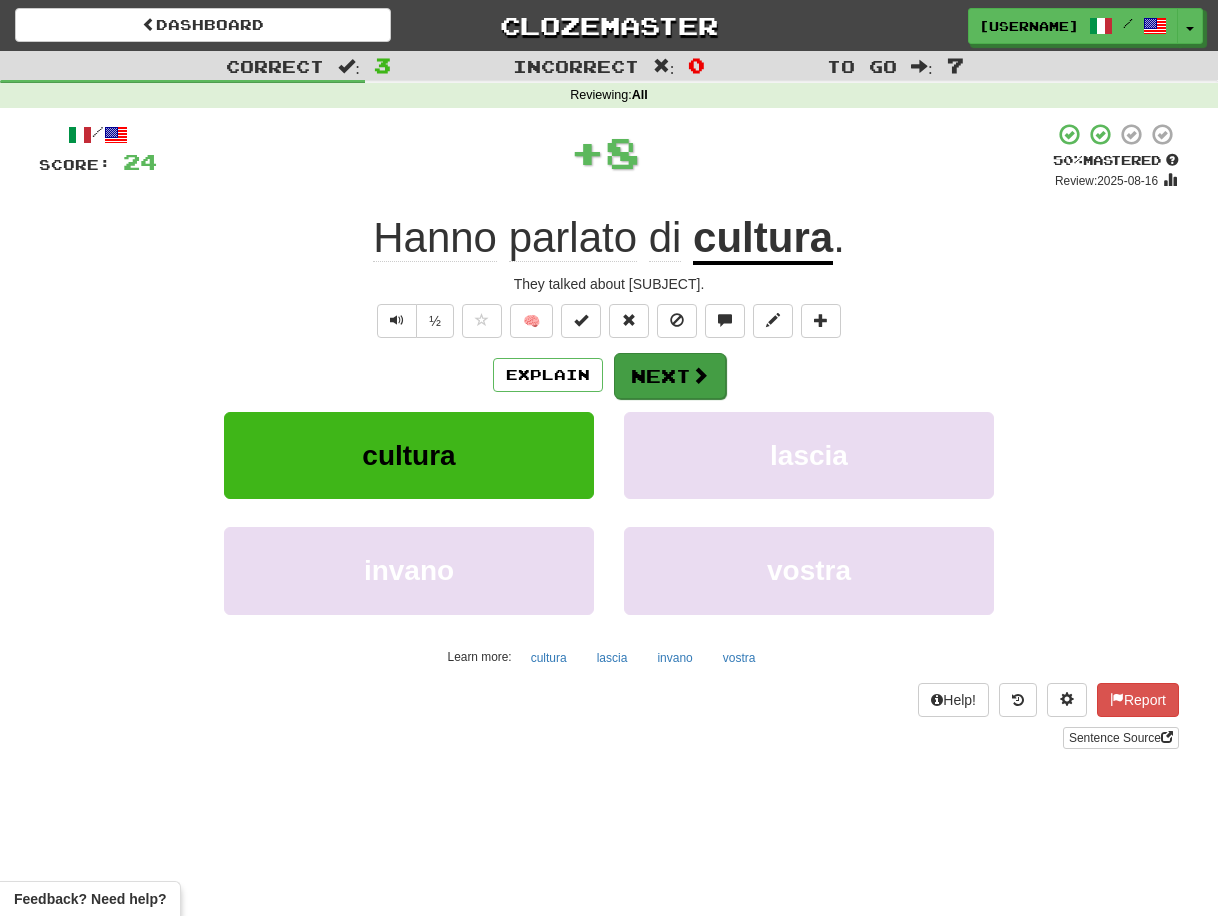 click on "Next" at bounding box center (670, 376) 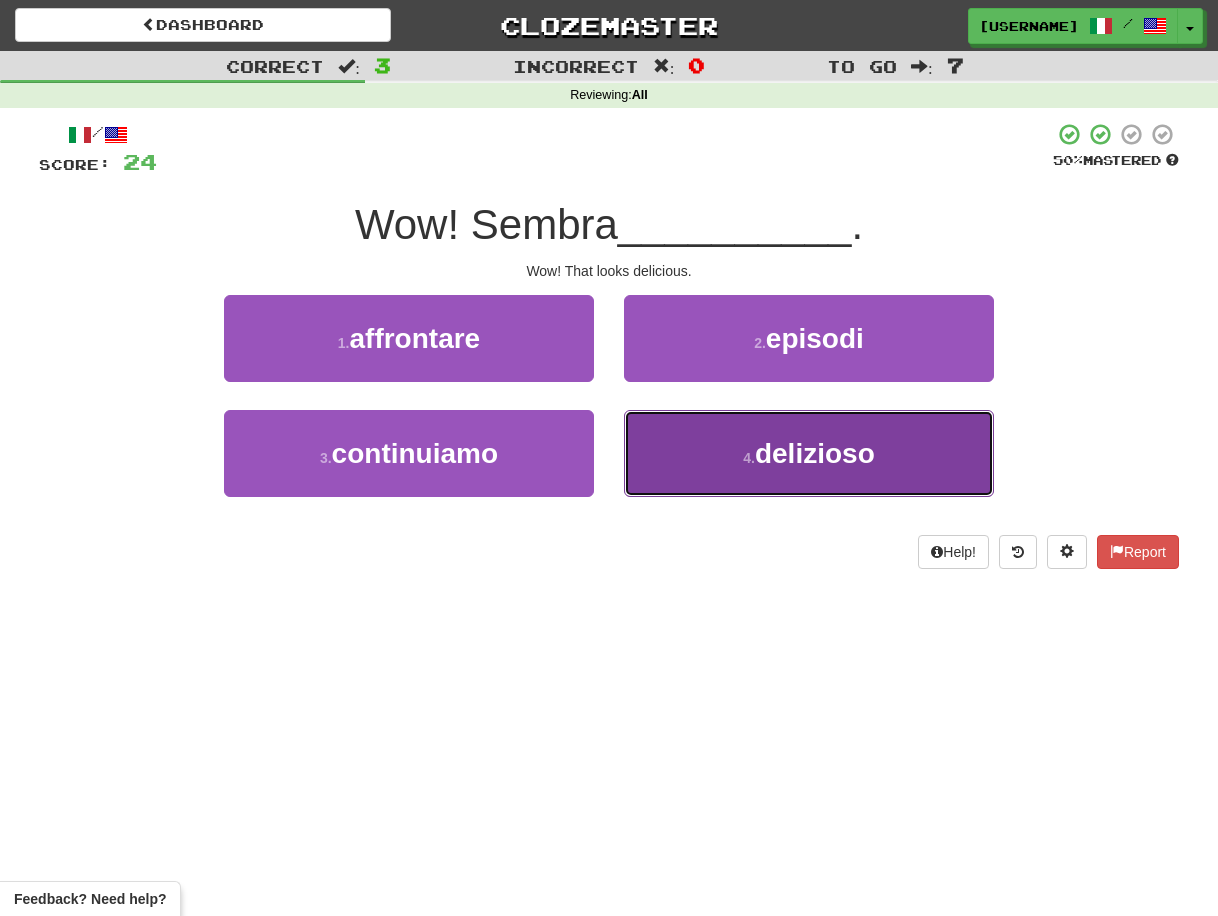 click on "4 .  delizioso" at bounding box center [809, 453] 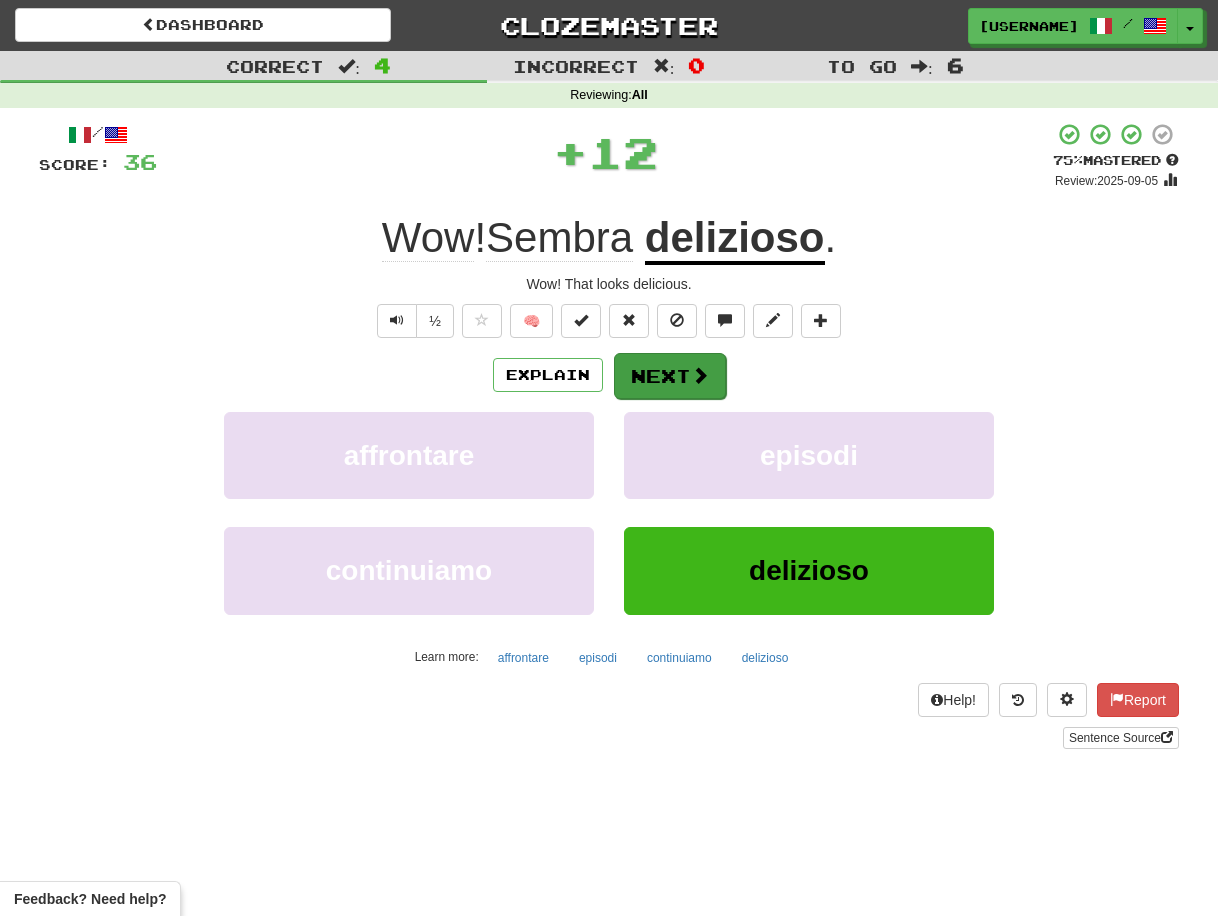 click on "Next" at bounding box center (670, 376) 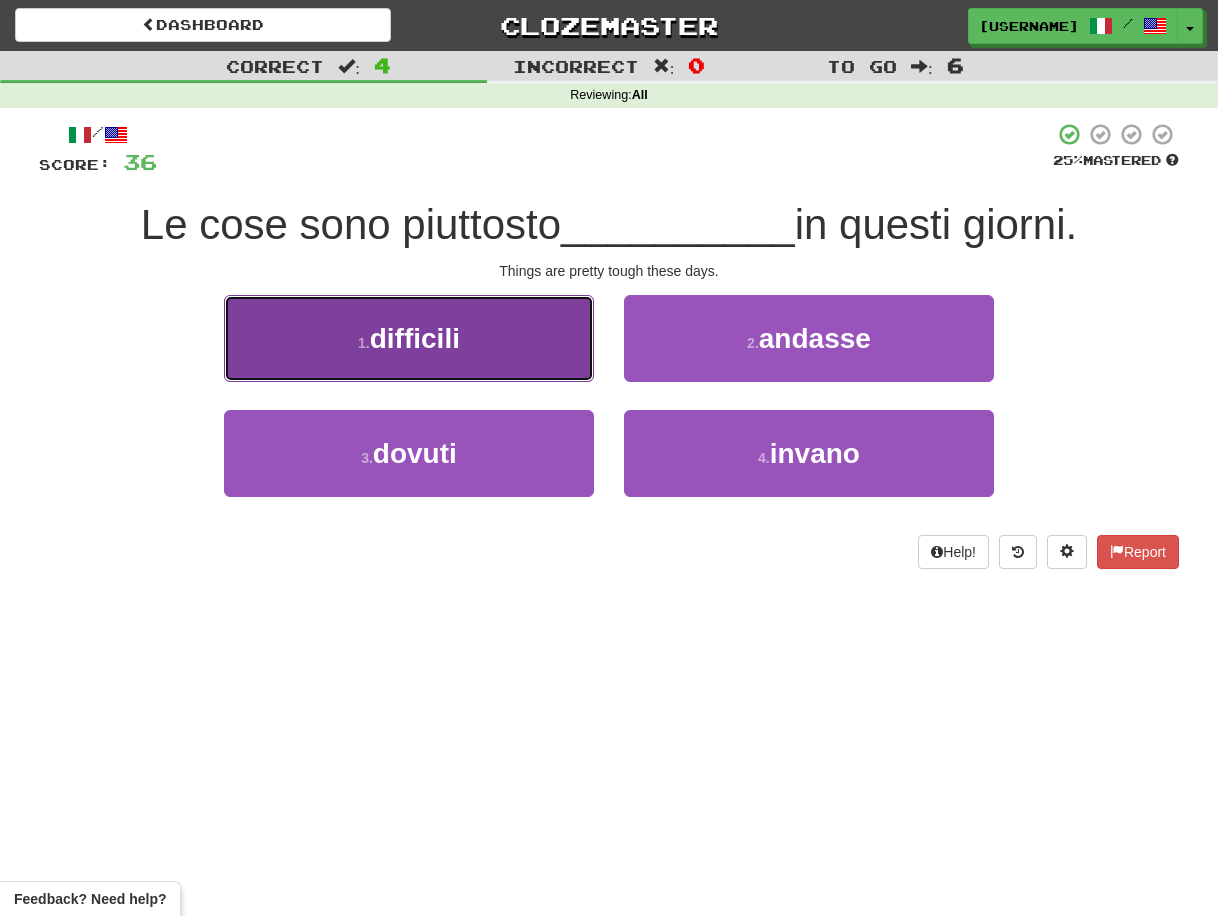 click on "1 .  difficili" at bounding box center [409, 338] 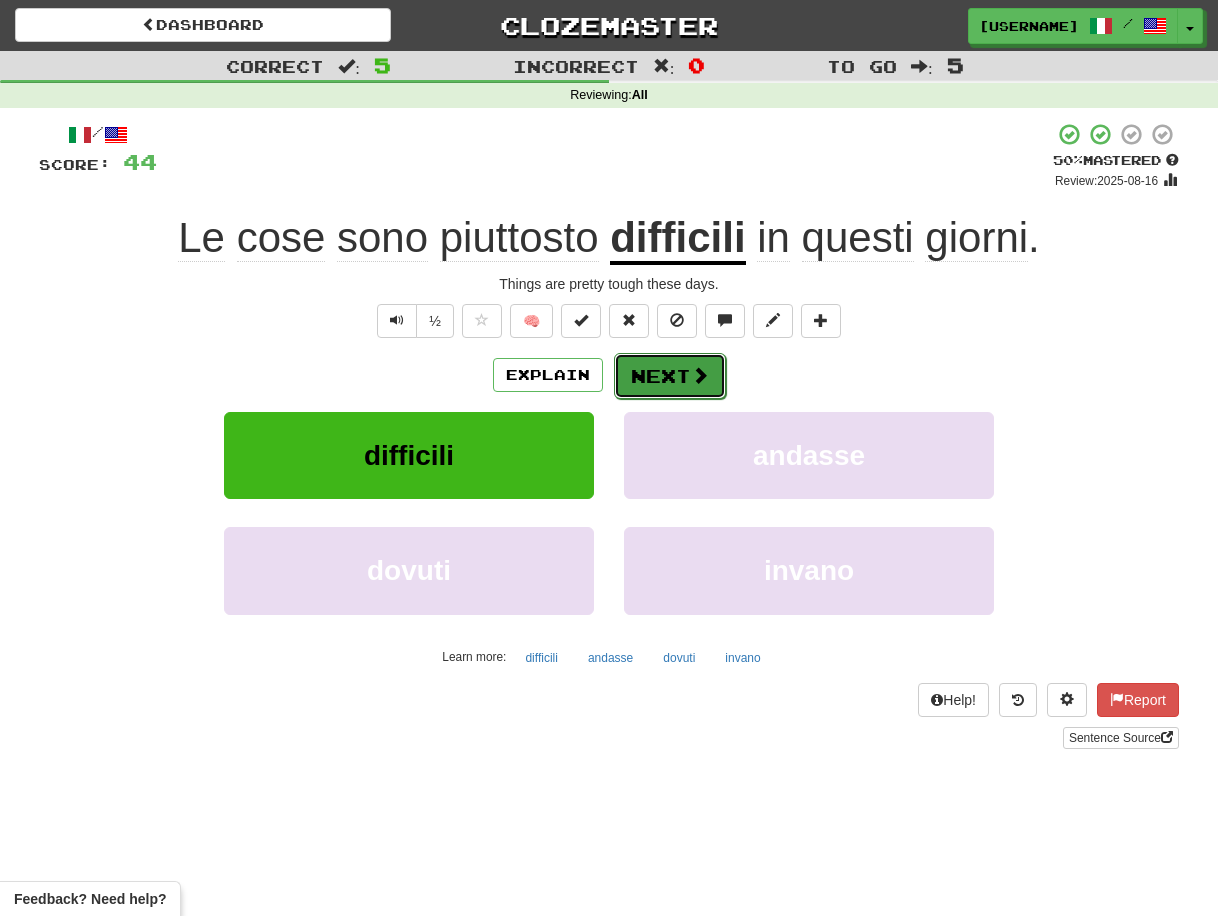 click on "Next" at bounding box center [670, 376] 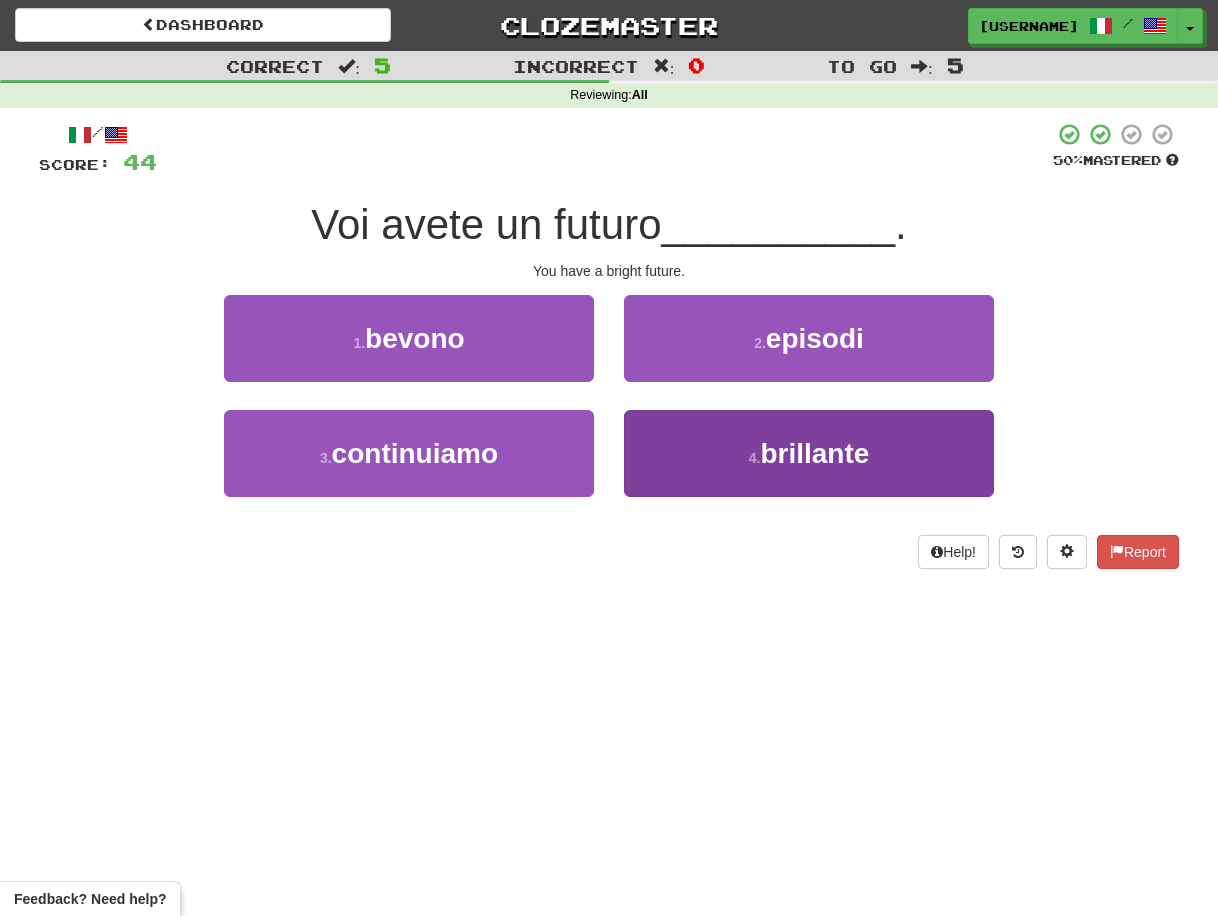 click on "4 .  brillante" at bounding box center (809, 453) 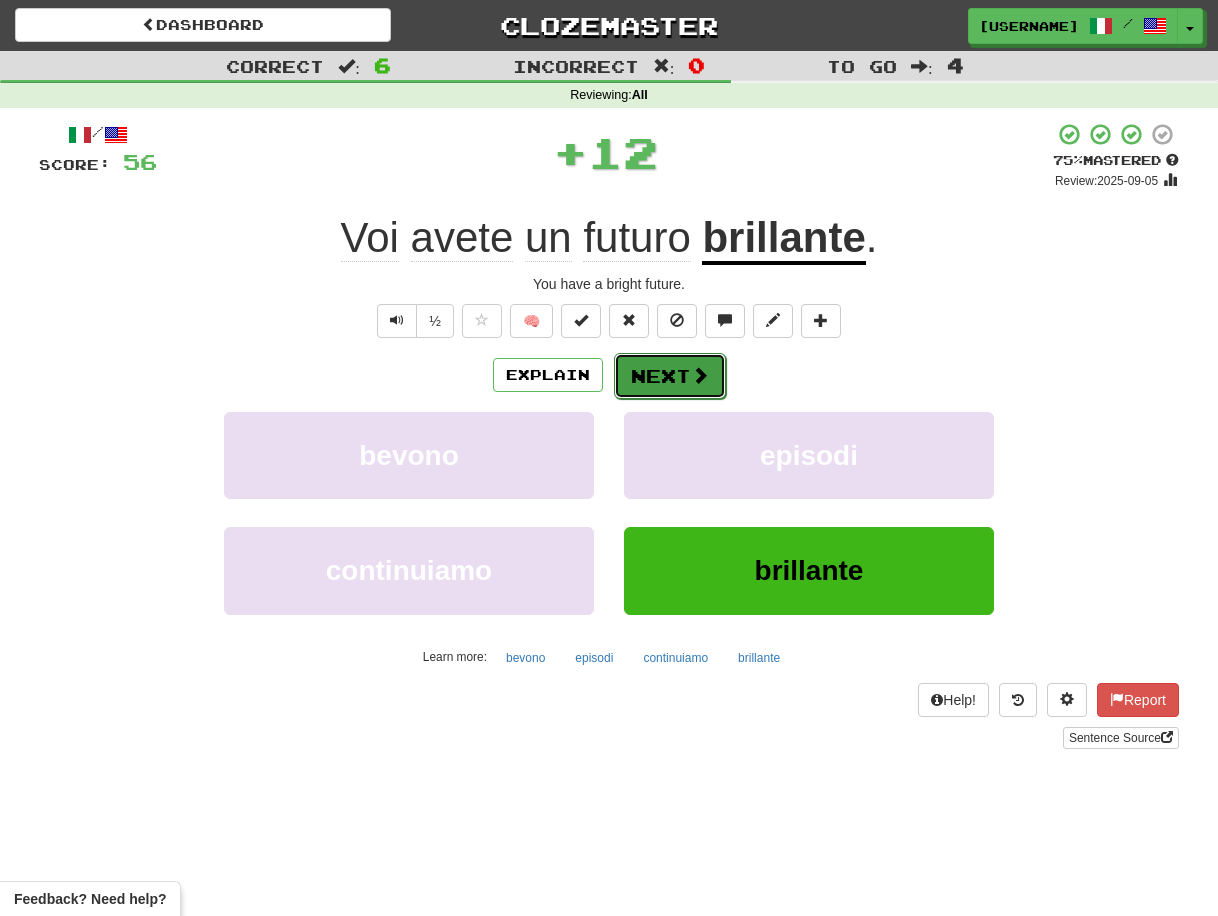 click on "Next" at bounding box center [670, 376] 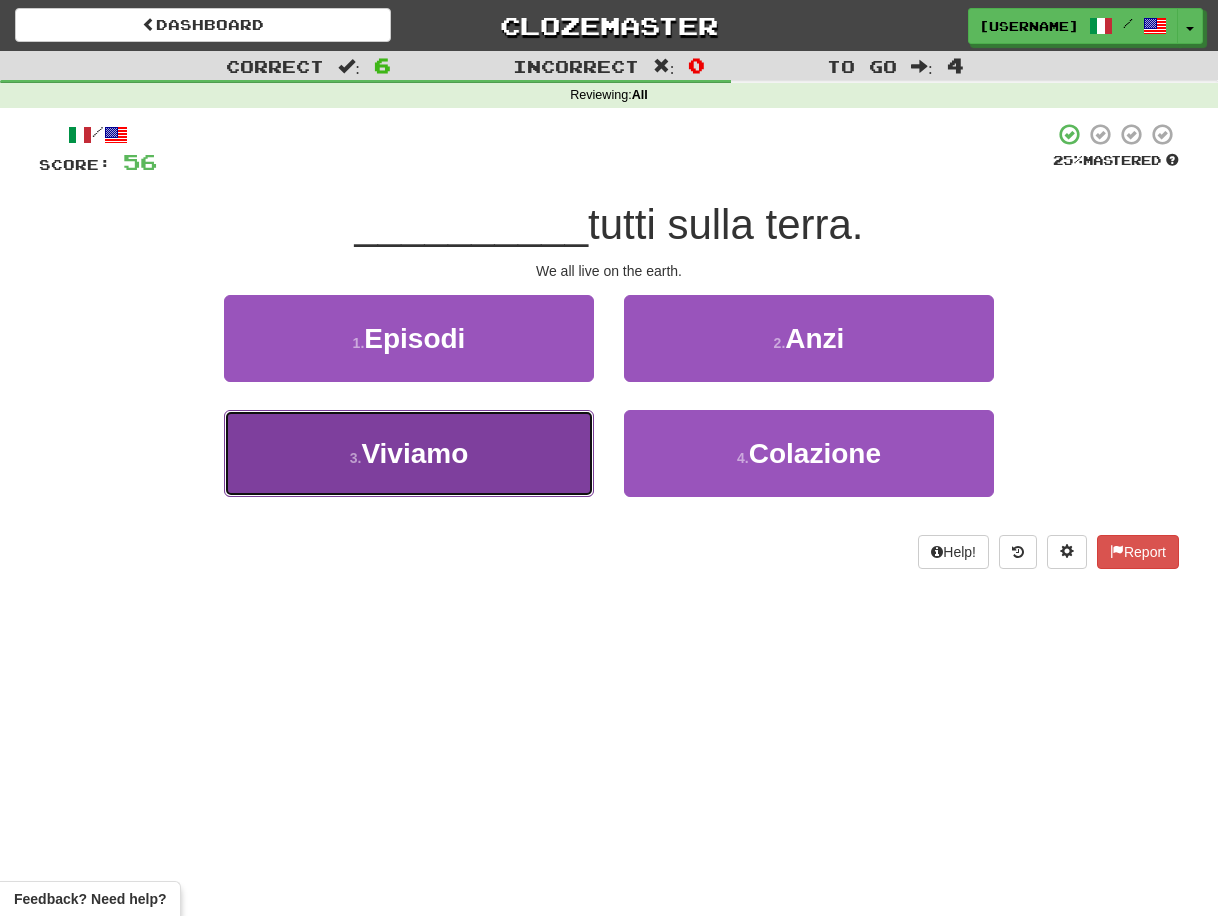 click on "3 .  Viviamo" at bounding box center [409, 453] 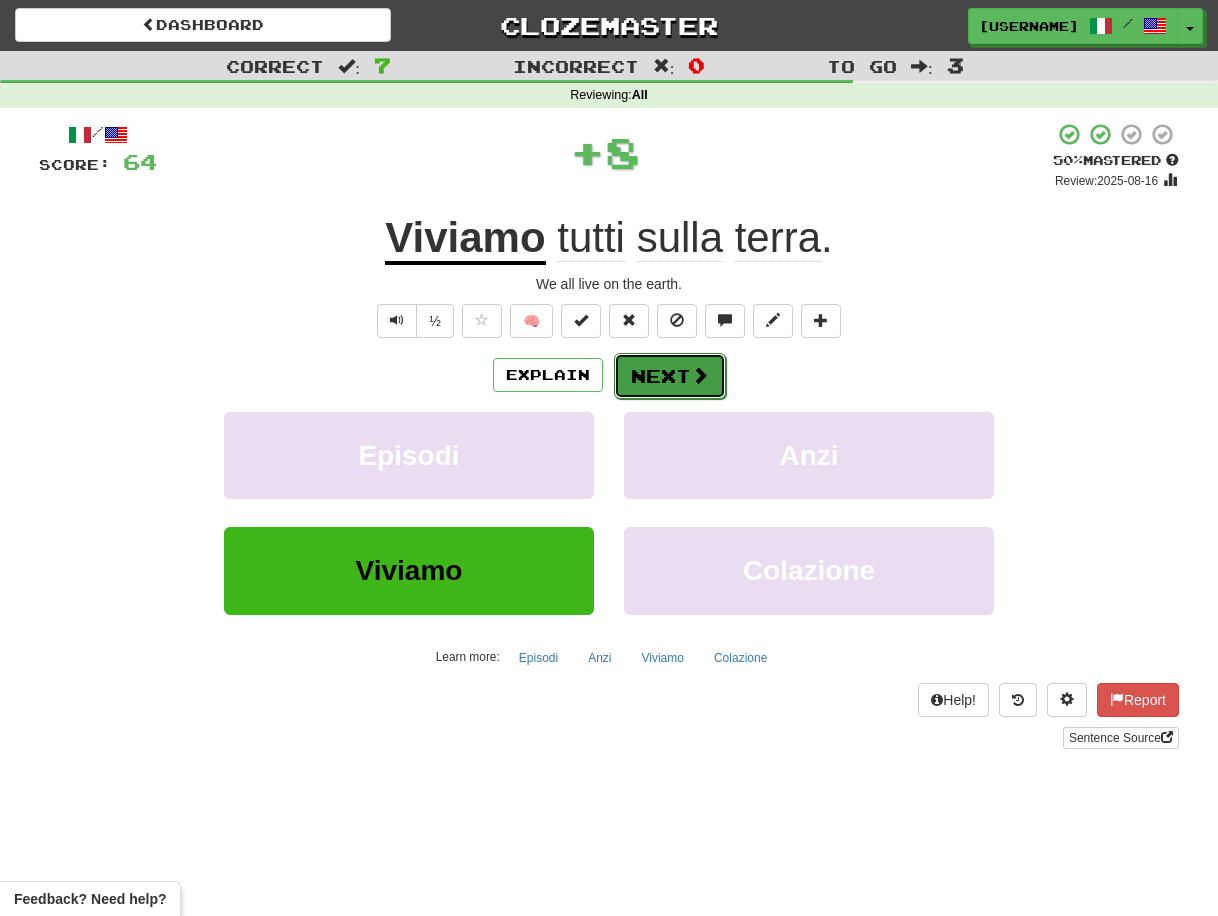 click on "Next" at bounding box center [670, 376] 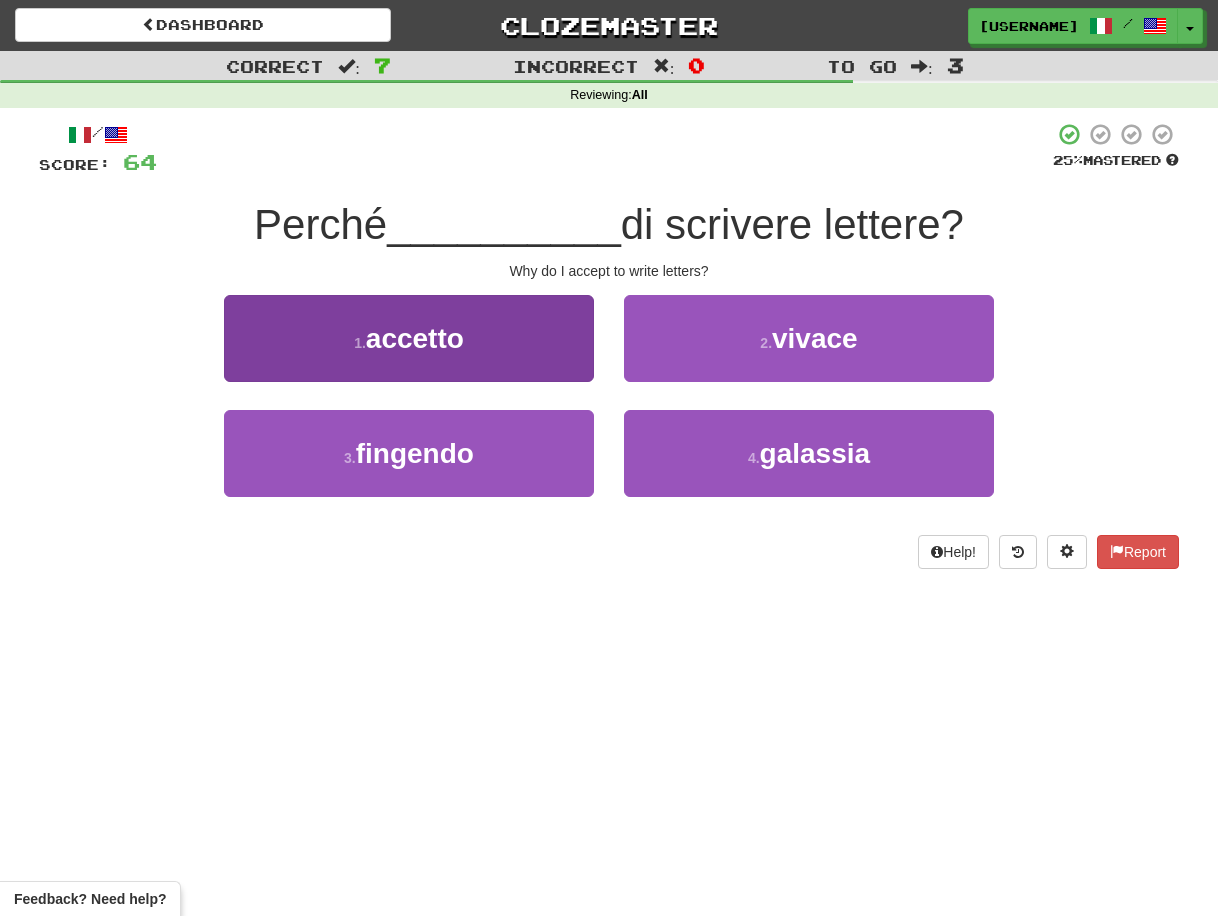 click on "1 .  accetto" at bounding box center (409, 338) 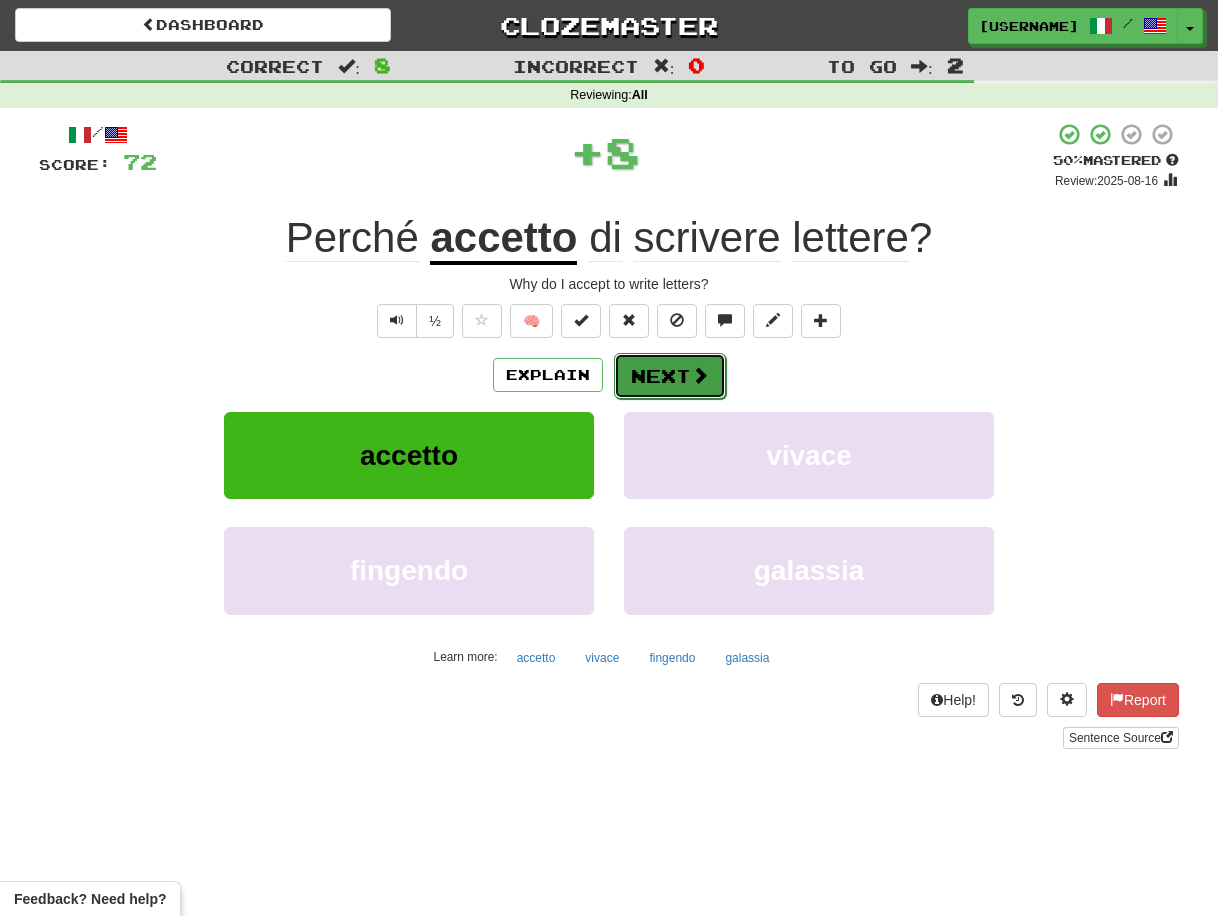 click on "Next" at bounding box center [670, 376] 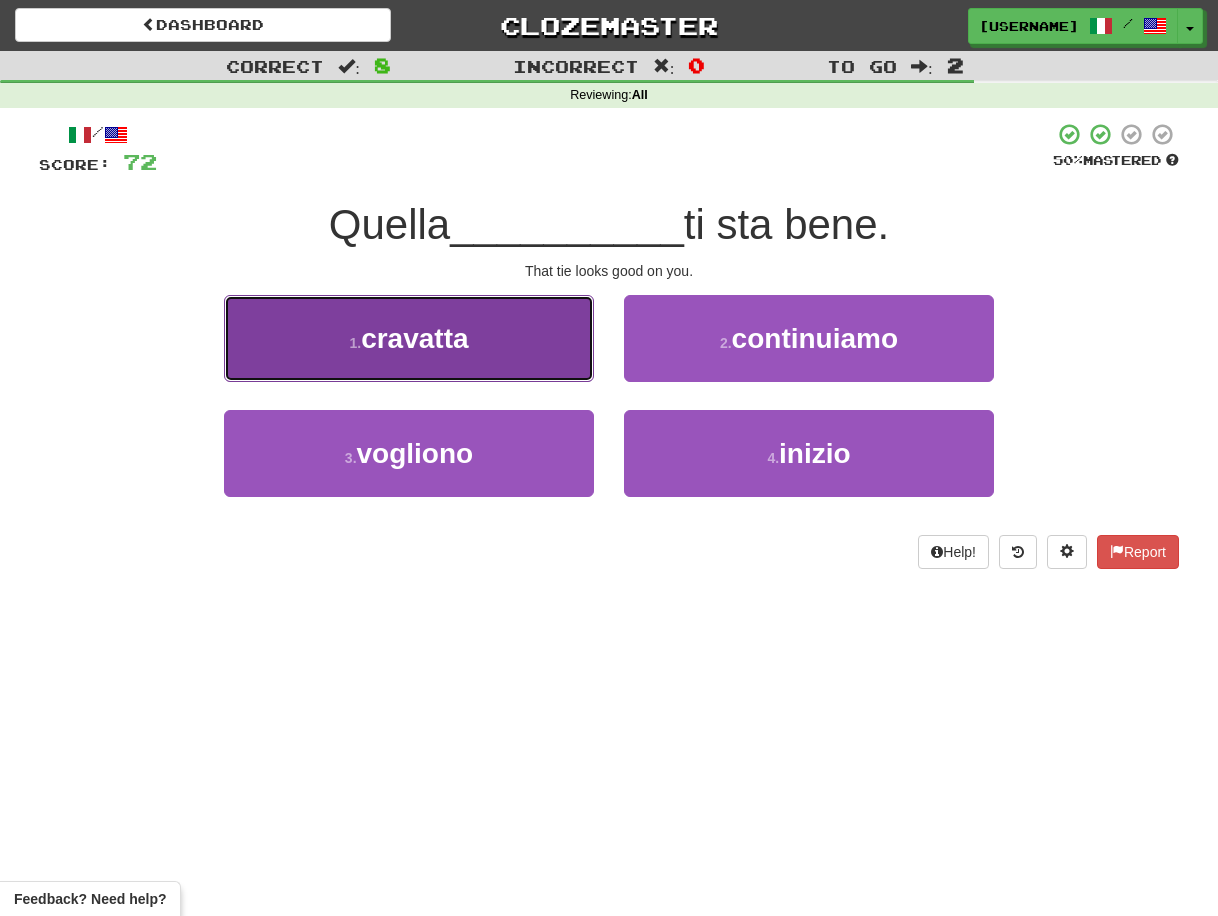 click on "1 .  cravatta" at bounding box center (409, 338) 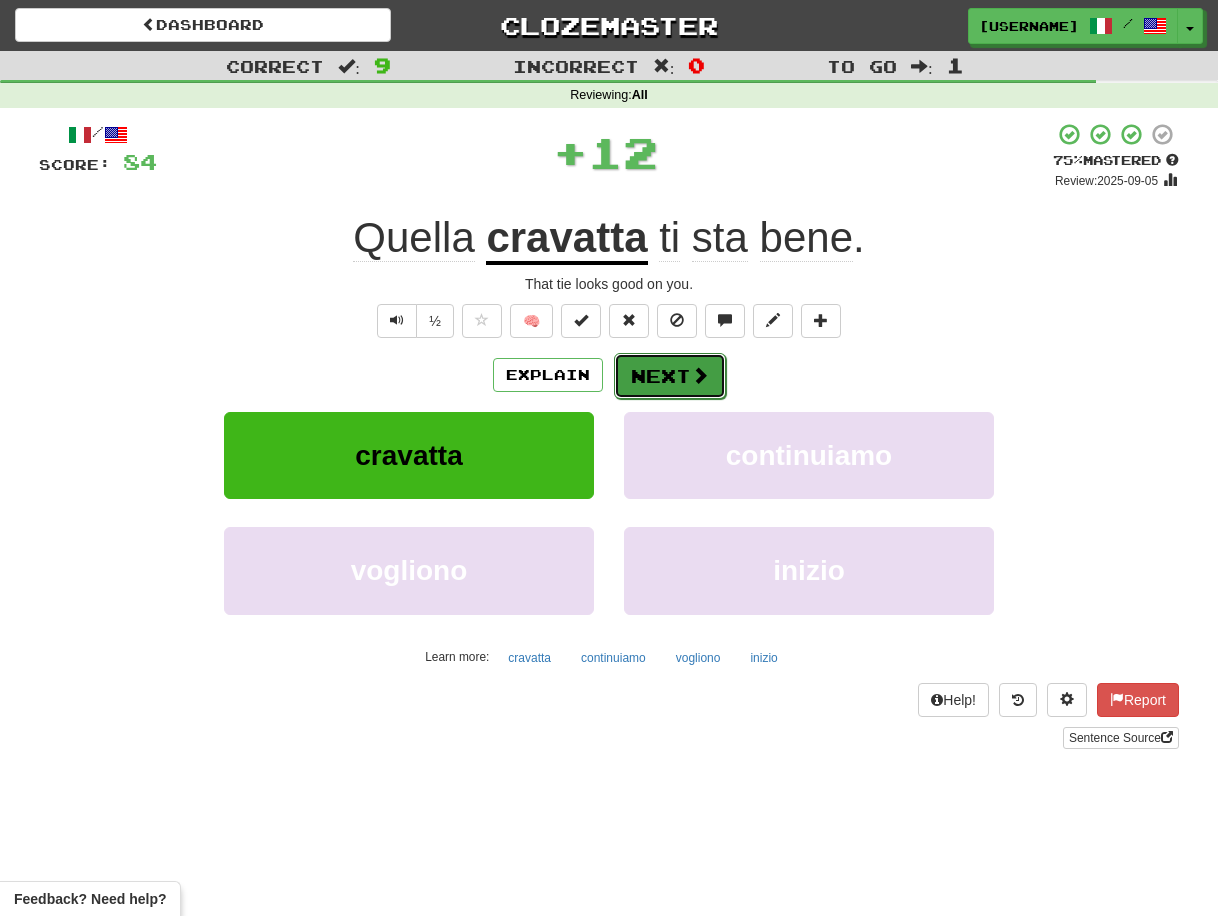 click on "Next" at bounding box center [670, 376] 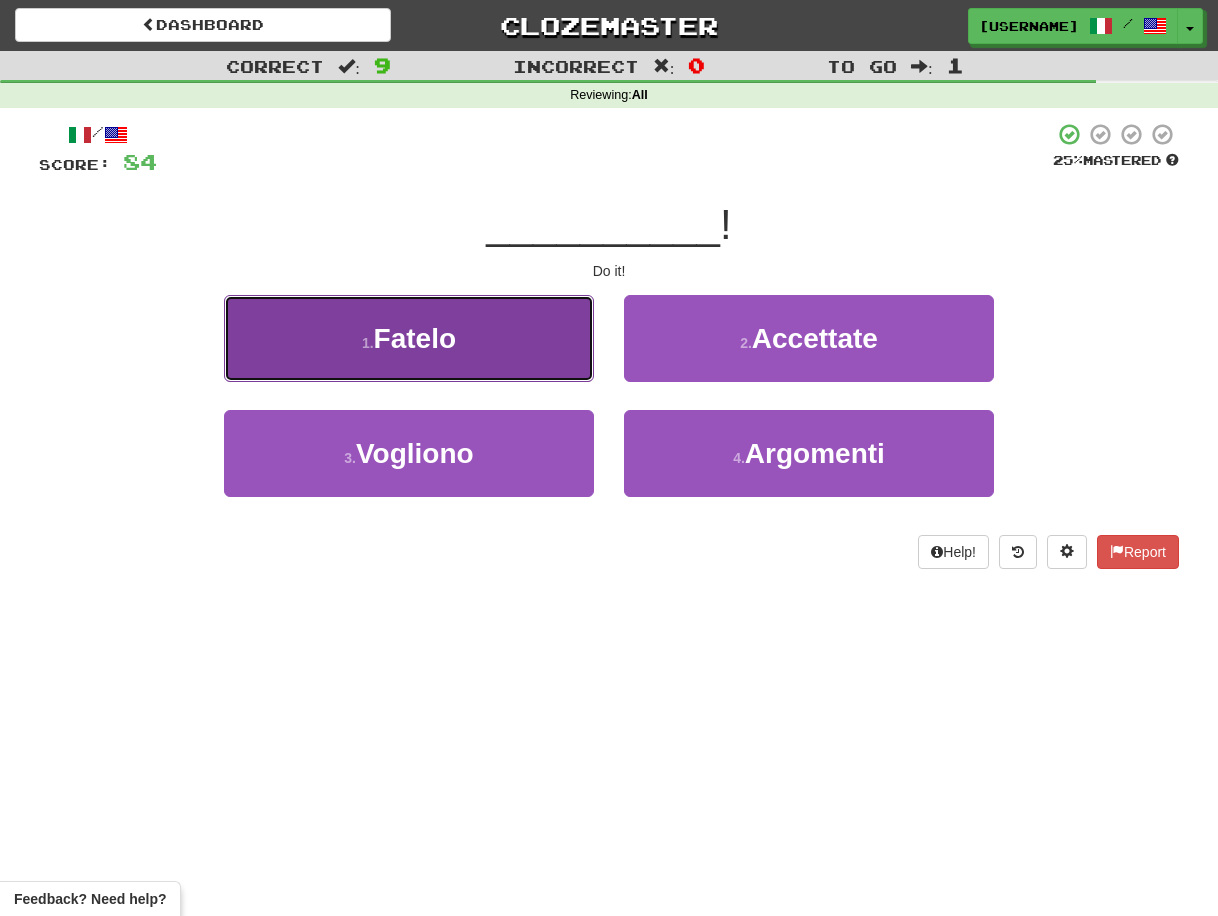 click on "1 .  Fatelo" at bounding box center (409, 338) 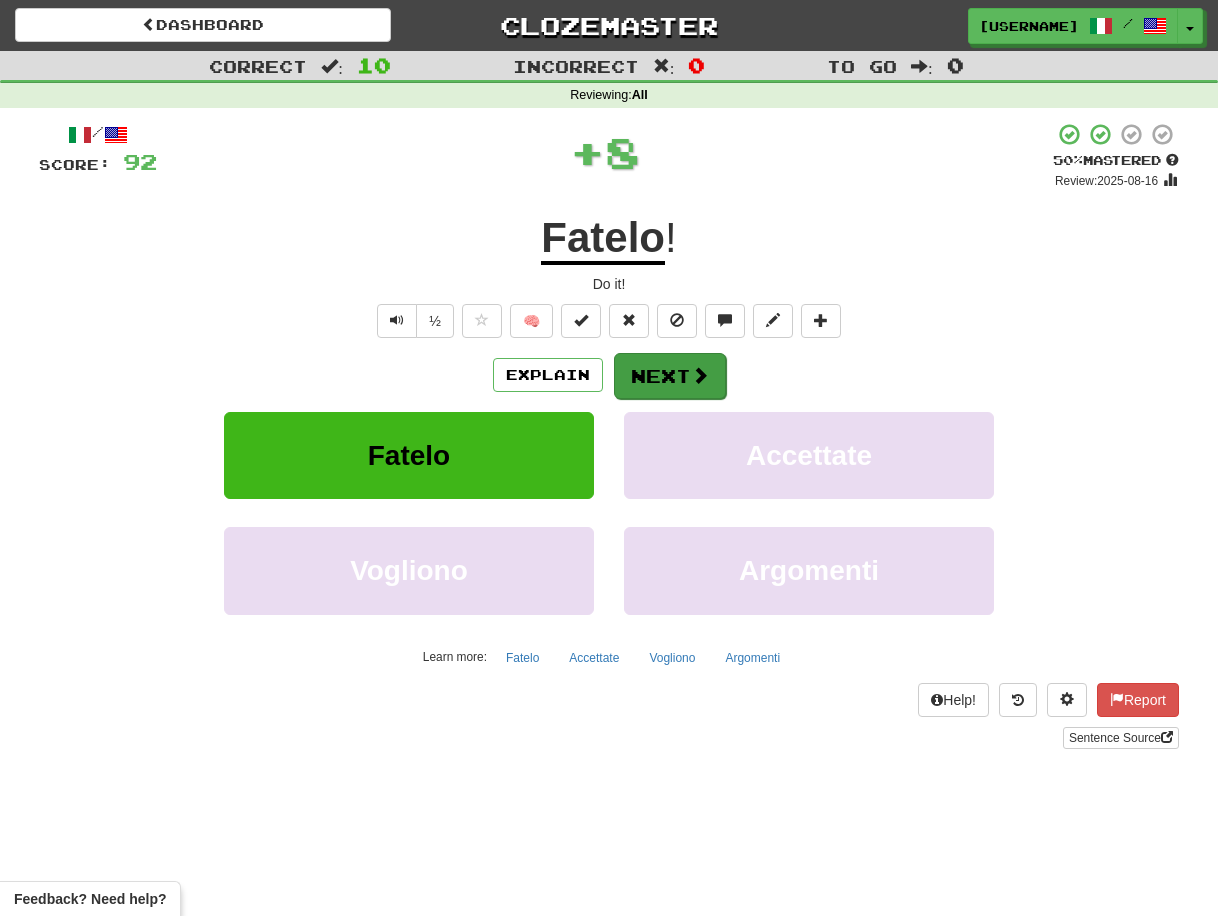 click on "Next" at bounding box center (670, 376) 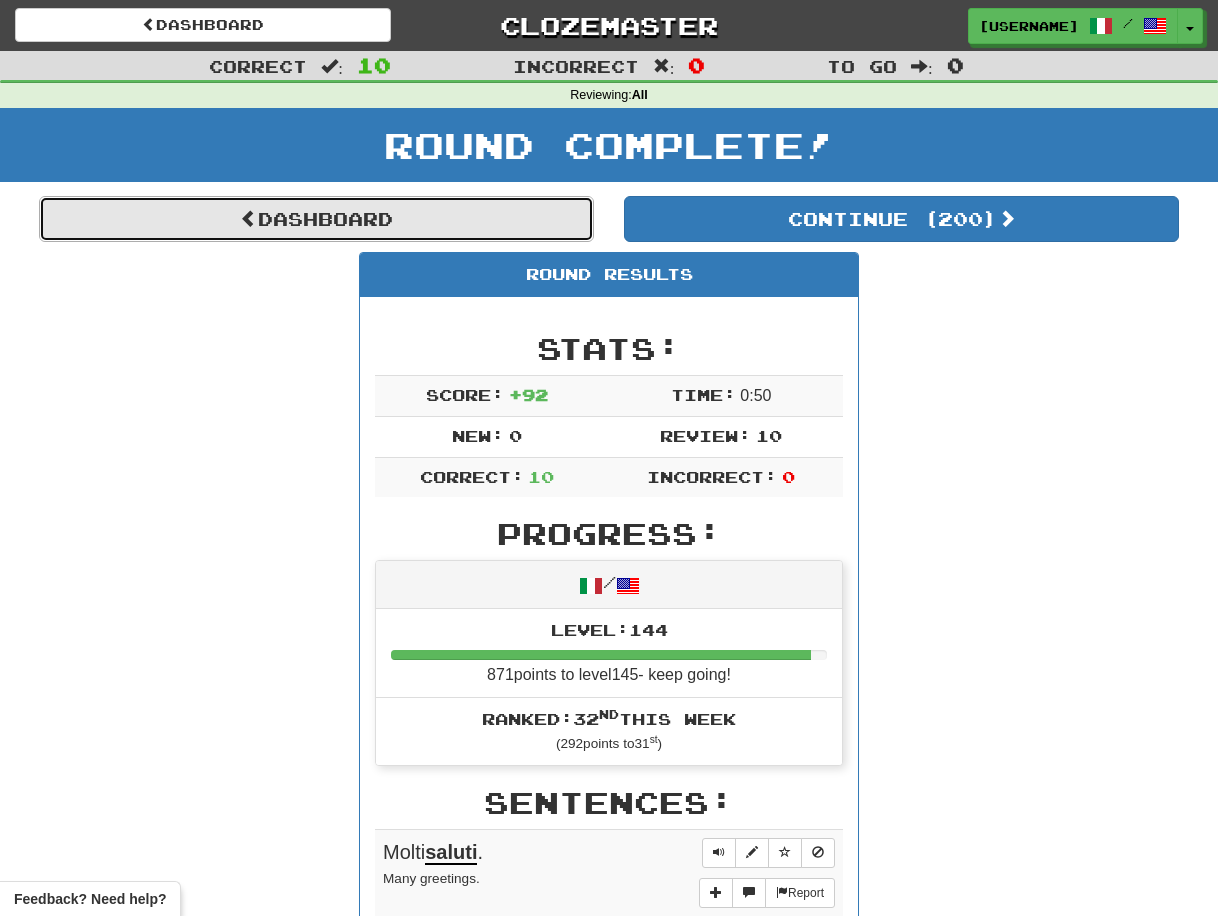 click on "Dashboard" at bounding box center [316, 219] 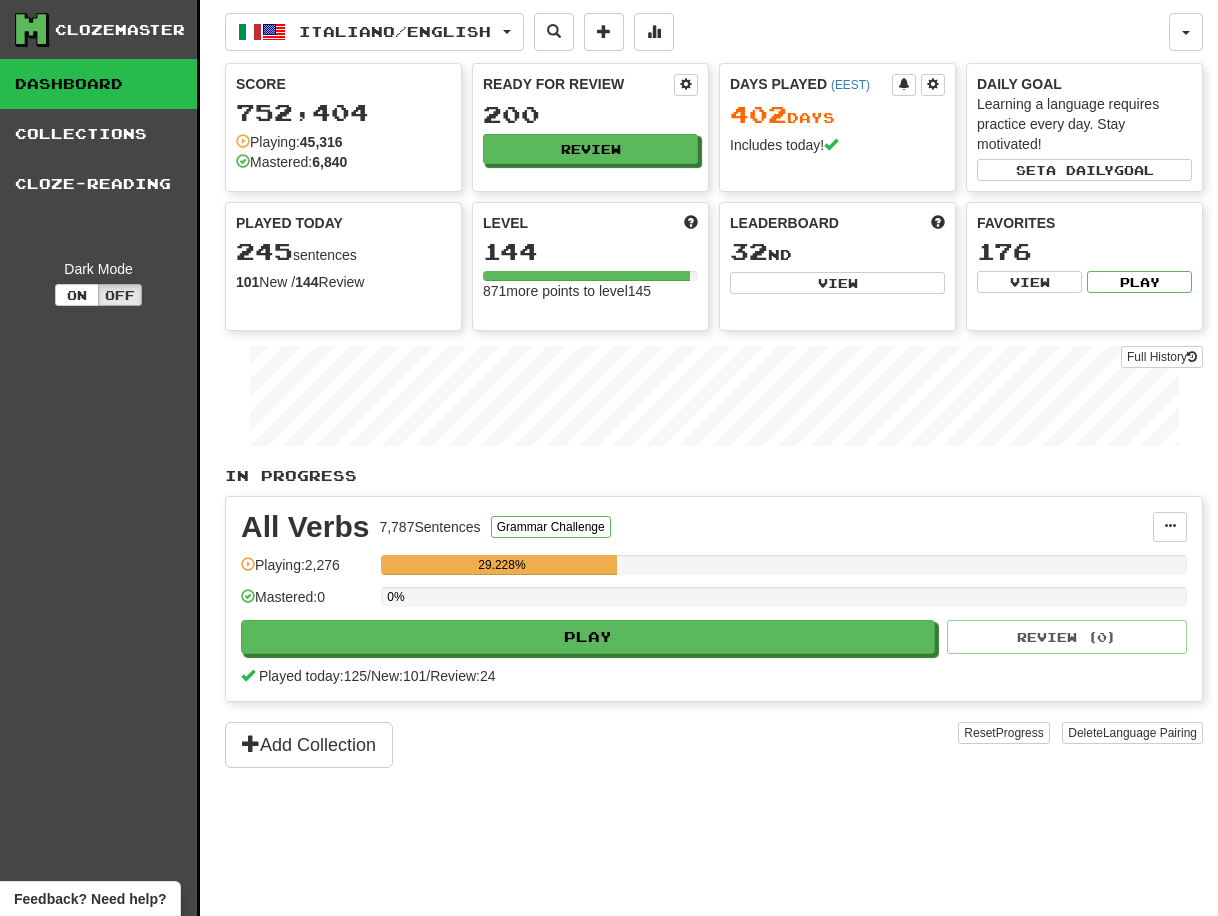 scroll, scrollTop: 0, scrollLeft: 0, axis: both 